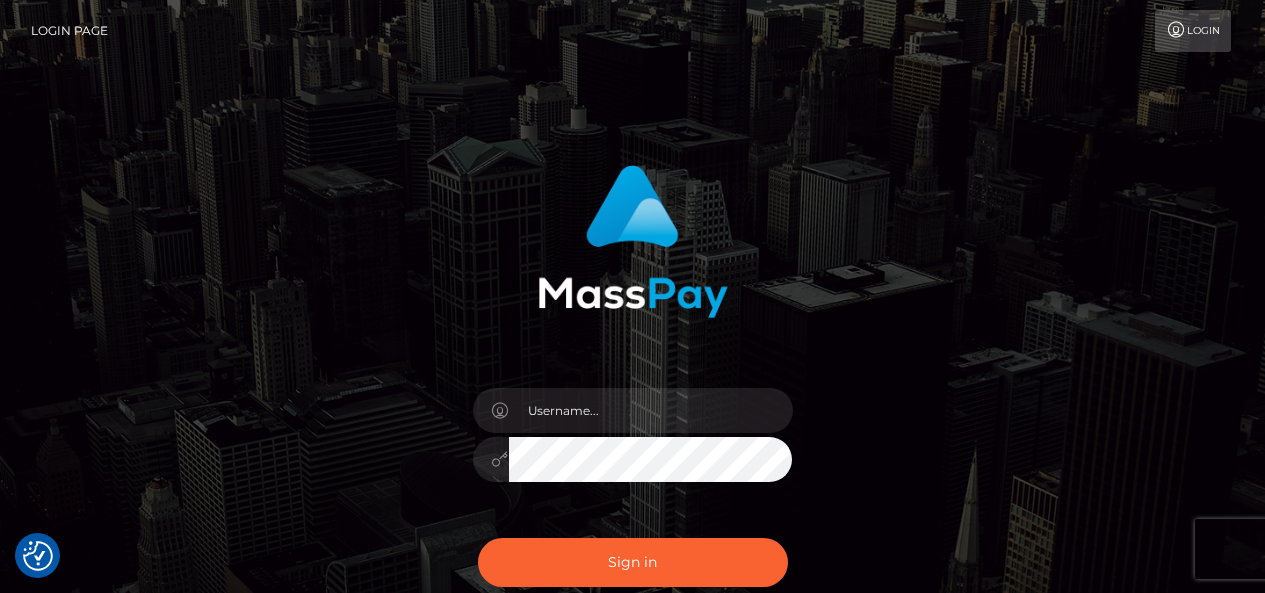 scroll, scrollTop: 0, scrollLeft: 0, axis: both 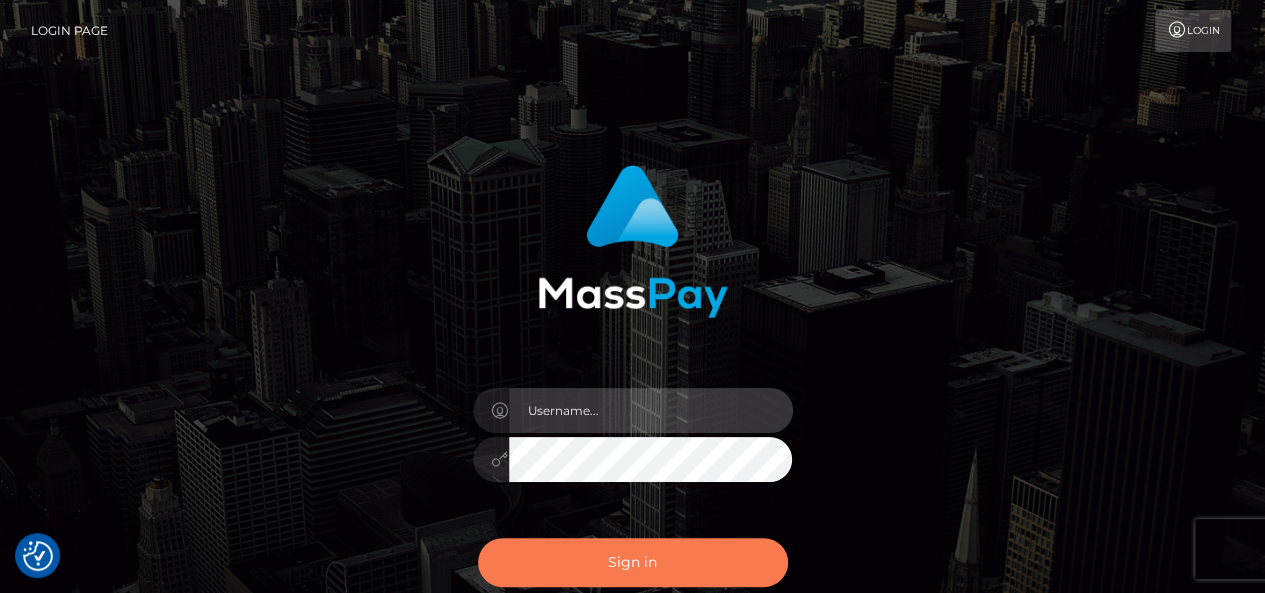 type on "pk.es" 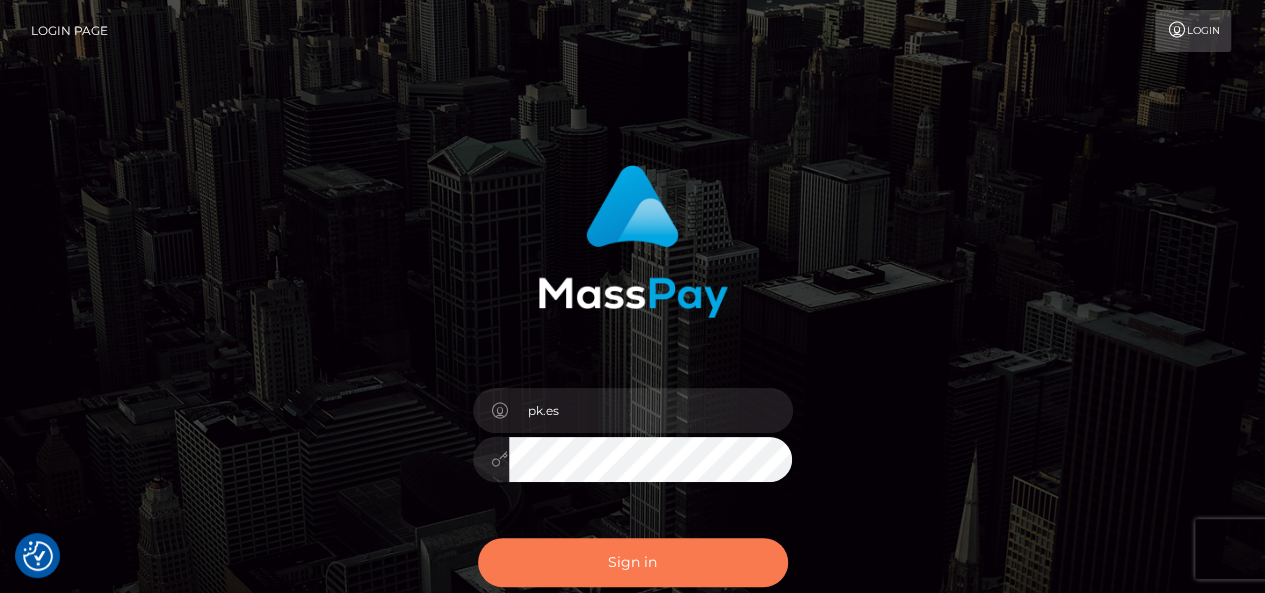 click on "Sign in" at bounding box center [633, 562] 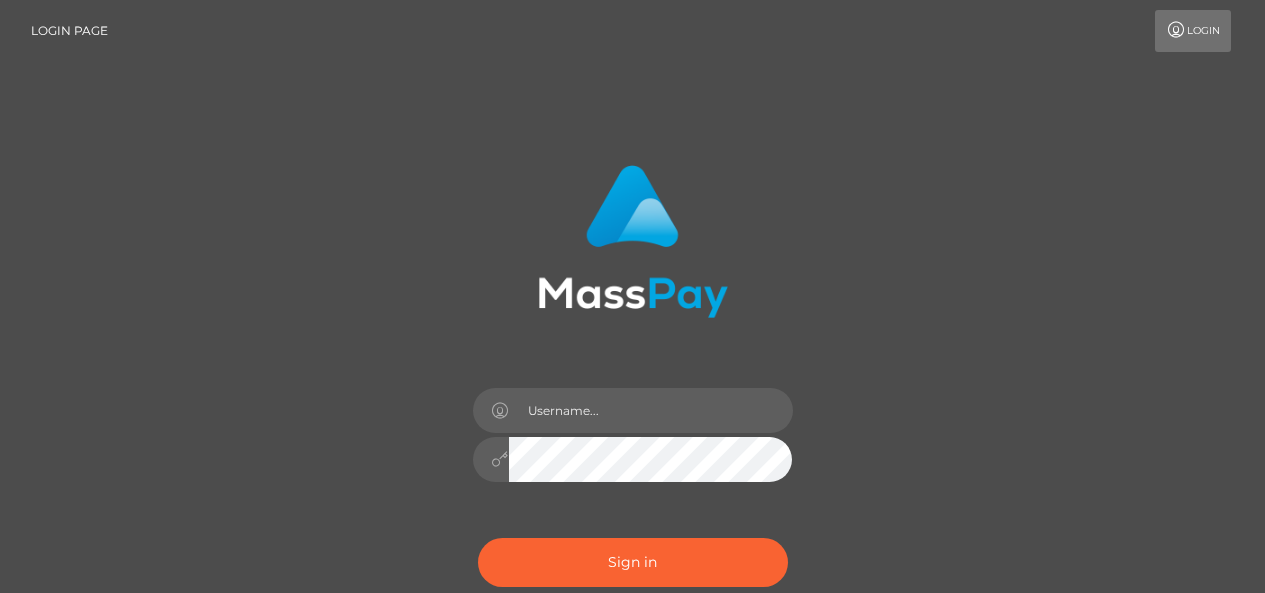 scroll, scrollTop: 0, scrollLeft: 0, axis: both 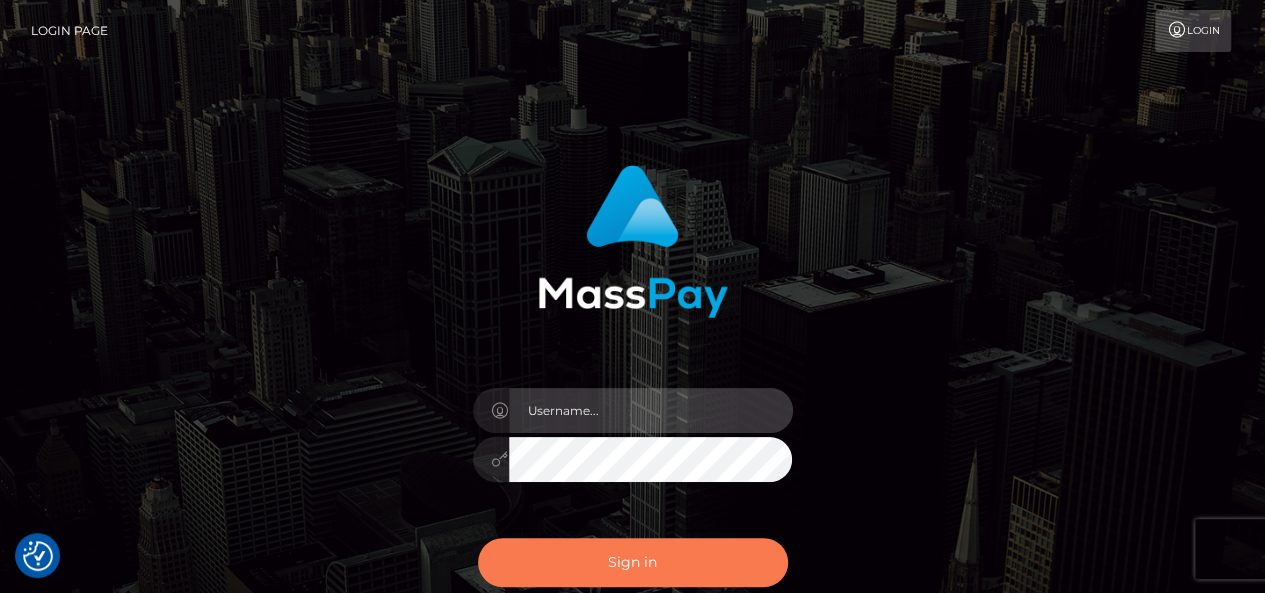 type 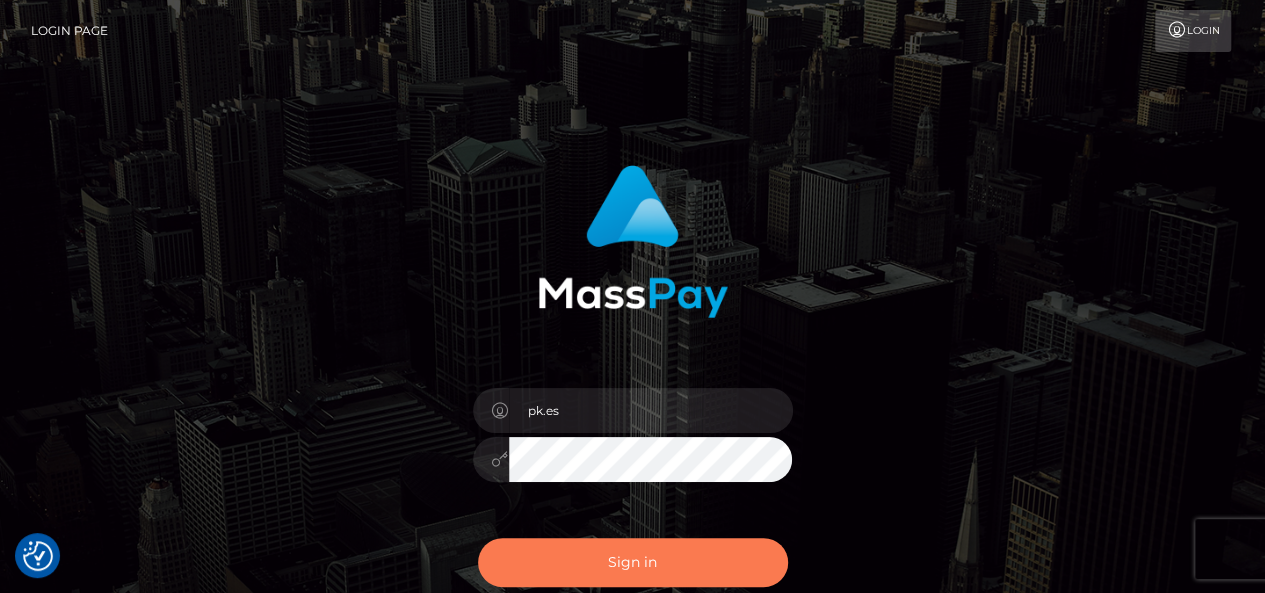 click on "Sign in" at bounding box center [633, 562] 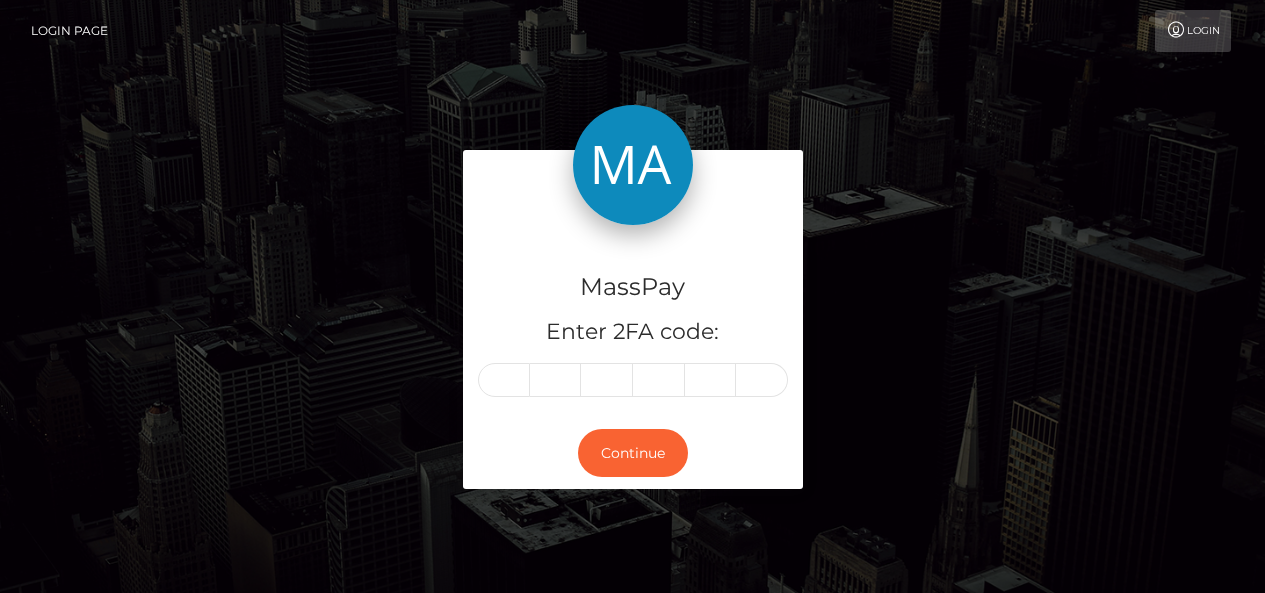 scroll, scrollTop: 0, scrollLeft: 0, axis: both 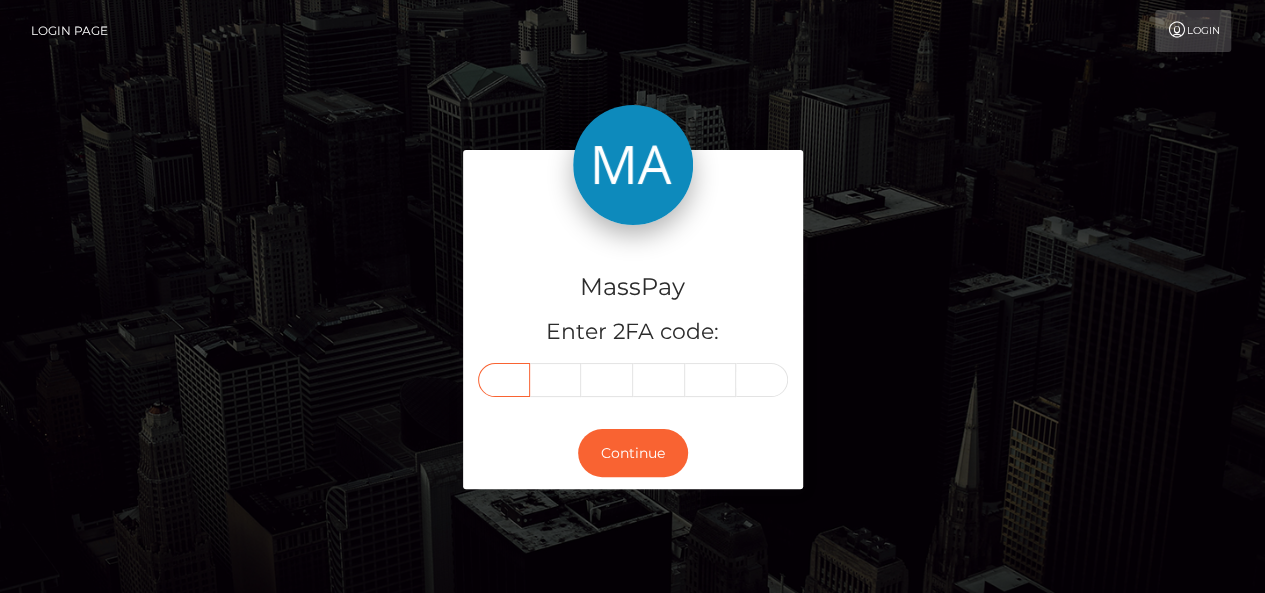 click at bounding box center (504, 380) 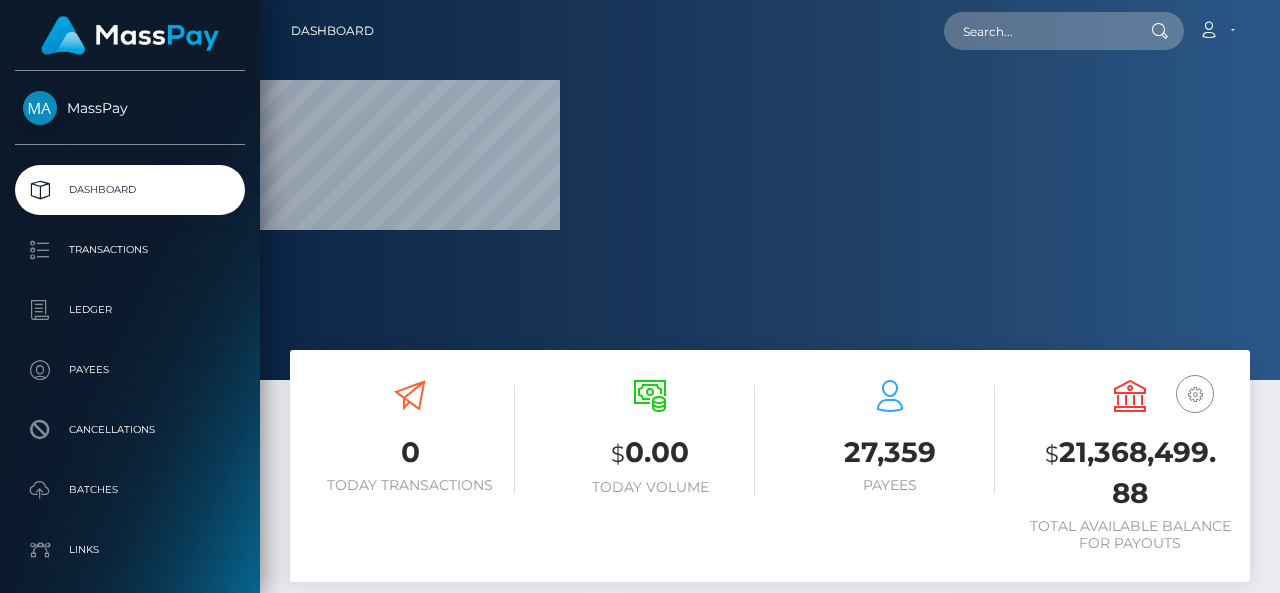 scroll, scrollTop: 0, scrollLeft: 0, axis: both 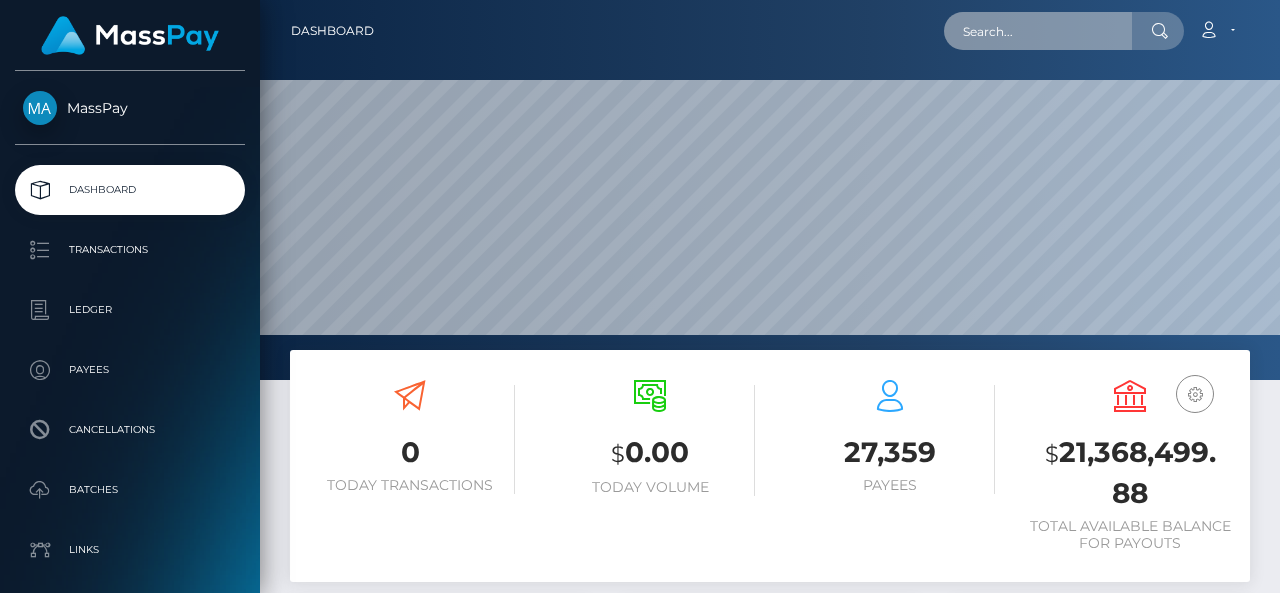 click at bounding box center (1038, 31) 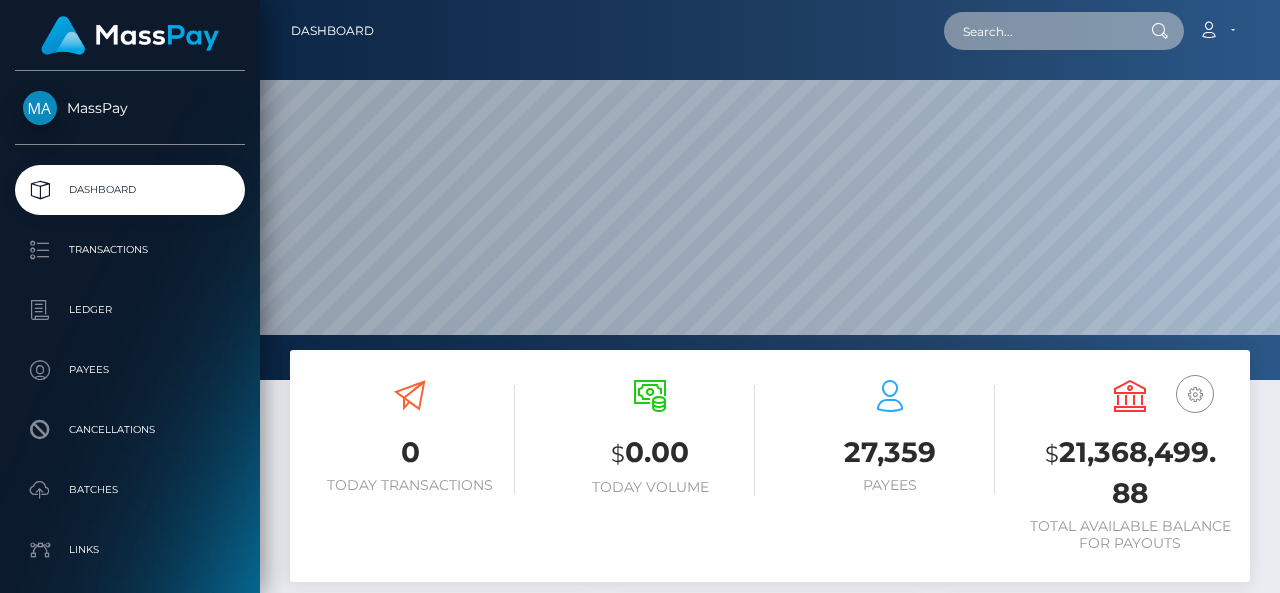 paste on "biancabaker125@gmail.com" 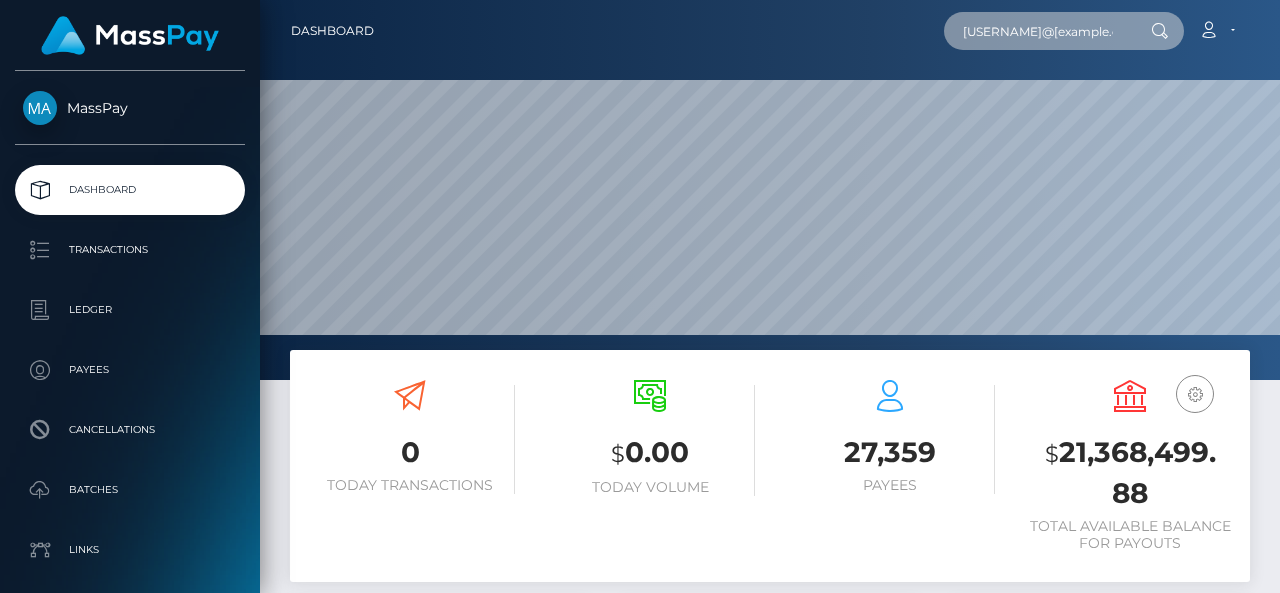 scroll, scrollTop: 0, scrollLeft: 17, axis: horizontal 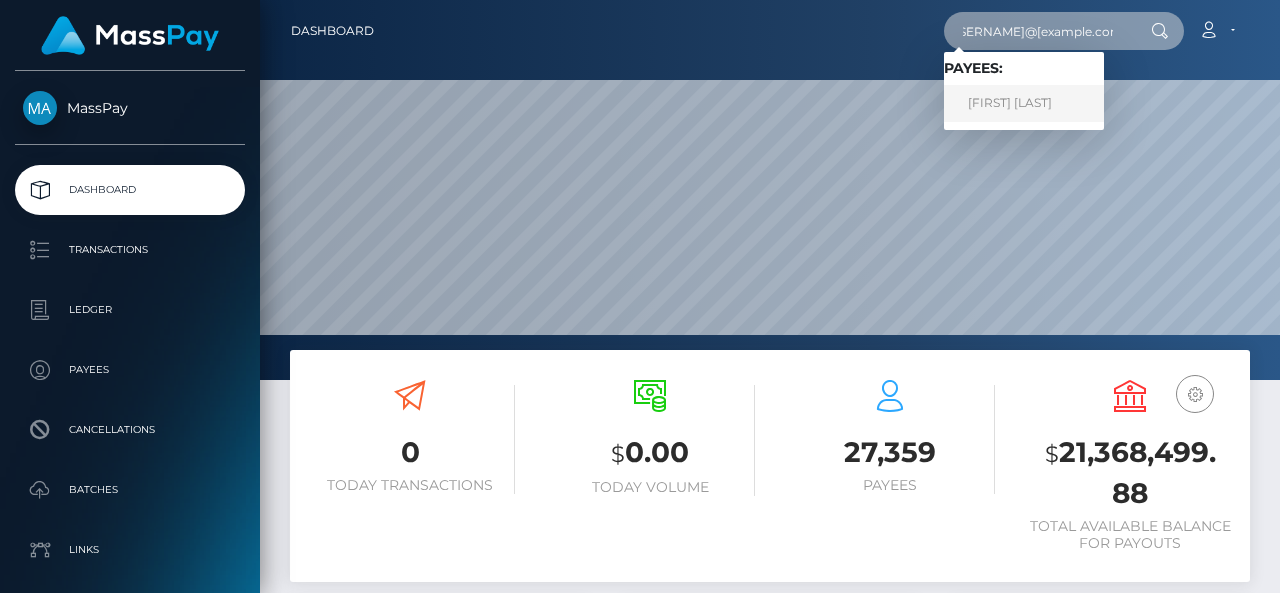 type on "biancabaker125@gmail.com" 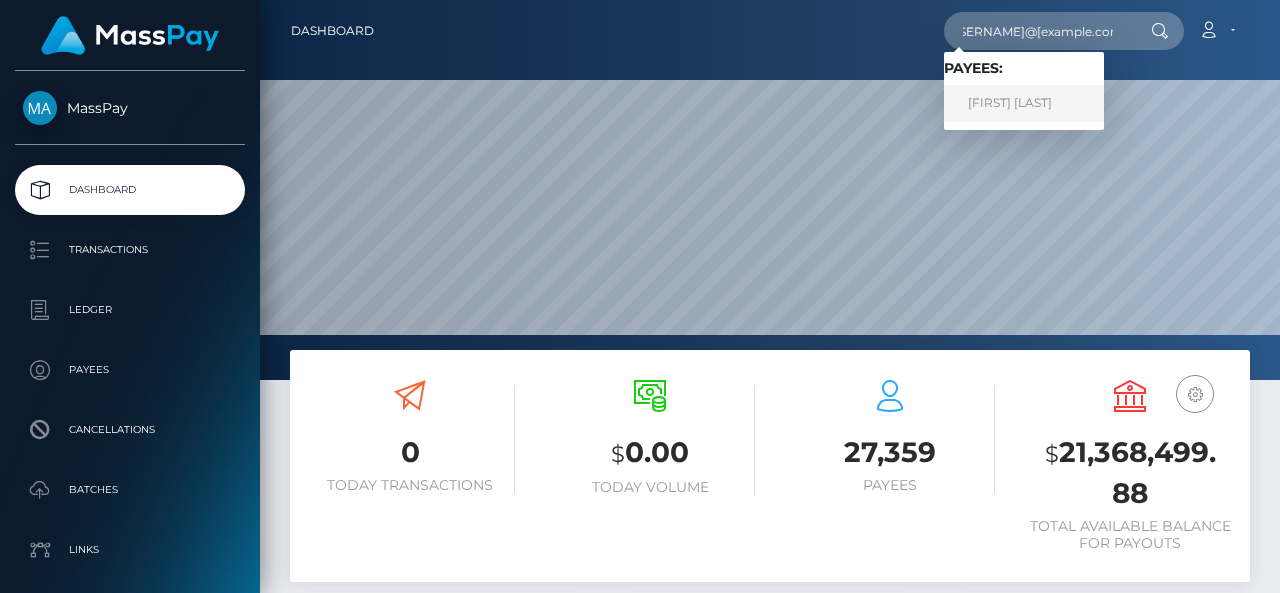 click on "ALICIA  RIVERS" at bounding box center (1024, 103) 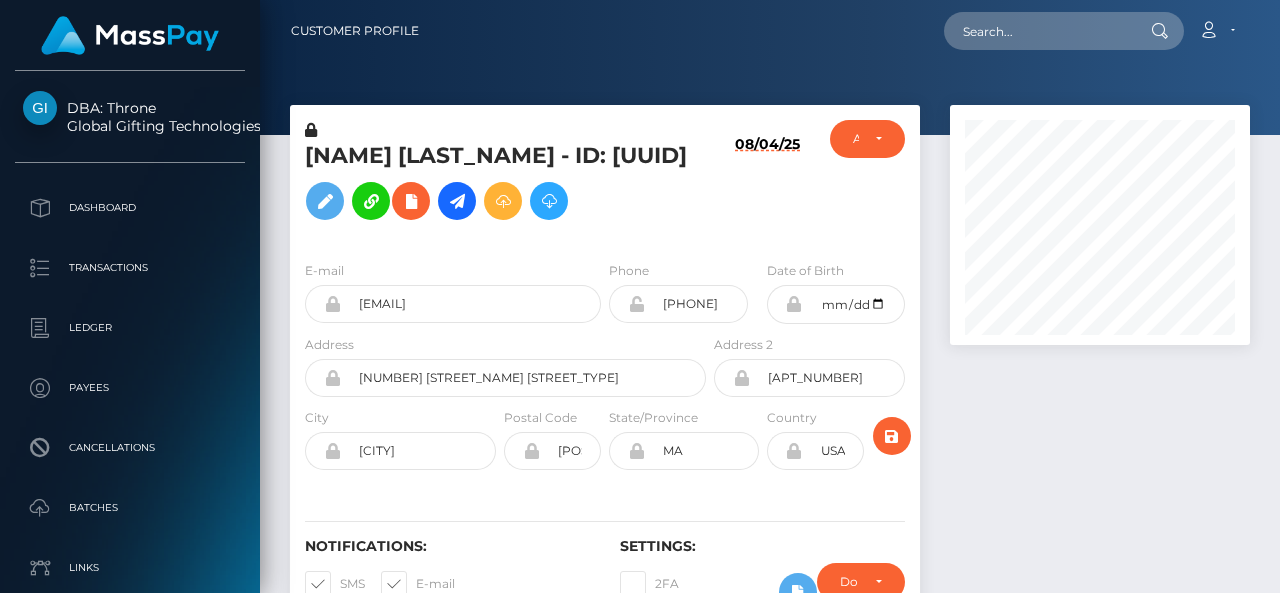 scroll, scrollTop: 0, scrollLeft: 0, axis: both 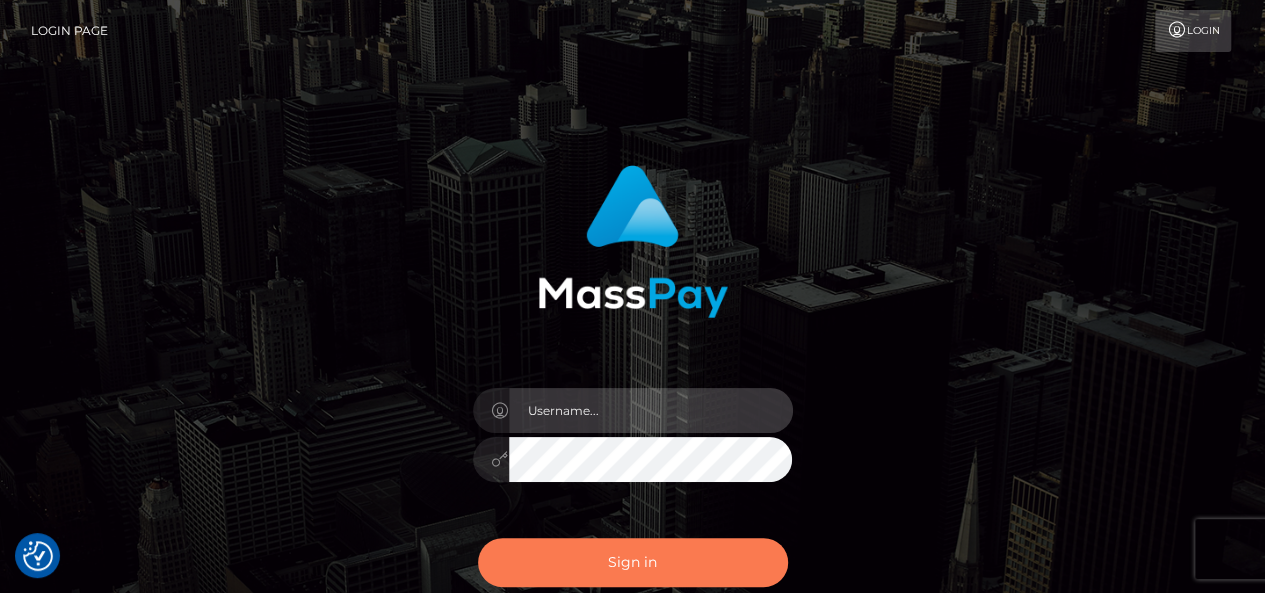 type on "pk.es" 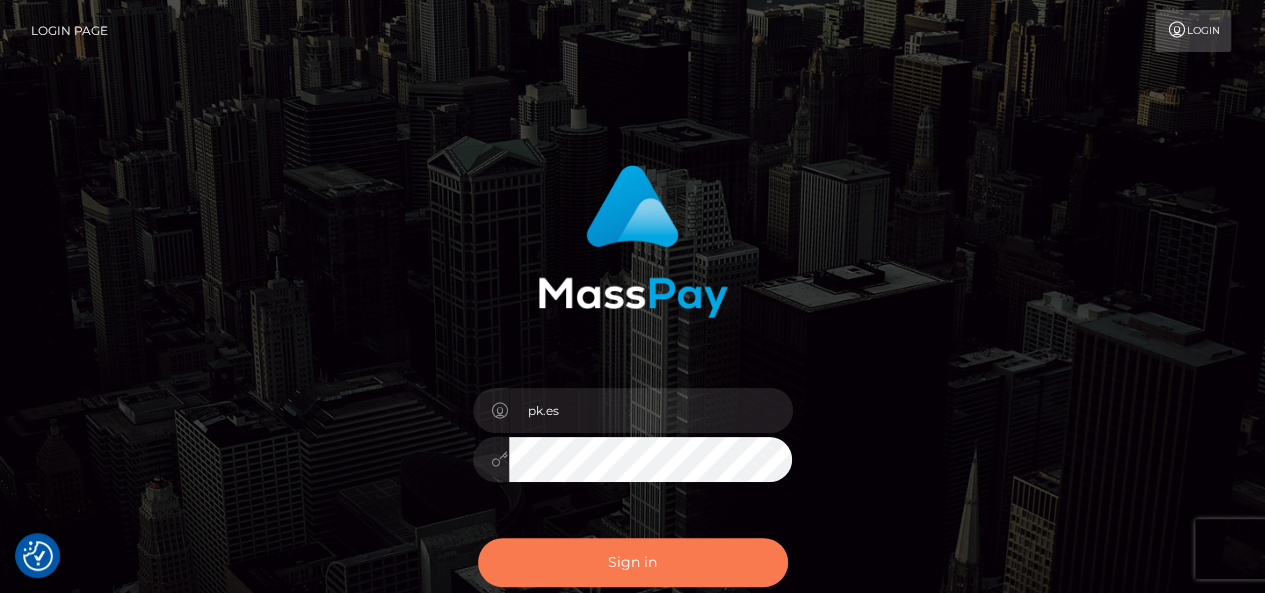 click on "Sign in" at bounding box center [633, 562] 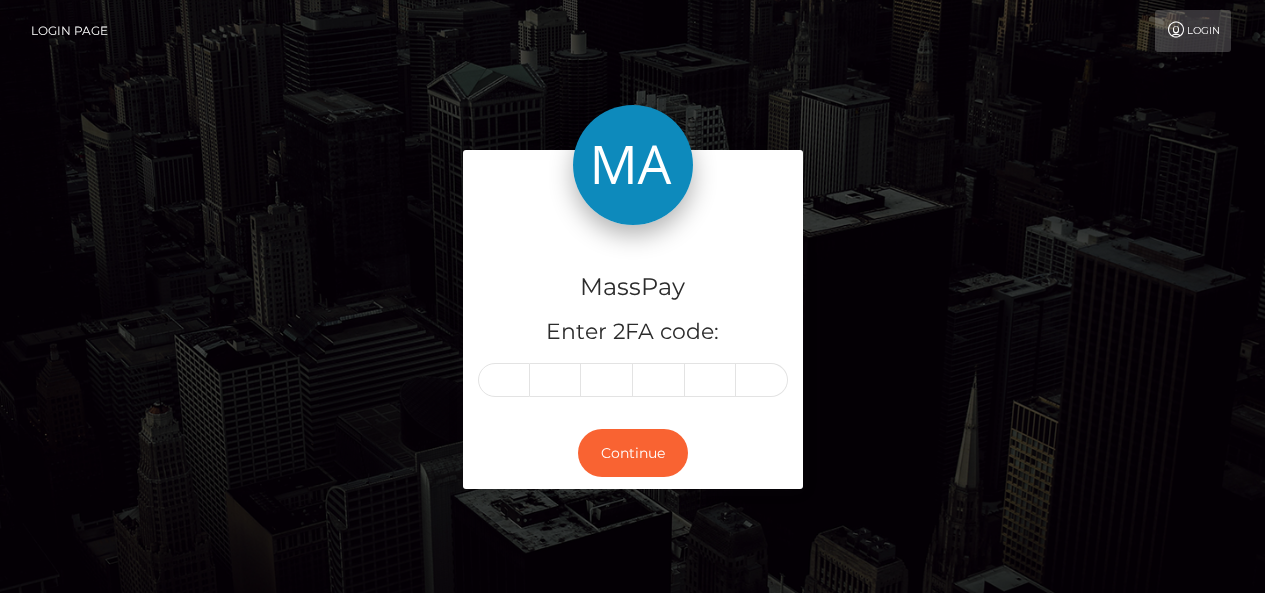 scroll, scrollTop: 0, scrollLeft: 0, axis: both 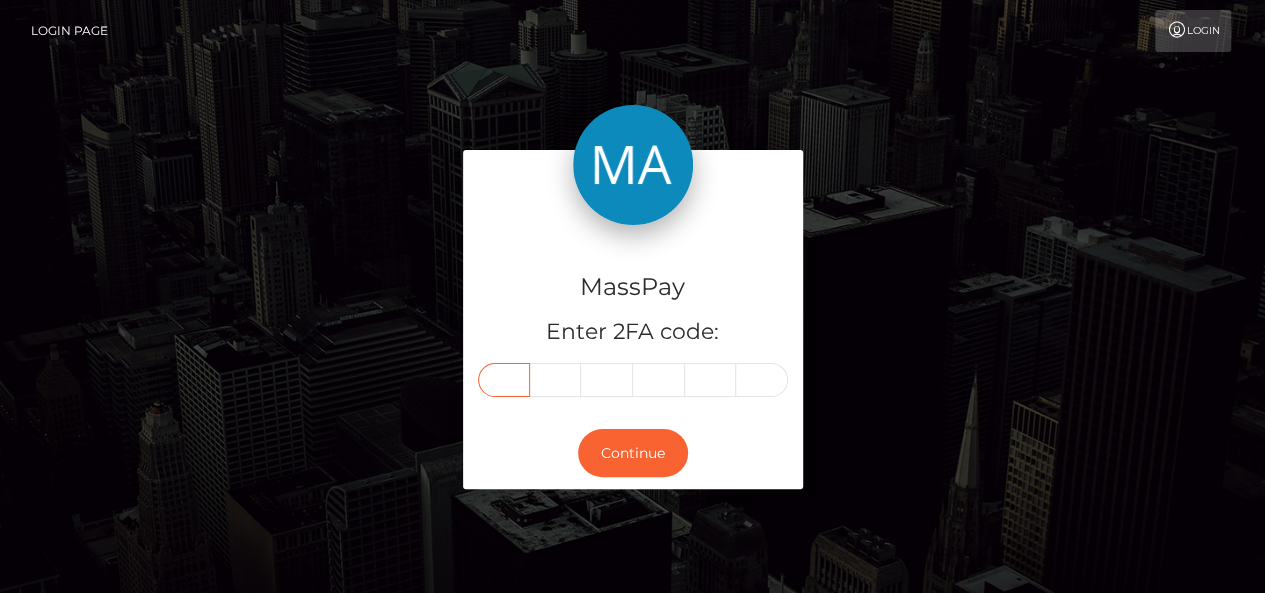 click at bounding box center (504, 380) 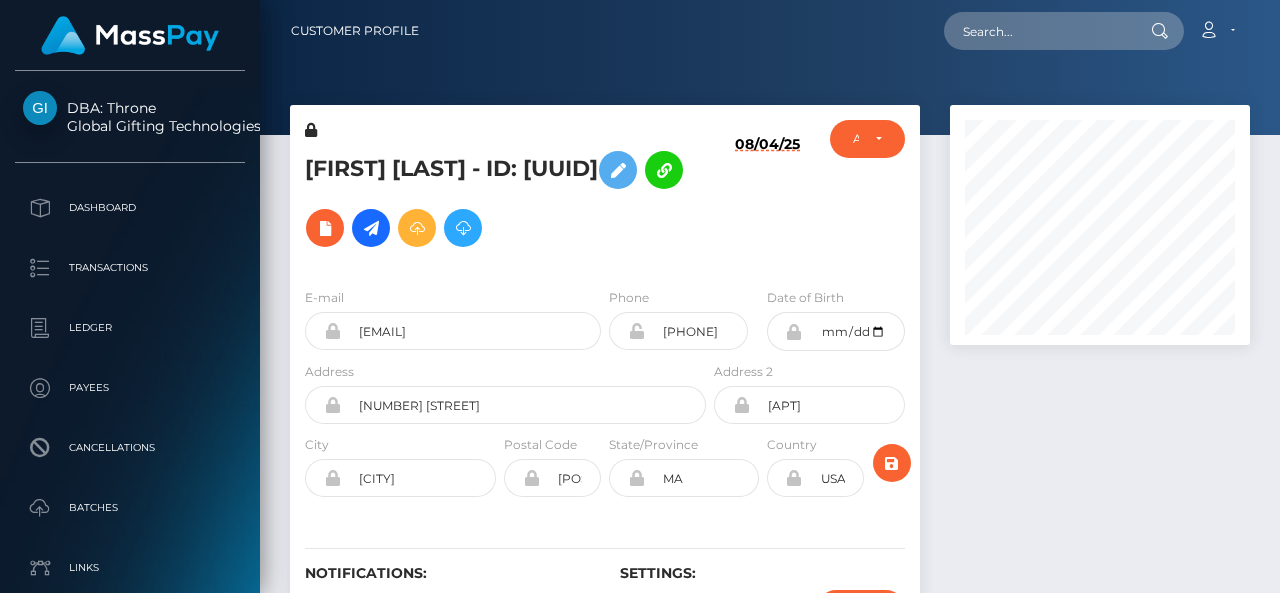 scroll, scrollTop: 0, scrollLeft: 0, axis: both 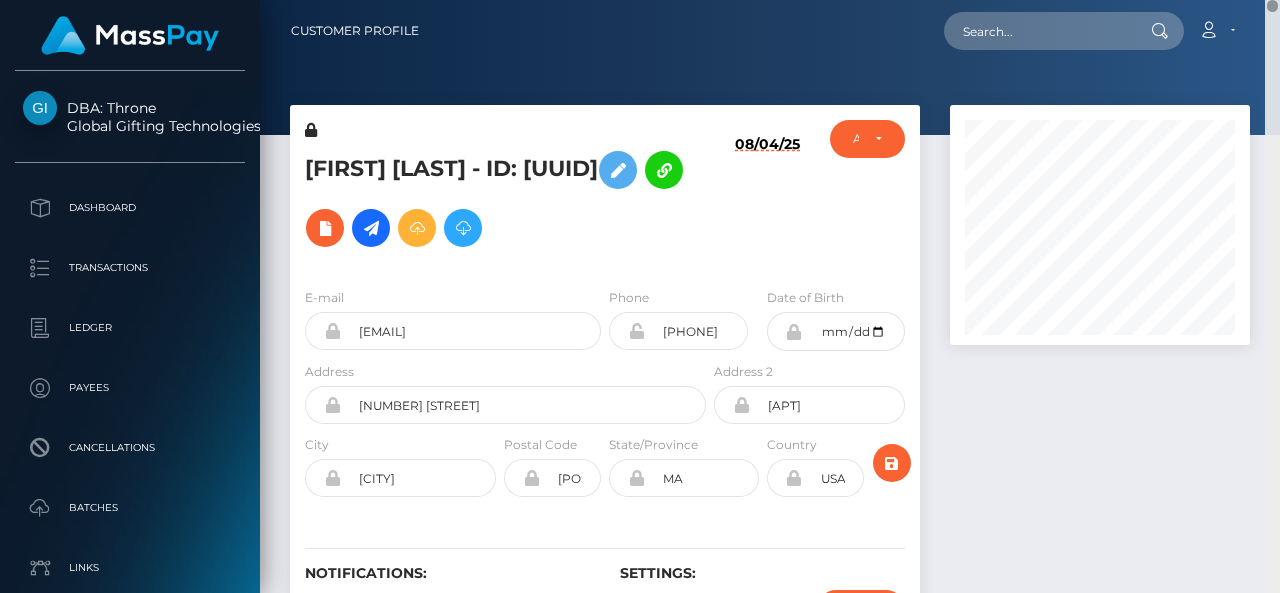 drag, startPoint x: 1274, startPoint y: 377, endPoint x: 1250, endPoint y: -14, distance: 391.73587 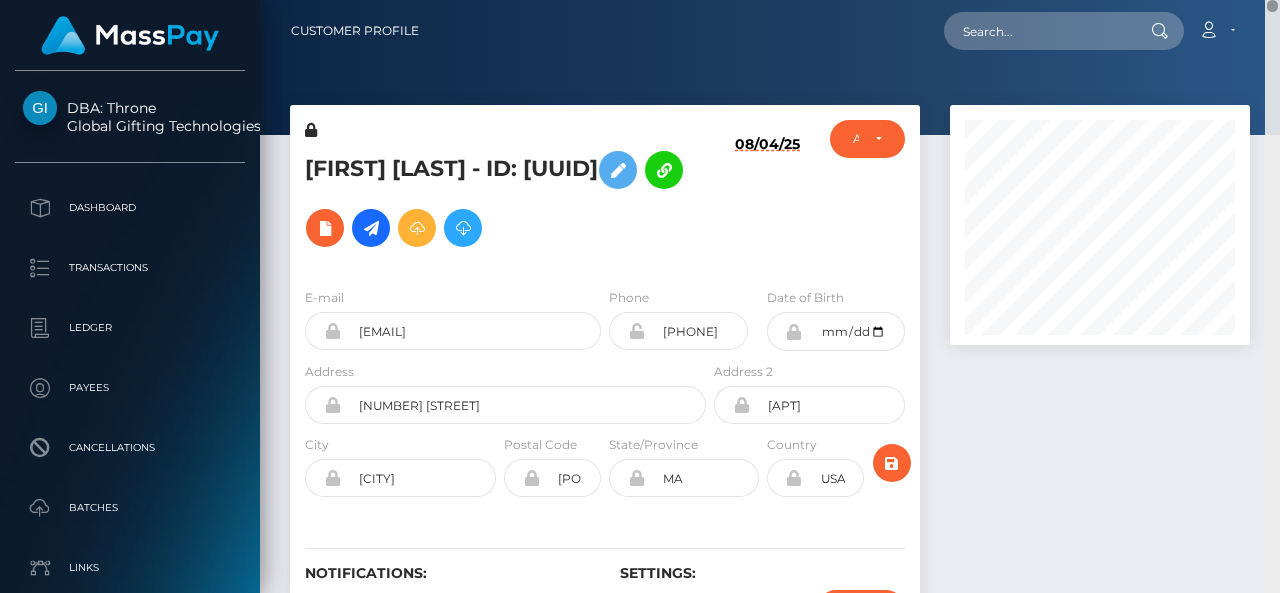 click on "DBA: Throne
Global Gifting Technologies Inc
Dashboard
Transactions
Ledger
Payees Cancellations" at bounding box center [640, 296] 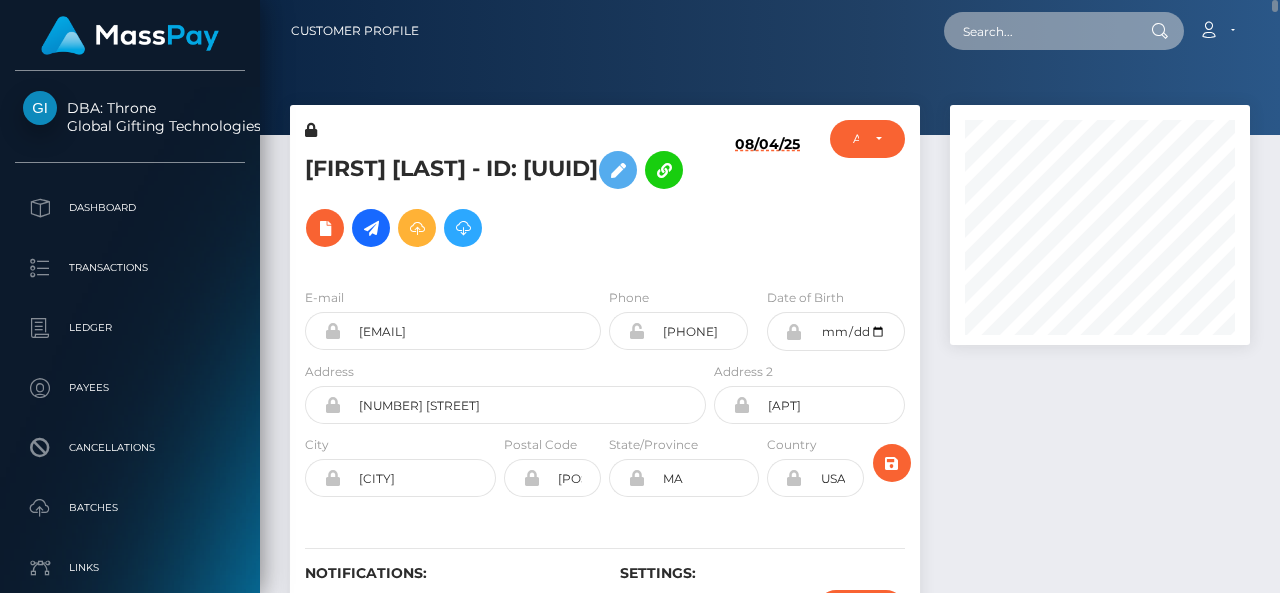 click at bounding box center (1038, 31) 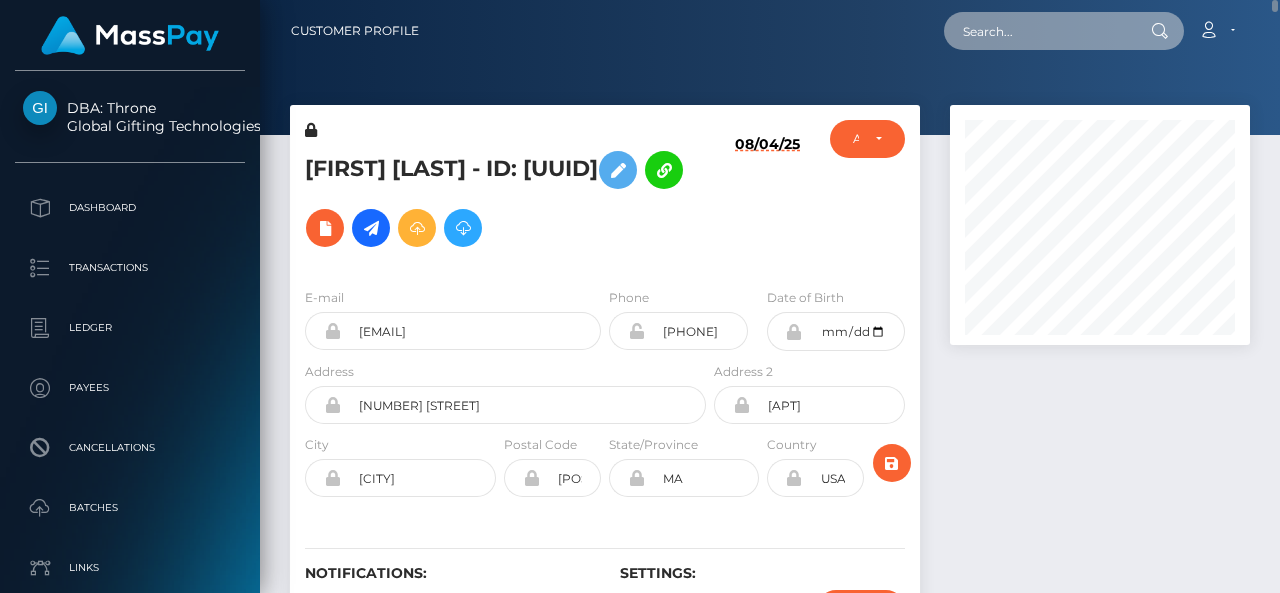 paste on "kinkykatsplayroom@gmail.com" 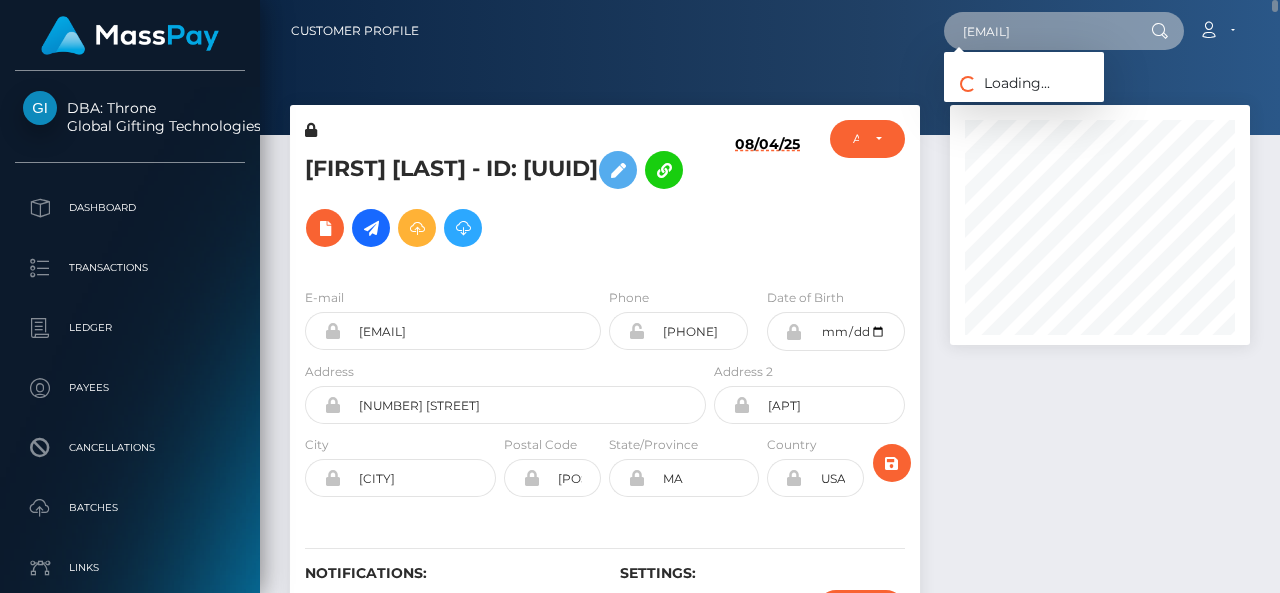 scroll, scrollTop: 0, scrollLeft: 38, axis: horizontal 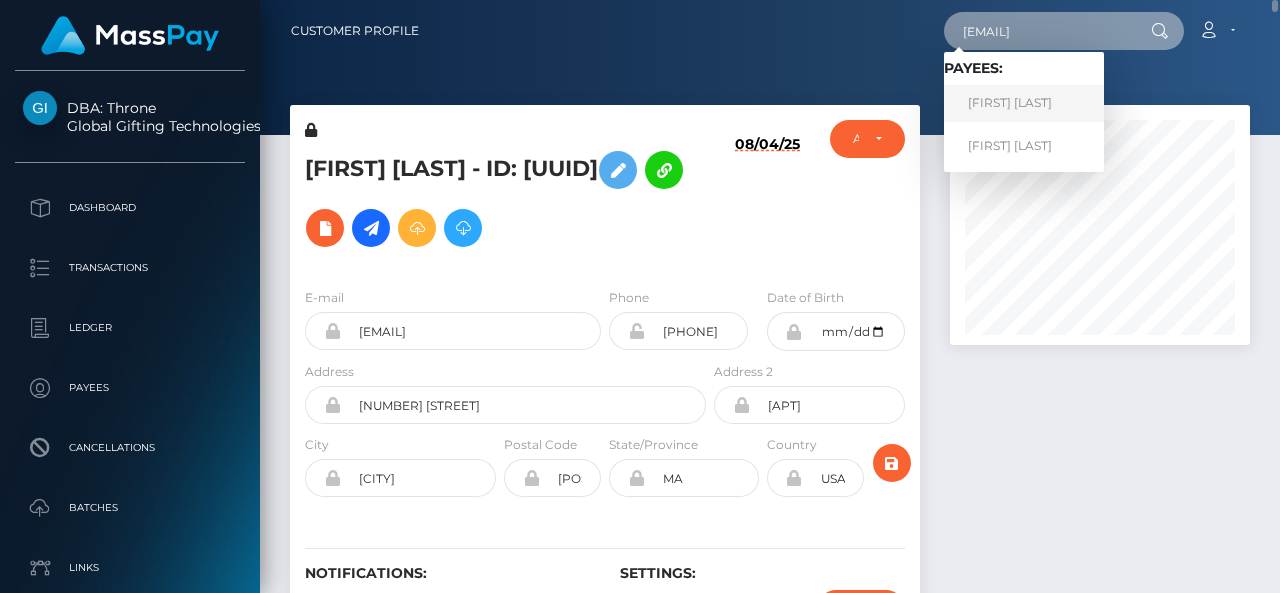 type on "kinkykatsplayroom@gmail.com" 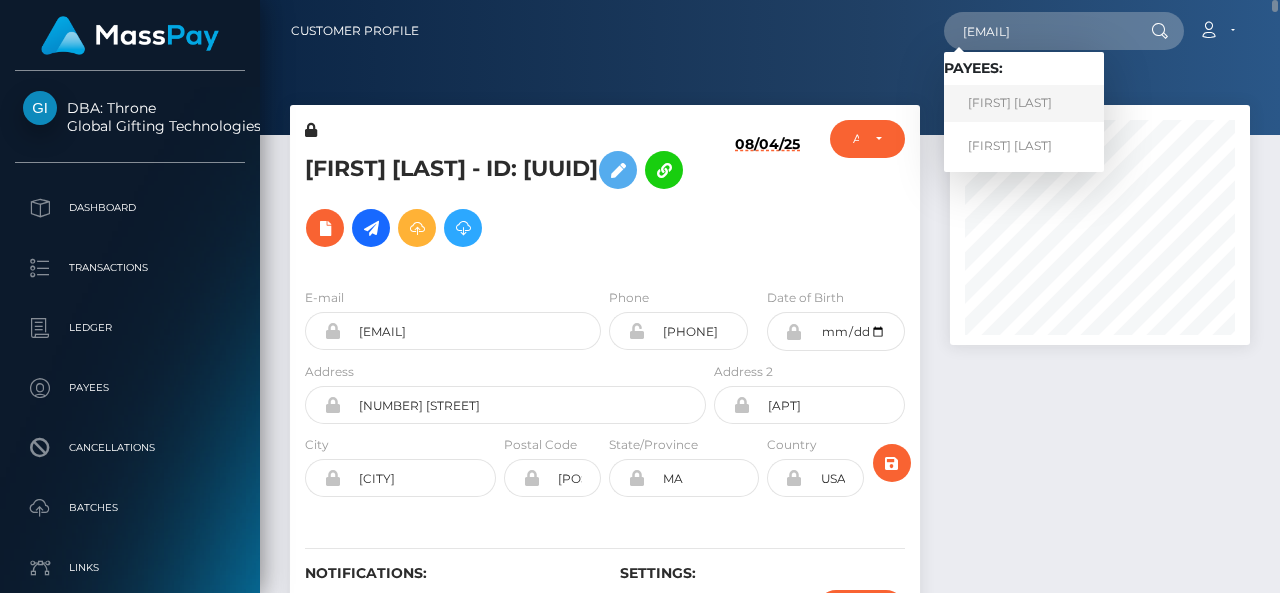 scroll, scrollTop: 0, scrollLeft: 0, axis: both 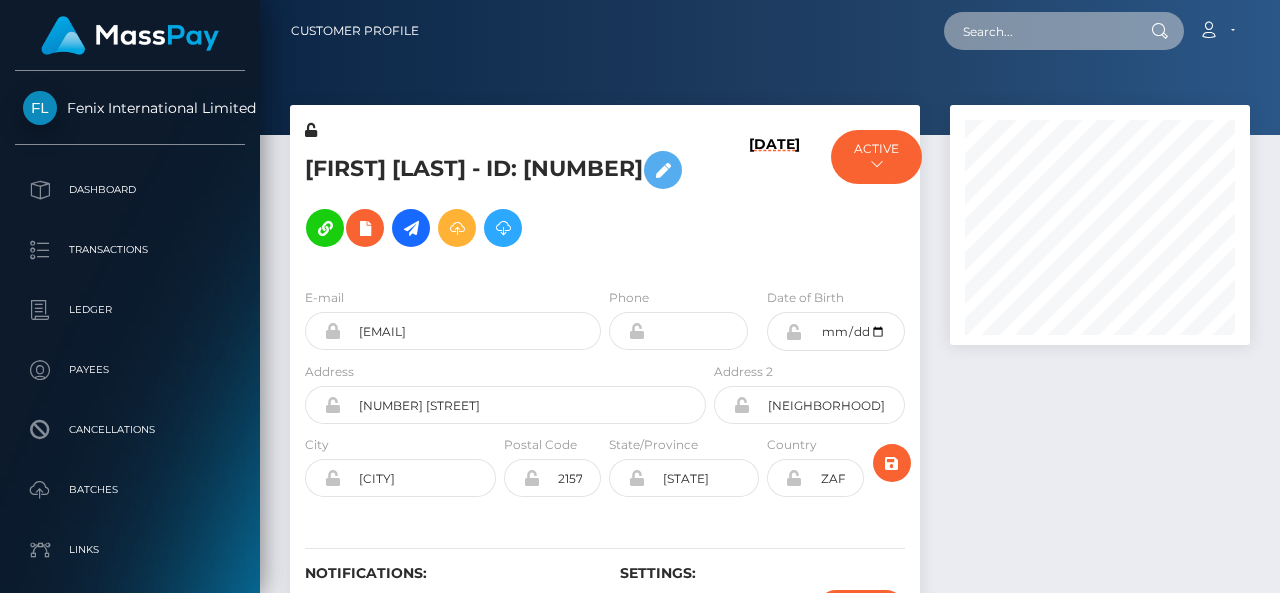 click at bounding box center [1038, 31] 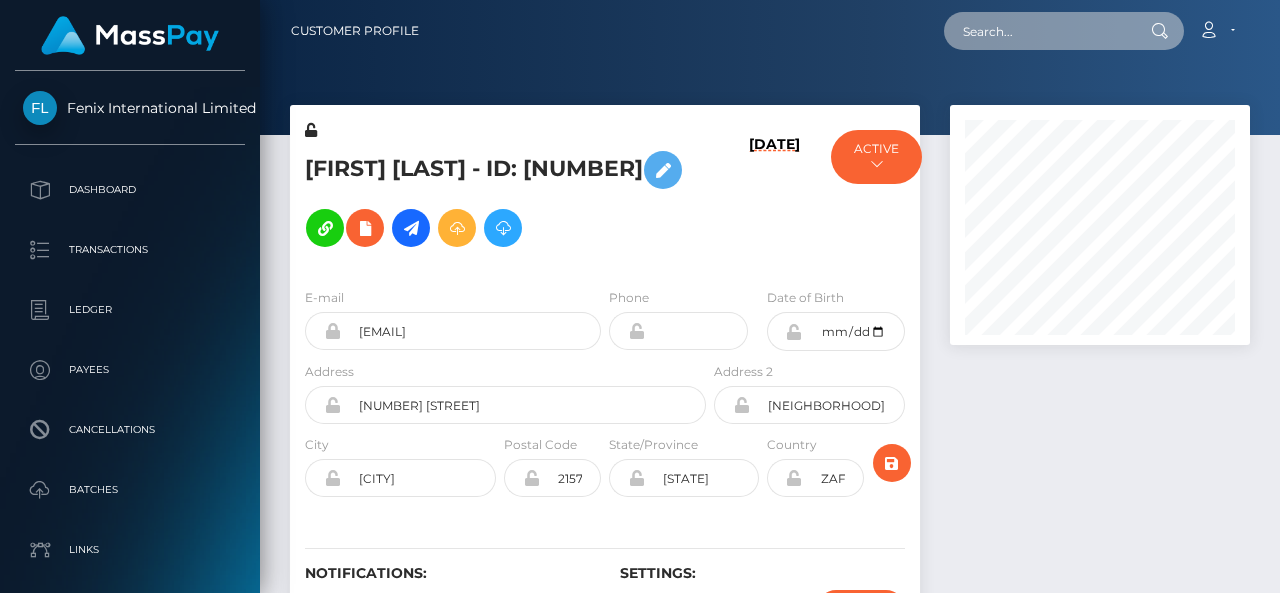 paste on "[EMAIL]" 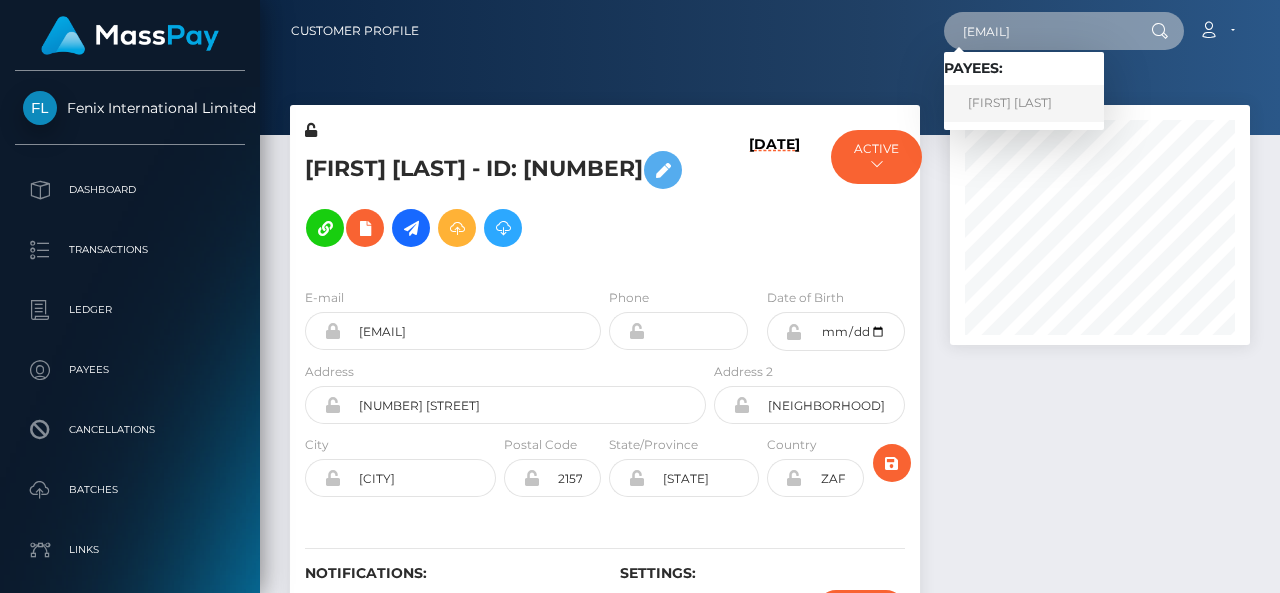 type on "[EMAIL]" 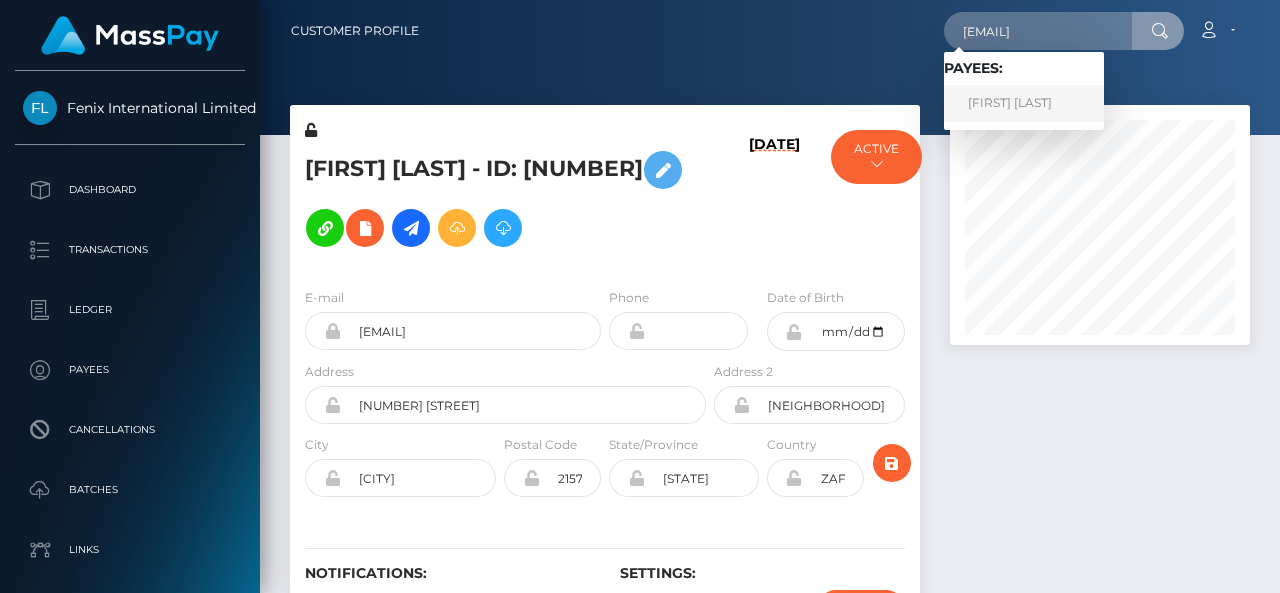 click on "[FIRST]  [LAST]" at bounding box center (1024, 103) 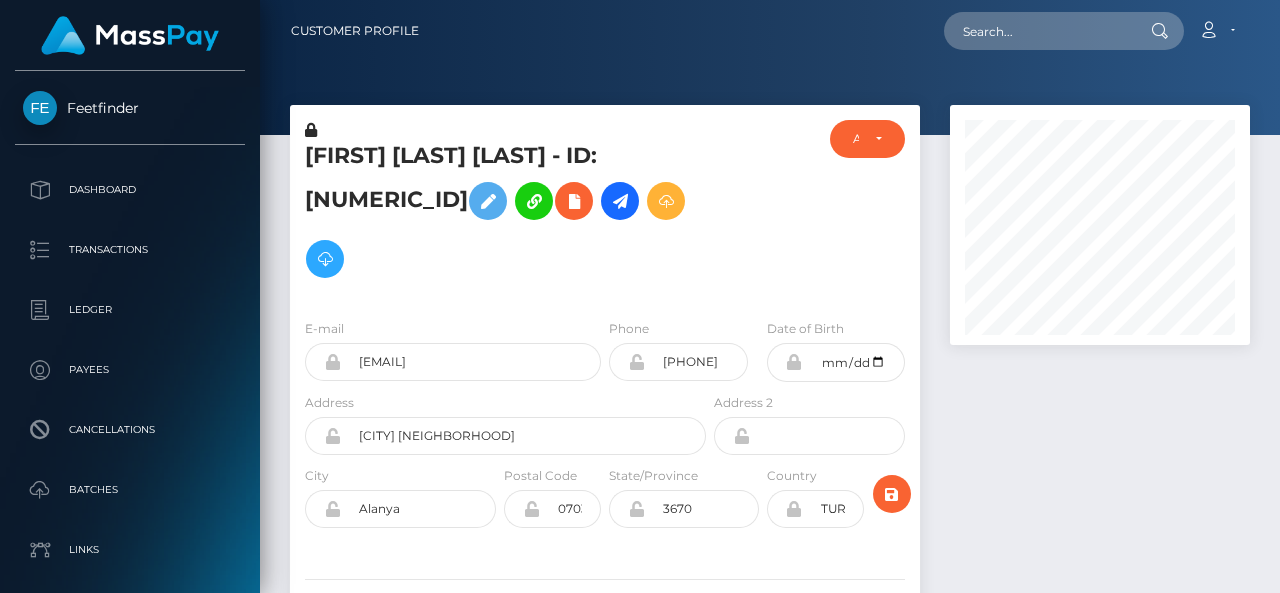 scroll, scrollTop: 0, scrollLeft: 0, axis: both 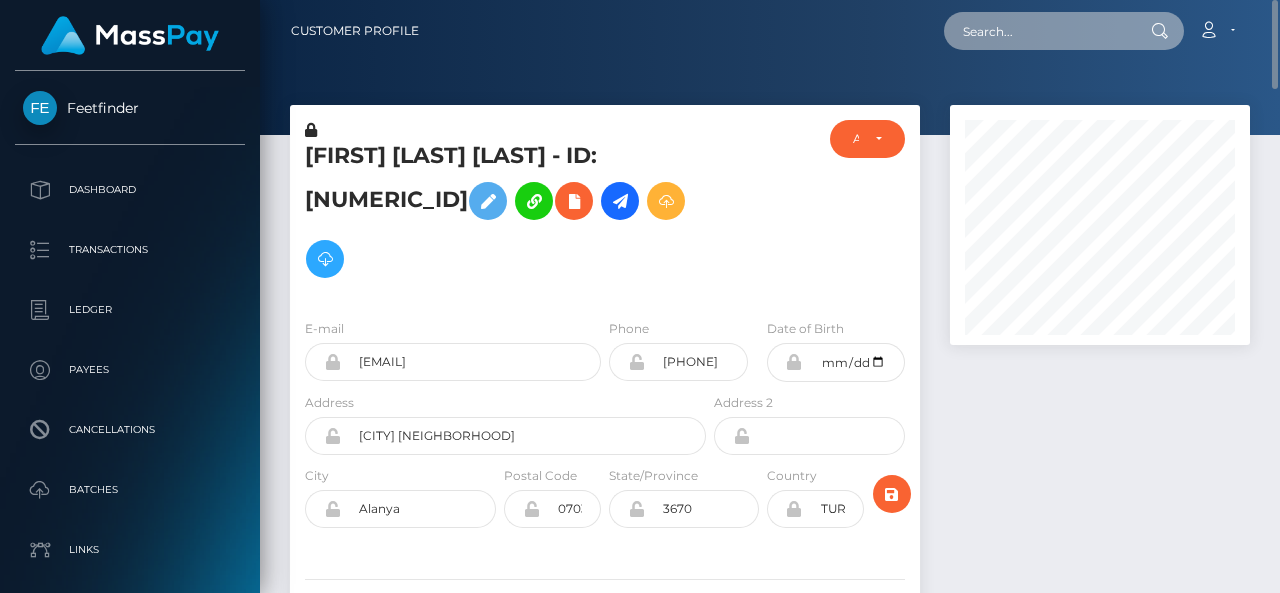 click at bounding box center (1038, 31) 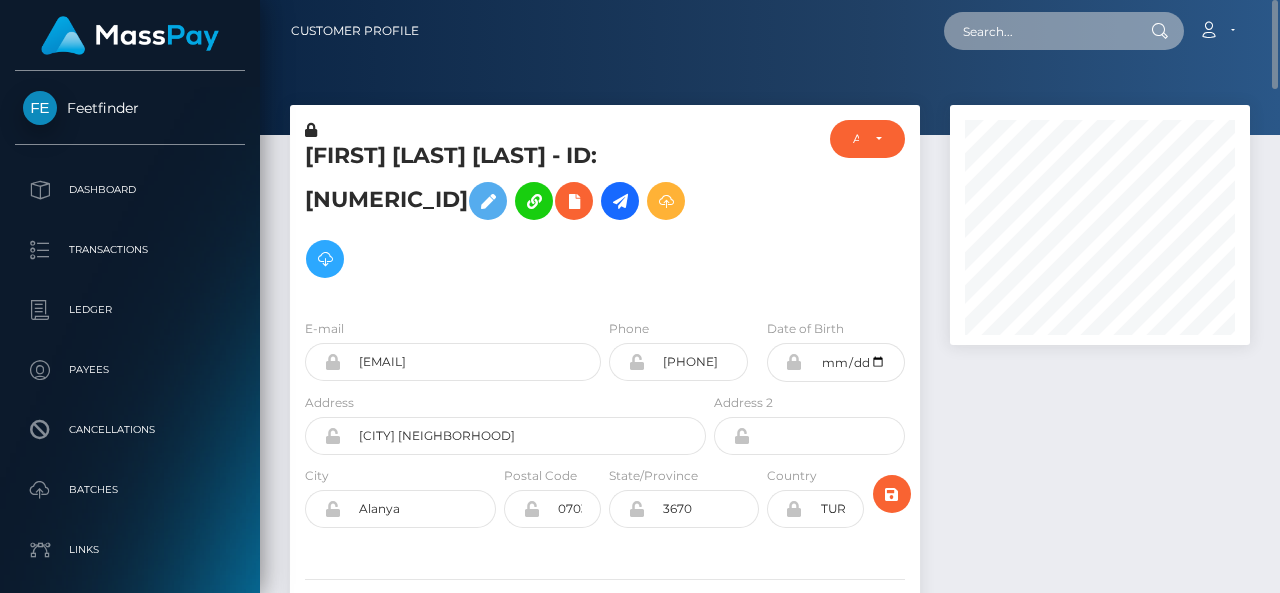 paste on "maggyasmr@[EXAMPLE.COM]" 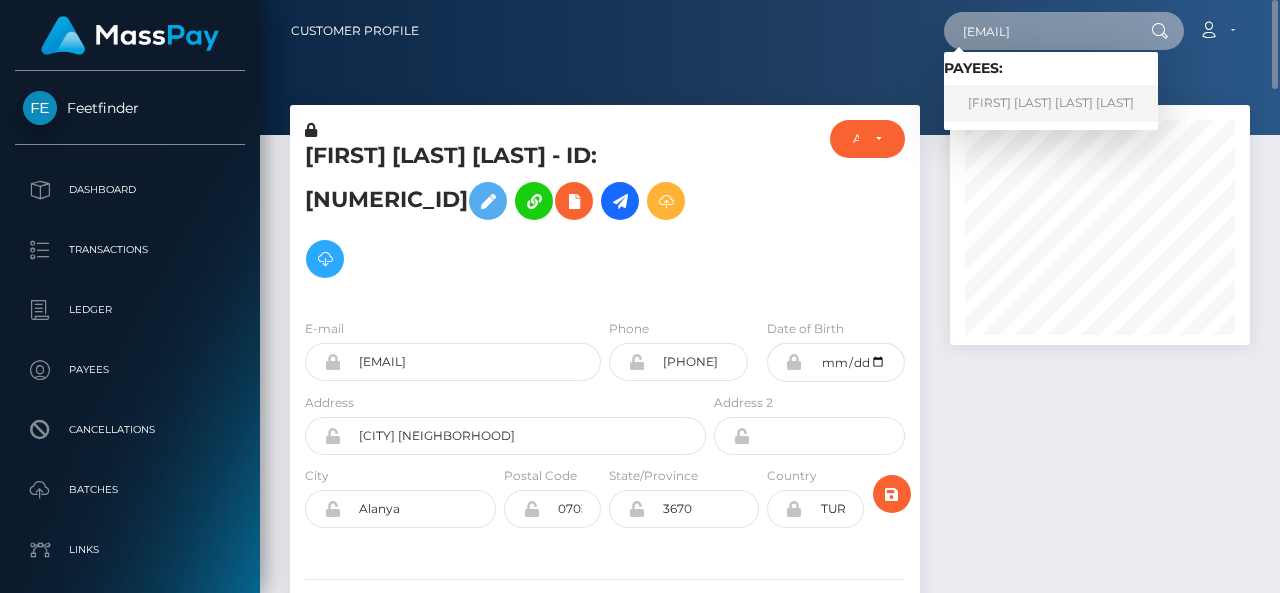 type on "maggyasmr@[EXAMPLE.COM]" 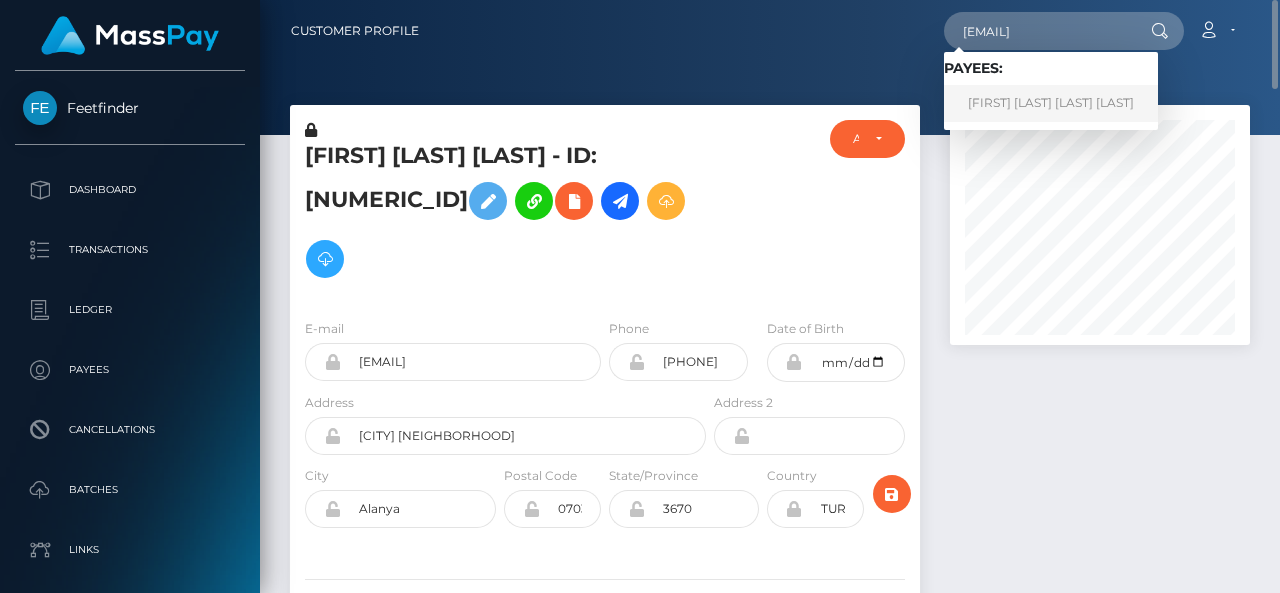 click on "FREJA MAGDALENA ALENIUS JONSSON" at bounding box center [1051, 103] 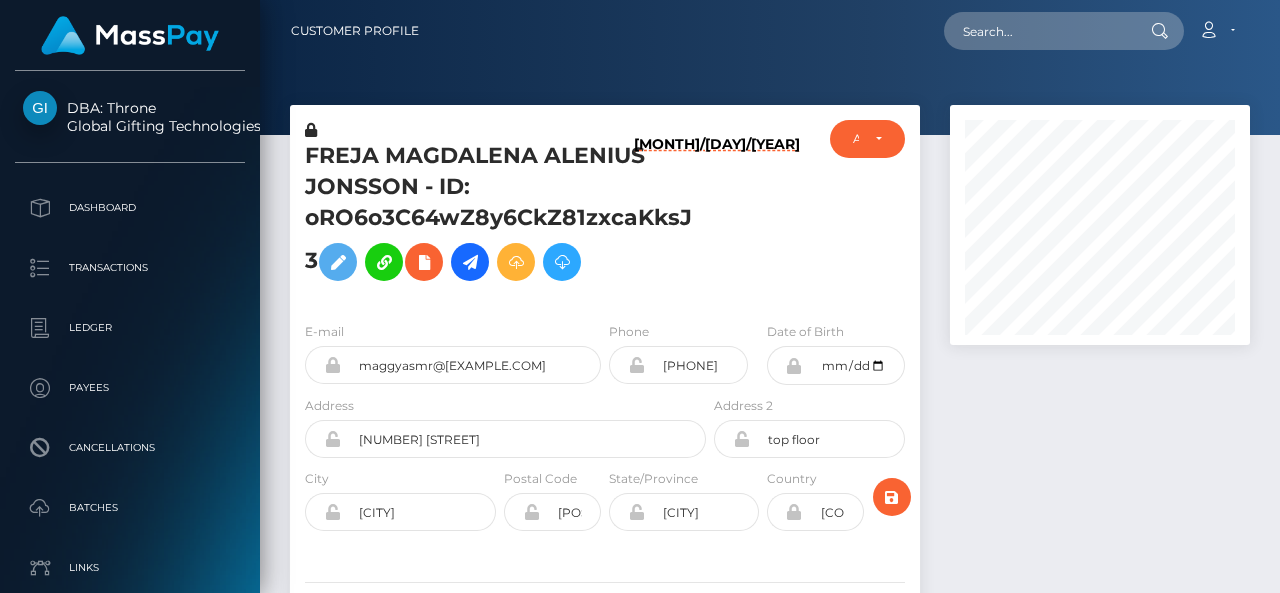 scroll, scrollTop: 0, scrollLeft: 0, axis: both 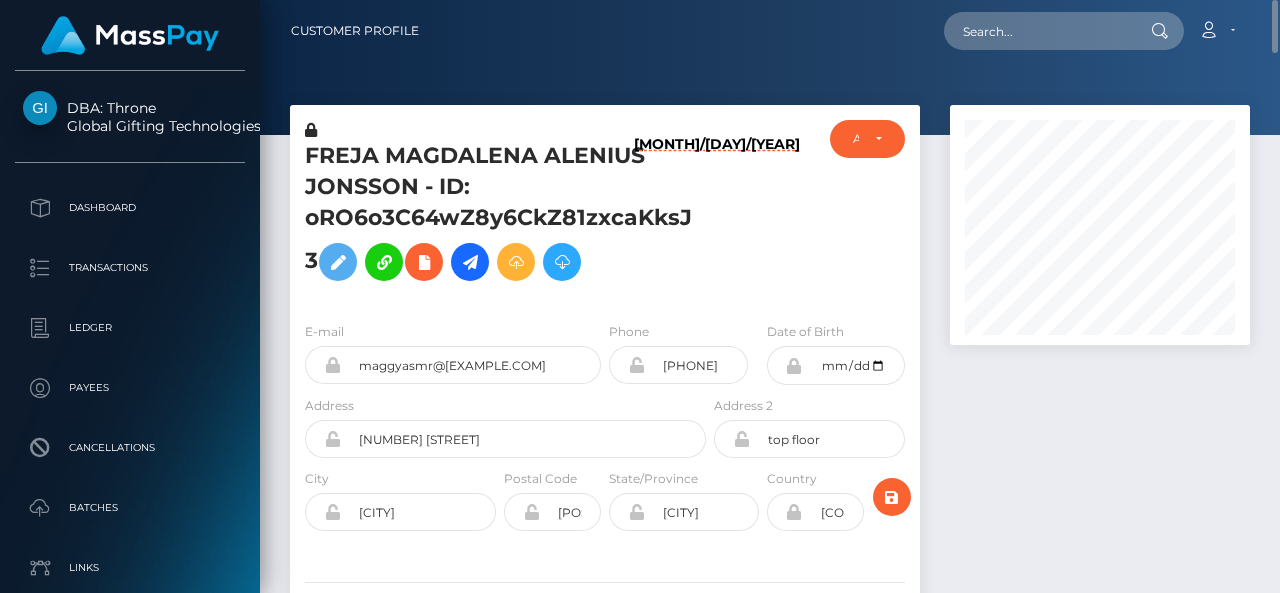 click on "FREJA MAGDALENA ALENIUS JONSSON
- ID: oRO6o3C64wZ8y6CkZ81zxcaKksJ3" at bounding box center [500, 216] 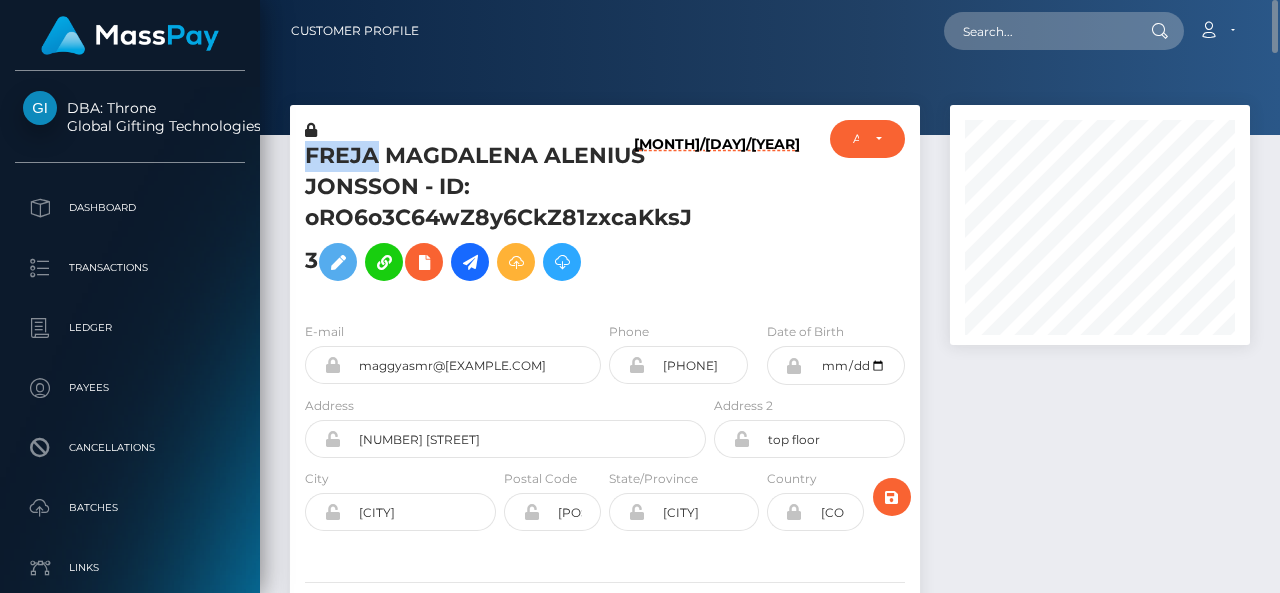 click on "FREJA MAGDALENA ALENIUS JONSSON
- ID: oRO6o3C64wZ8y6CkZ81zxcaKksJ3" at bounding box center (500, 216) 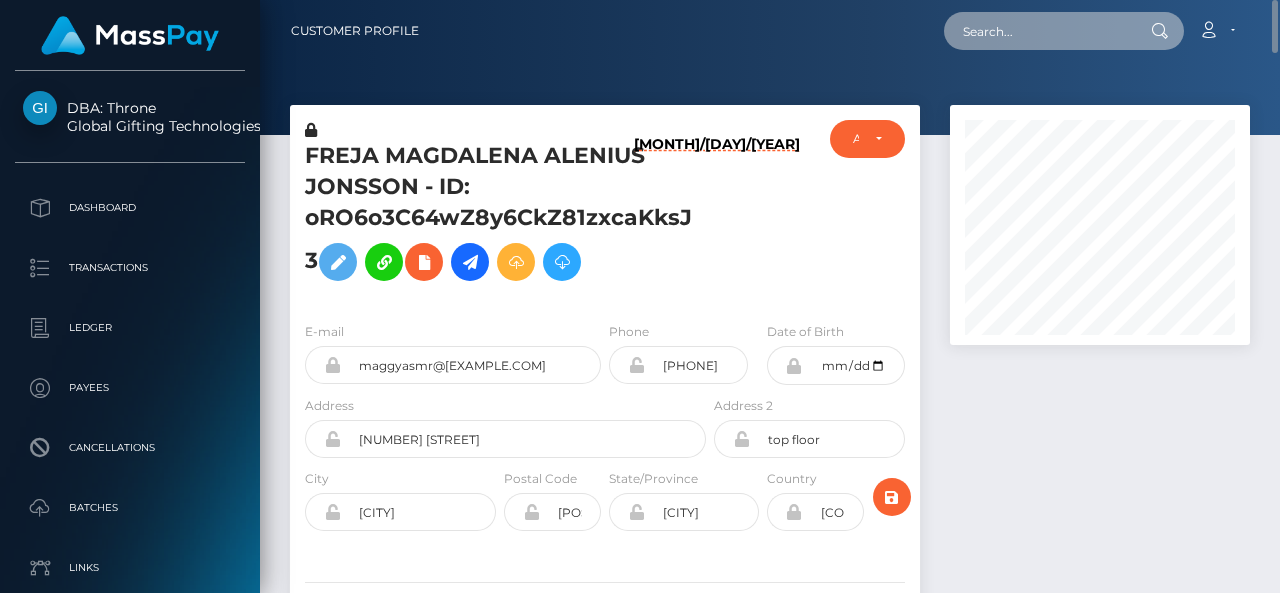 click at bounding box center [1038, 31] 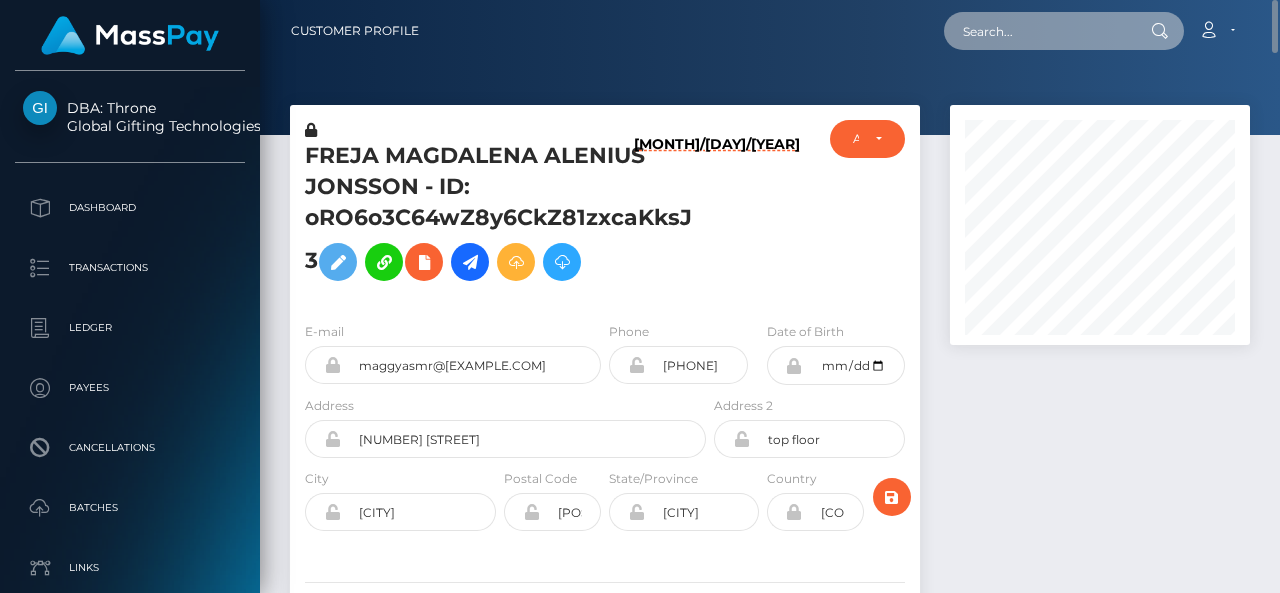 paste on "drstefan.irp@gmail.com" 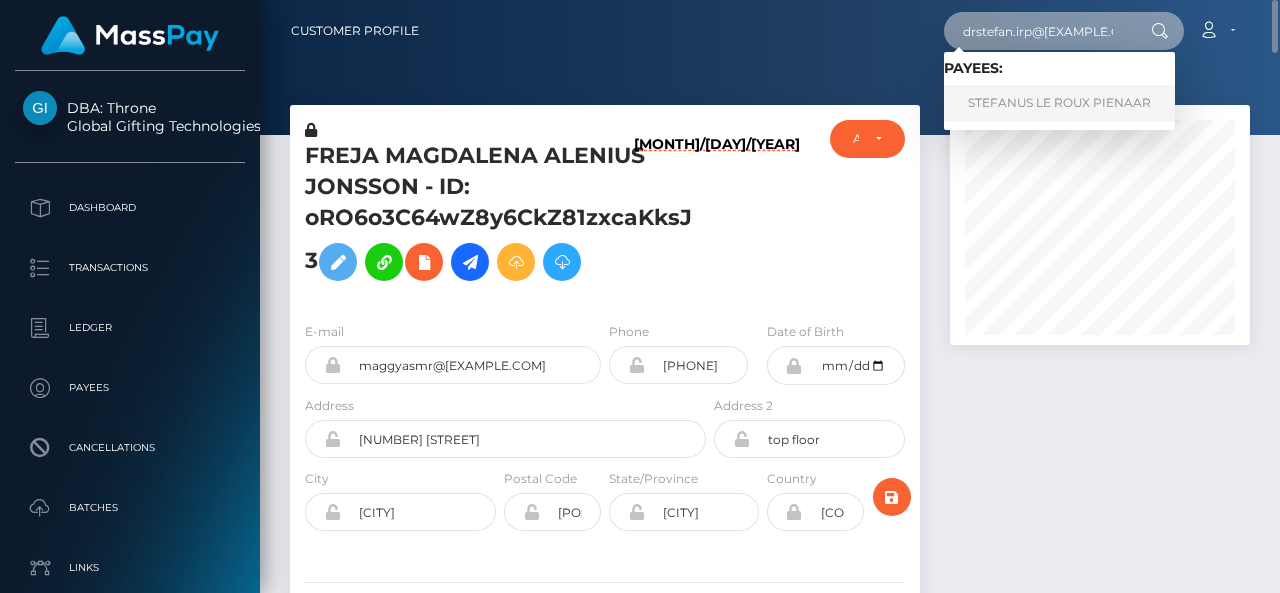 type on "drstefan.irp@gmail.com" 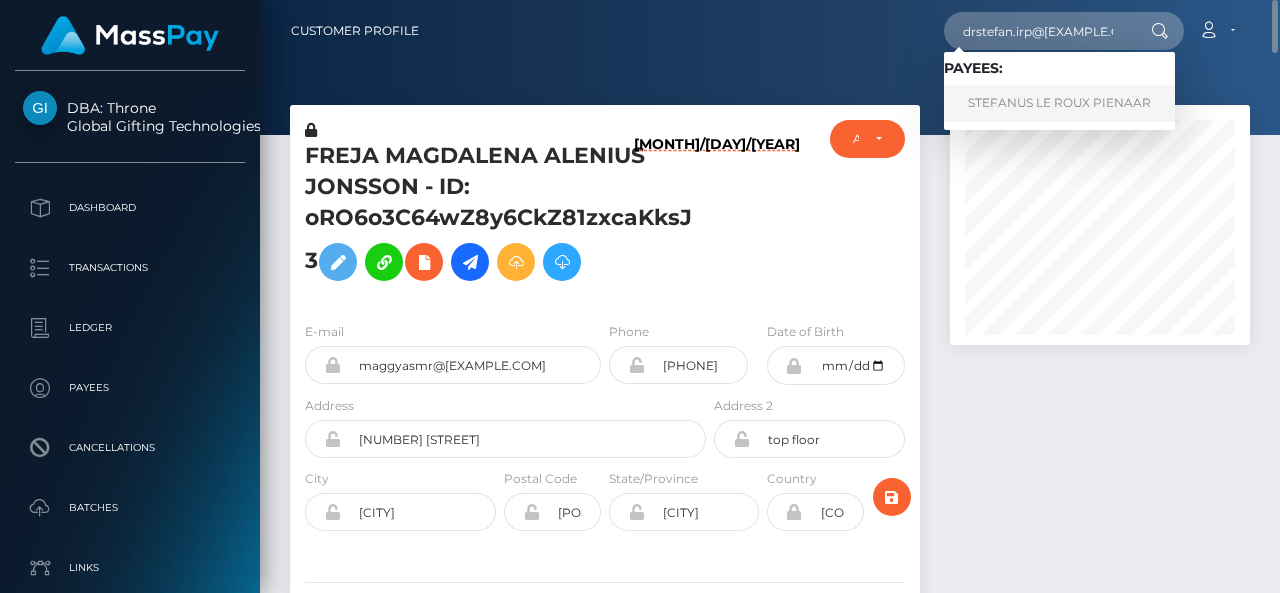 click on "STEFANUS LE ROUX PIENAAR" at bounding box center (1059, 103) 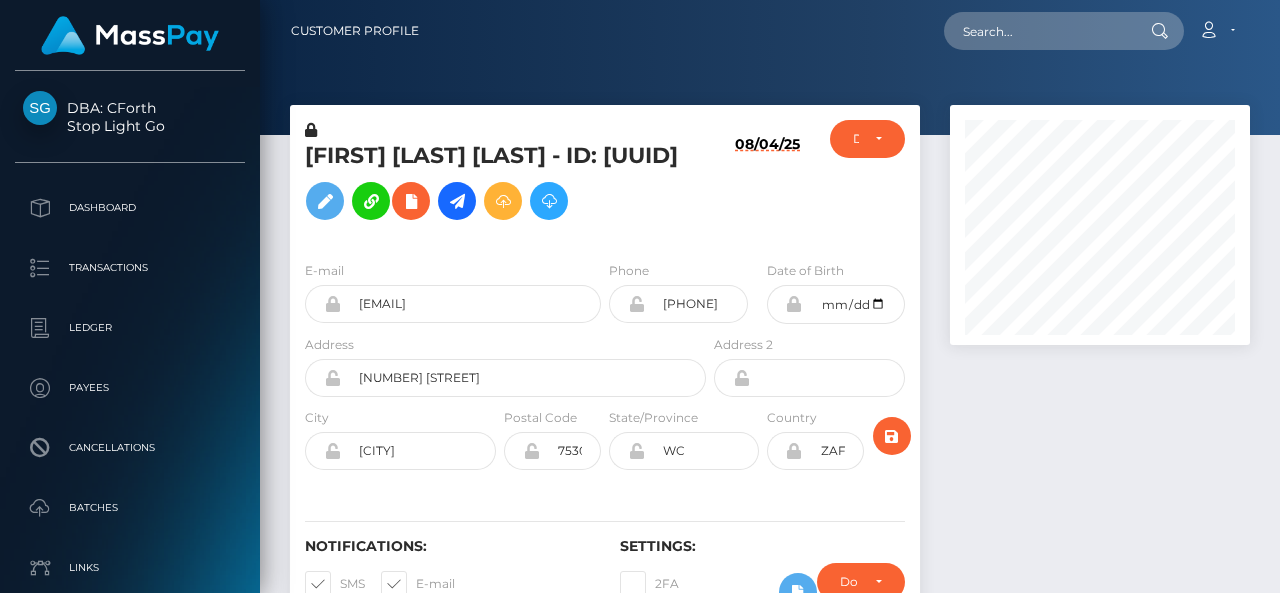 scroll, scrollTop: 0, scrollLeft: 0, axis: both 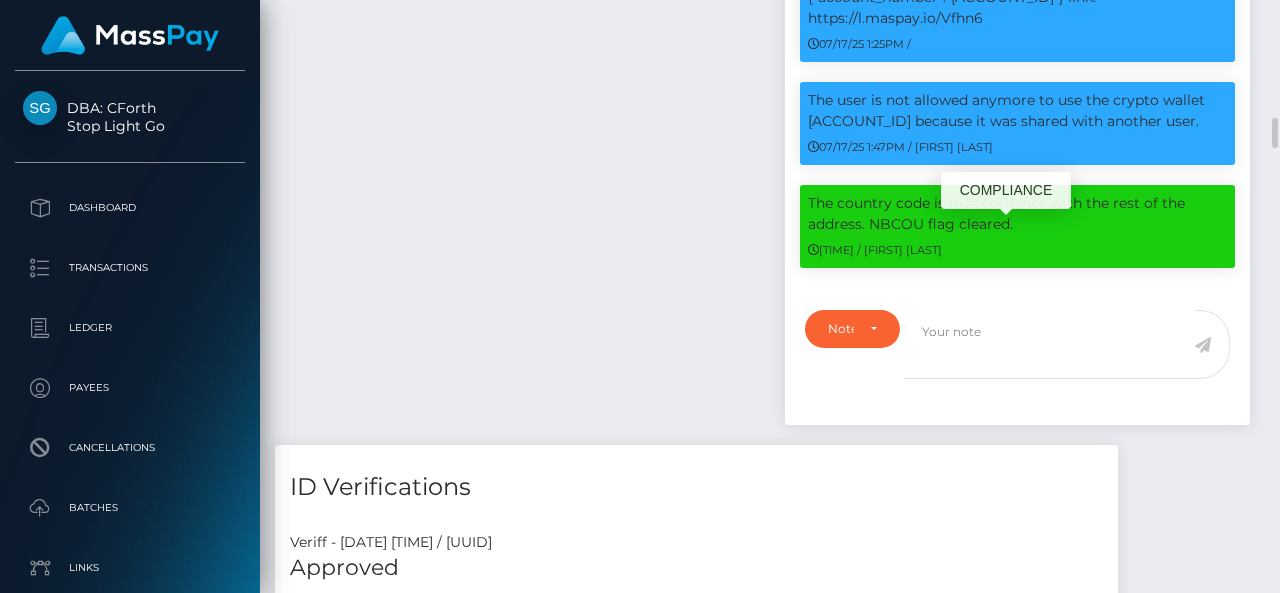 drag, startPoint x: 992, startPoint y: 222, endPoint x: 789, endPoint y: 185, distance: 206.34438 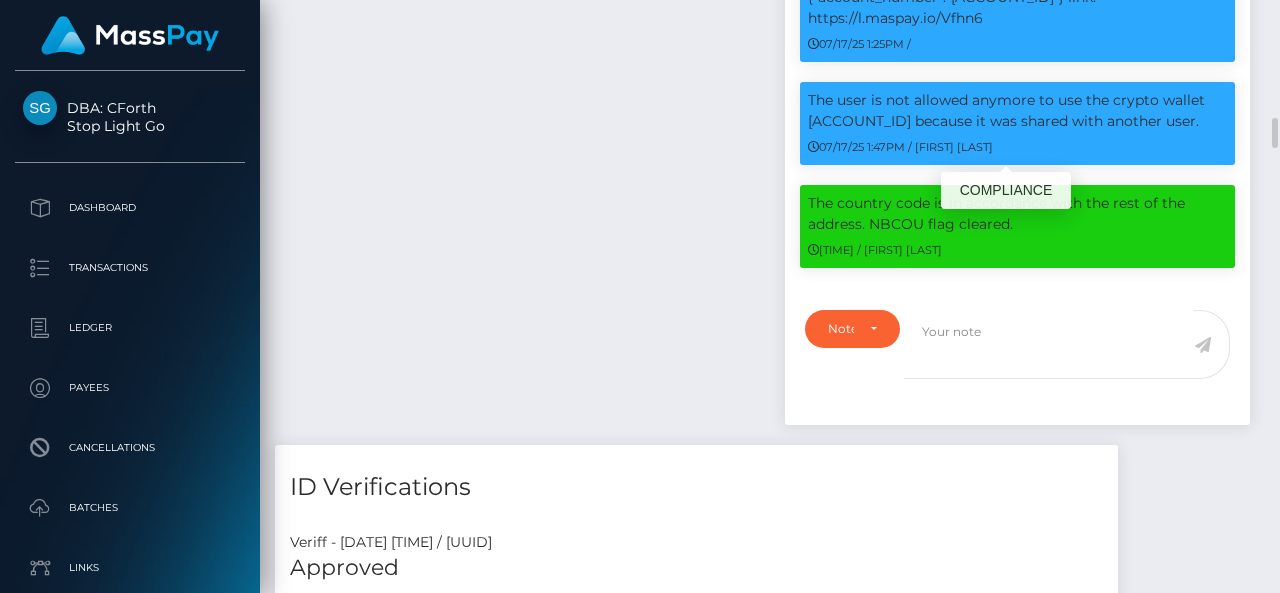 scroll, scrollTop: 240, scrollLeft: 300, axis: both 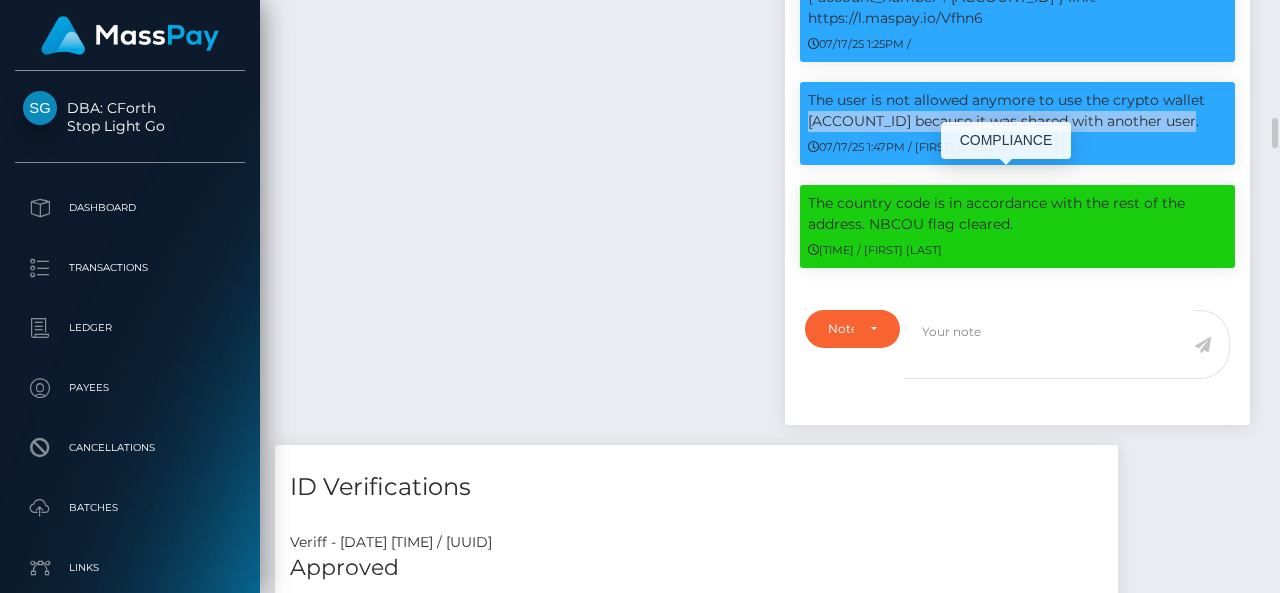 drag, startPoint x: 807, startPoint y: 184, endPoint x: 1205, endPoint y: 182, distance: 398.00504 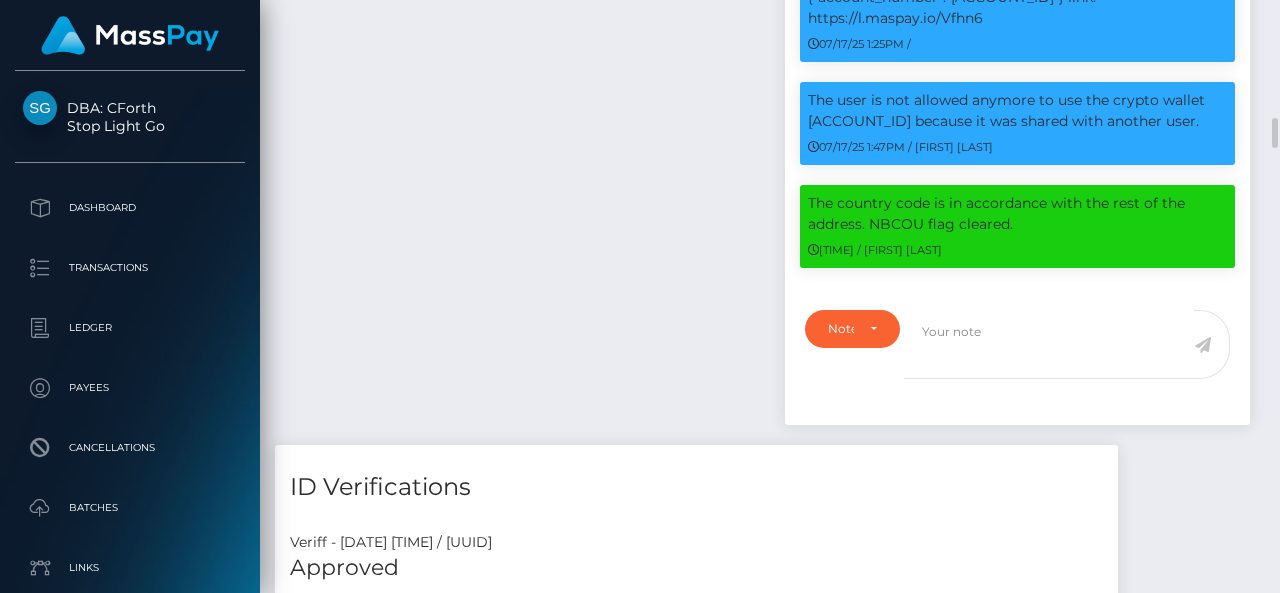 click on "Payee Attributes
Payer Name
Label
Value
South Africa / USDT - Tron(TRC20)
f25945e9-4609-4855-8a9e-65bbbacd4878" at bounding box center (522, -461) 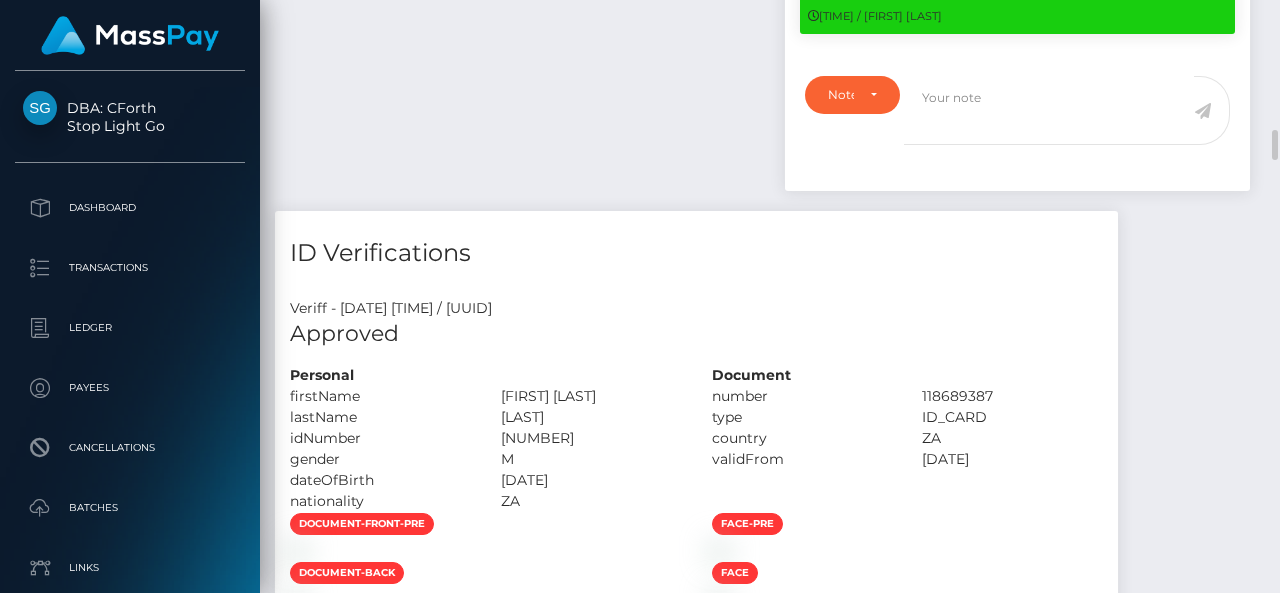 scroll, scrollTop: 2438, scrollLeft: 0, axis: vertical 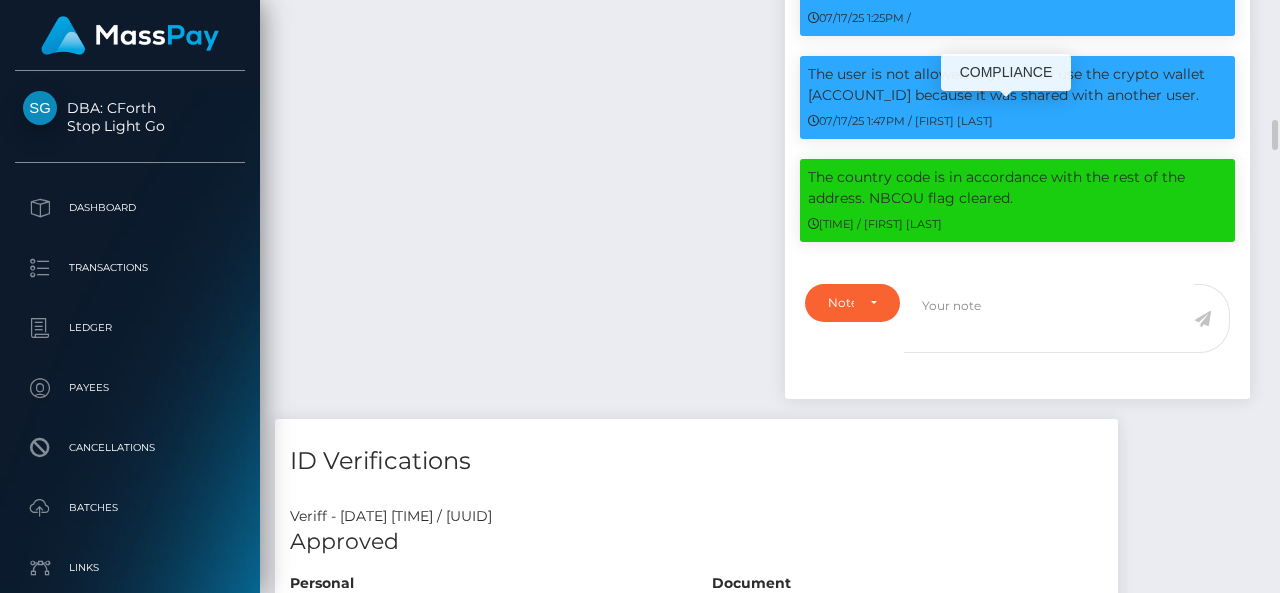 drag, startPoint x: 813, startPoint y: 153, endPoint x: 1220, endPoint y: 149, distance: 407.01965 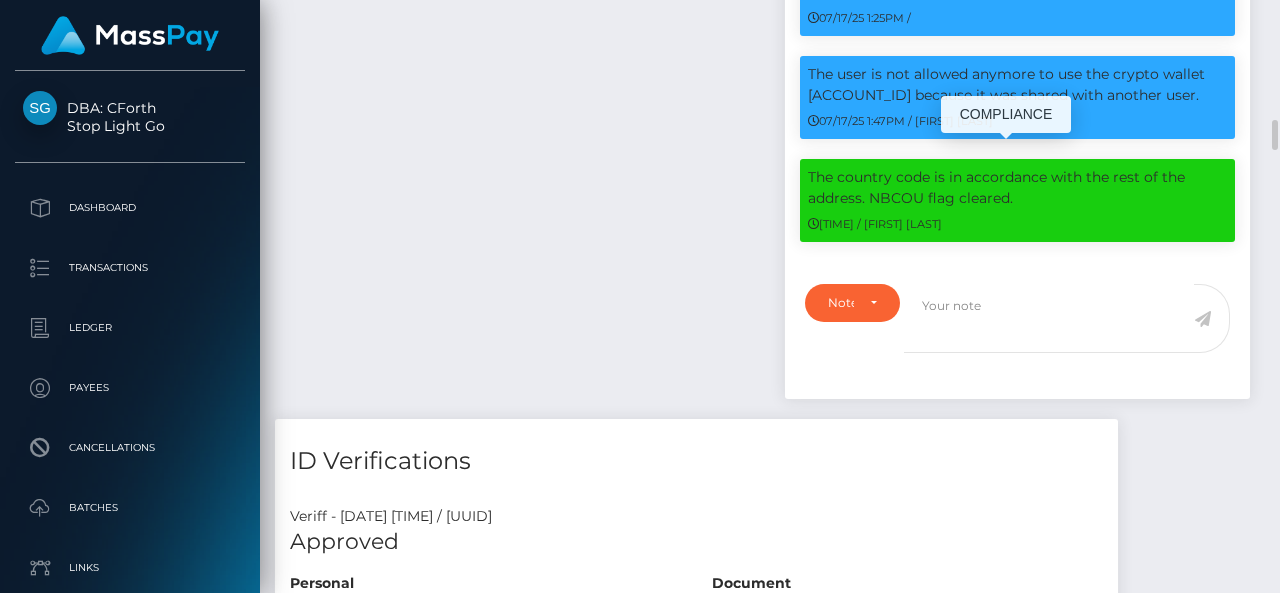 scroll, scrollTop: 240, scrollLeft: 300, axis: both 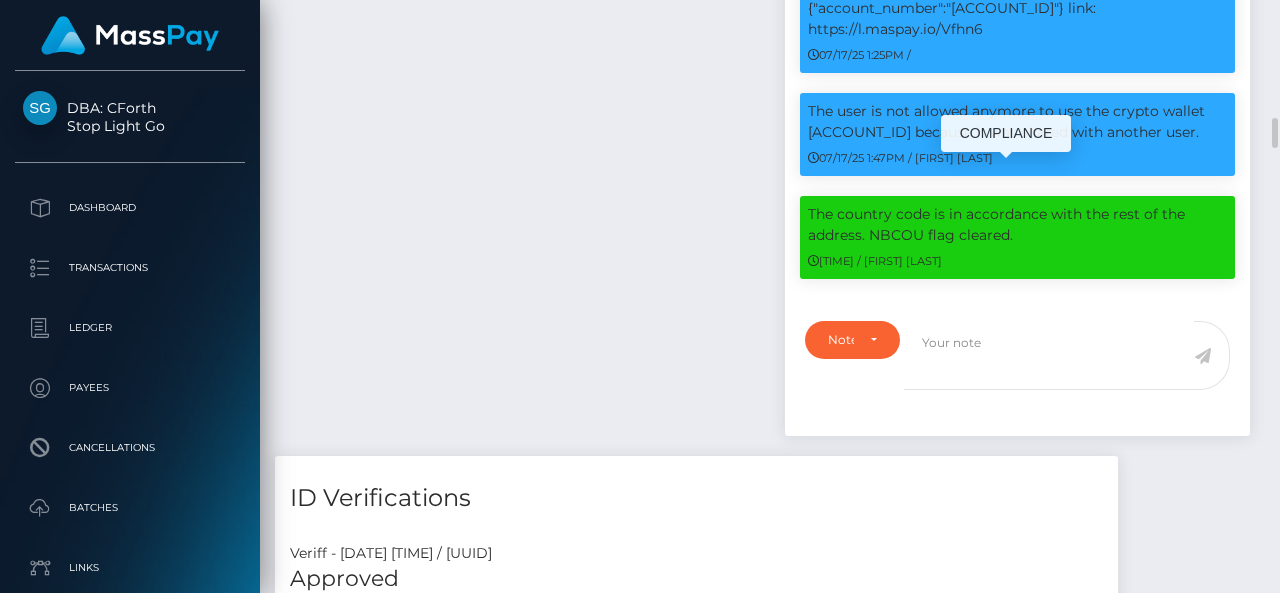 click on "The user is not allowed anymore to use the crypto wallet TXjB8tfi56SX2HW1TSqX4ZeqW4qgAKh3tu because it was shared with another user." at bounding box center (1017, 122) 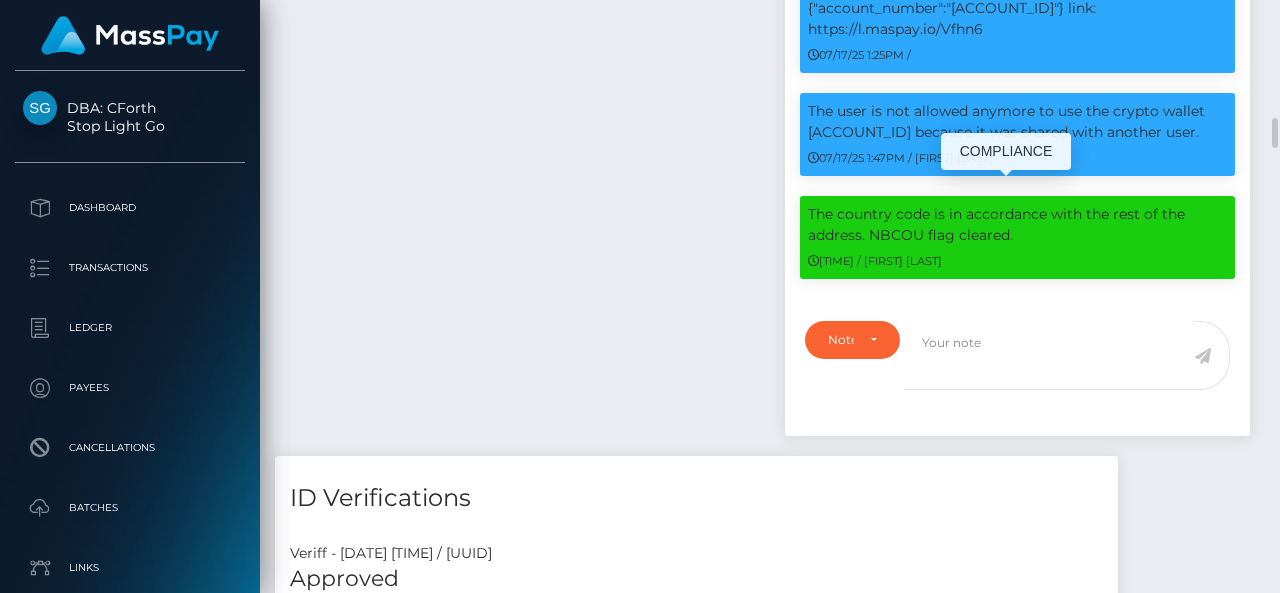 scroll, scrollTop: 240, scrollLeft: 300, axis: both 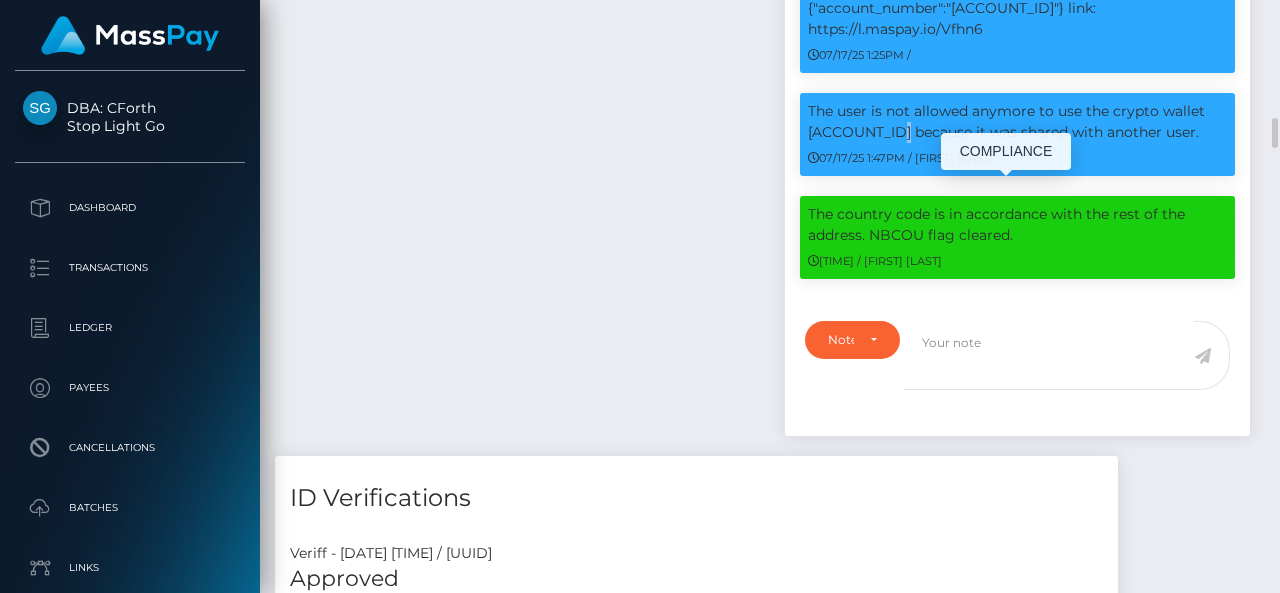 click on "The user is not allowed anymore to use the crypto wallet TXjB8tfi56SX2HW1TSqX4ZeqW4qgAKh3tu because it was shared with another user." at bounding box center [1017, 122] 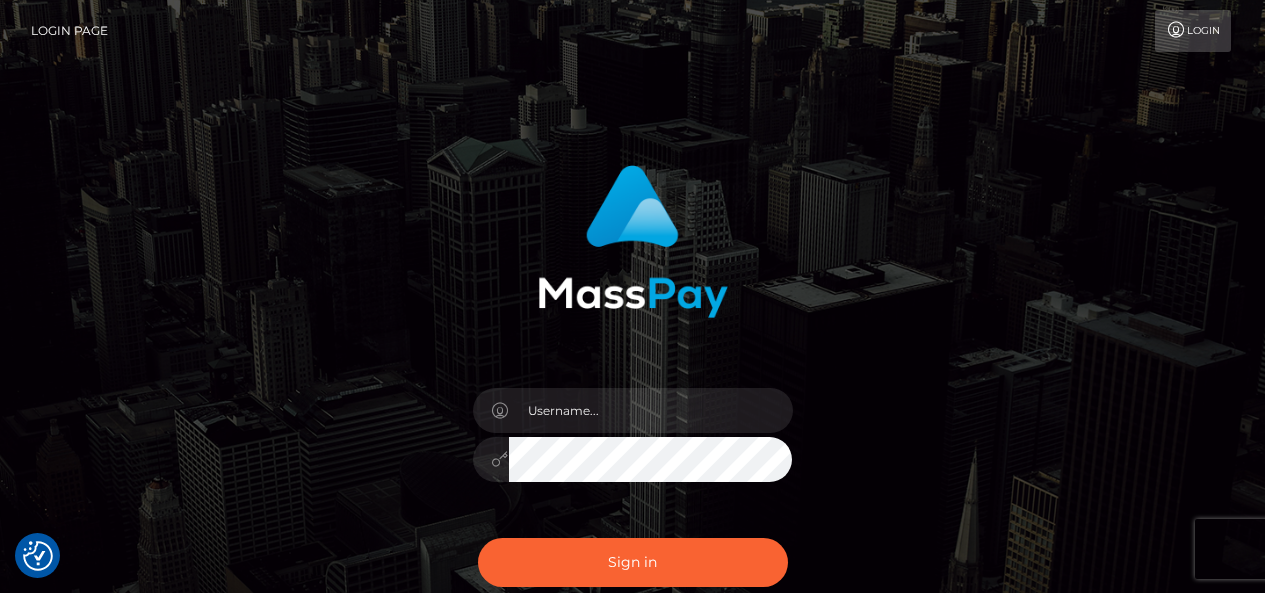 scroll, scrollTop: 0, scrollLeft: 0, axis: both 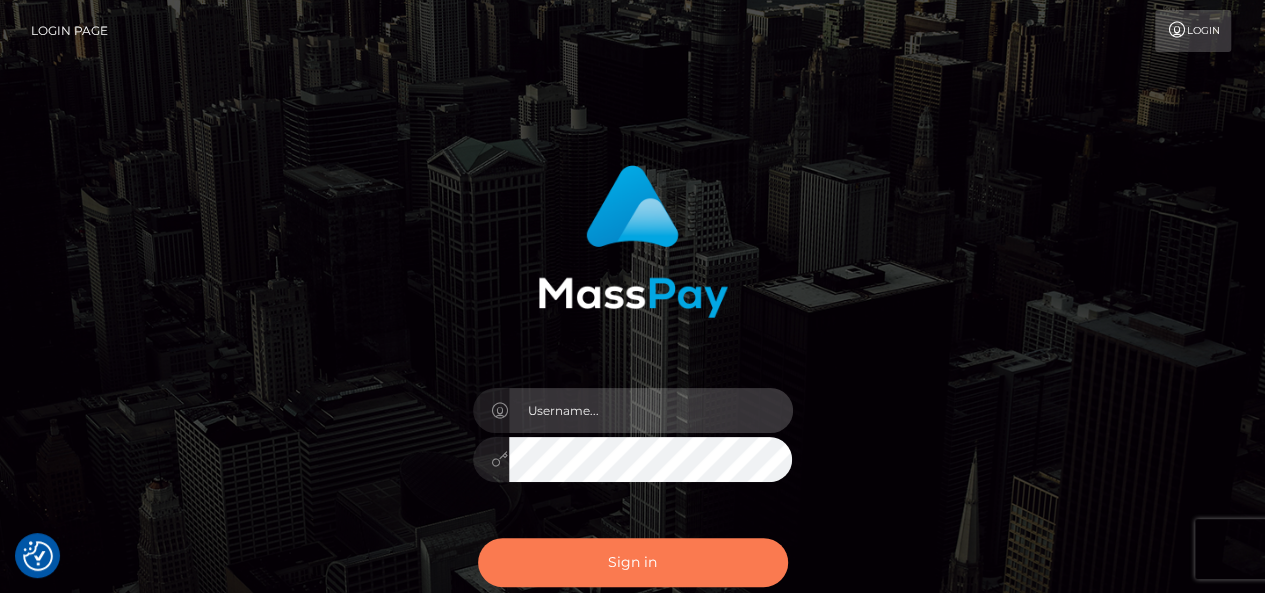 type on "pk.es" 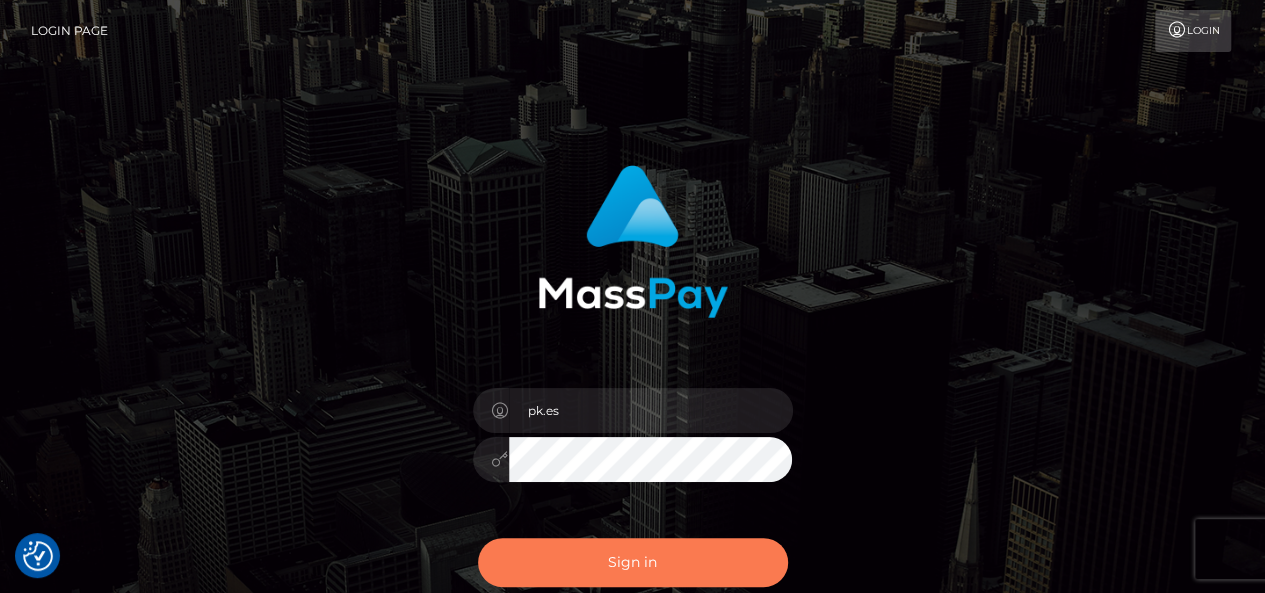 click on "Sign in" at bounding box center (633, 562) 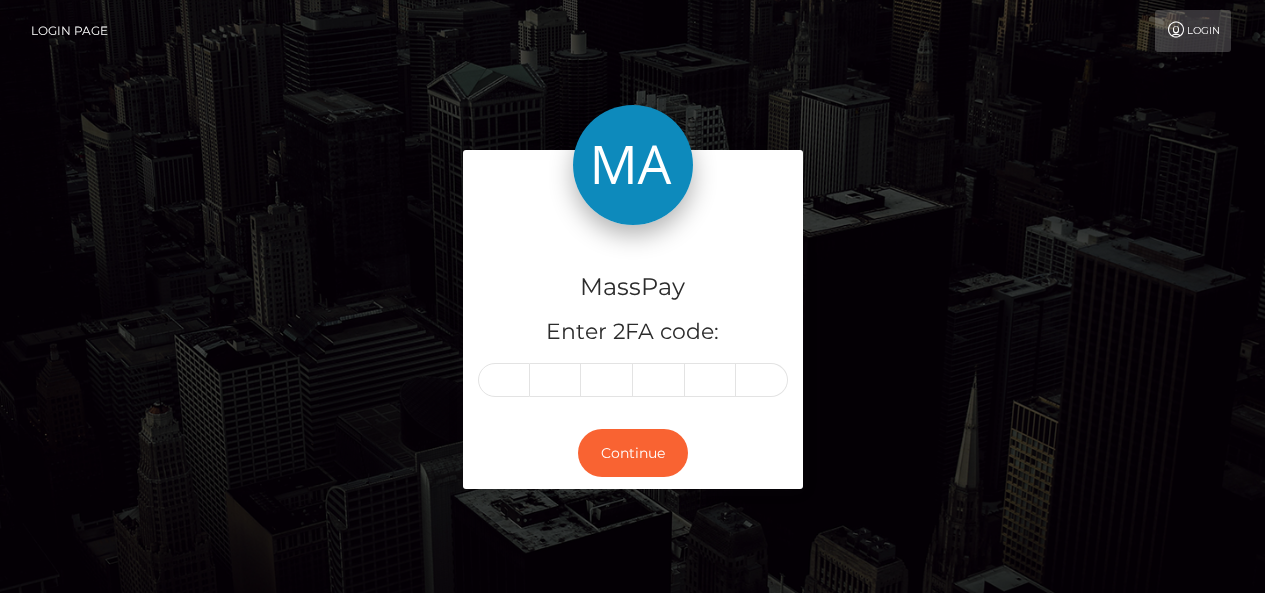 scroll, scrollTop: 0, scrollLeft: 0, axis: both 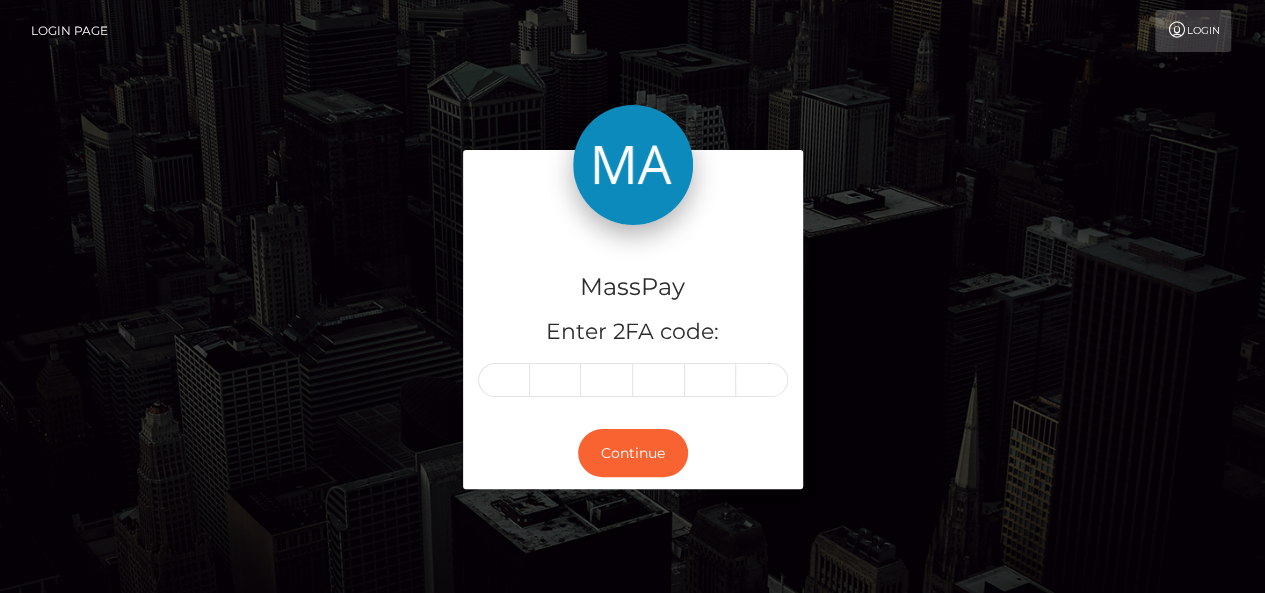 click at bounding box center [633, 187] 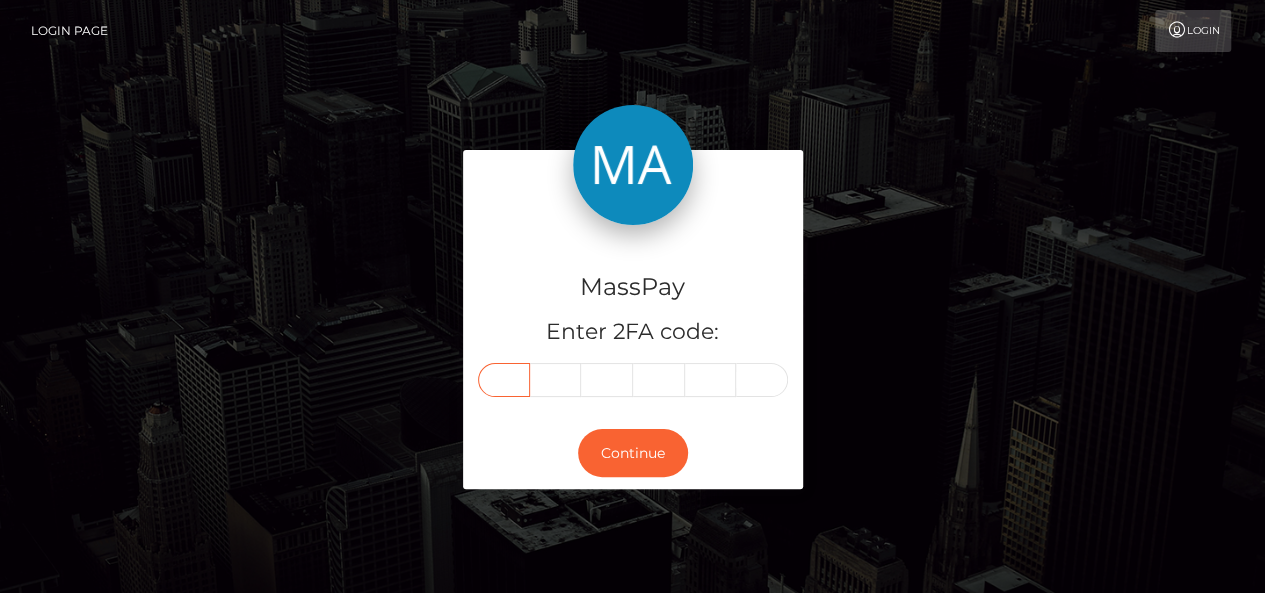 click at bounding box center (504, 380) 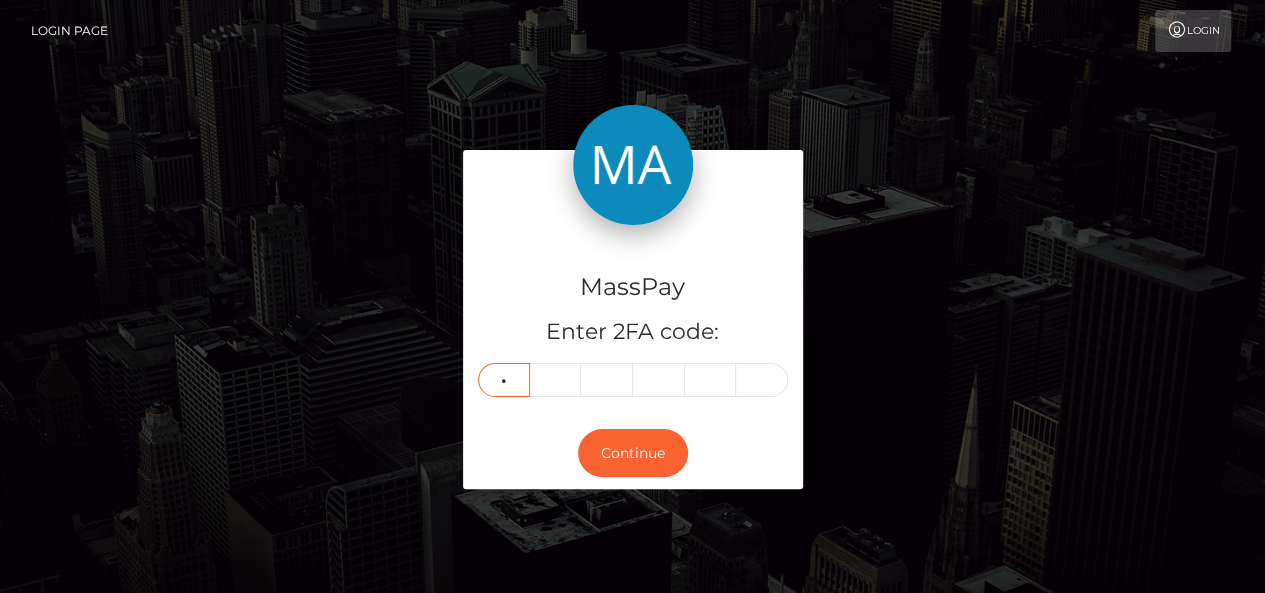 type on "5" 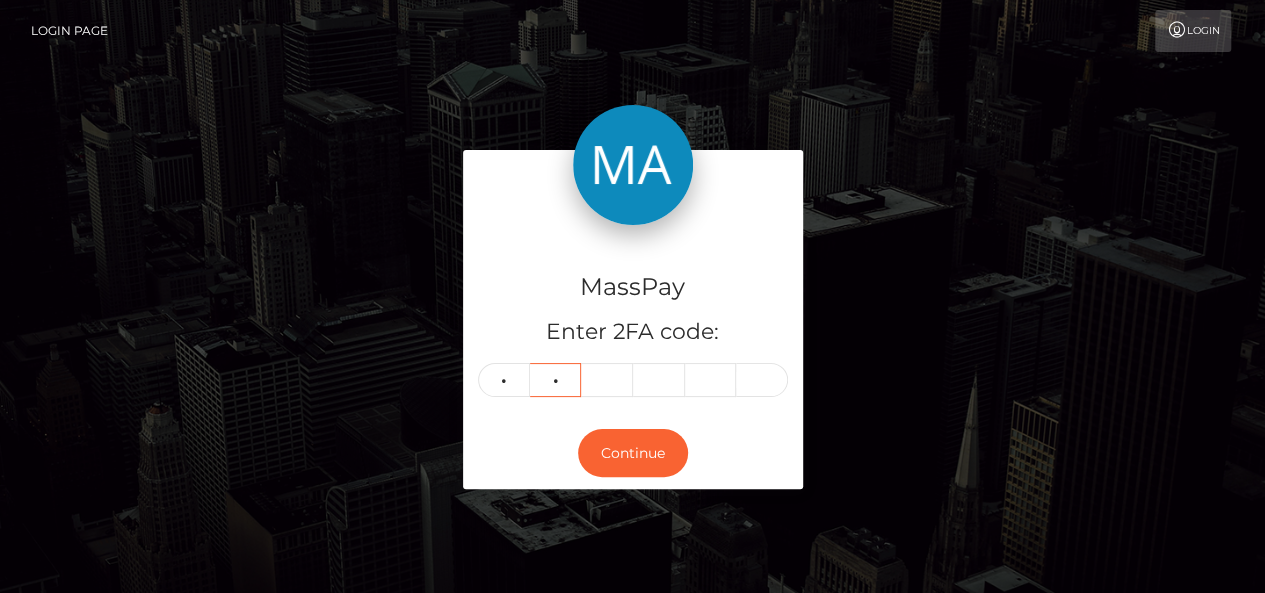 type on "4" 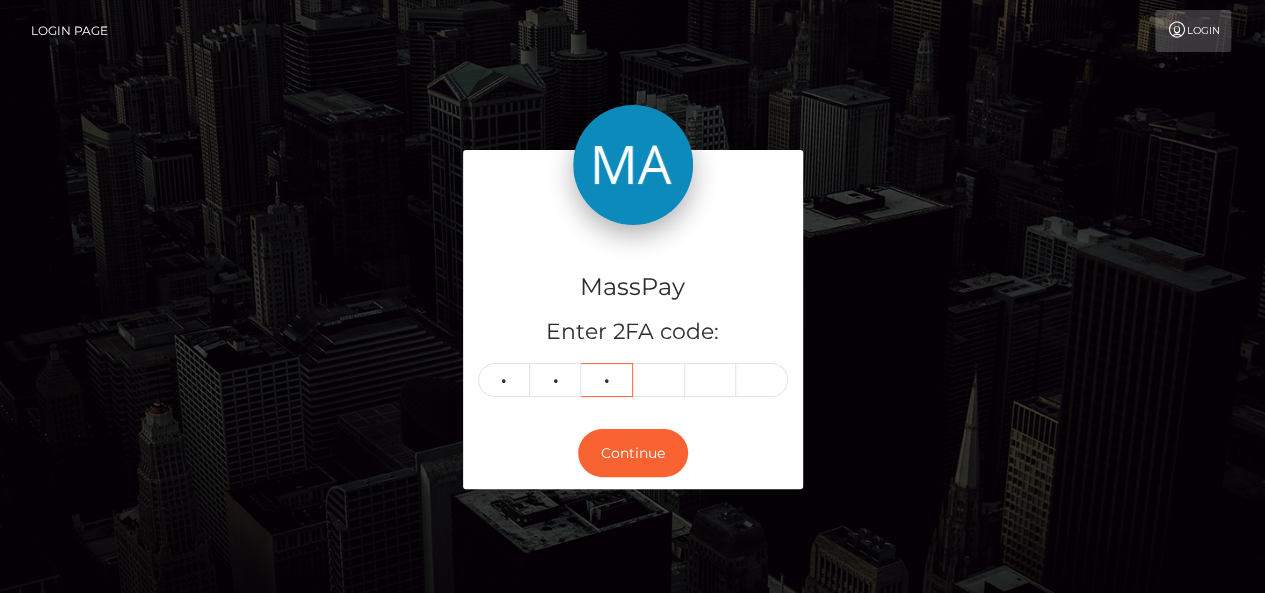 type on "2" 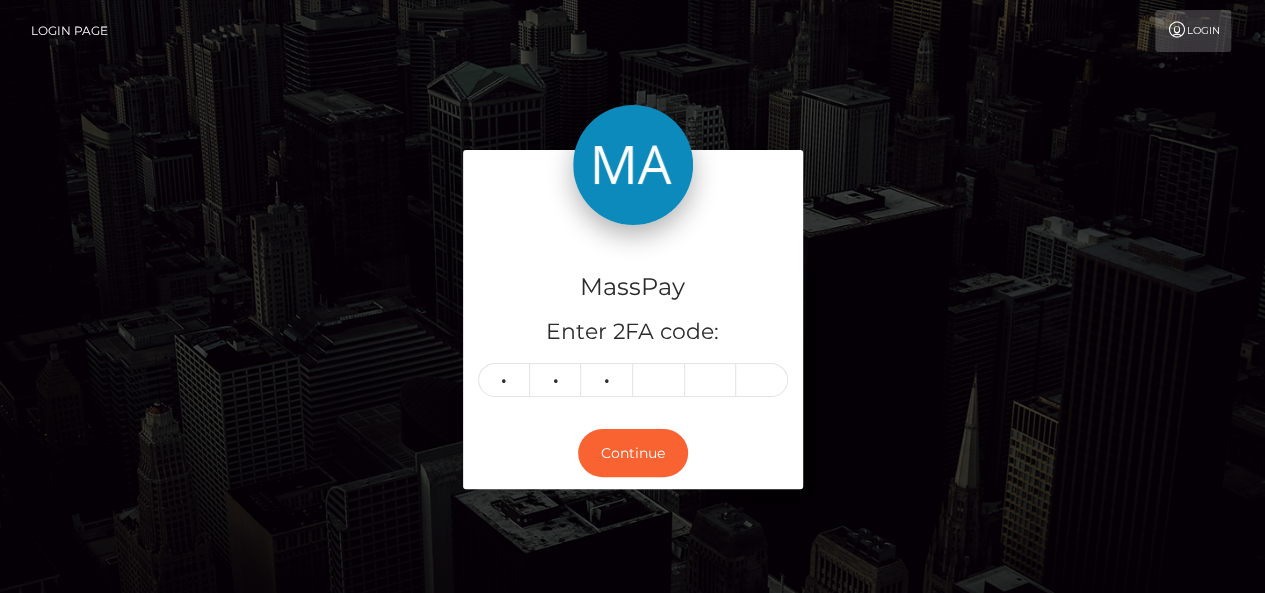 click on "MassPay
Enter 2FA code:
5 4 2 542" at bounding box center (633, 321) 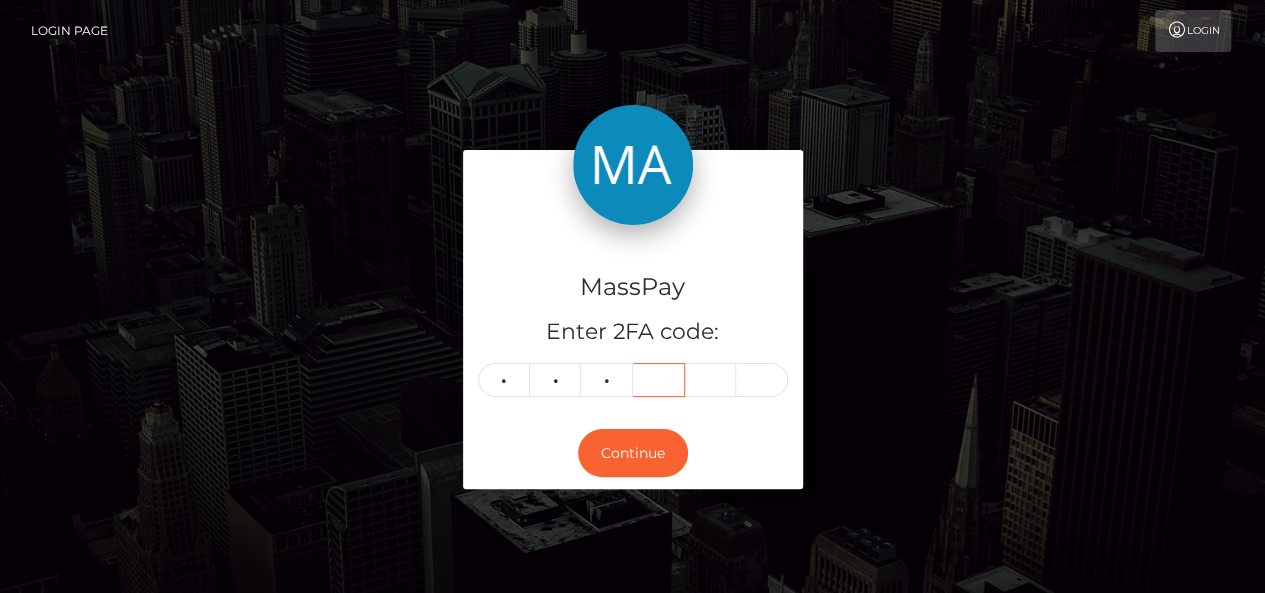 click at bounding box center [659, 380] 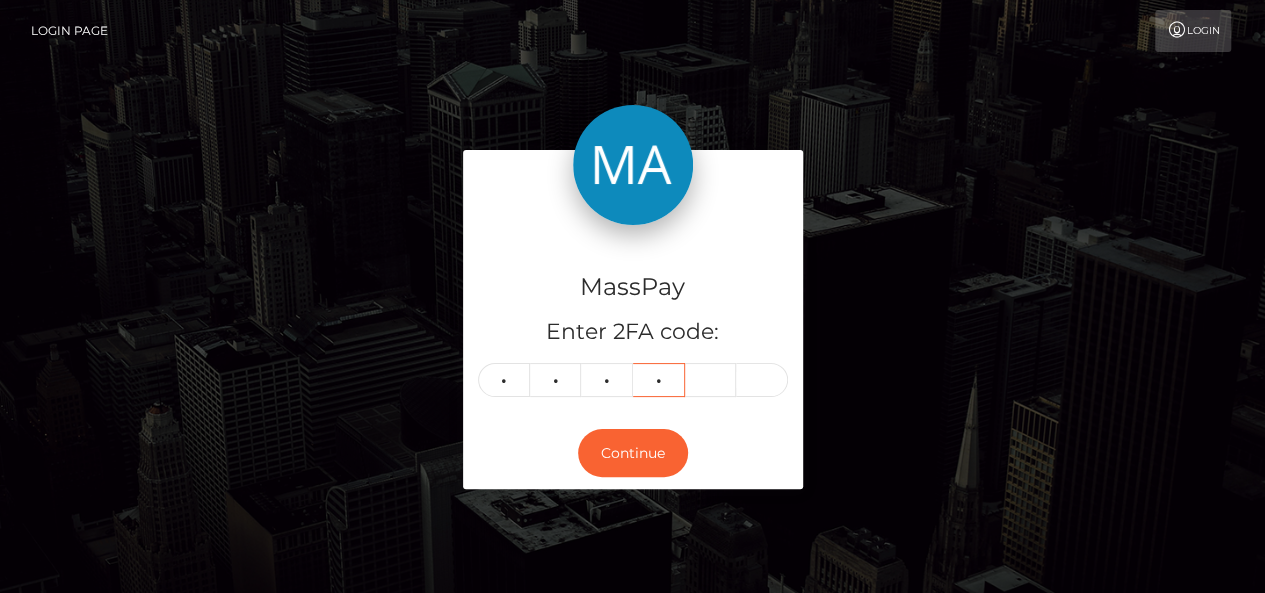 type on "6" 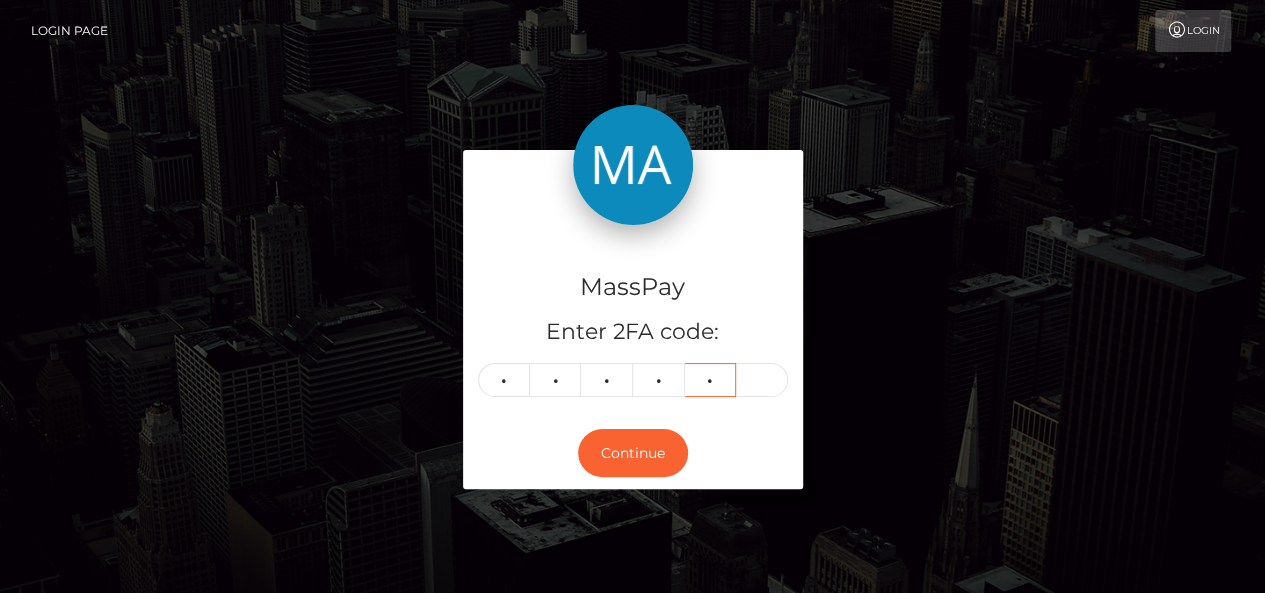 type on "7" 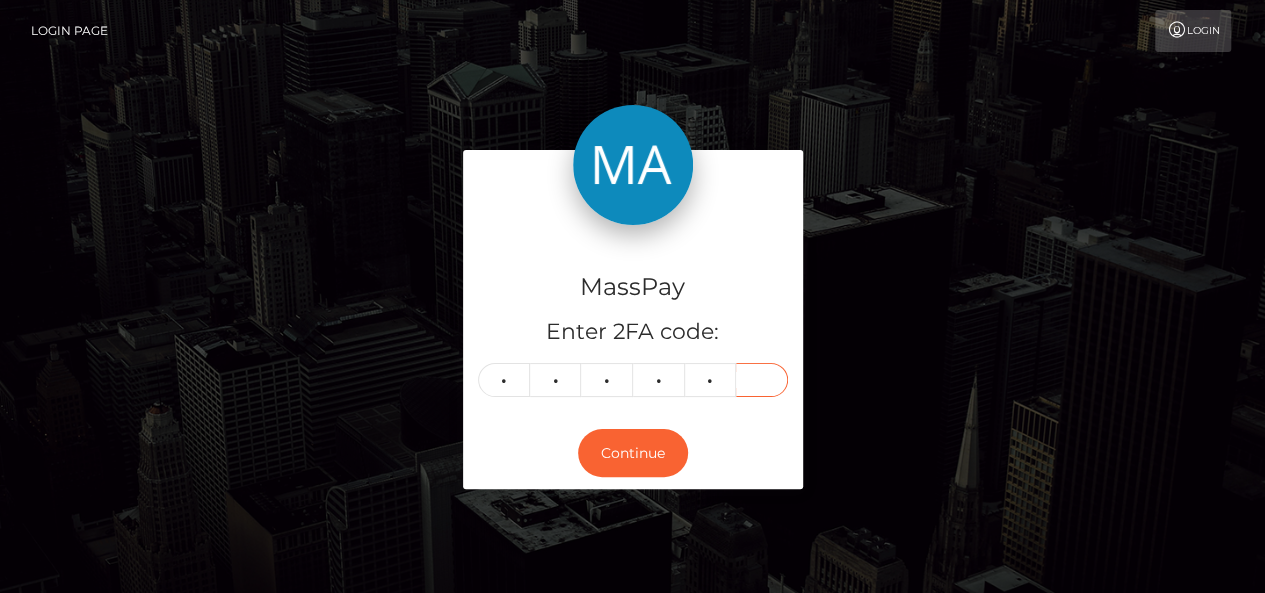type on "1" 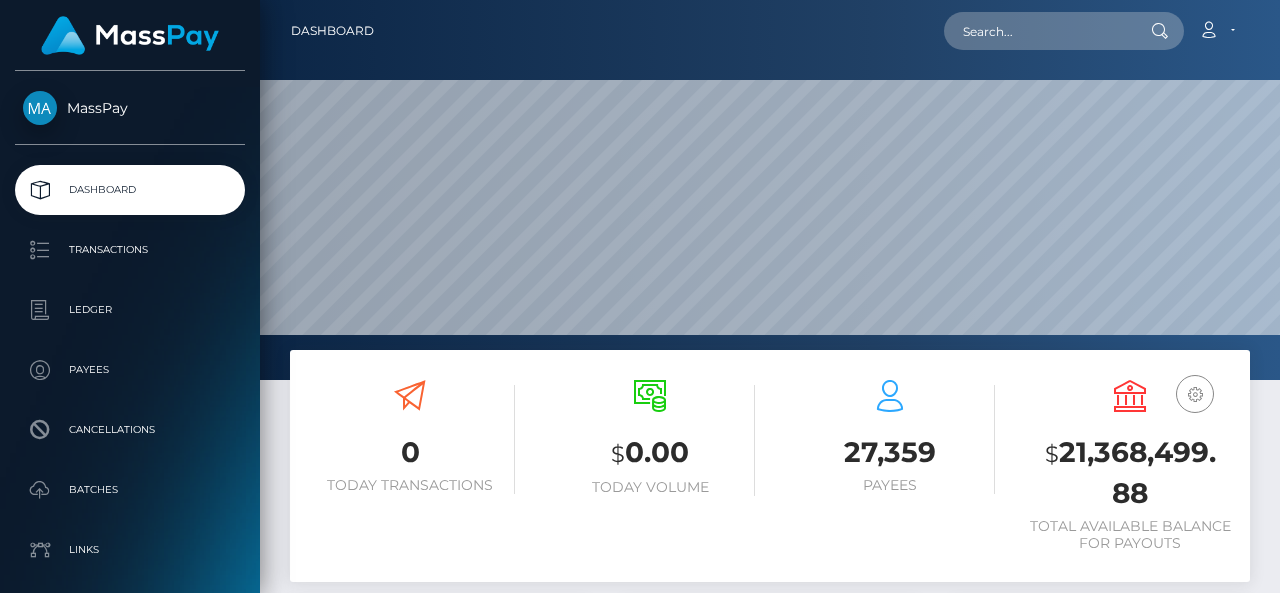 scroll, scrollTop: 0, scrollLeft: 0, axis: both 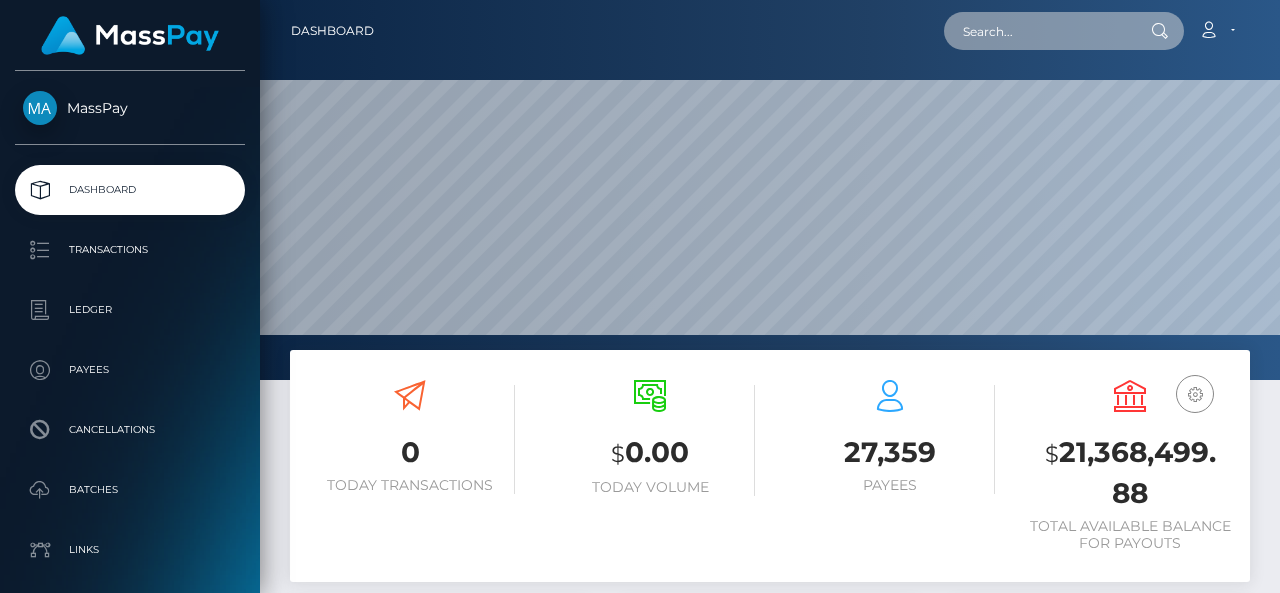 click at bounding box center [1038, 31] 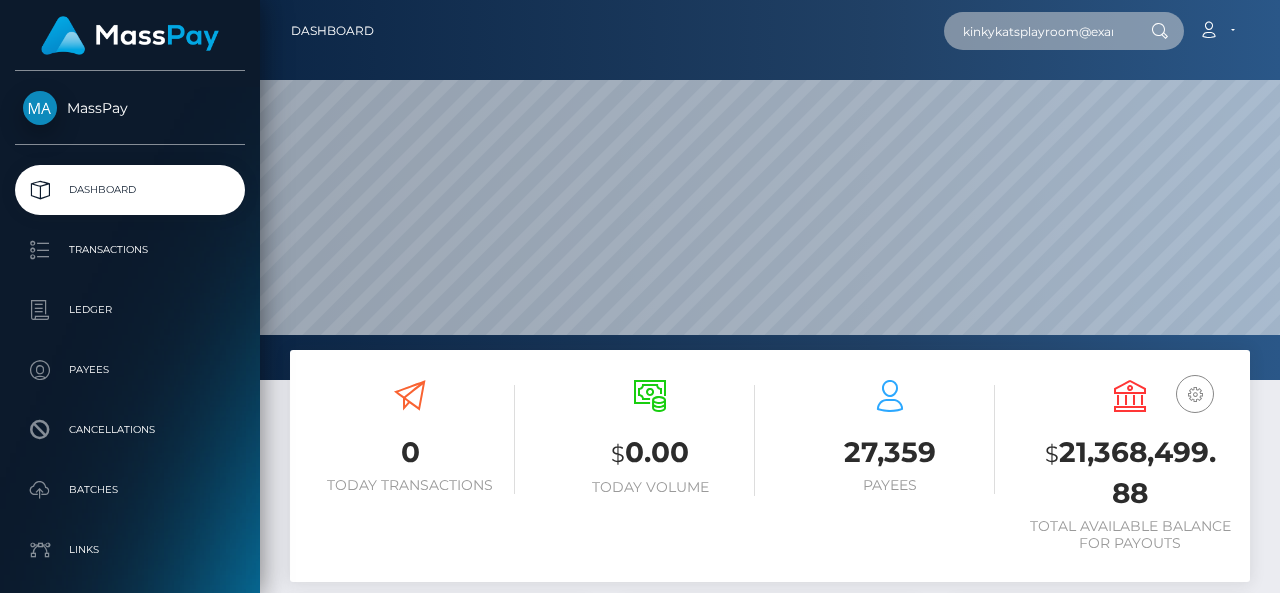 scroll, scrollTop: 0, scrollLeft: 38, axis: horizontal 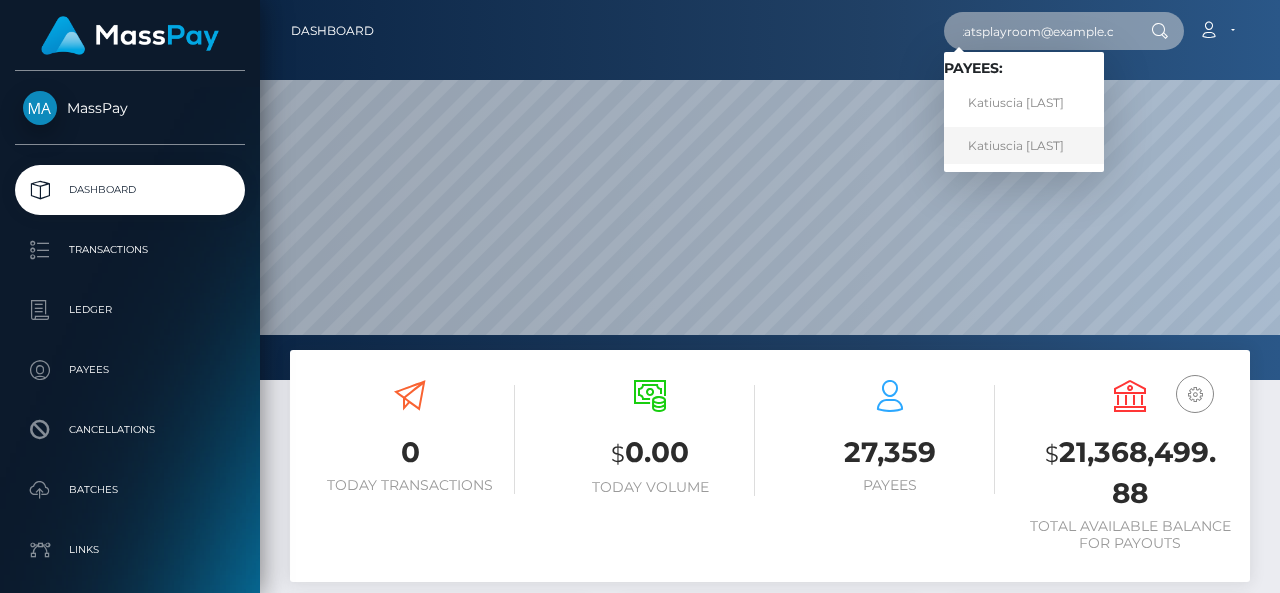 type on "kinkykatsplayroom@gmail.com" 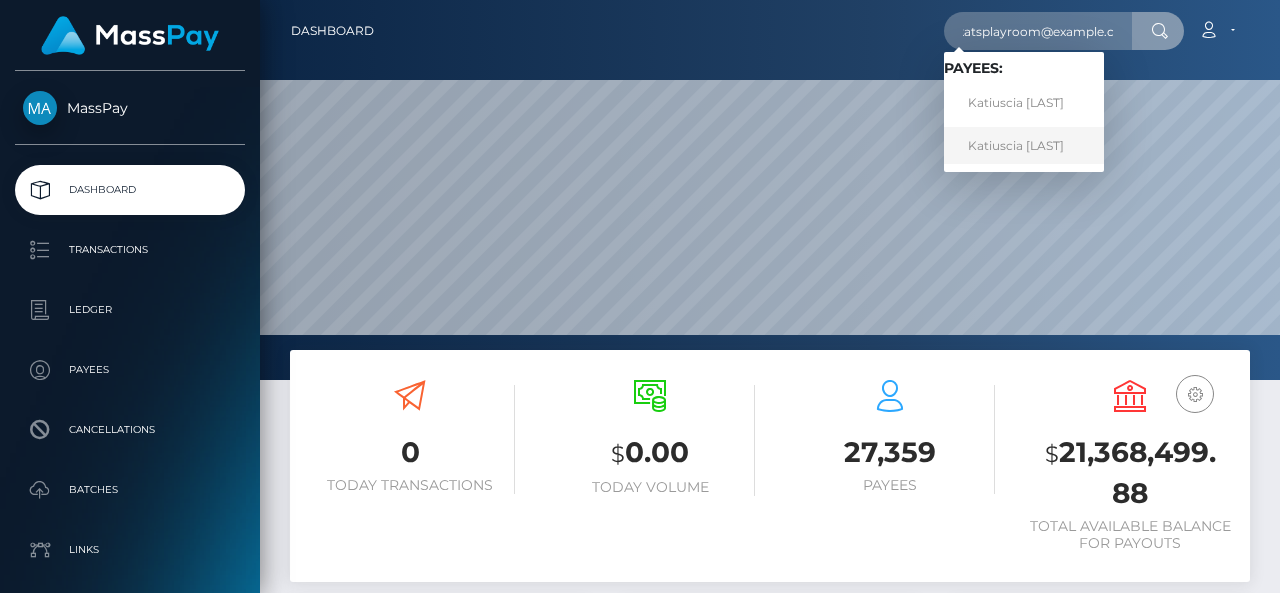 scroll, scrollTop: 0, scrollLeft: 0, axis: both 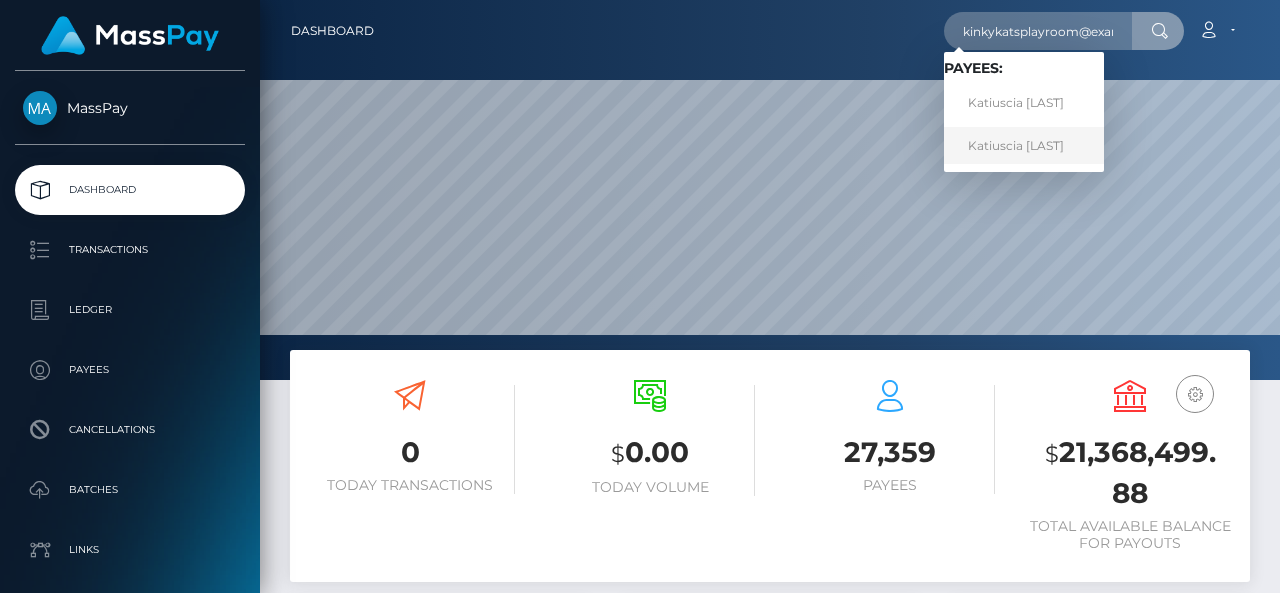 click on "Katiuscia  Jackson" at bounding box center (1024, 145) 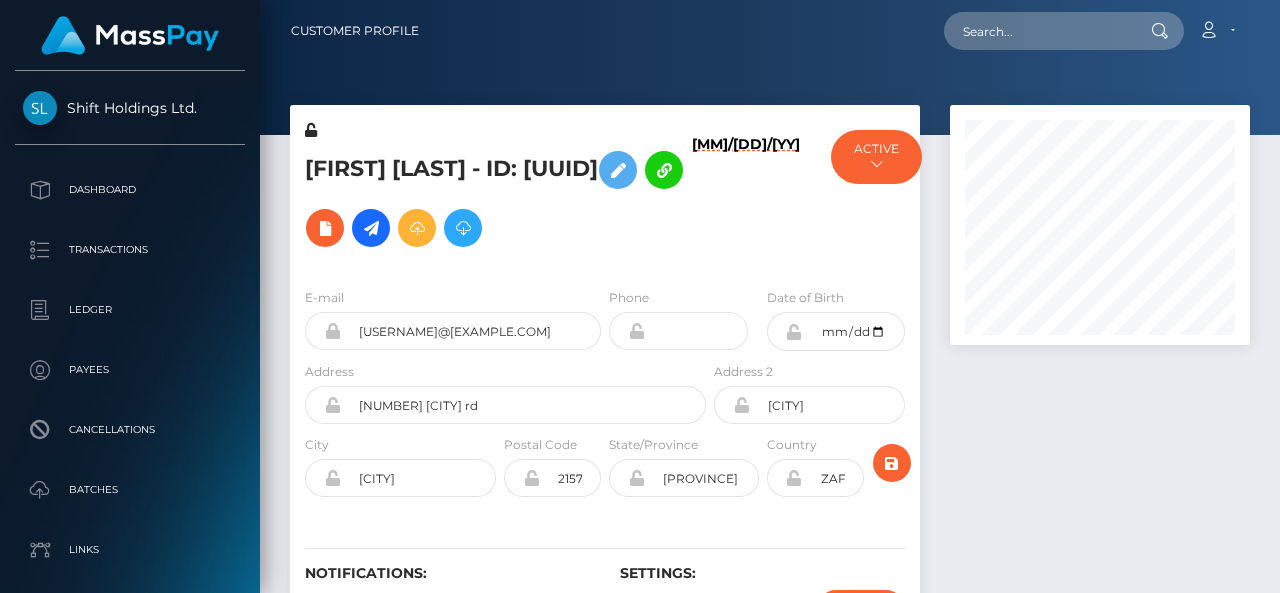 scroll, scrollTop: 0, scrollLeft: 0, axis: both 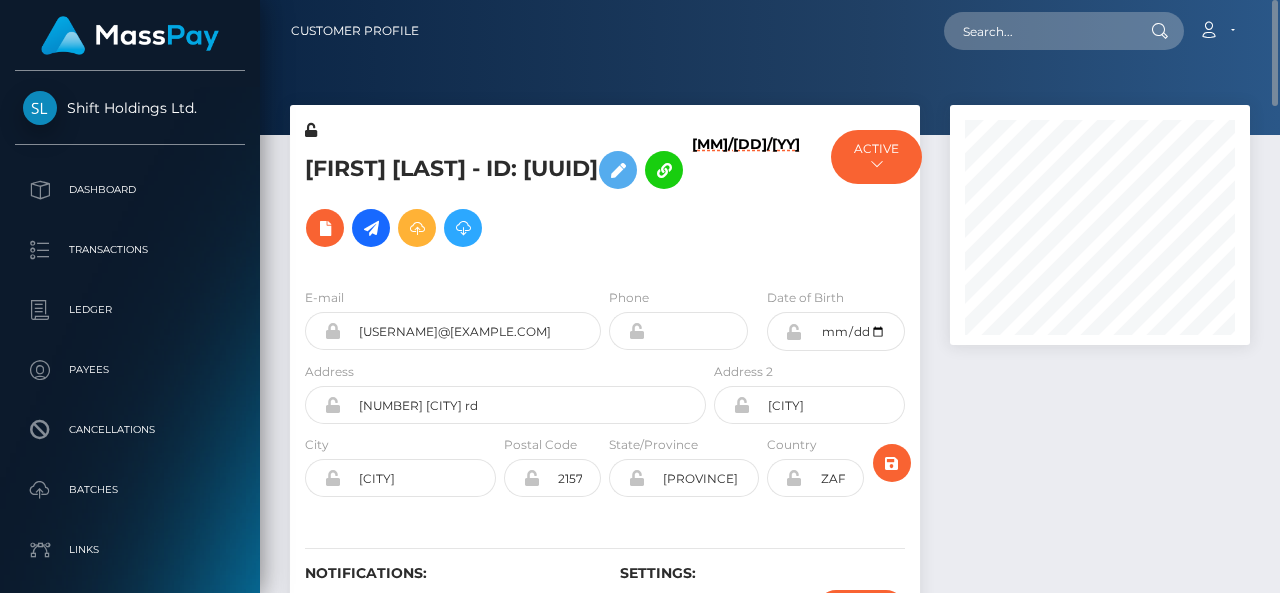click on "Loading...
Loading...
Account
Edit Profile Logout" at bounding box center (842, 31) 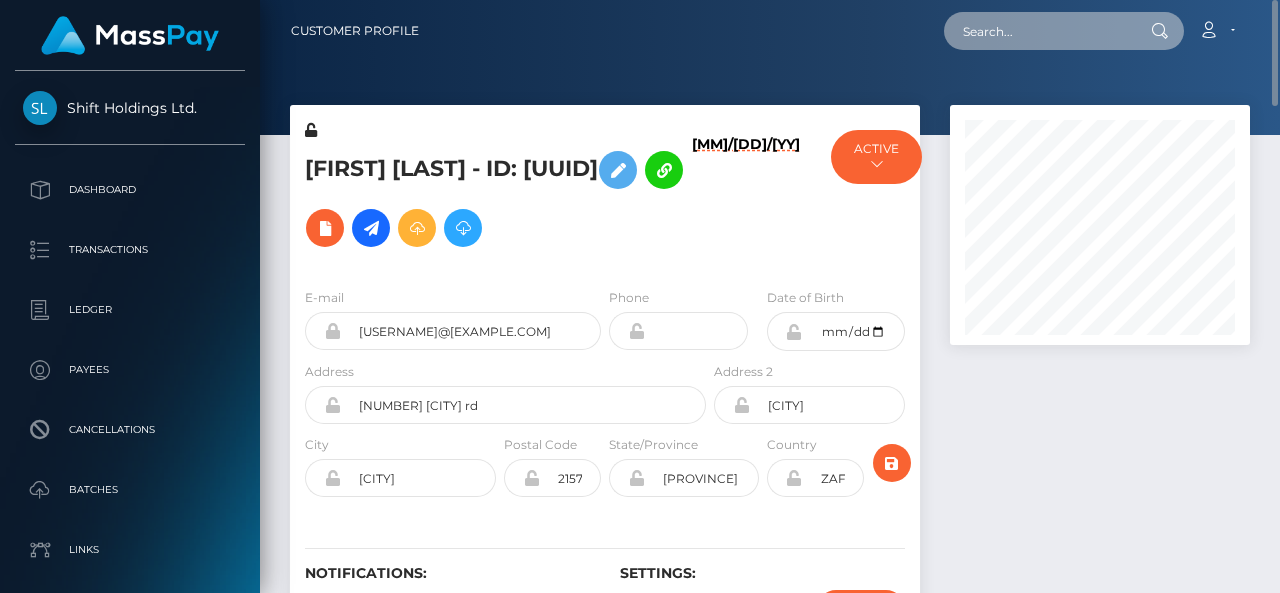 click at bounding box center (1038, 31) 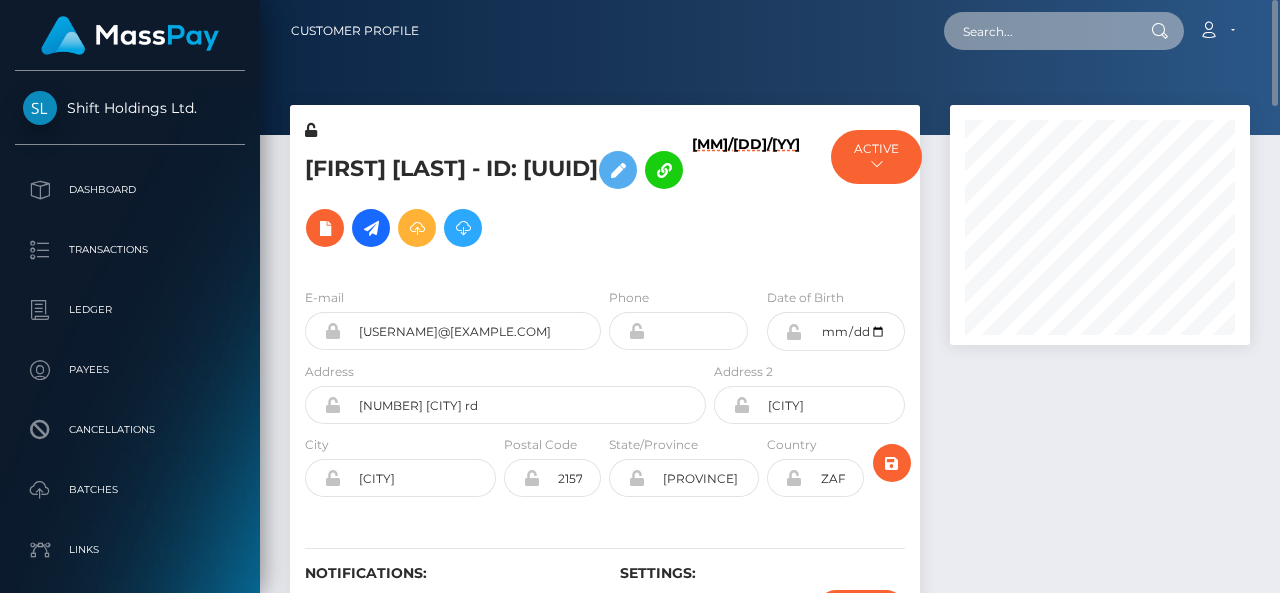 paste on "[USERNAME]@[EXAMPLE.COM]" 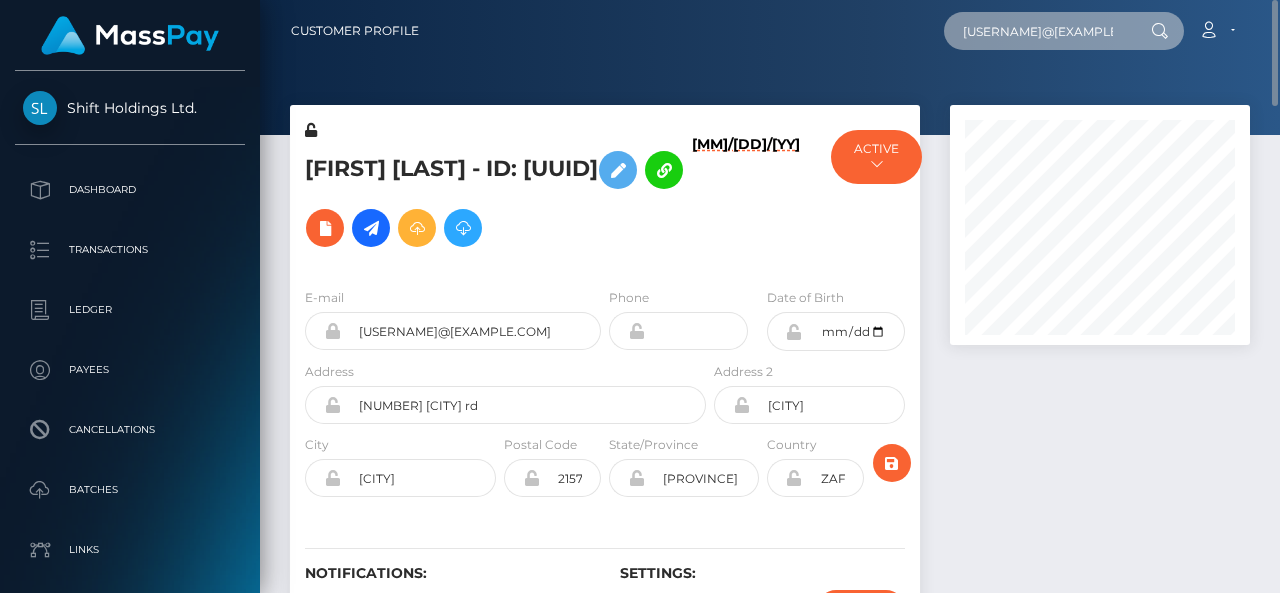 scroll, scrollTop: 0, scrollLeft: 23, axis: horizontal 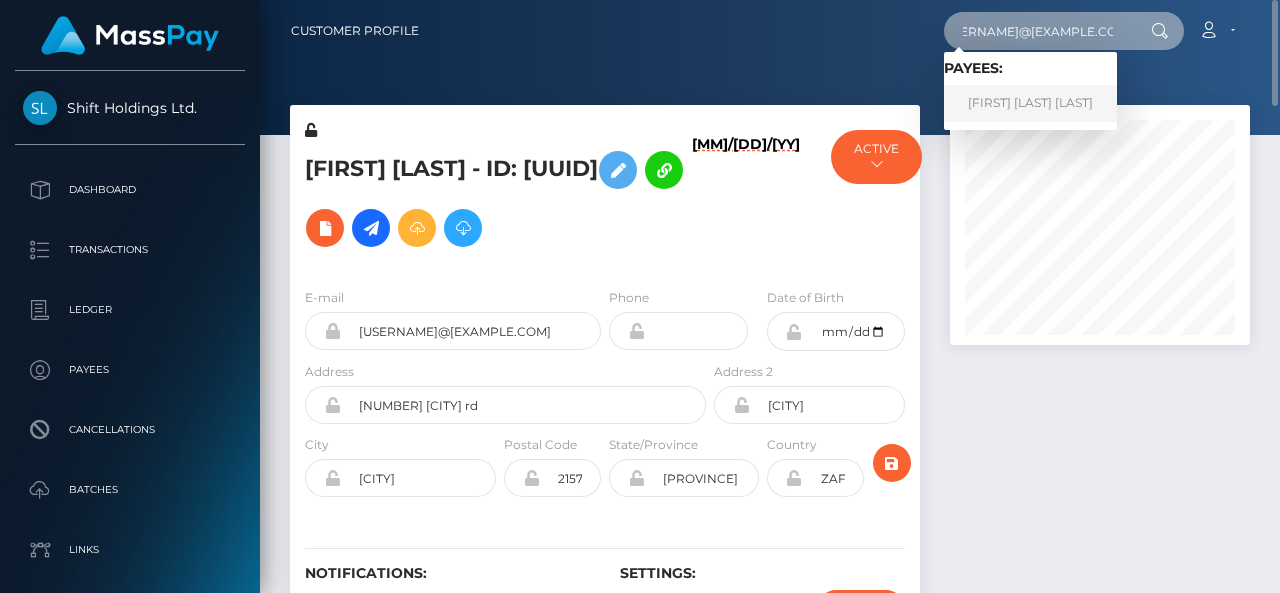 type on "[USERNAME]@[EXAMPLE.COM]" 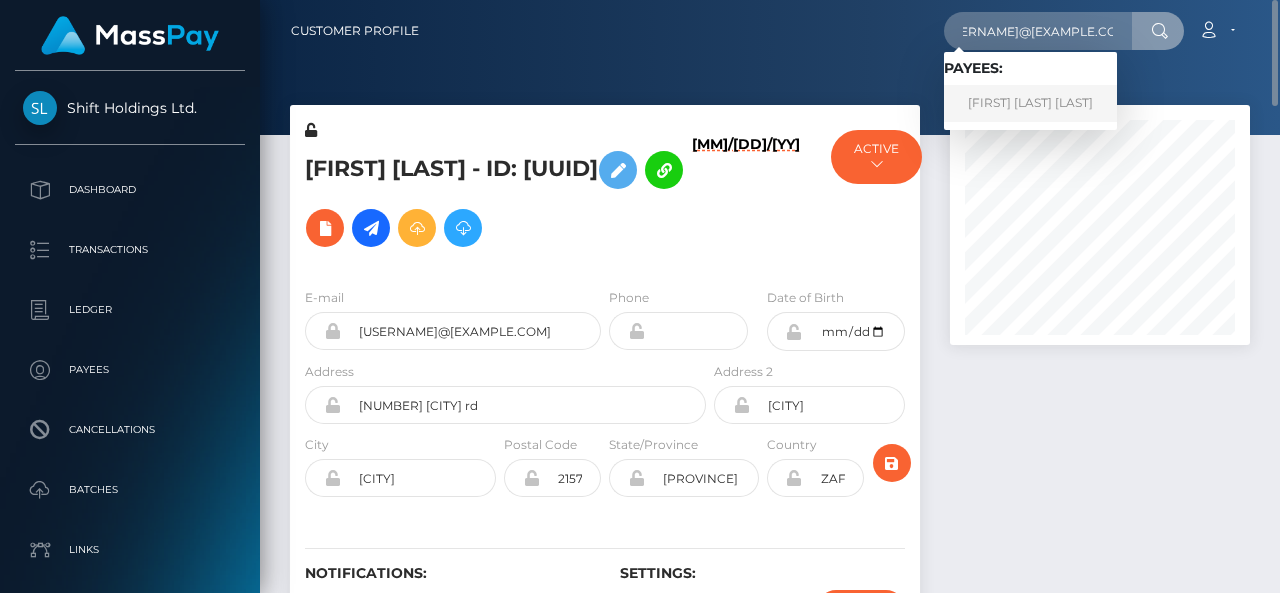 click on "ALEXANDRIA FAYE LOCK" at bounding box center [1030, 103] 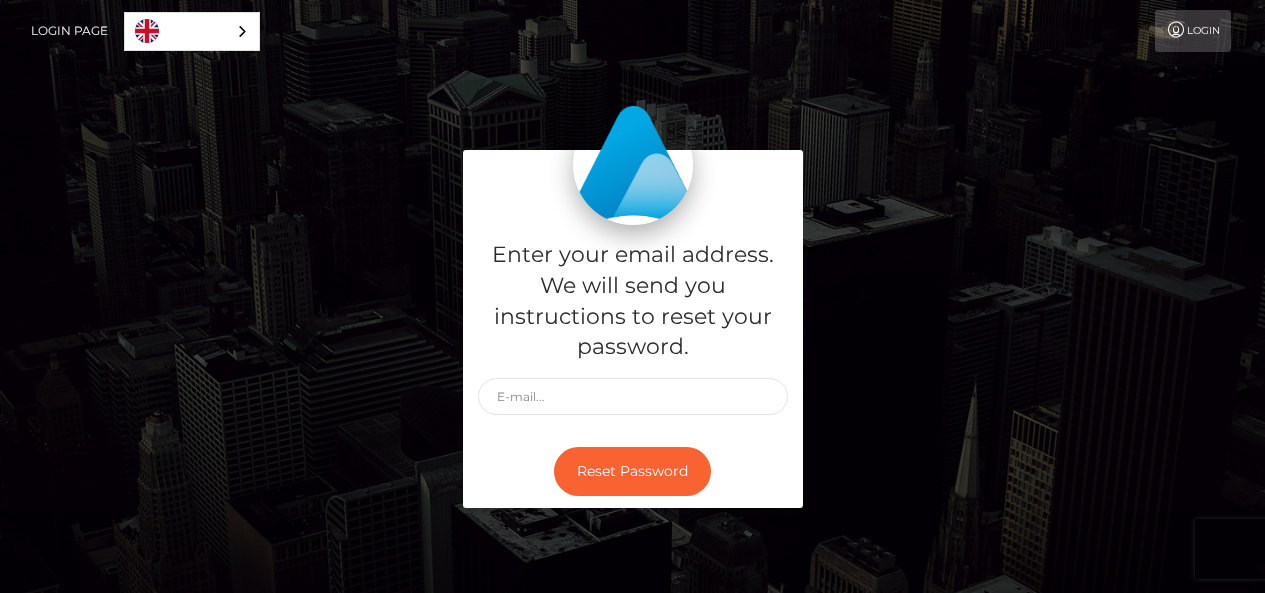 scroll, scrollTop: 0, scrollLeft: 0, axis: both 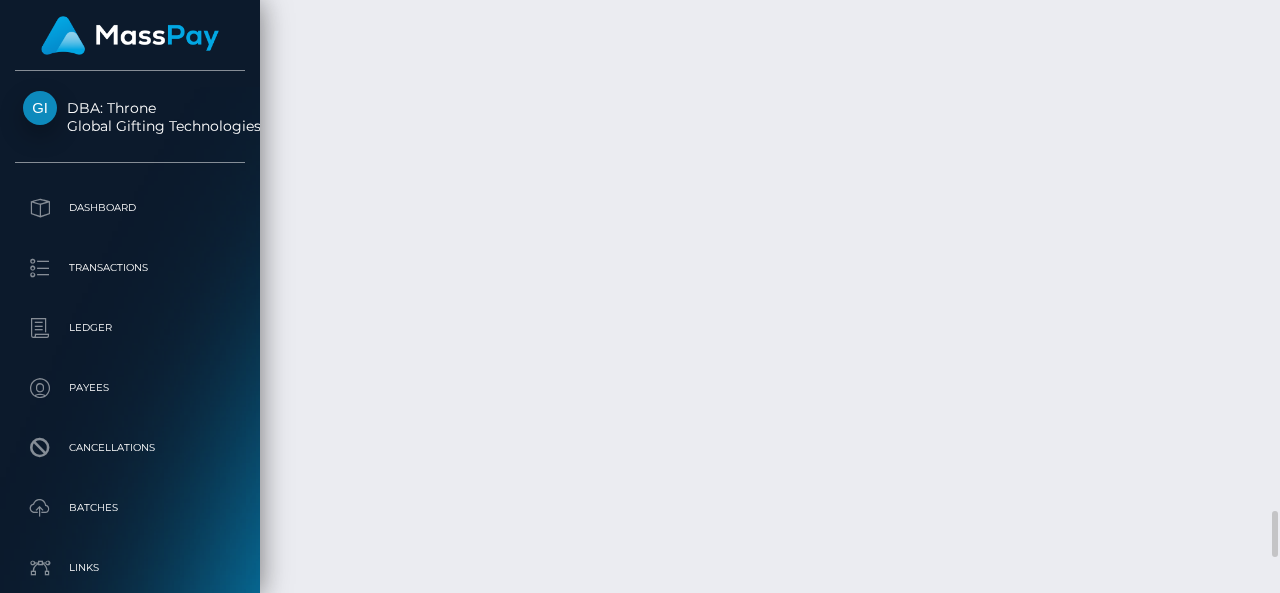click at bounding box center (652, -2993) 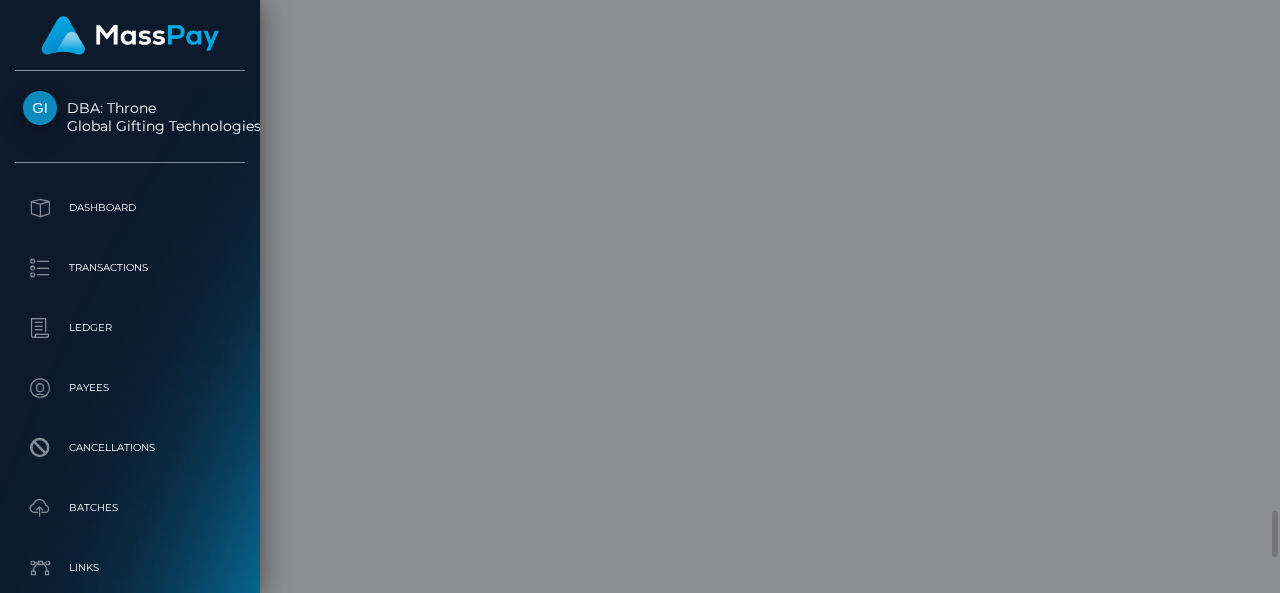 scroll, scrollTop: 240, scrollLeft: 300, axis: both 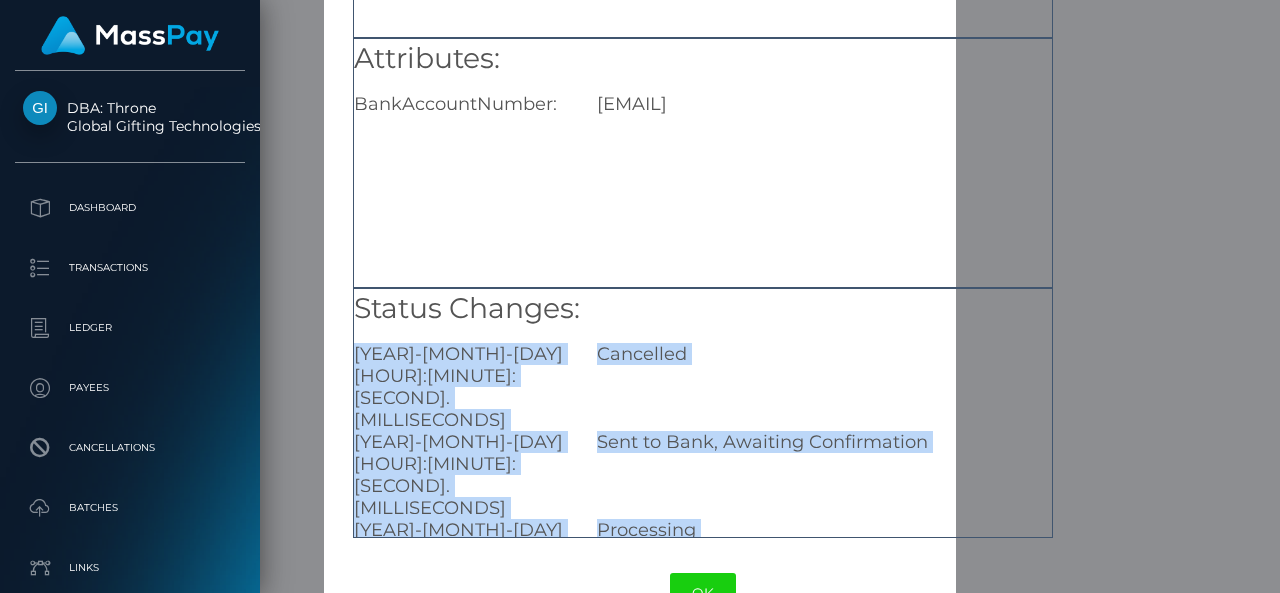 click on "Status Changes: 2025-08-03 14:13:44.649 Cancelled 2025-08-03 14:13:20.375 Sent to Bank, Awaiting Confirmation 2025-08-03 14:13:17.739 Processing" at bounding box center (703, 413) 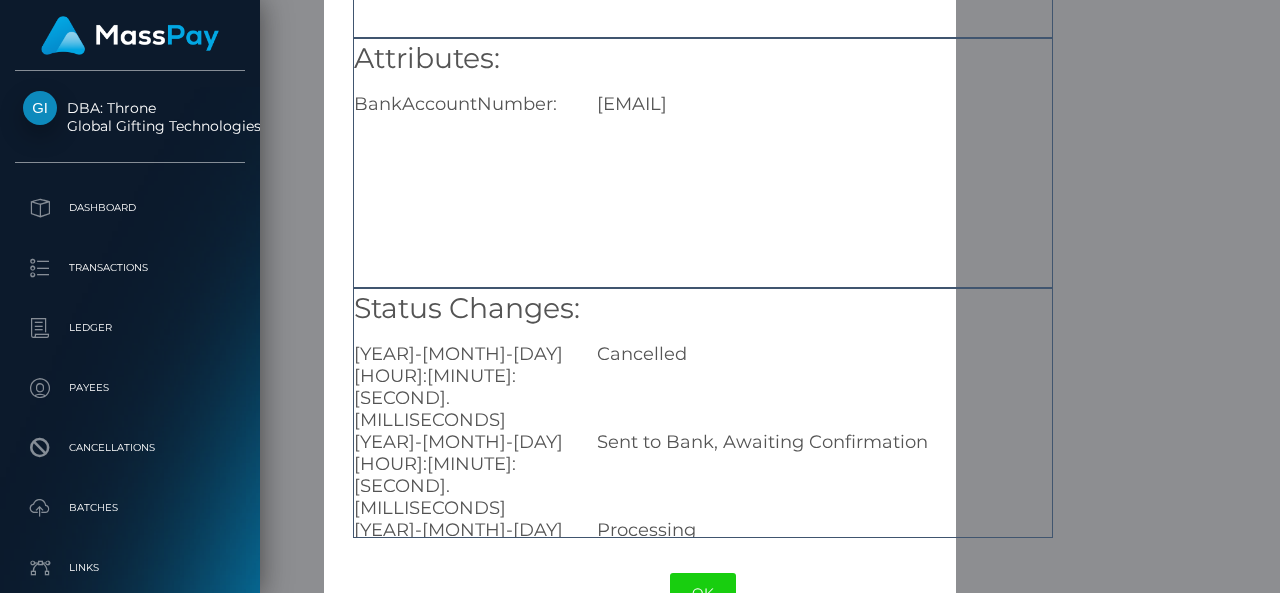 scroll, scrollTop: 358, scrollLeft: 0, axis: vertical 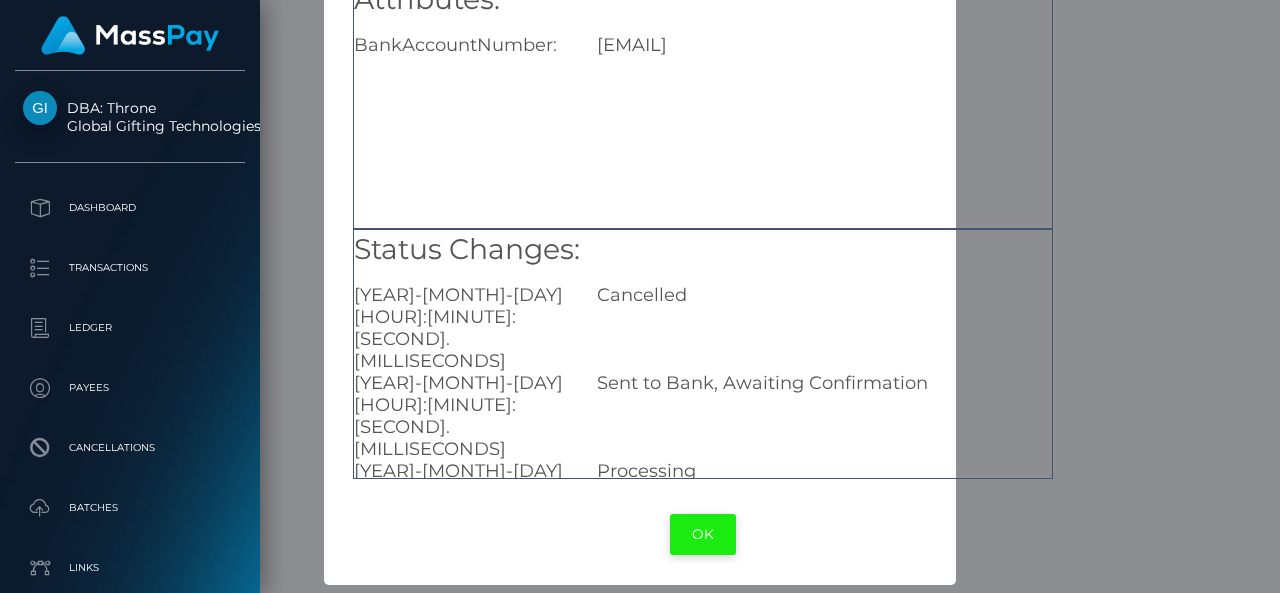 click on "OK" at bounding box center (703, 534) 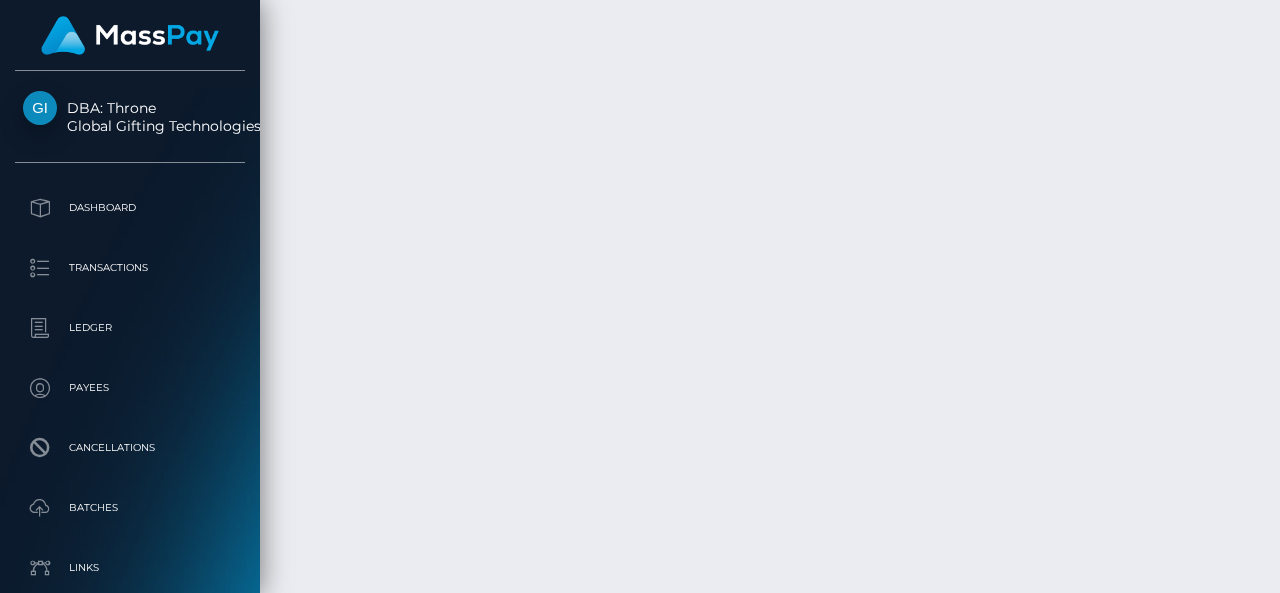 scroll, scrollTop: 240, scrollLeft: 300, axis: both 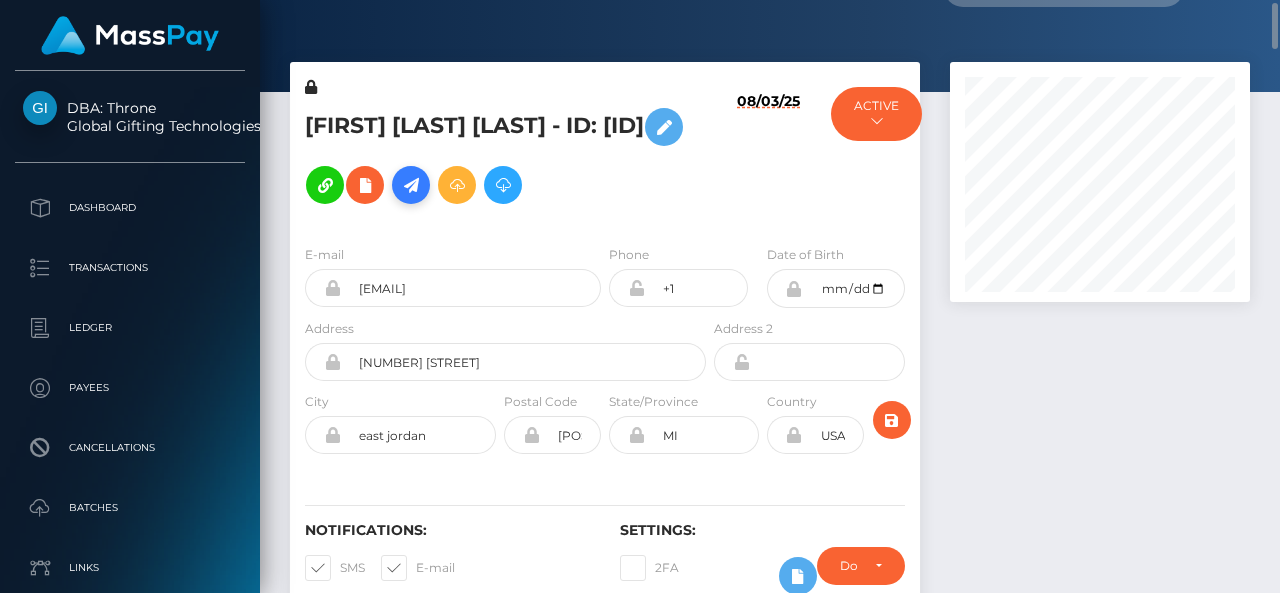 click at bounding box center [411, 185] 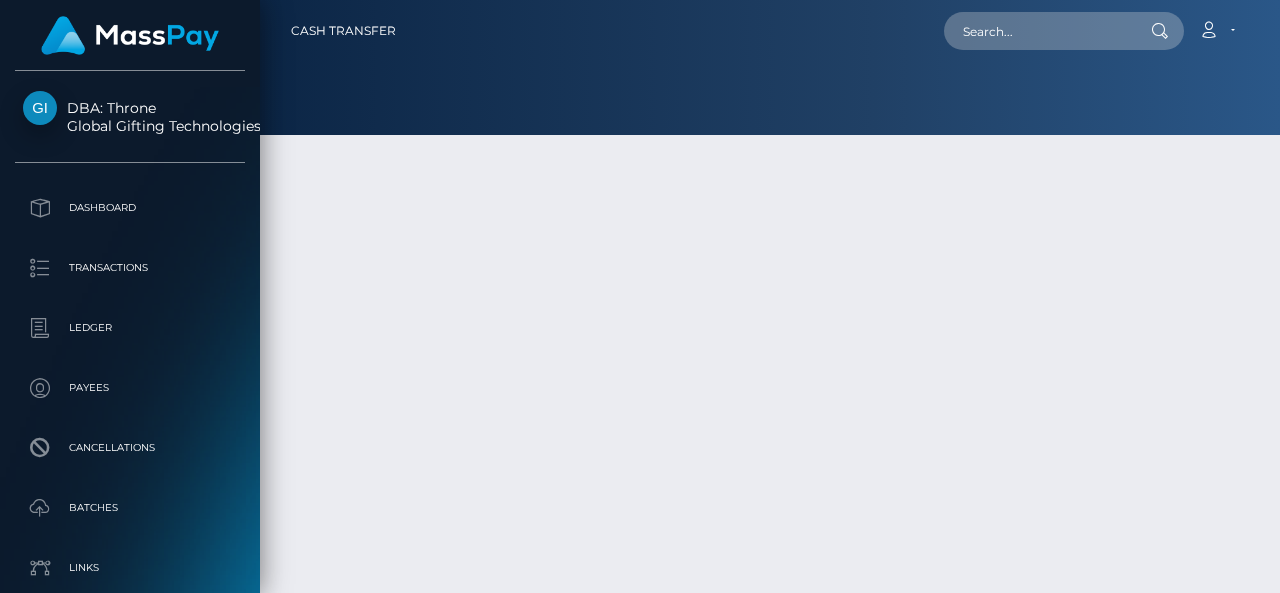 scroll, scrollTop: 0, scrollLeft: 0, axis: both 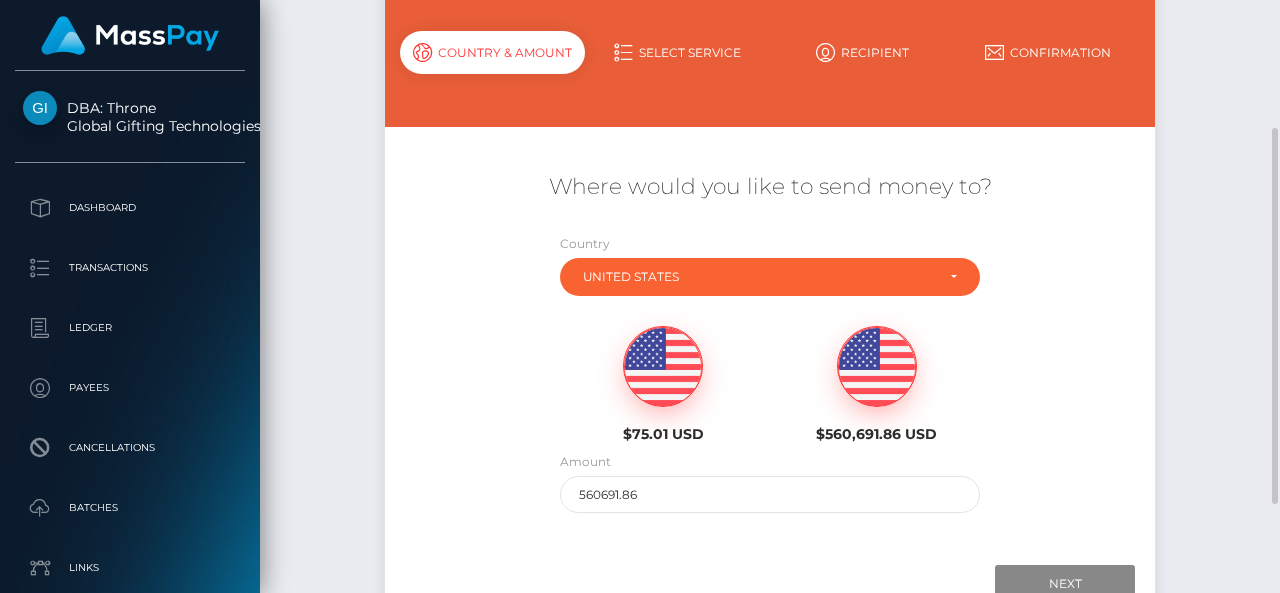 click on "$75.01 USD" at bounding box center (663, 384) 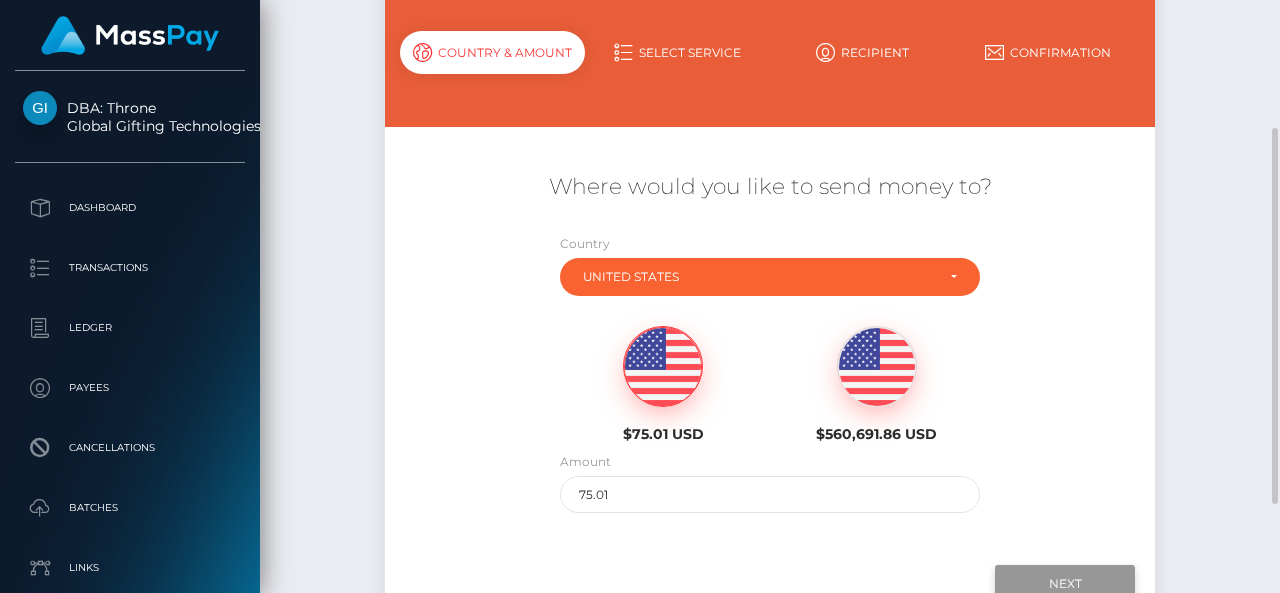 click on "Next" at bounding box center (1065, 584) 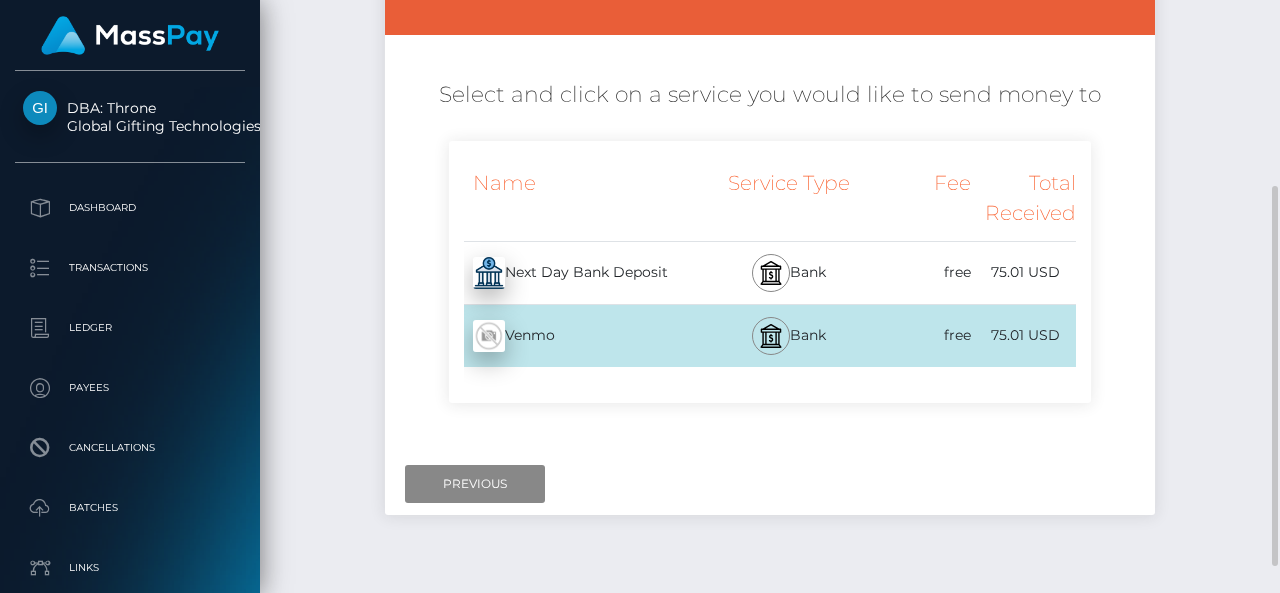 scroll, scrollTop: 296, scrollLeft: 0, axis: vertical 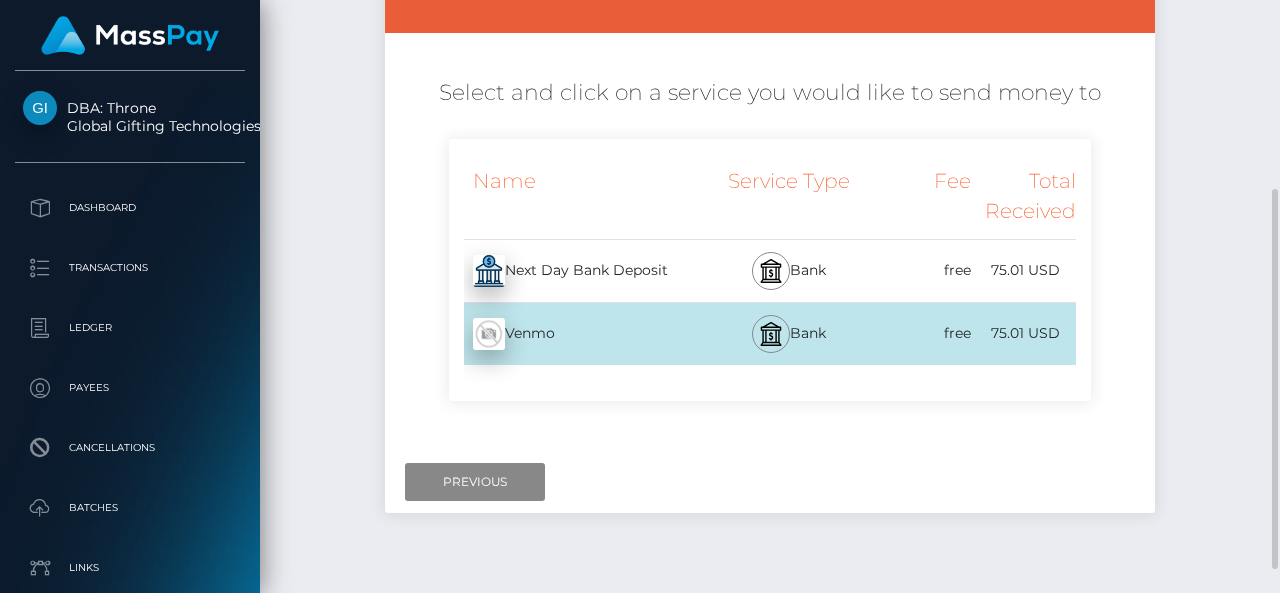 click on "Next Day Bank Deposit  - USD" at bounding box center (579, 271) 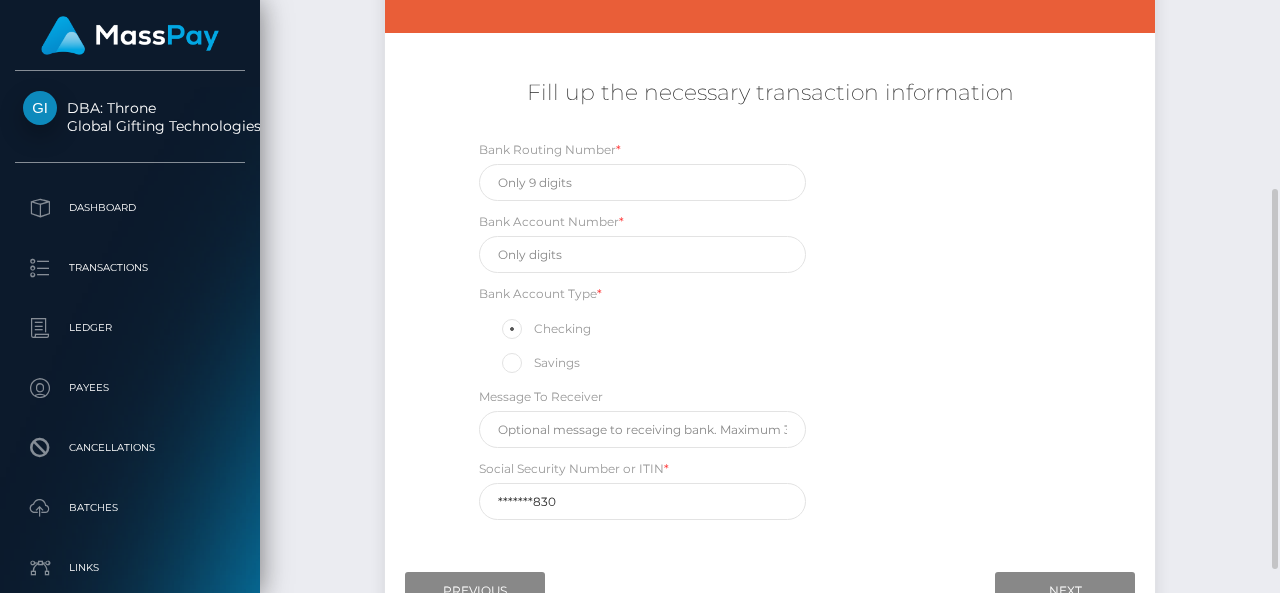 scroll, scrollTop: 444, scrollLeft: 0, axis: vertical 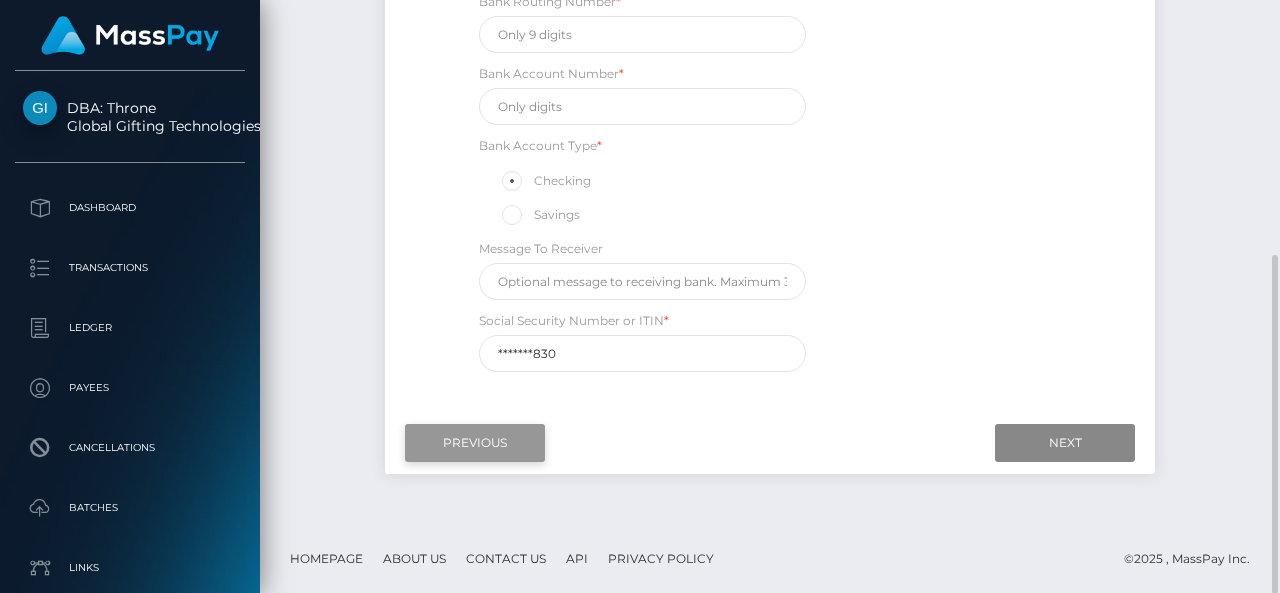 click on "Previous" at bounding box center (475, 443) 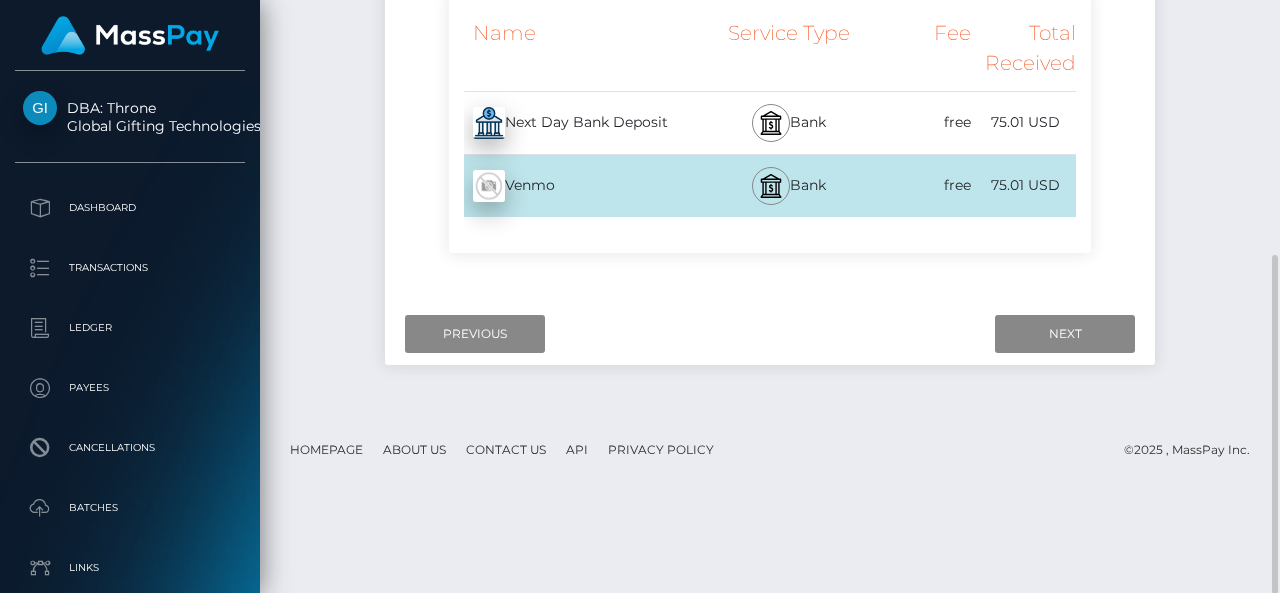 click on "Venmo  - USD" at bounding box center (579, 186) 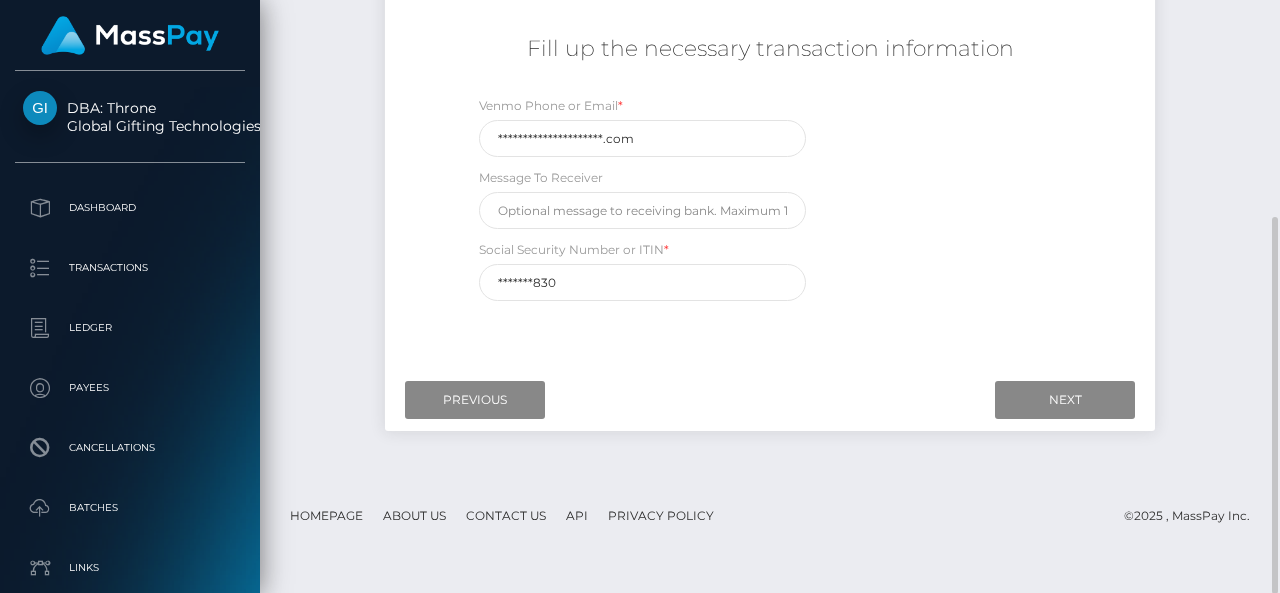 scroll, scrollTop: 339, scrollLeft: 0, axis: vertical 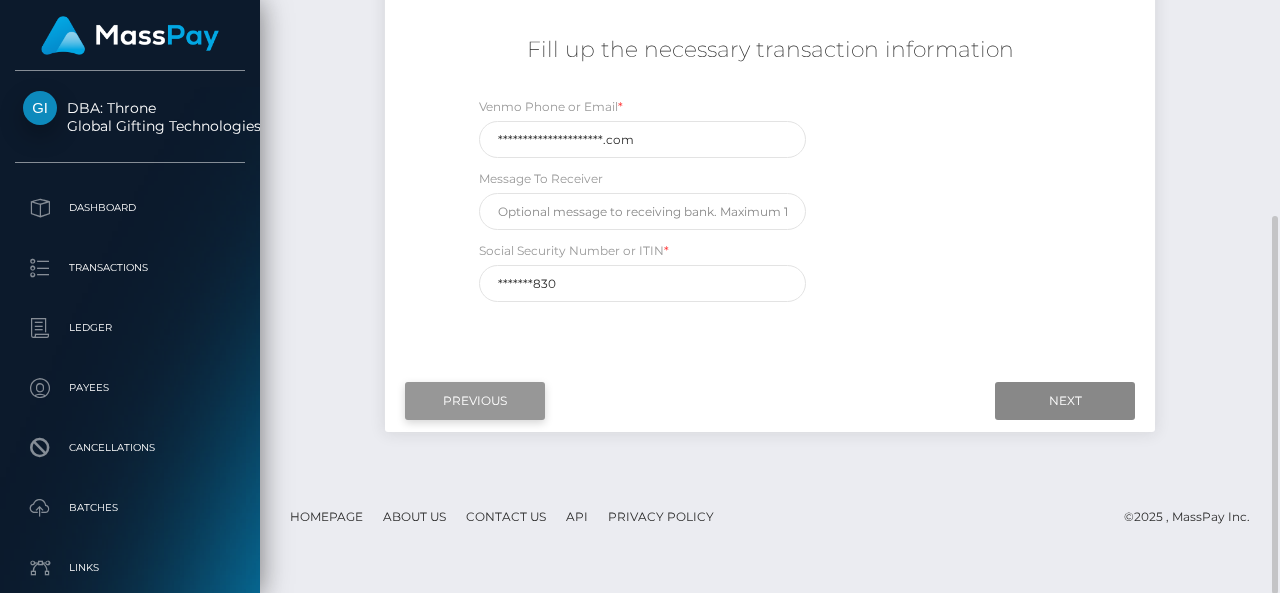 click on "Previous" at bounding box center (475, 401) 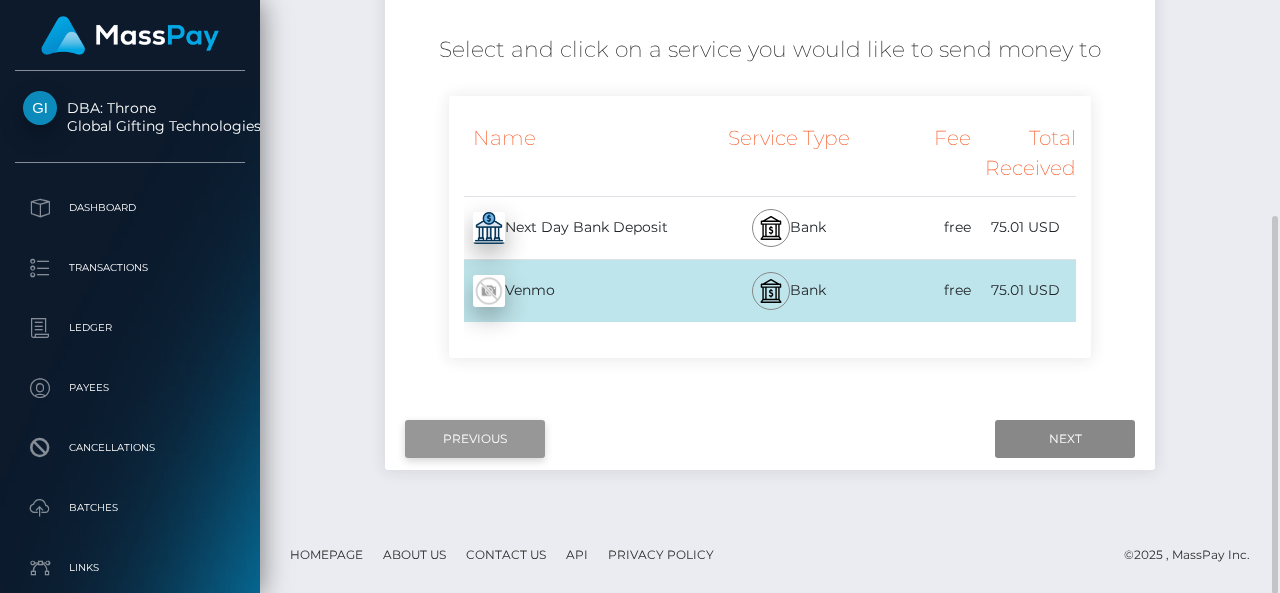 click on "Previous" at bounding box center (475, 439) 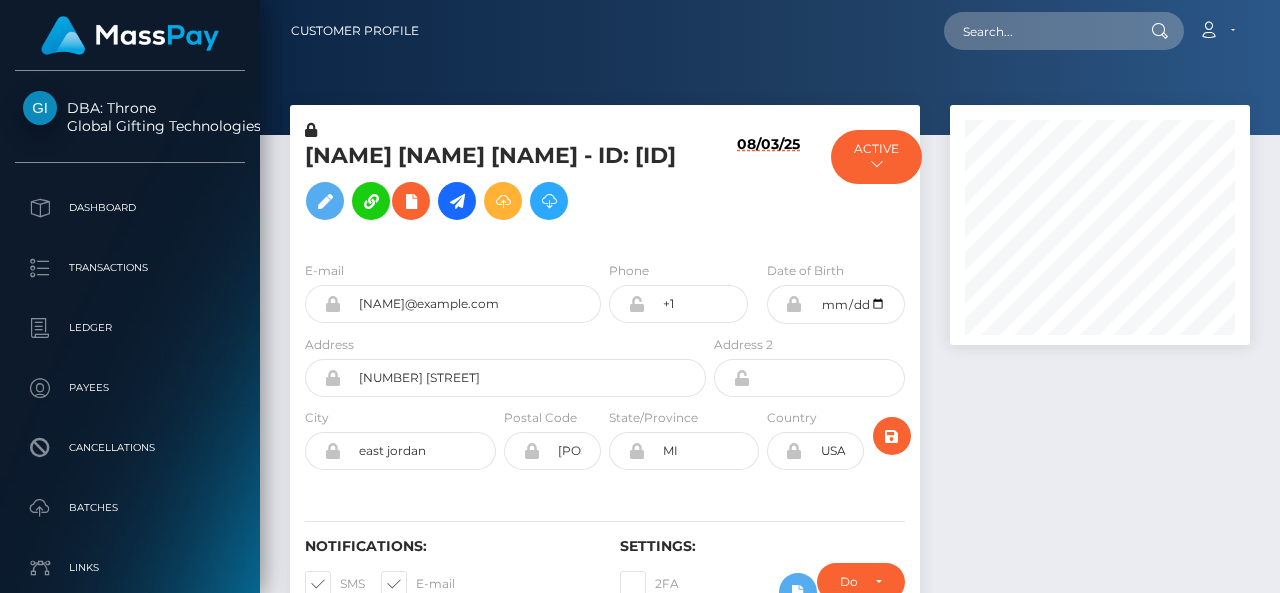 scroll, scrollTop: 0, scrollLeft: 0, axis: both 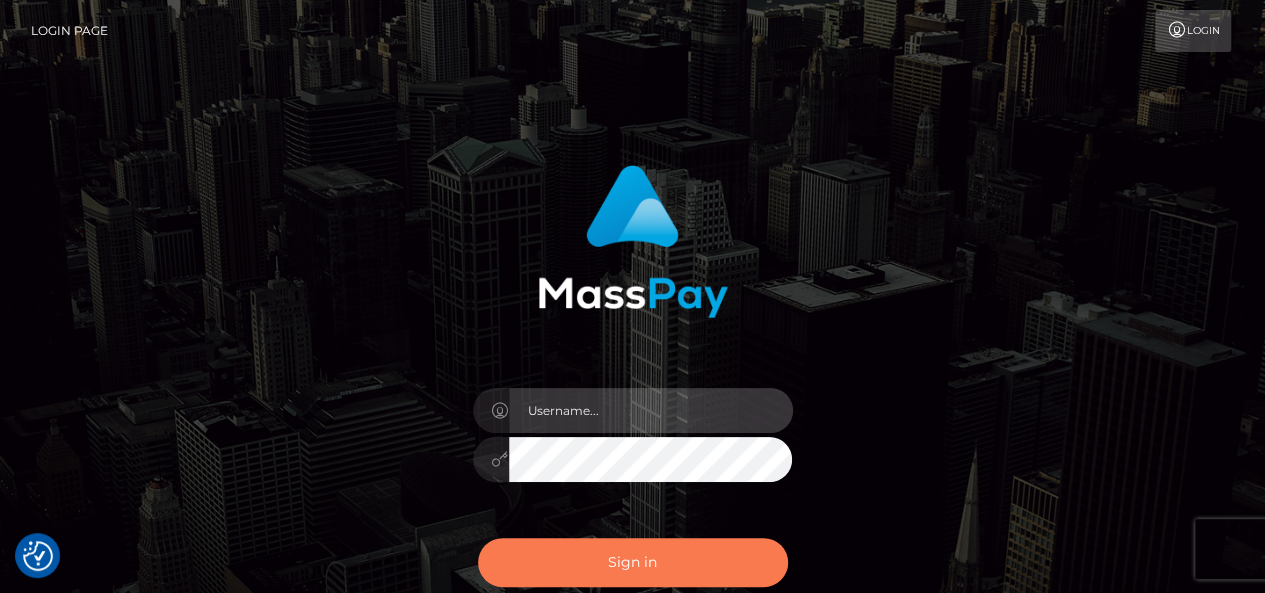type on "pk.es" 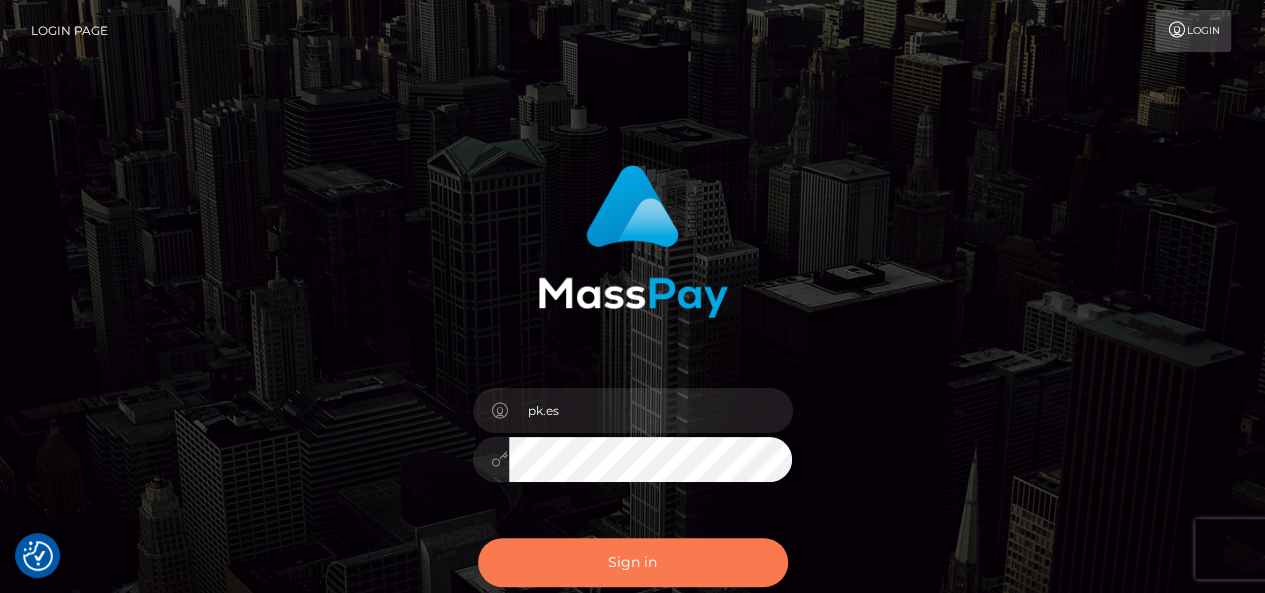 click on "Sign in" at bounding box center [633, 562] 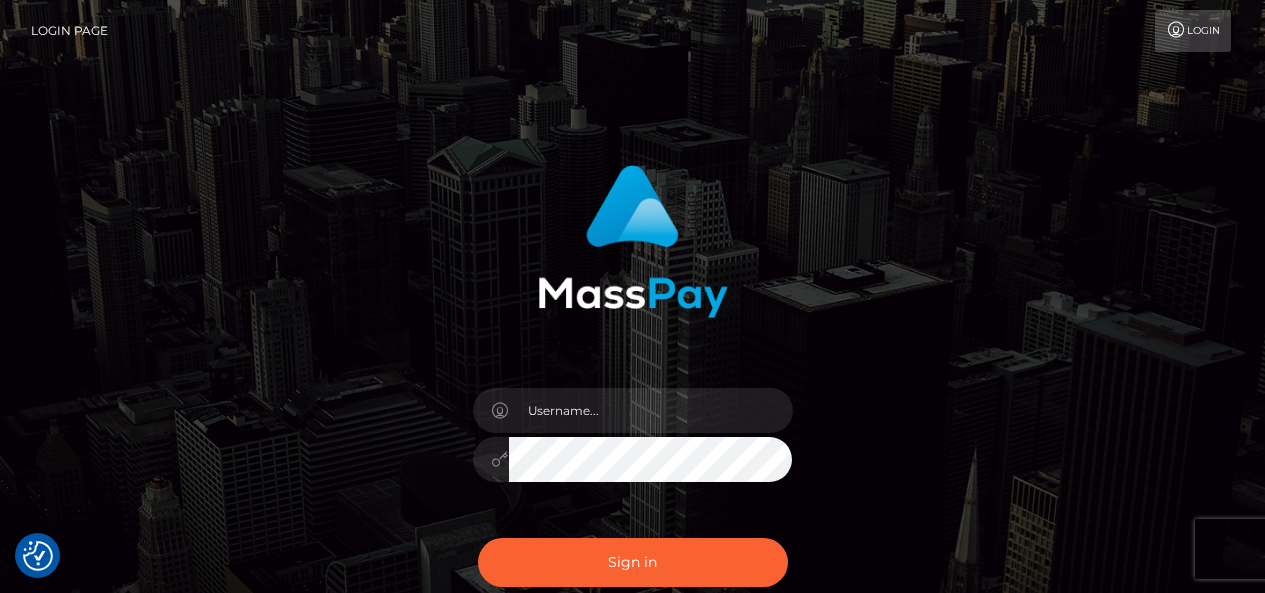 scroll, scrollTop: 0, scrollLeft: 0, axis: both 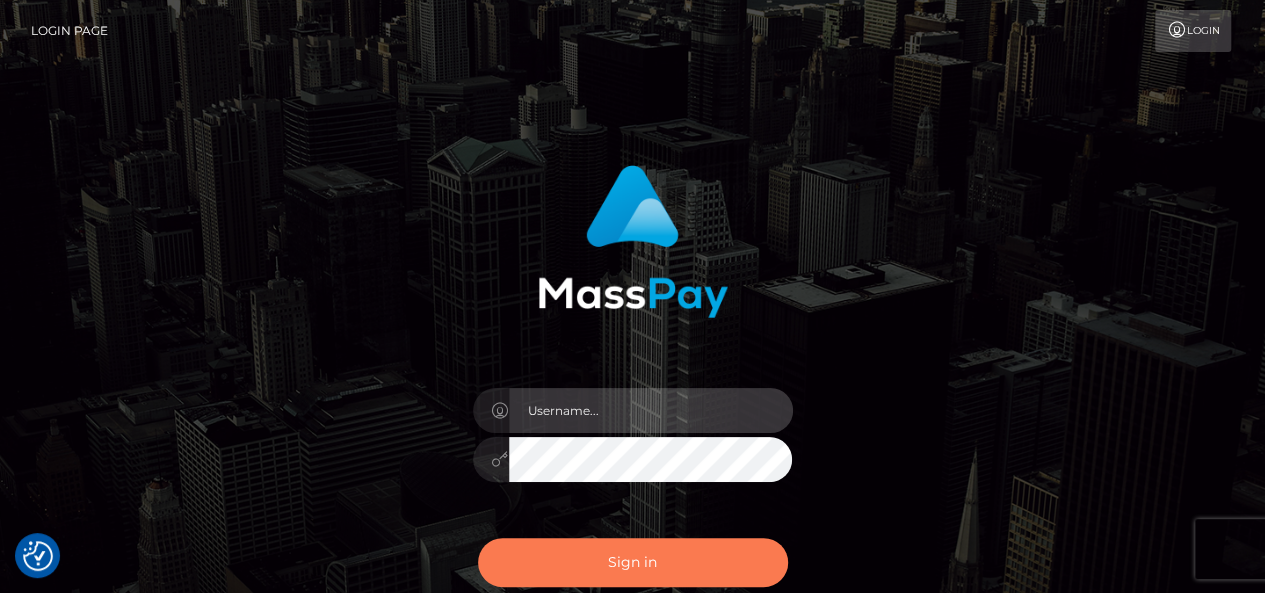 type on "pk.es" 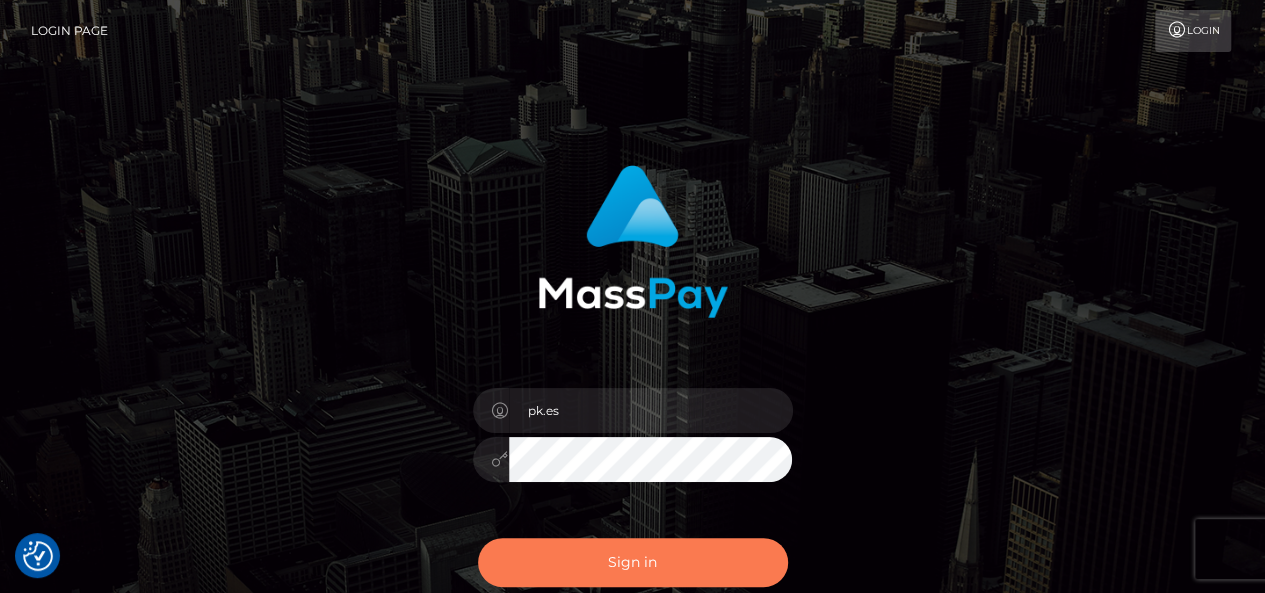 click on "Sign in" at bounding box center (633, 562) 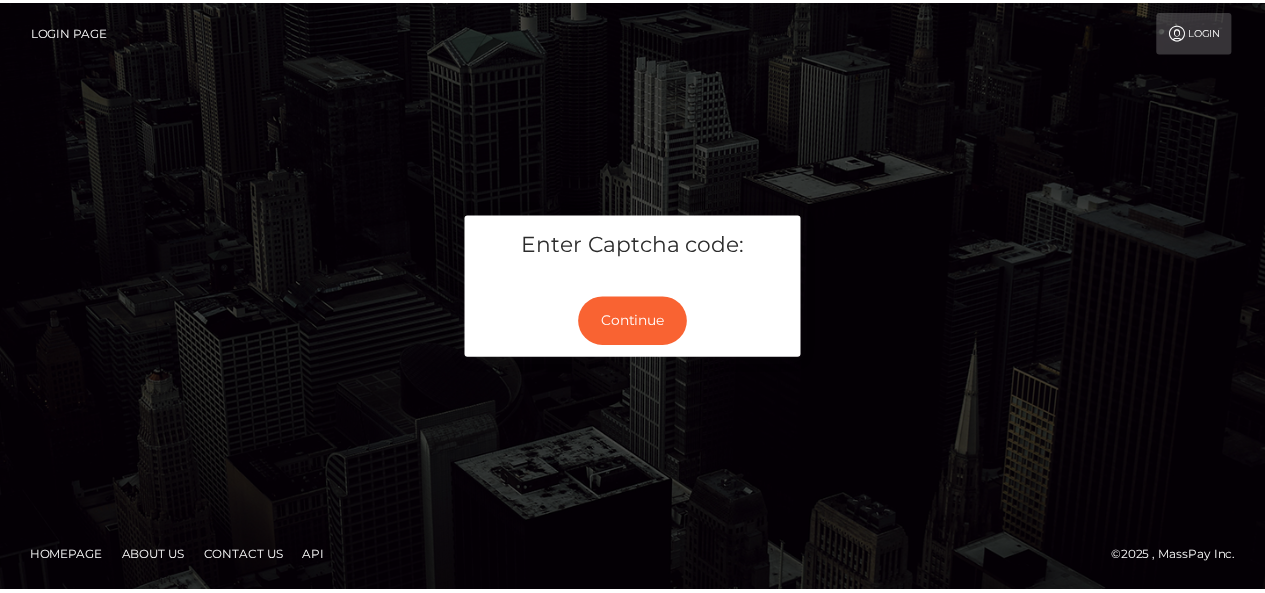 scroll, scrollTop: 0, scrollLeft: 0, axis: both 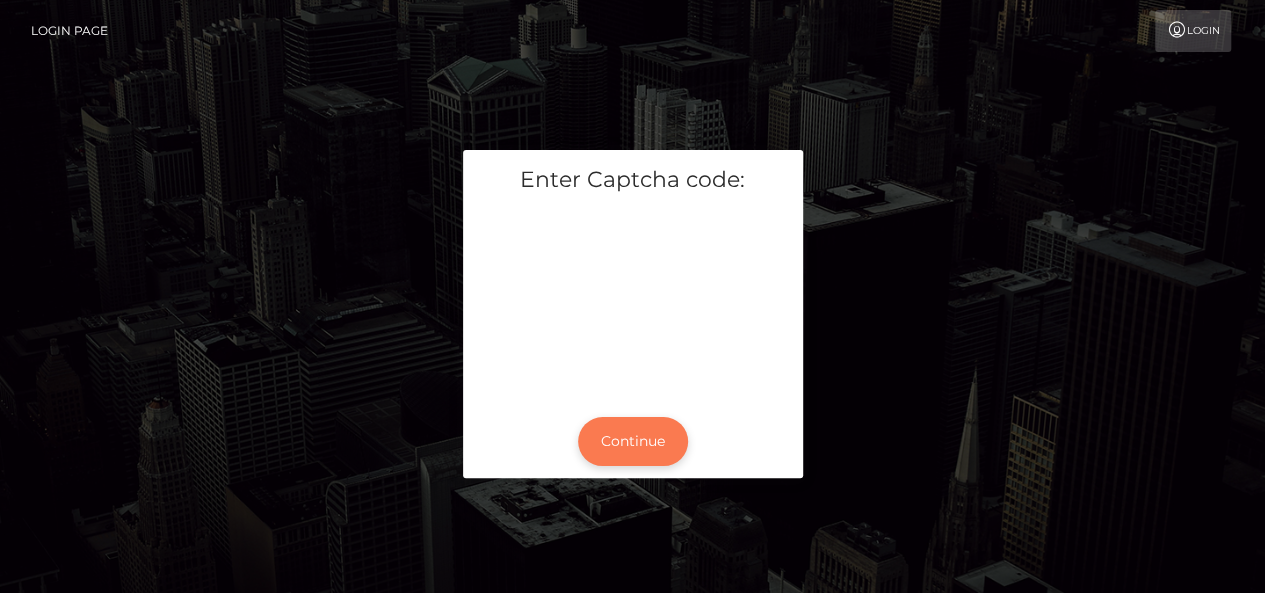 click on "Continue" at bounding box center (633, 441) 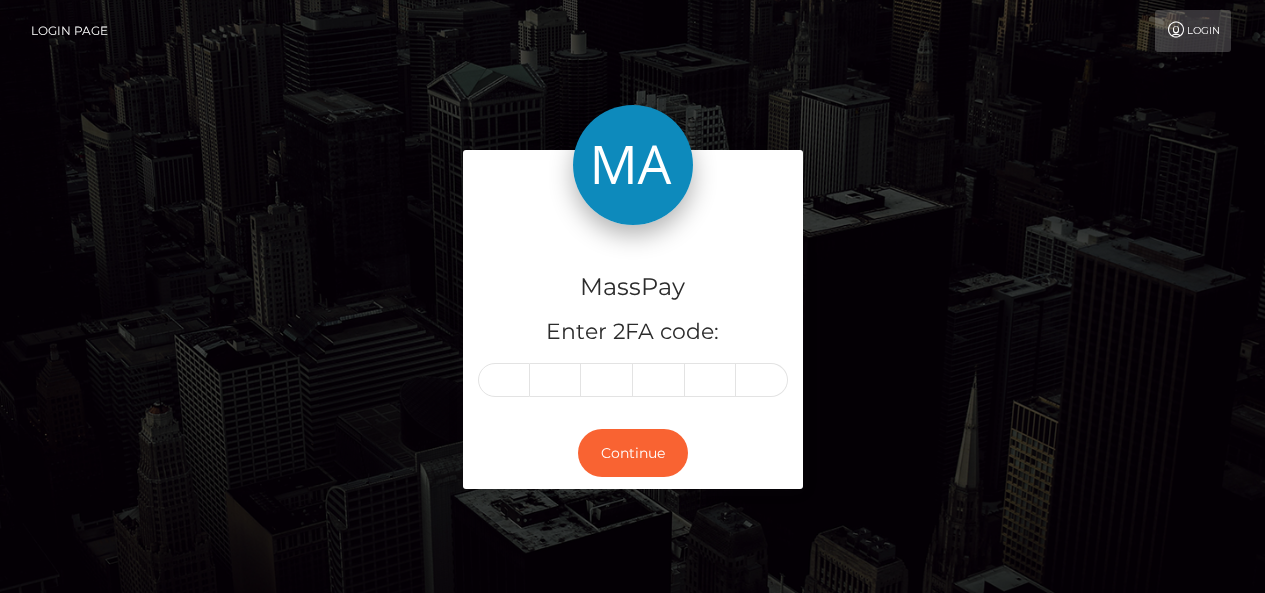 scroll, scrollTop: 0, scrollLeft: 0, axis: both 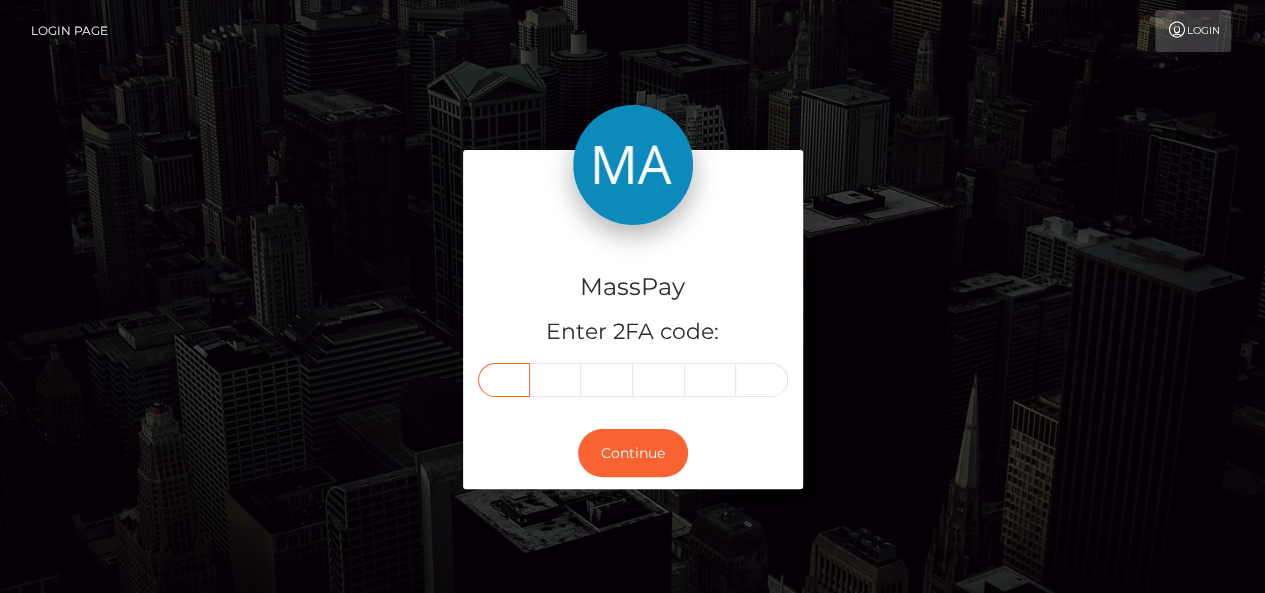 paste on "7" 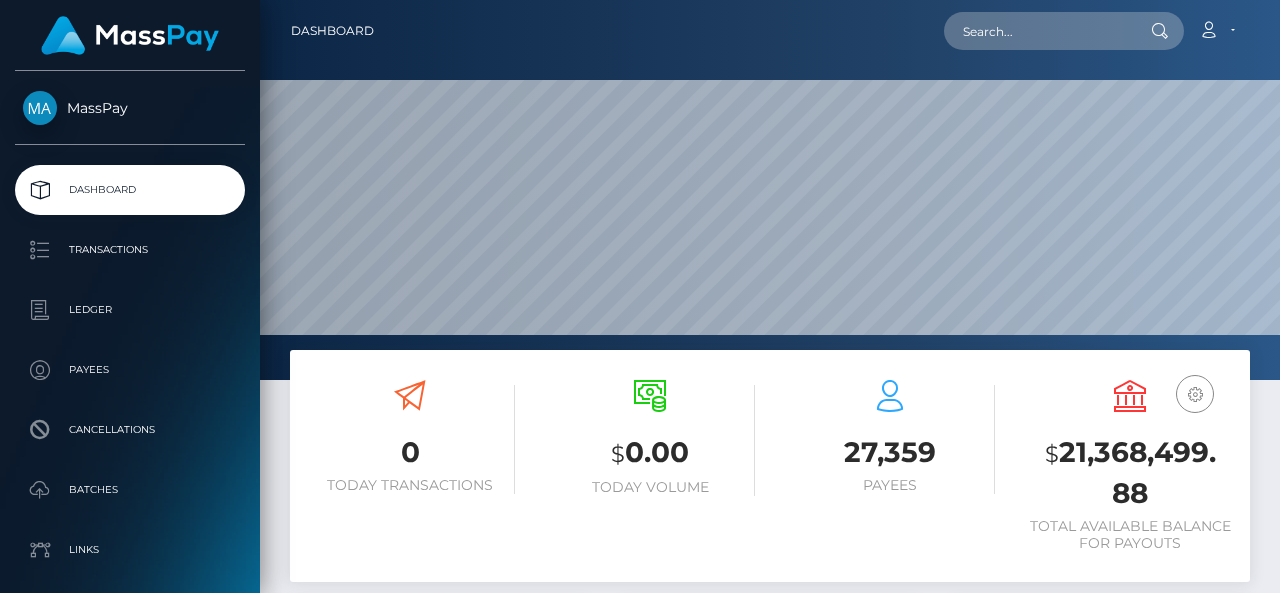scroll, scrollTop: 0, scrollLeft: 0, axis: both 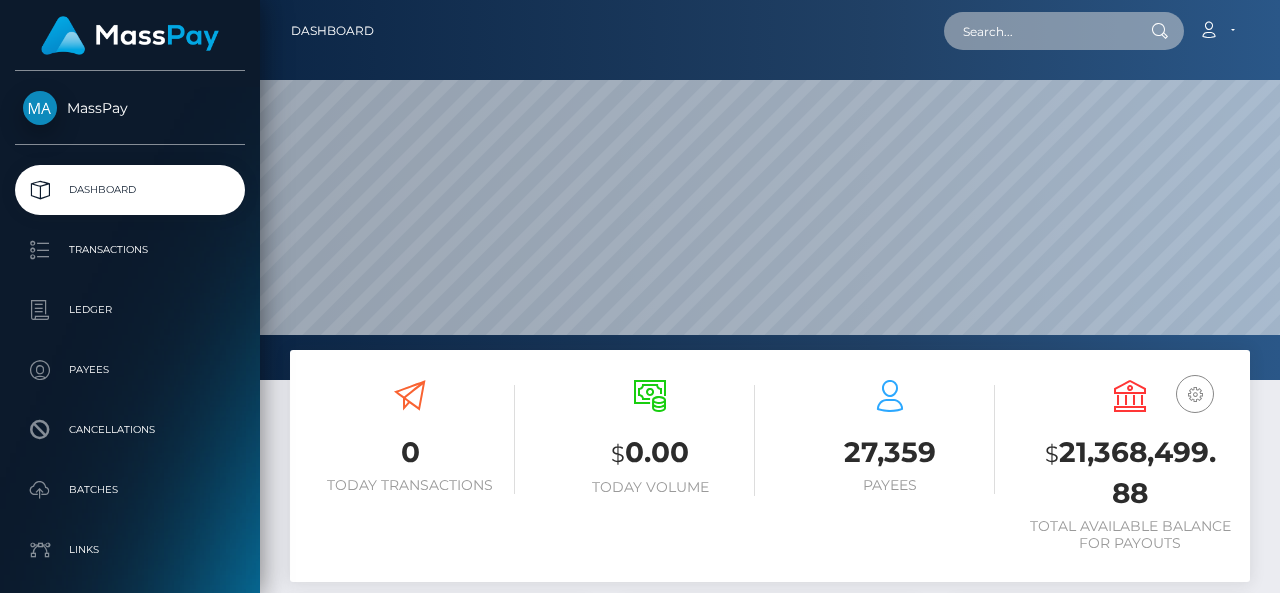 click at bounding box center [1038, 31] 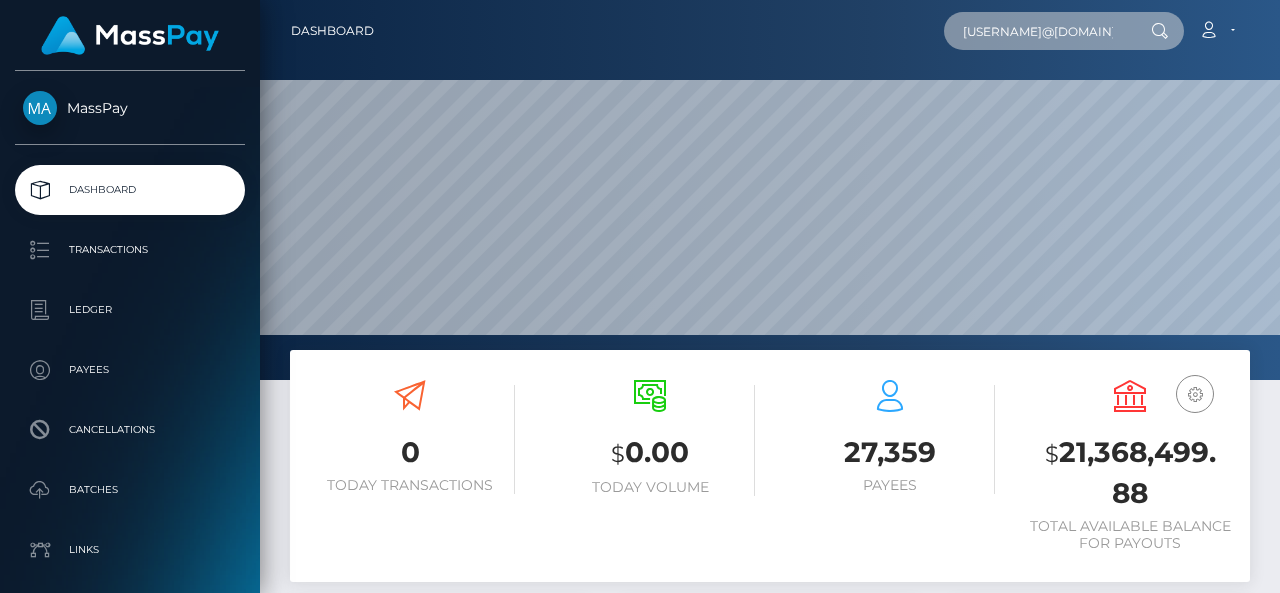 scroll, scrollTop: 0, scrollLeft: 4, axis: horizontal 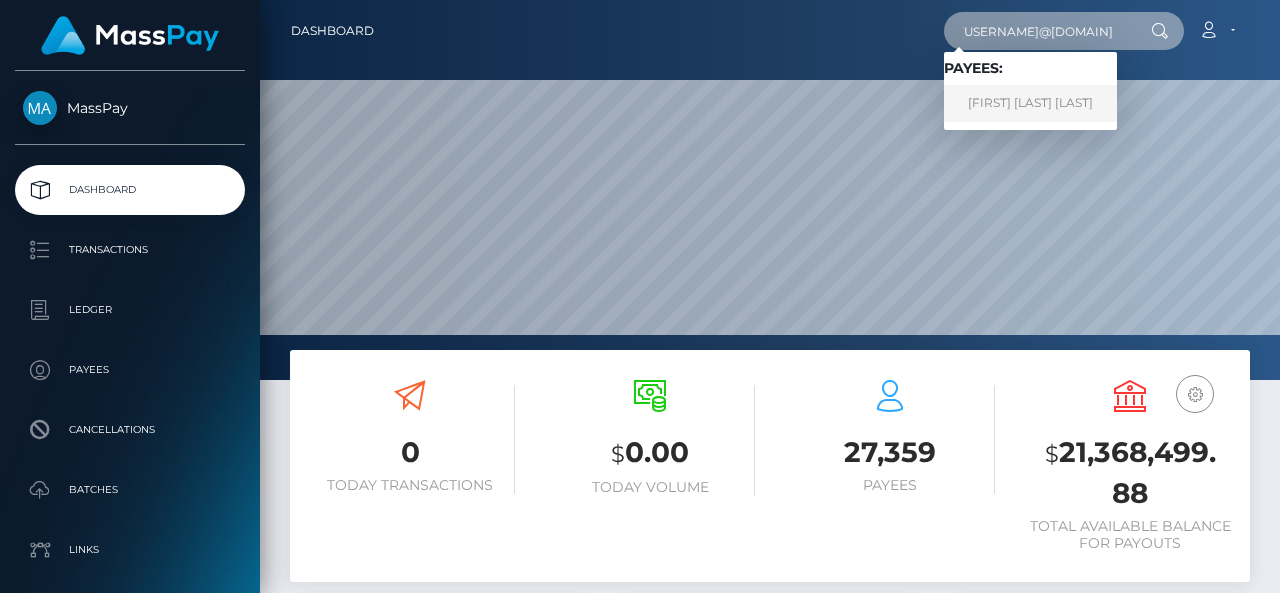 type on "[USERNAME]@[DOMAIN]" 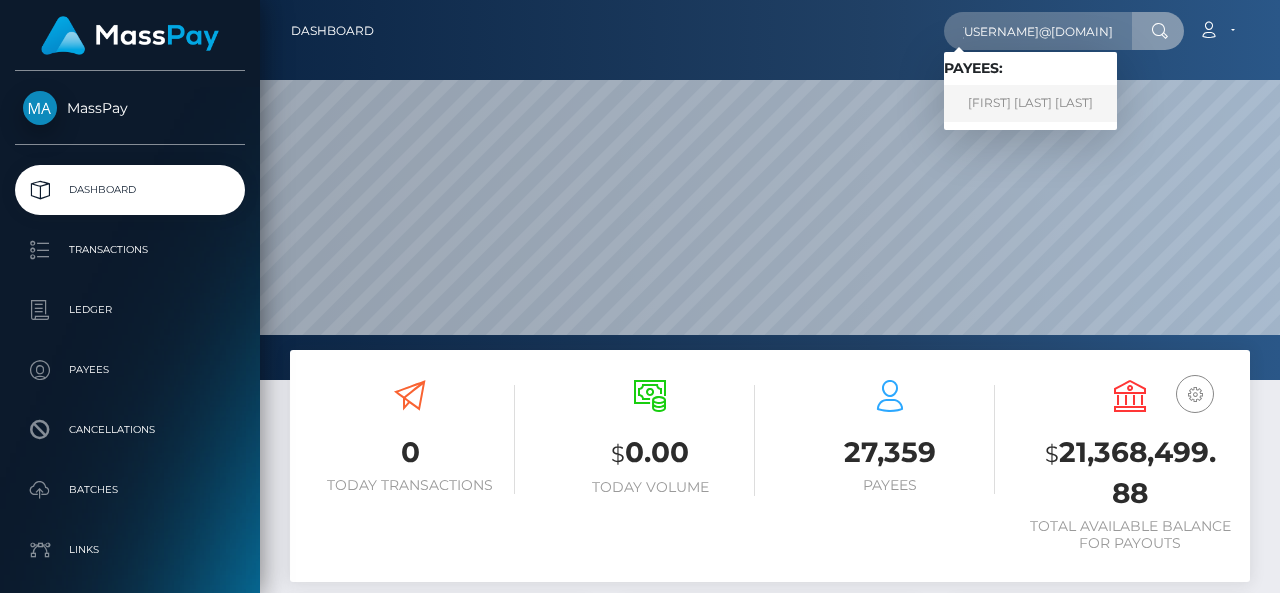 click on "[FIRST] [LAST] [LAST]" at bounding box center [1030, 103] 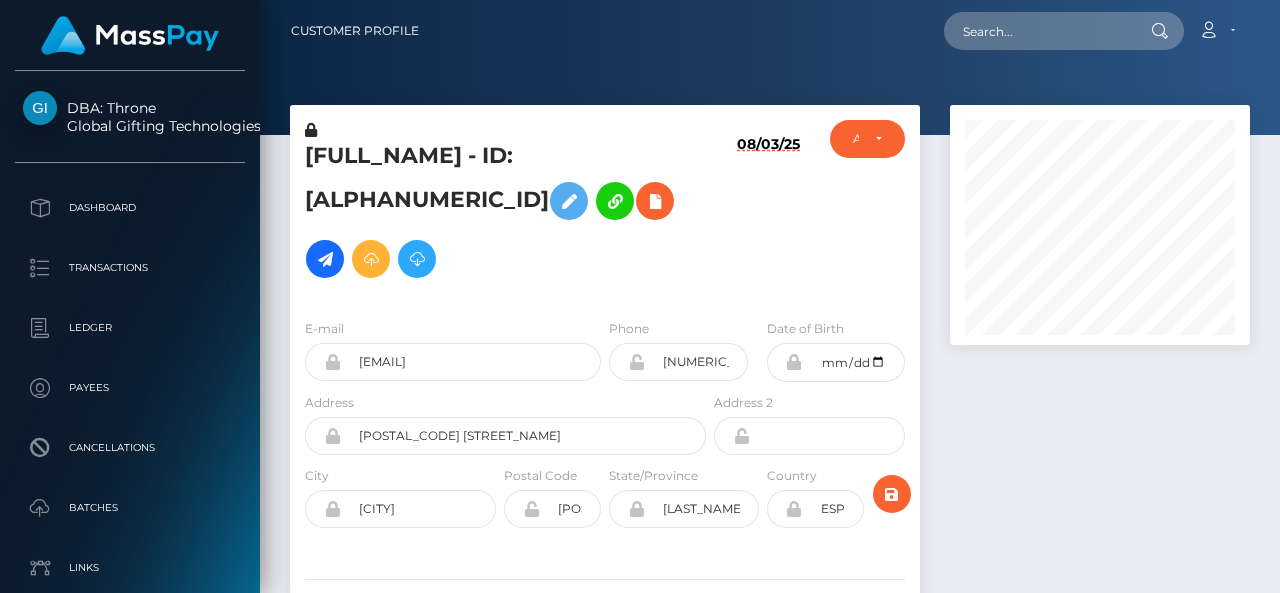 scroll, scrollTop: 0, scrollLeft: 0, axis: both 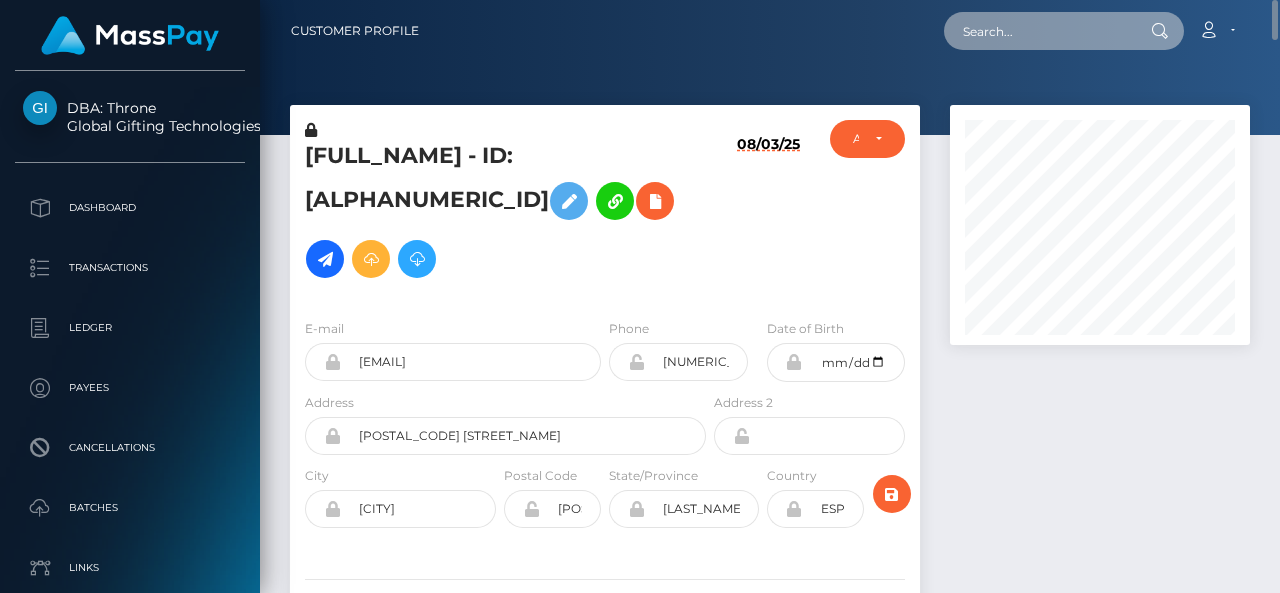 click at bounding box center [1038, 31] 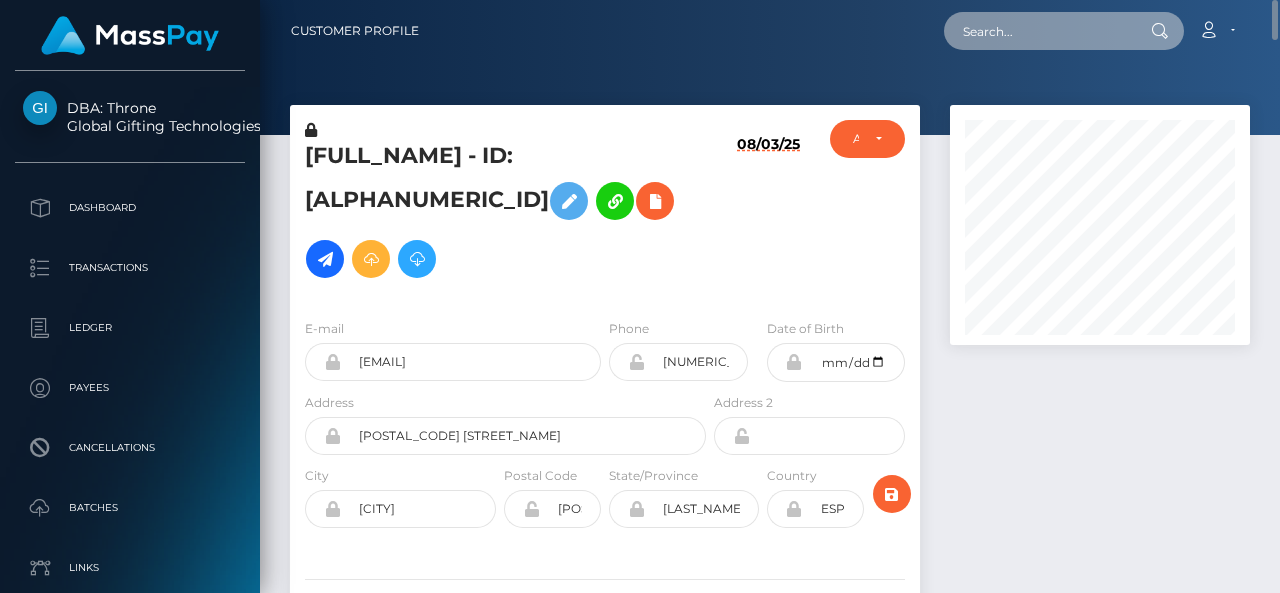 paste on "[EMAIL]" 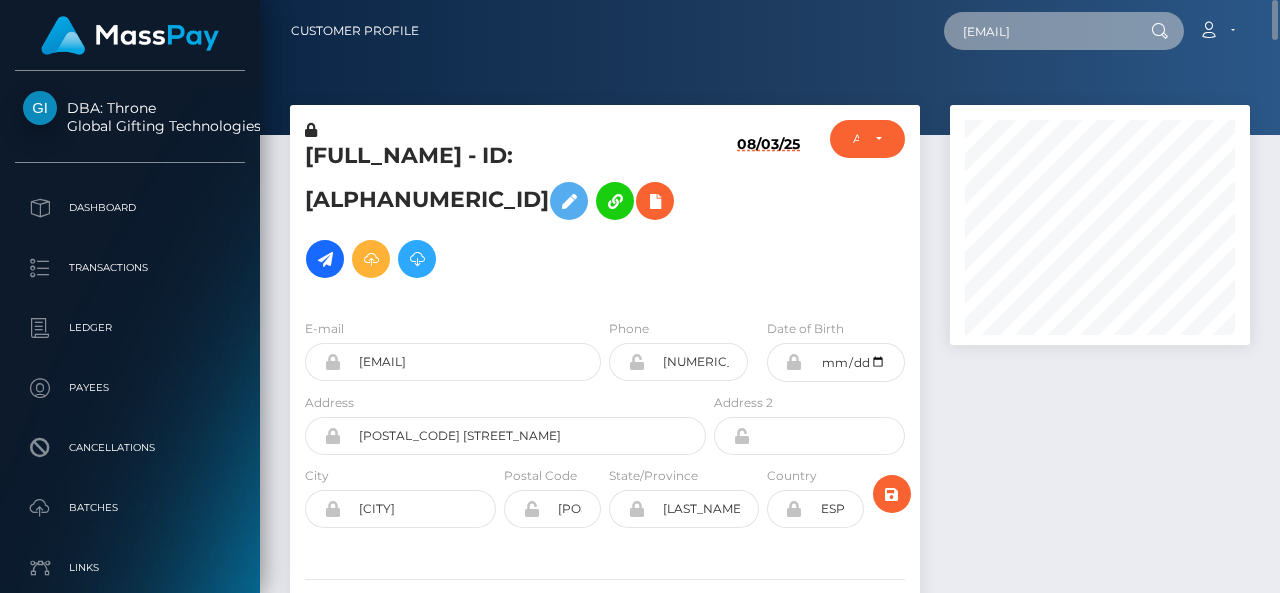 scroll, scrollTop: 0, scrollLeft: 16, axis: horizontal 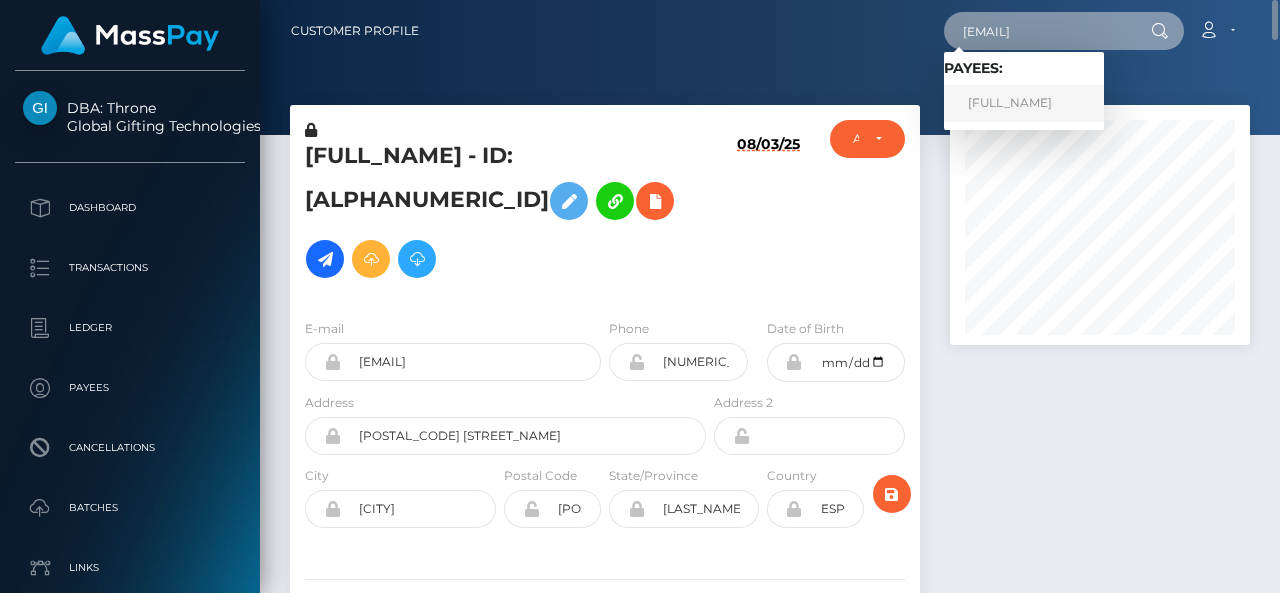 type on "[EMAIL]" 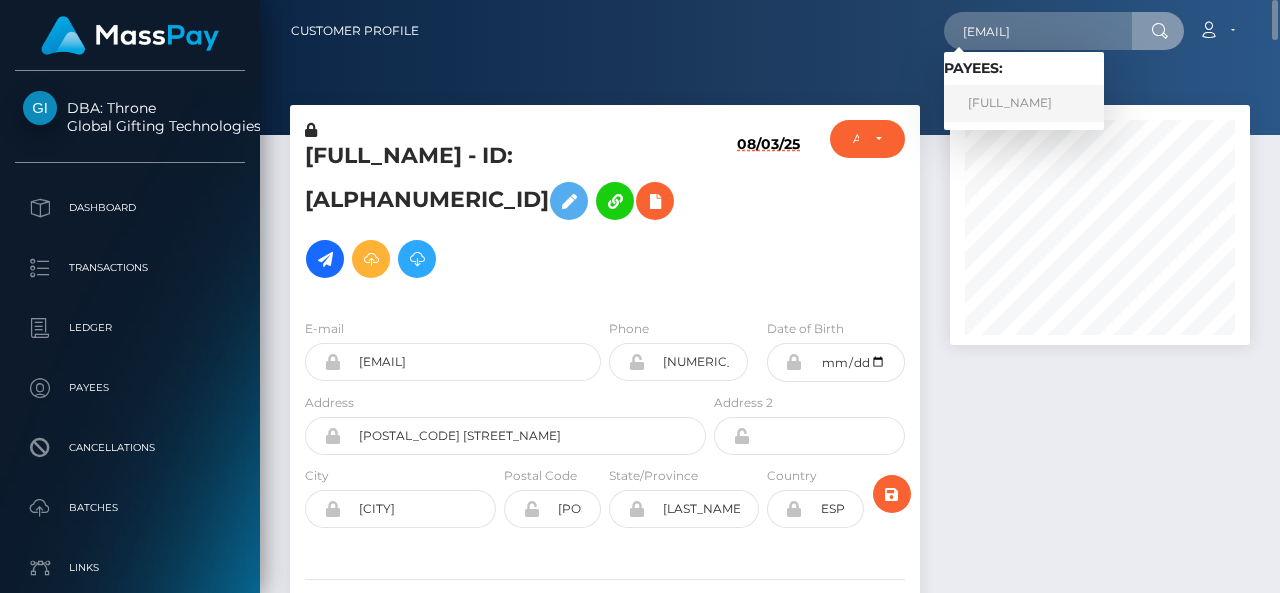 click on "DANIELA ALEJANDRA COLLATUPA AYALA" at bounding box center (1024, 103) 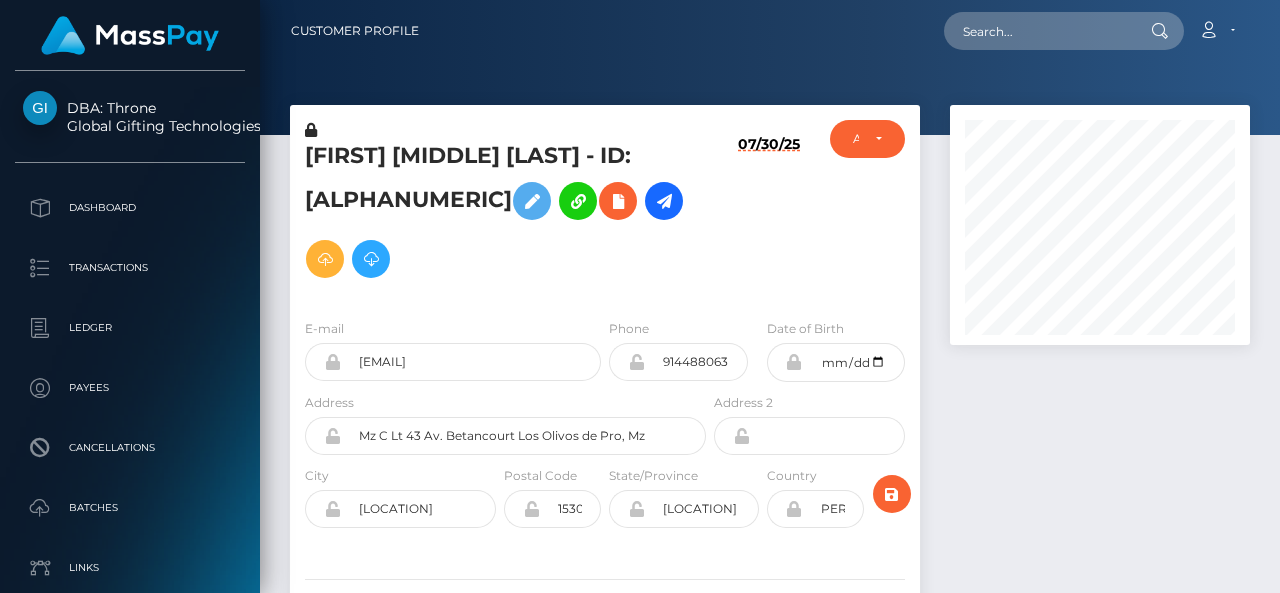 scroll, scrollTop: 0, scrollLeft: 0, axis: both 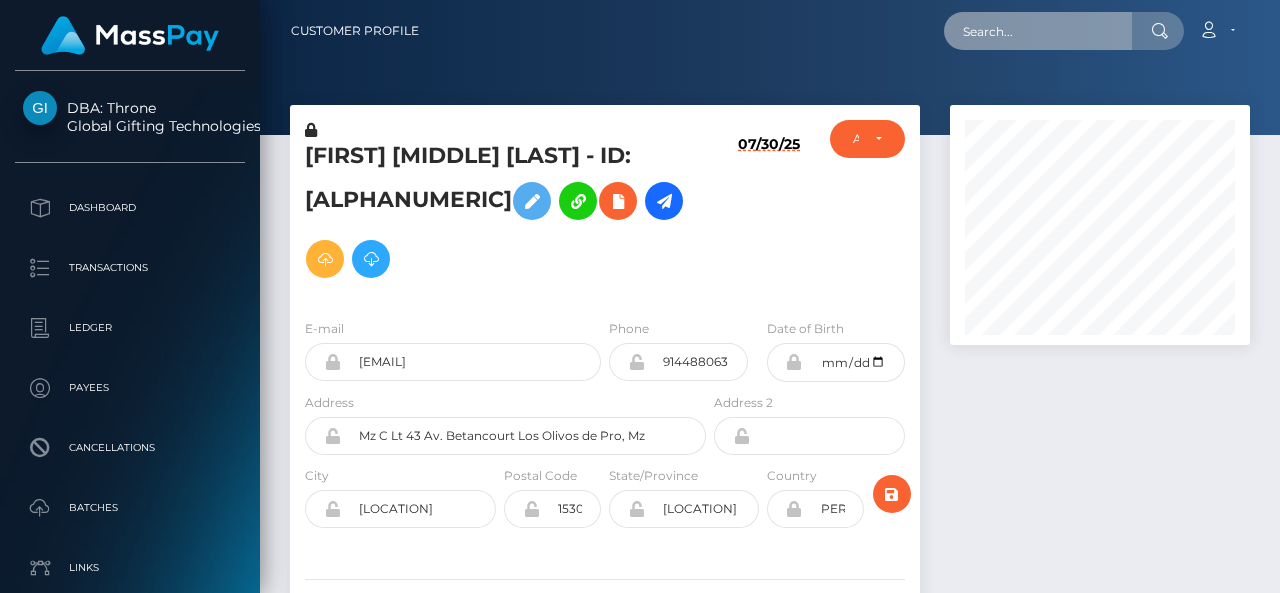 click at bounding box center (1038, 31) 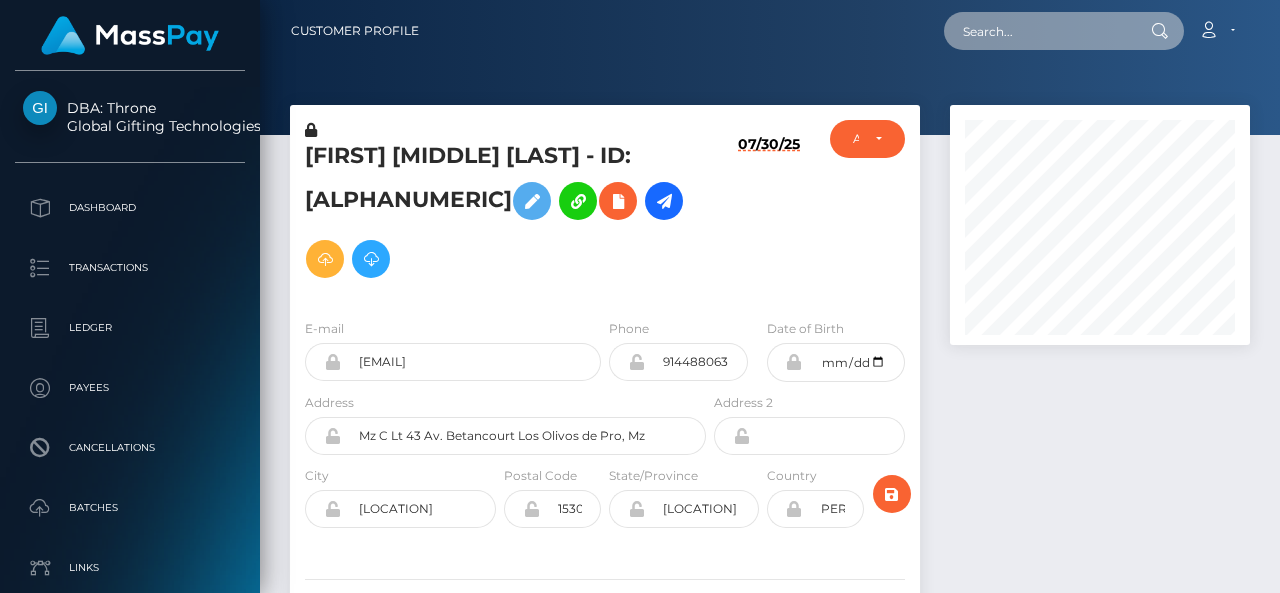 paste on "[EMAIL]" 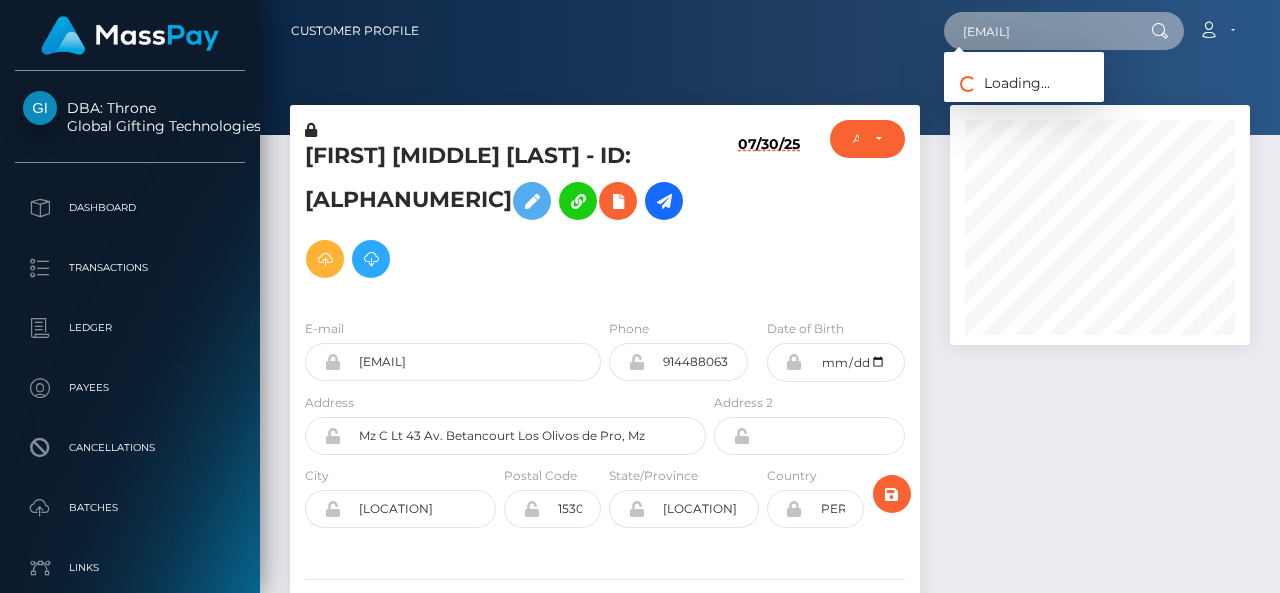 scroll, scrollTop: 0, scrollLeft: 4, axis: horizontal 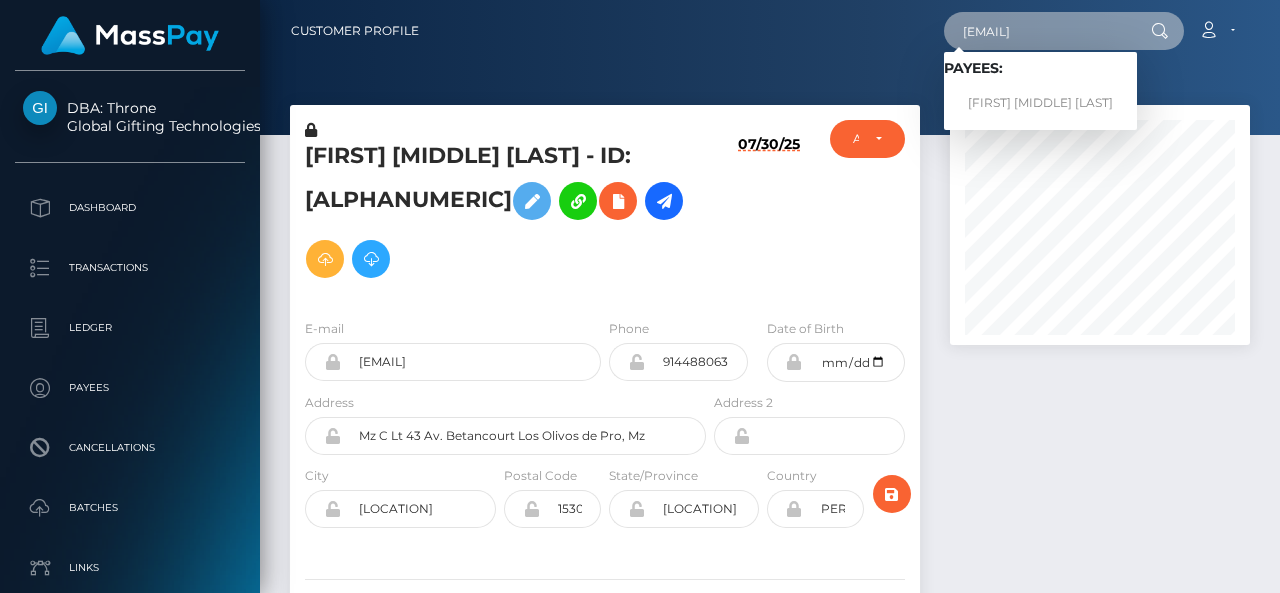 type on "ainisuccubus@gmail.com" 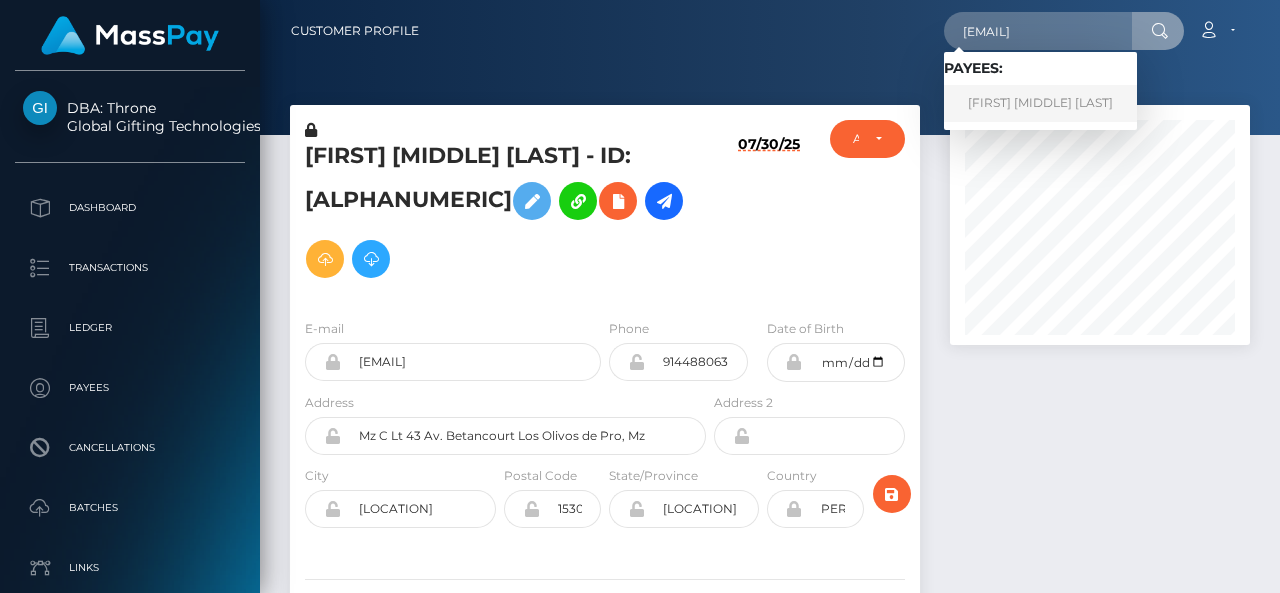 click on "MARINA  FERNANDEZ VALLE" at bounding box center (1040, 103) 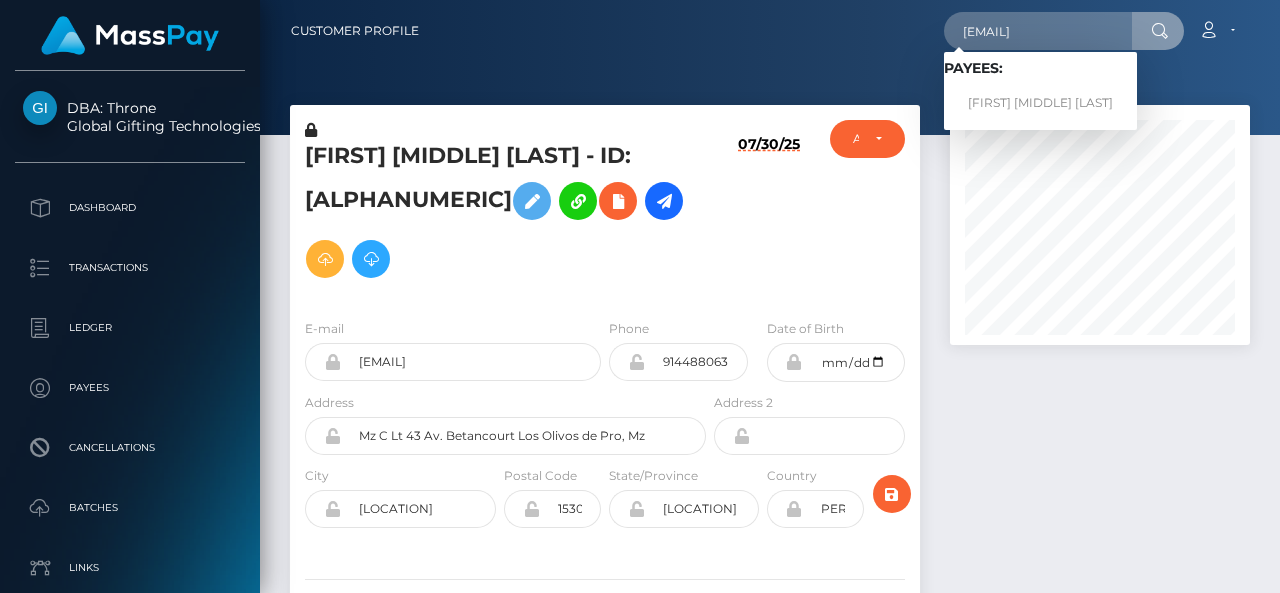 scroll, scrollTop: 0, scrollLeft: 0, axis: both 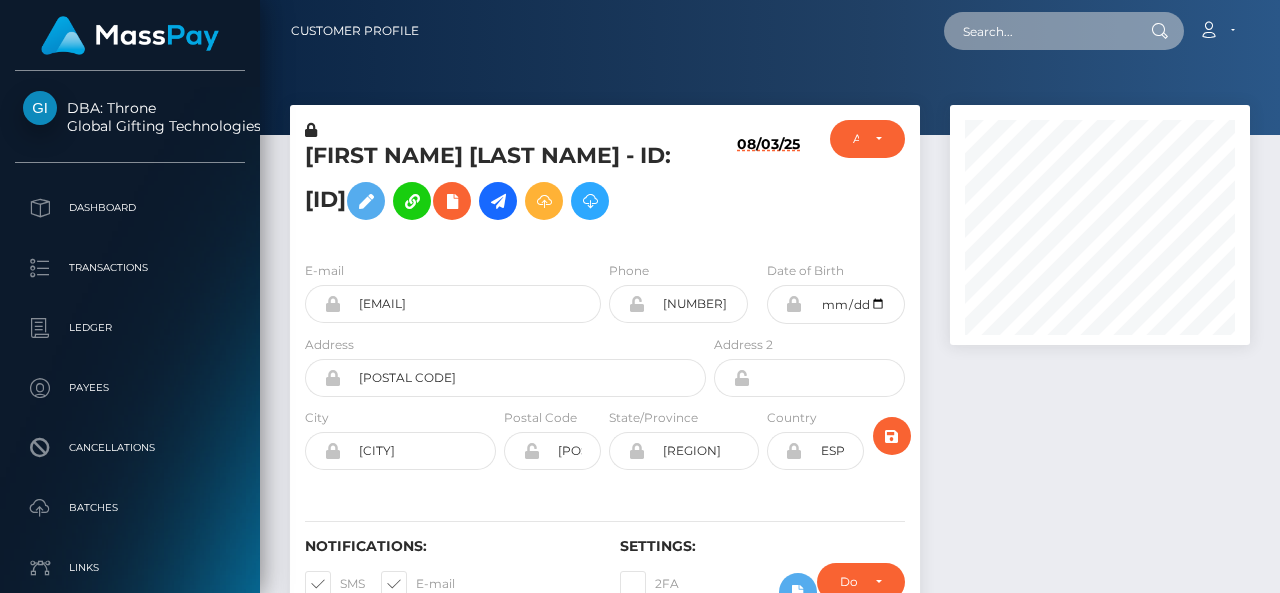 click at bounding box center (1038, 31) 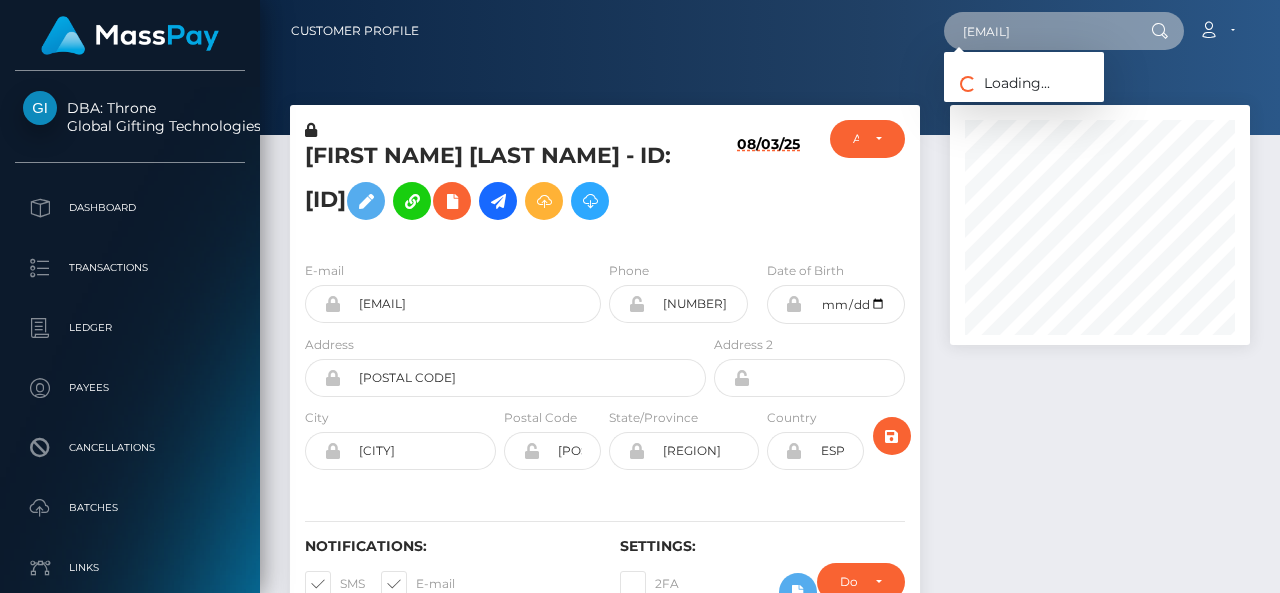 scroll, scrollTop: 0, scrollLeft: 6, axis: horizontal 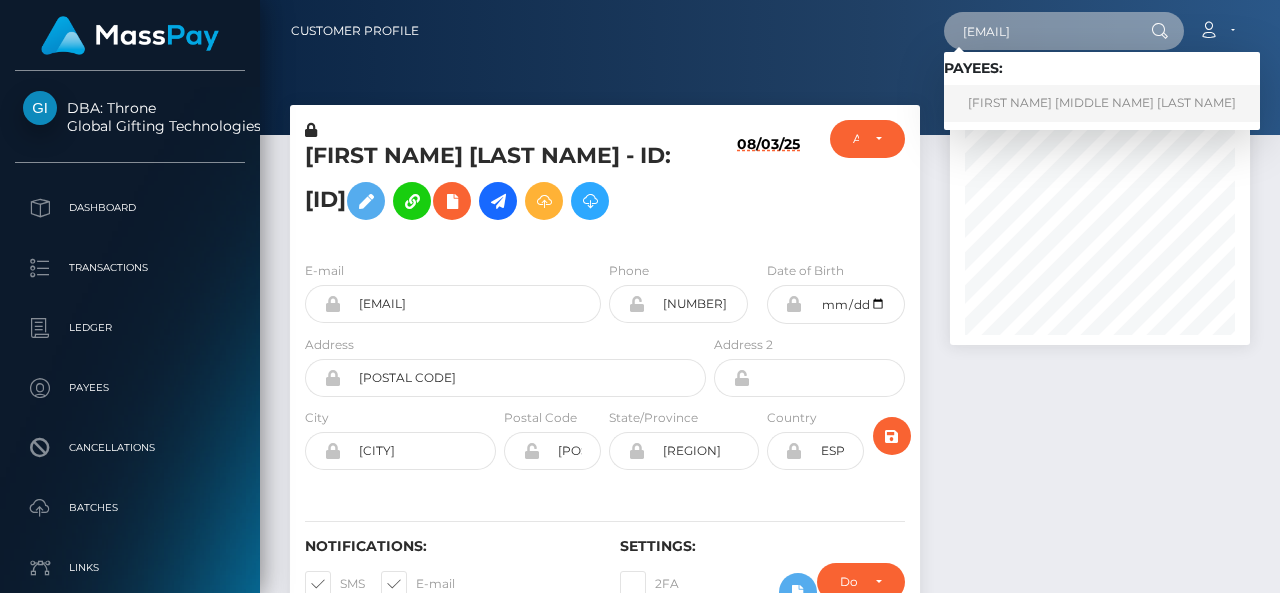 type on "[EMAIL]" 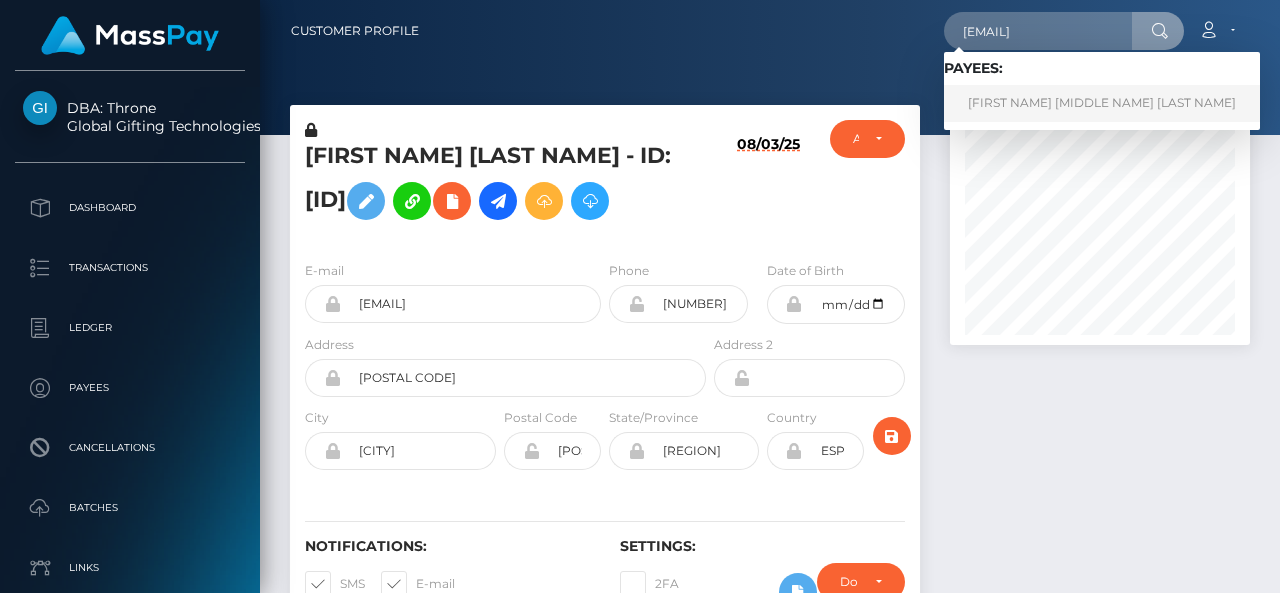 click on "Alyona Romanivna Shalygina" at bounding box center [1102, 103] 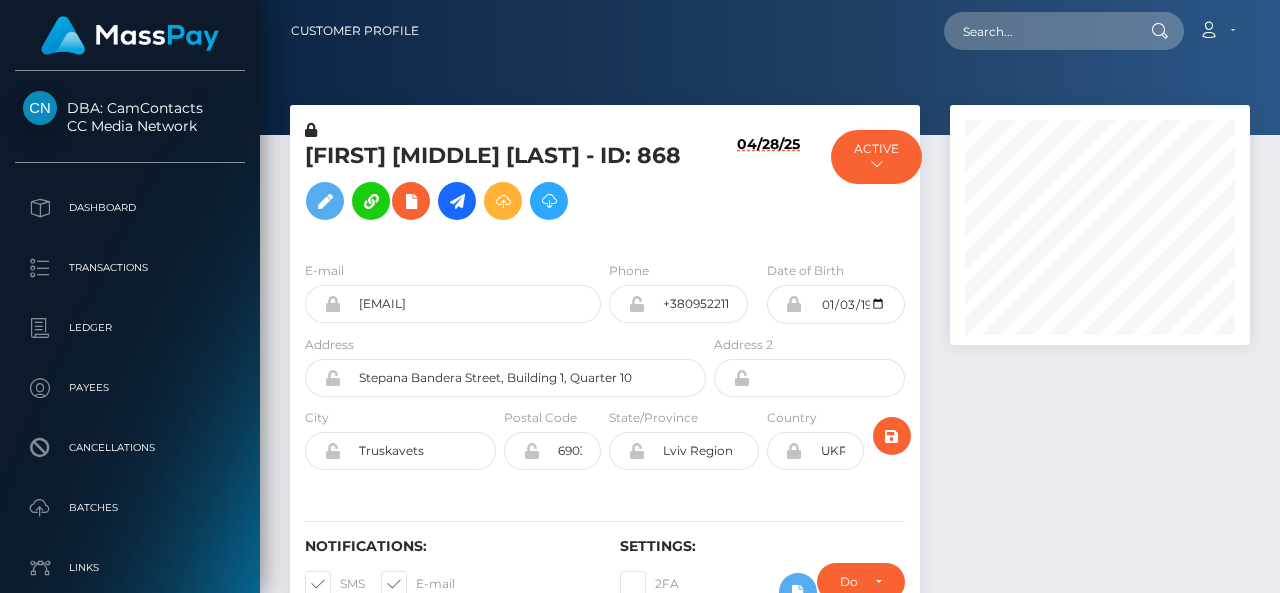 scroll, scrollTop: 0, scrollLeft: 0, axis: both 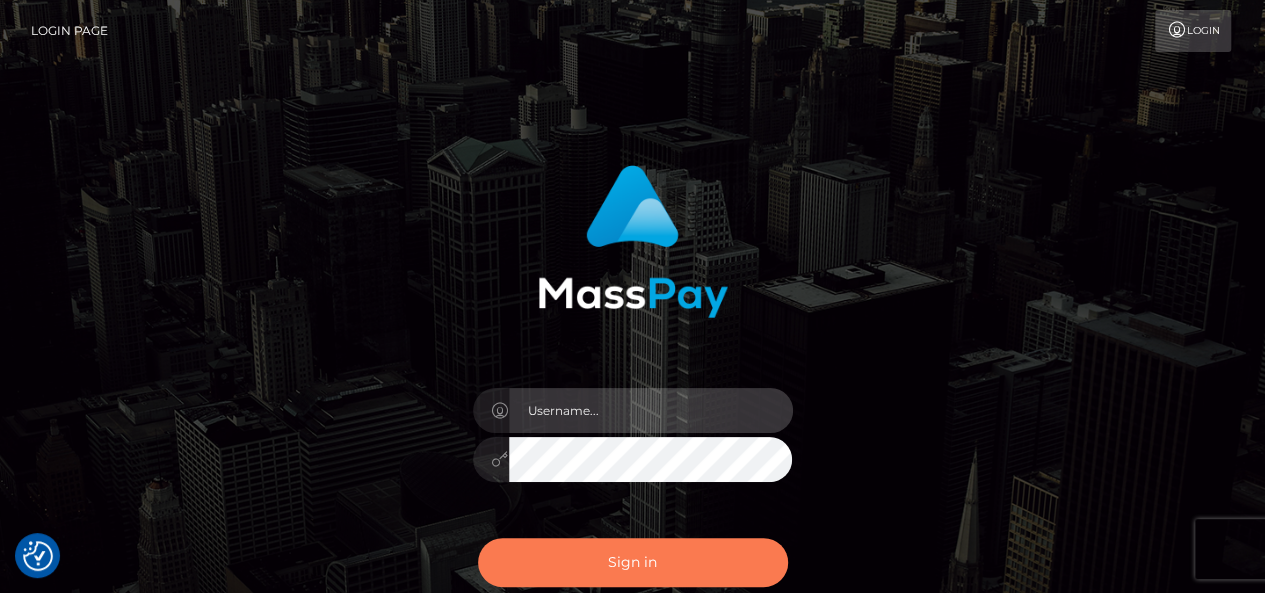 type on "pk.es" 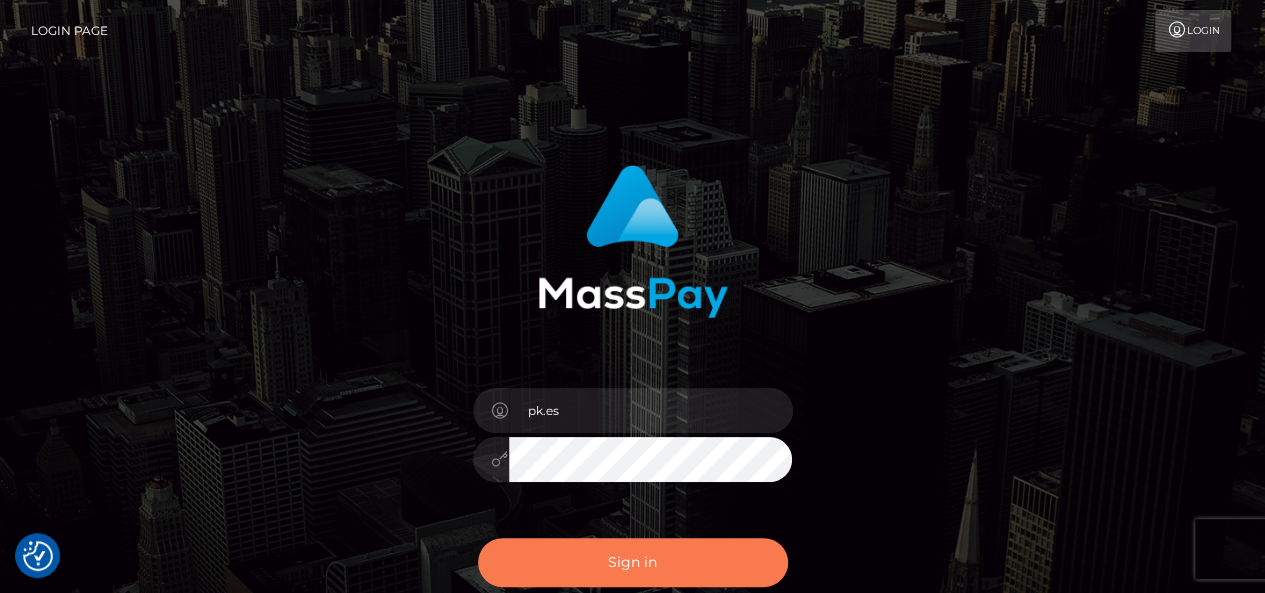 click on "Sign in" at bounding box center (633, 562) 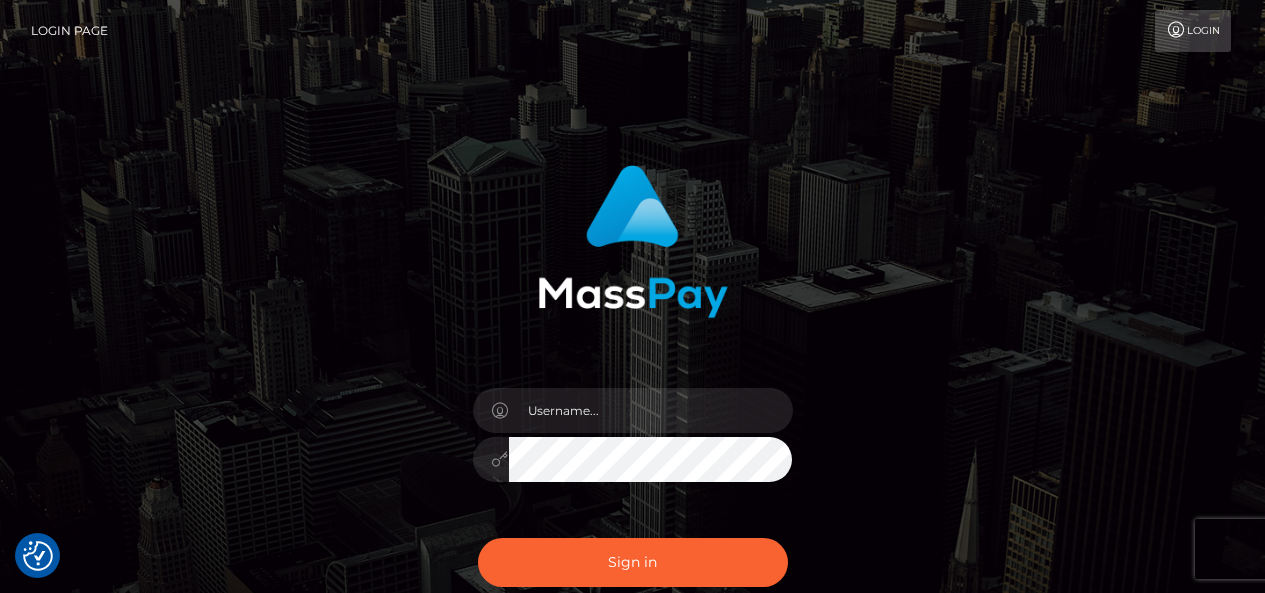 scroll, scrollTop: 0, scrollLeft: 0, axis: both 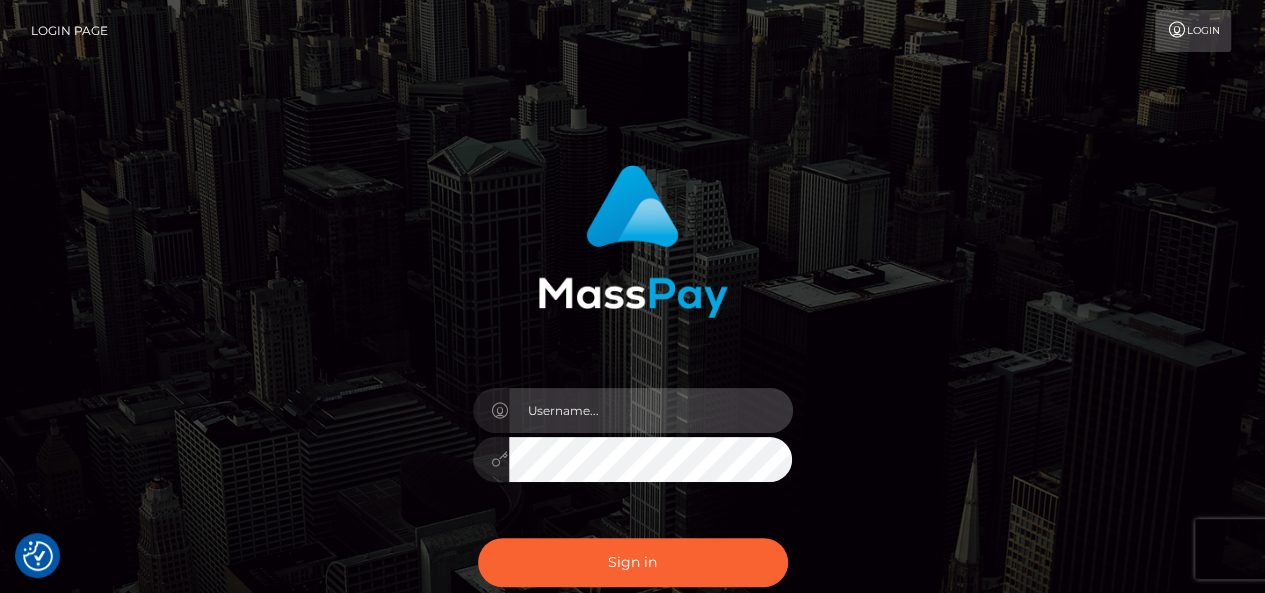 type on "pk.es" 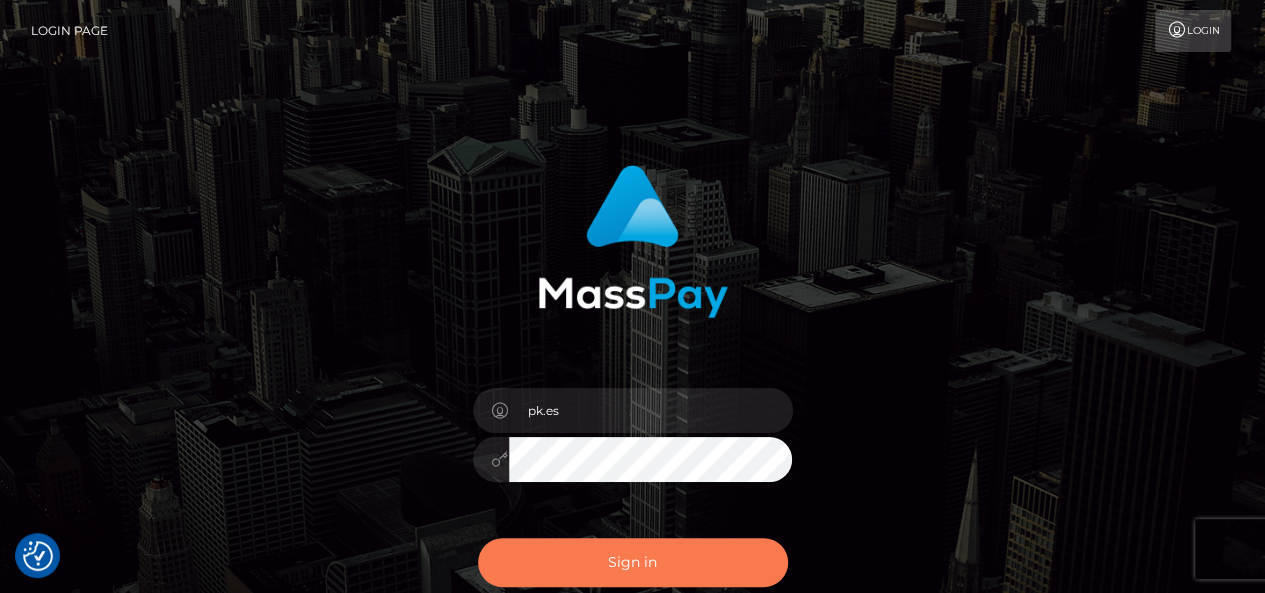 click on "Sign in" at bounding box center [633, 562] 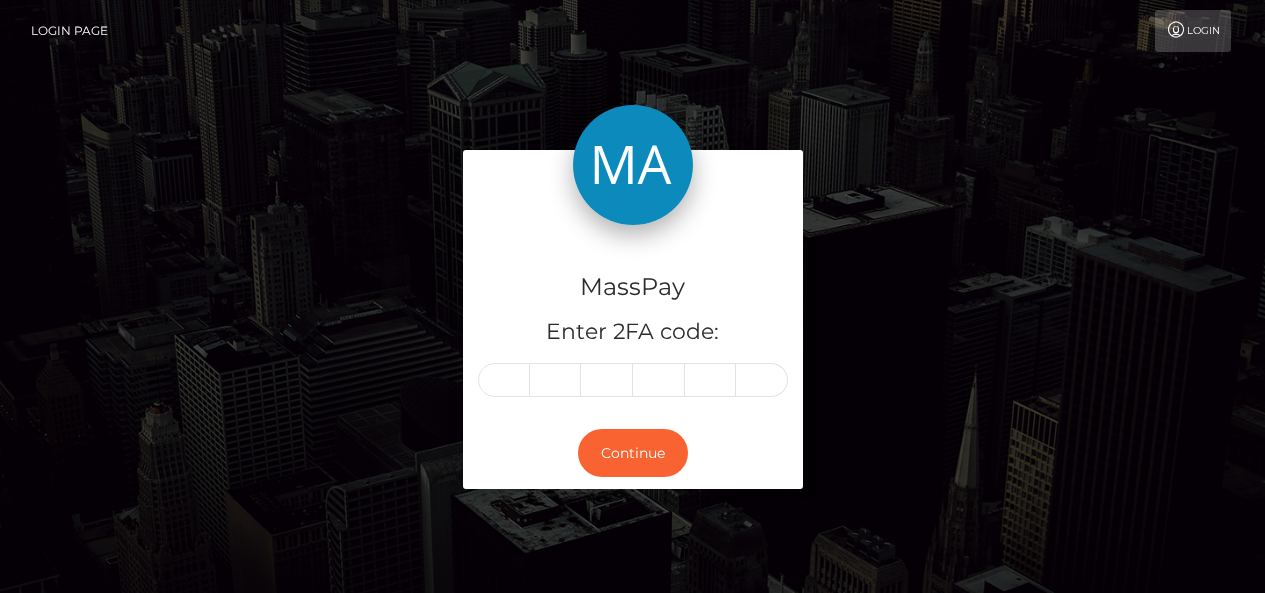 scroll, scrollTop: 0, scrollLeft: 0, axis: both 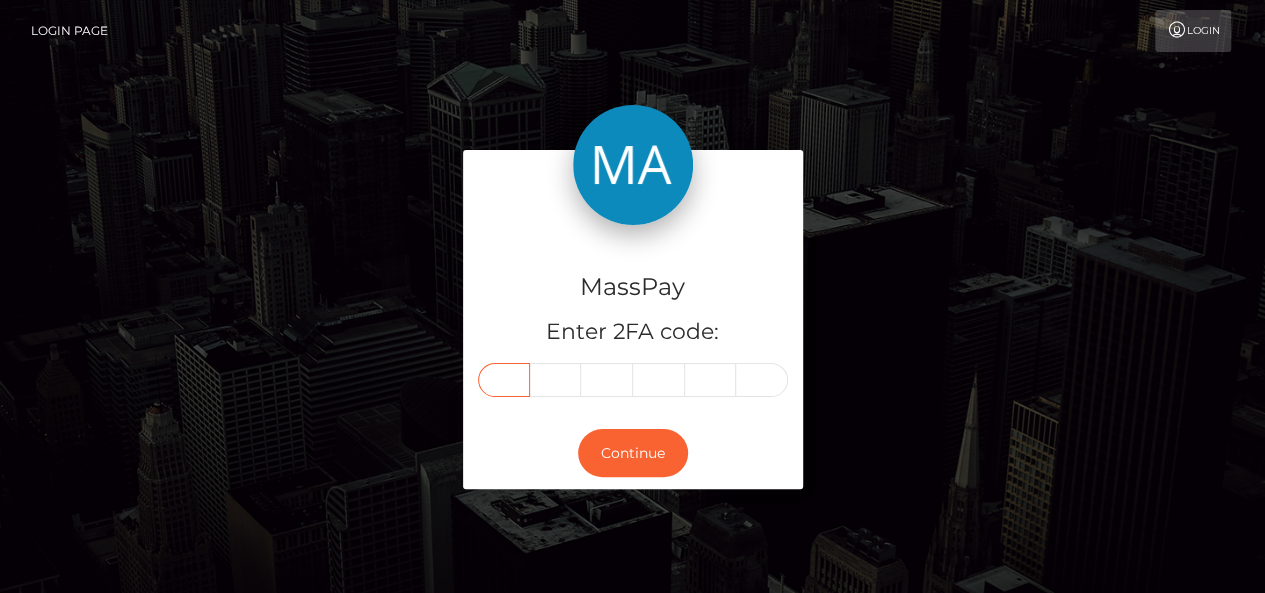 click at bounding box center (504, 380) 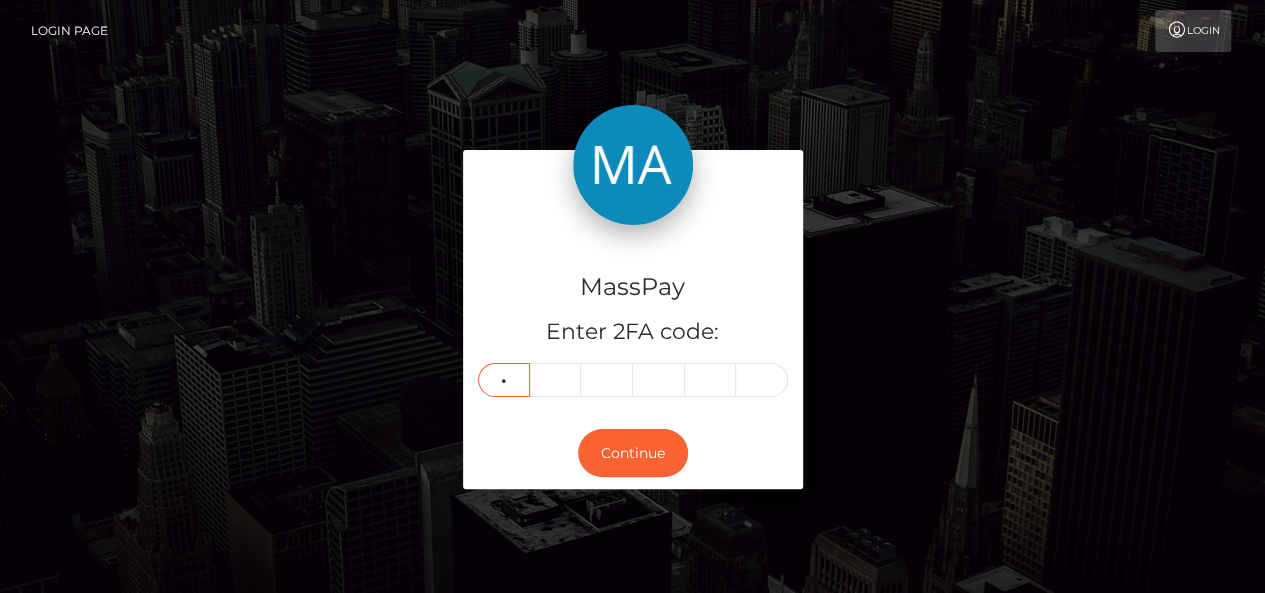 type on "5" 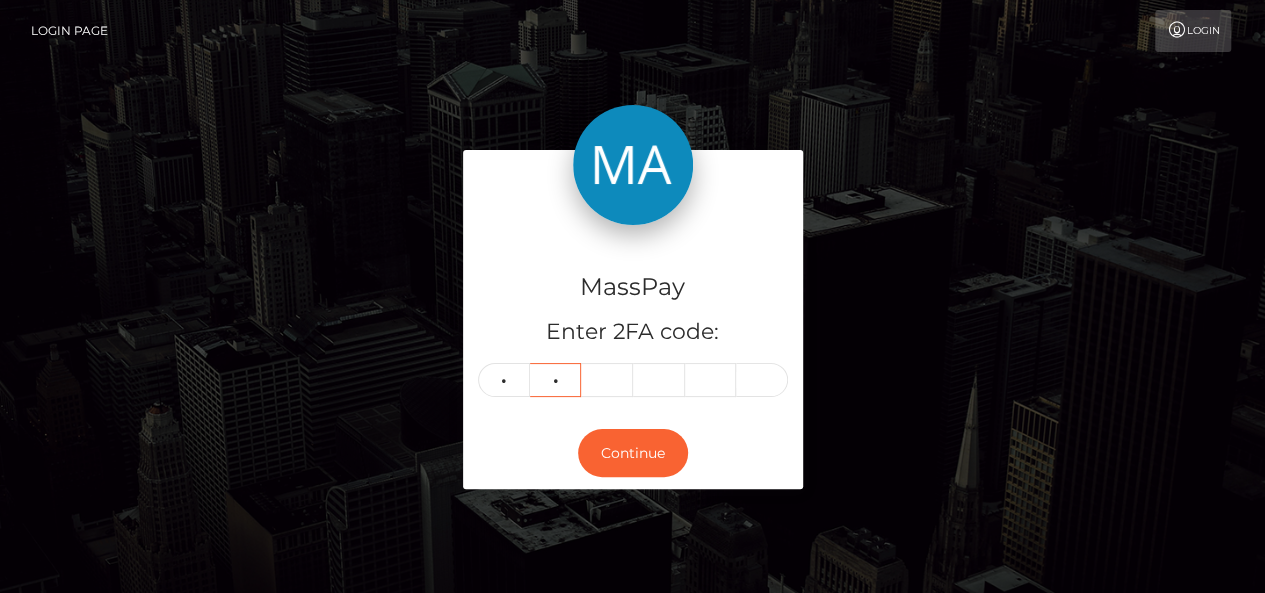 type on "2" 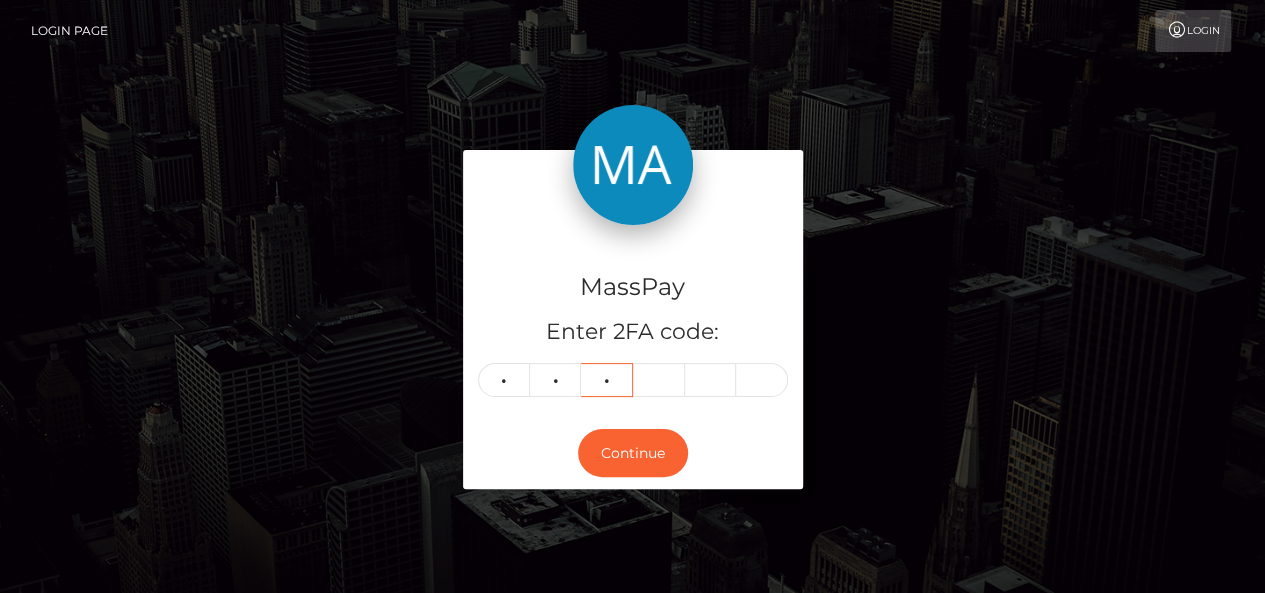 type on "9" 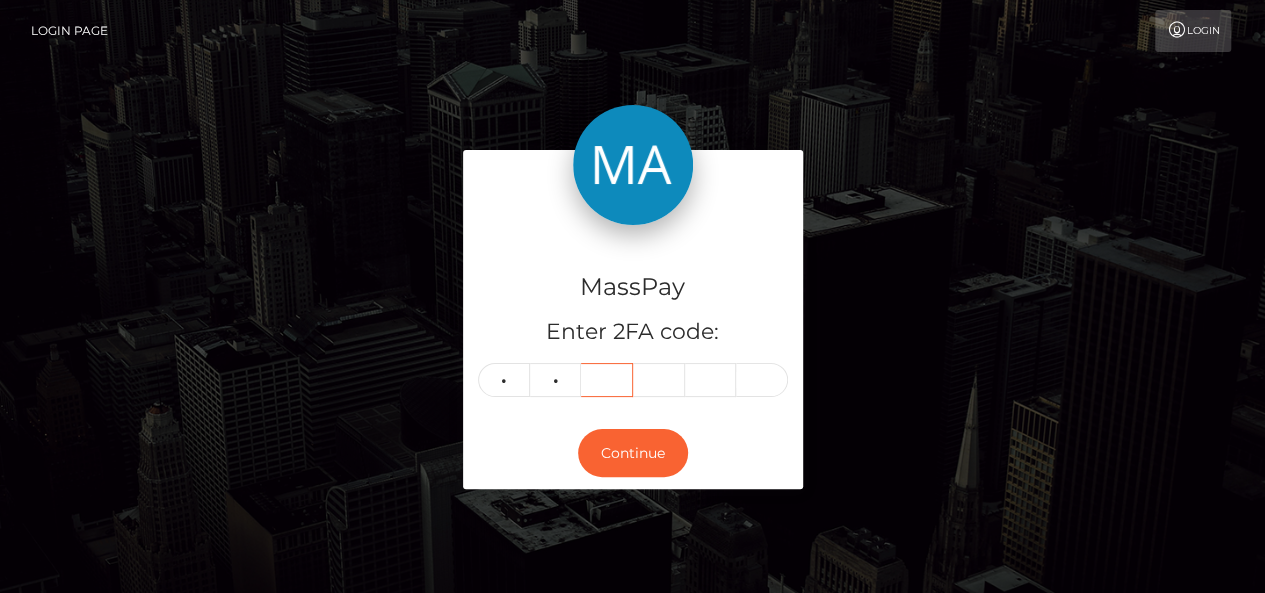 type 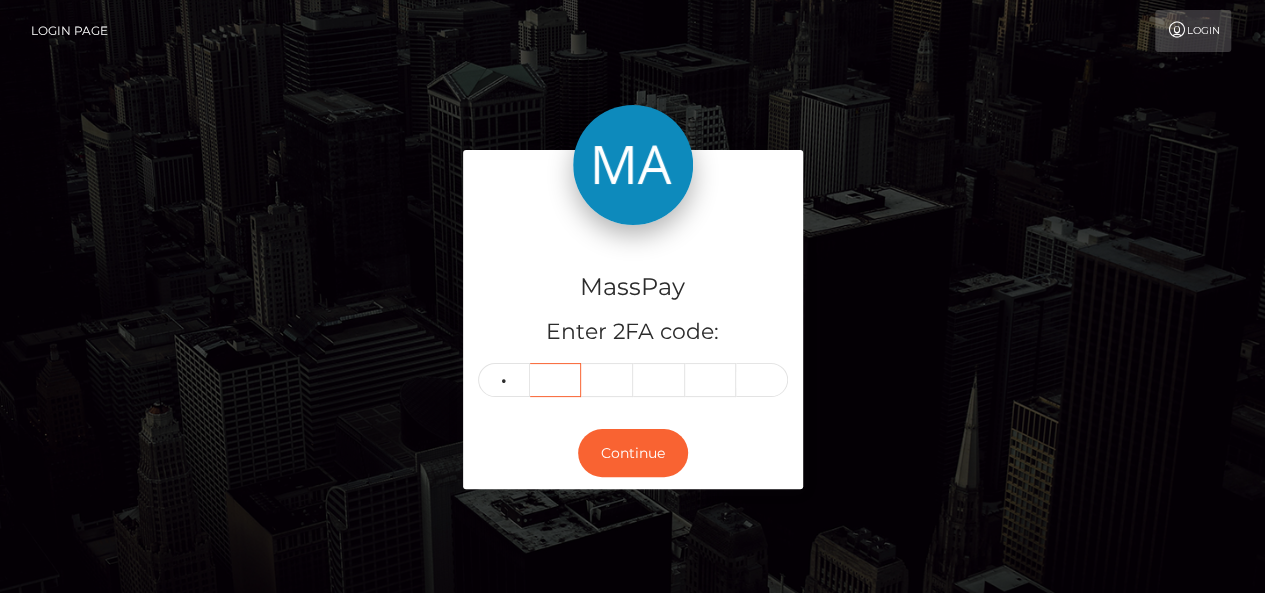 type 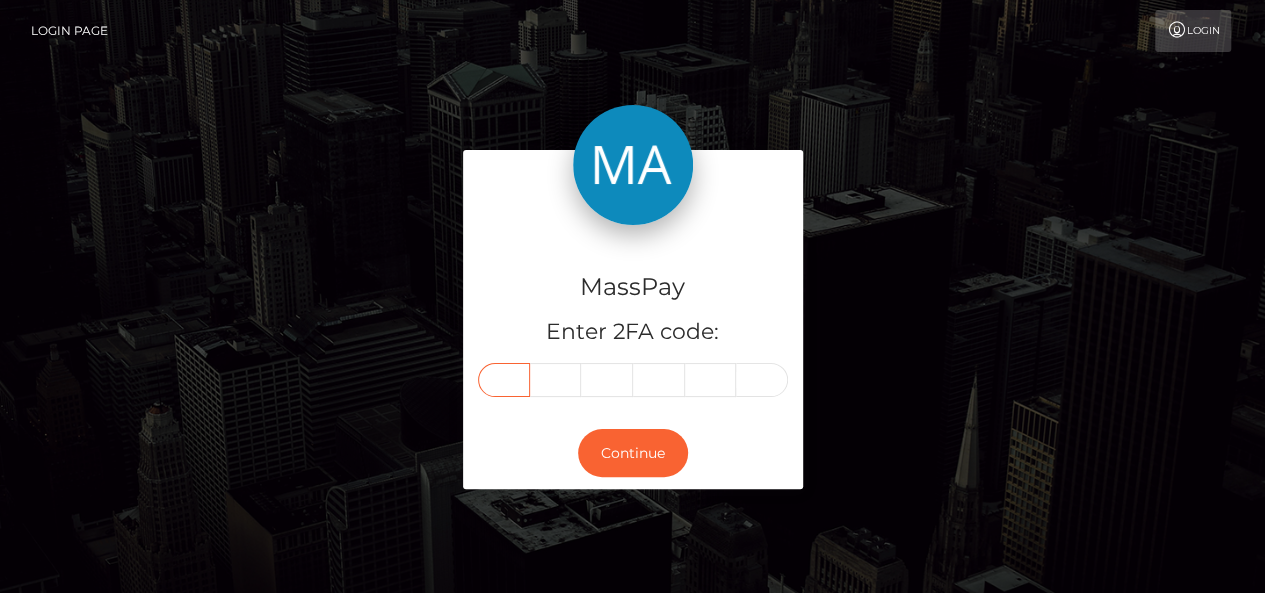 type on "5" 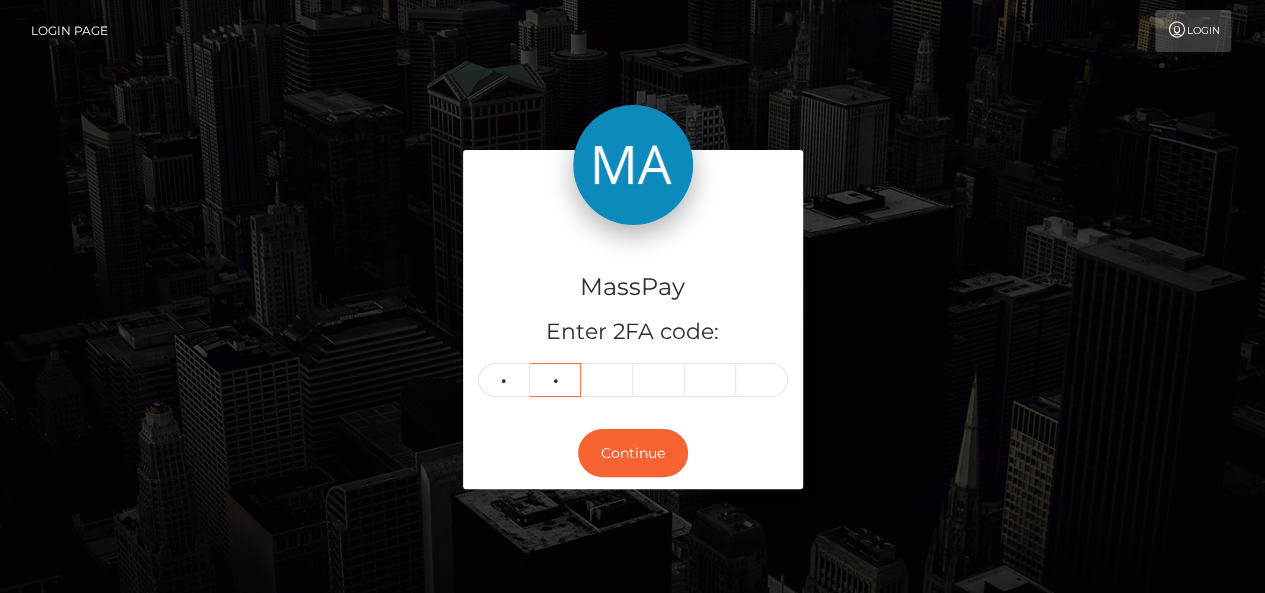 type on "2" 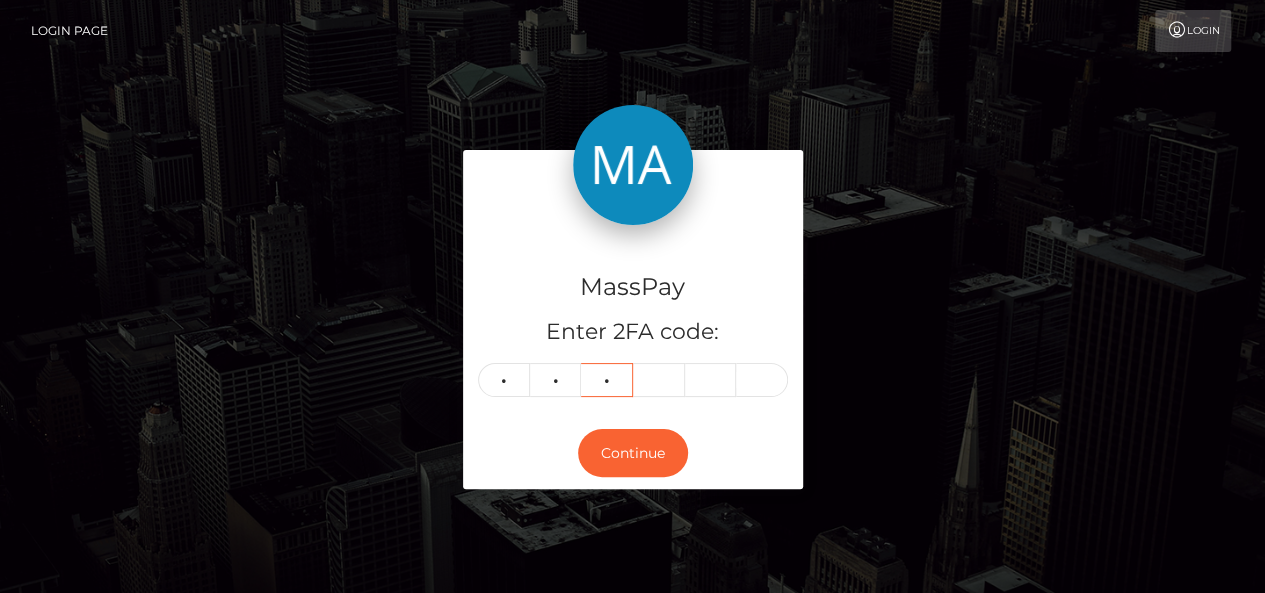 type on "0" 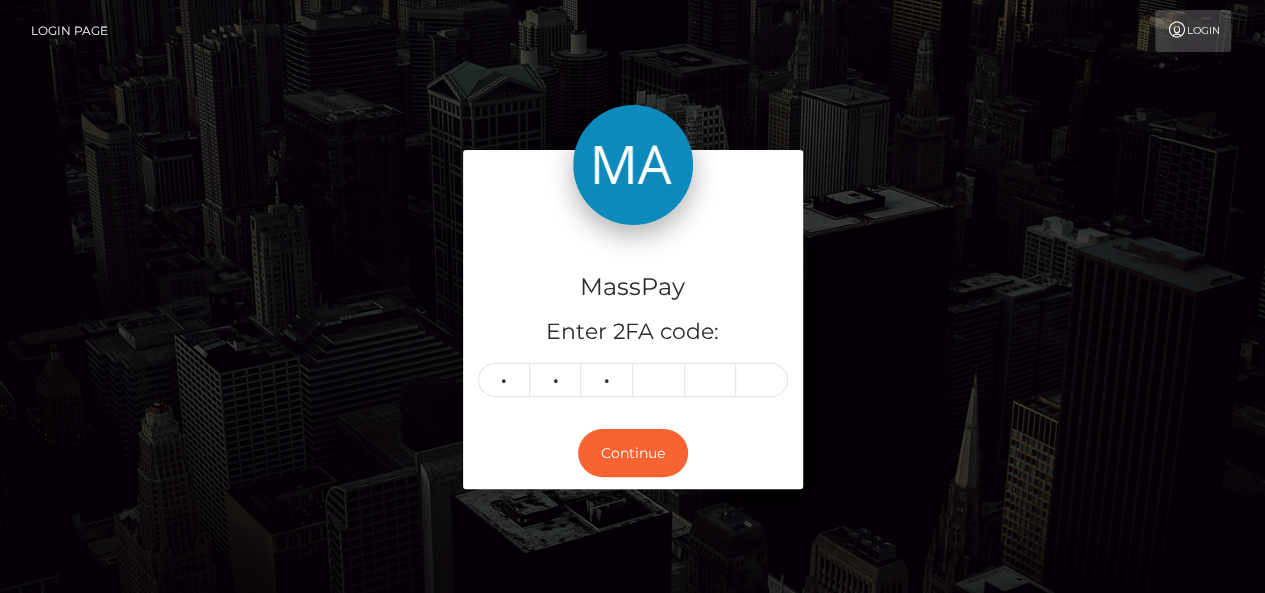 click on "MassPay
Enter 2FA code:
5 2 0 520" at bounding box center (633, 321) 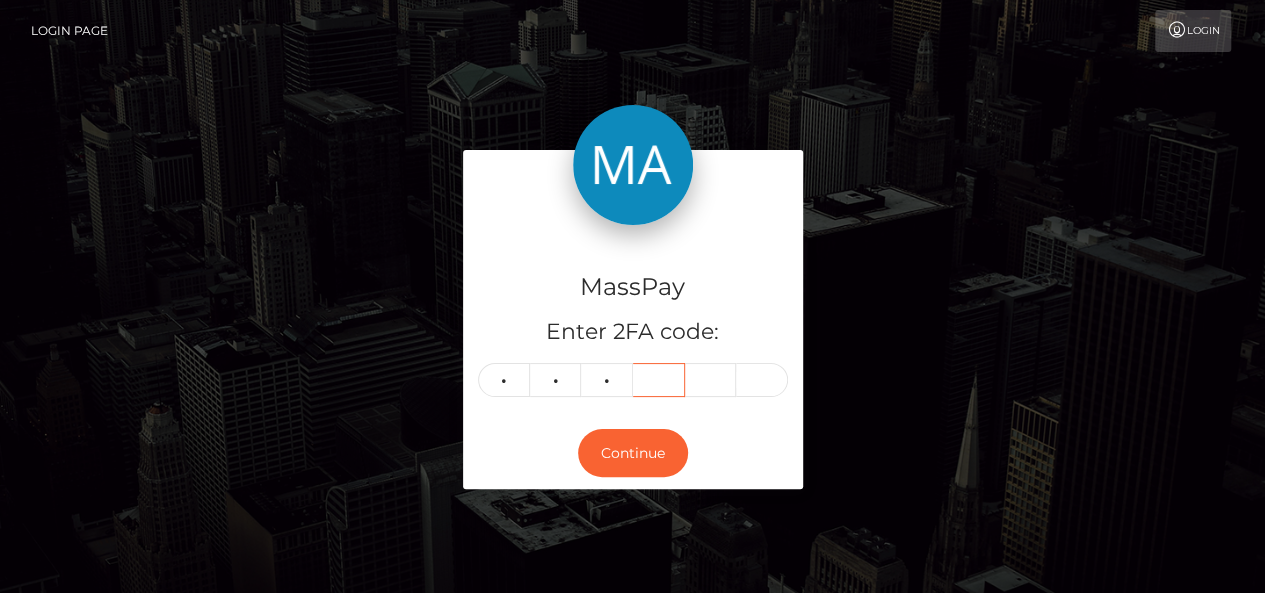 click at bounding box center (659, 380) 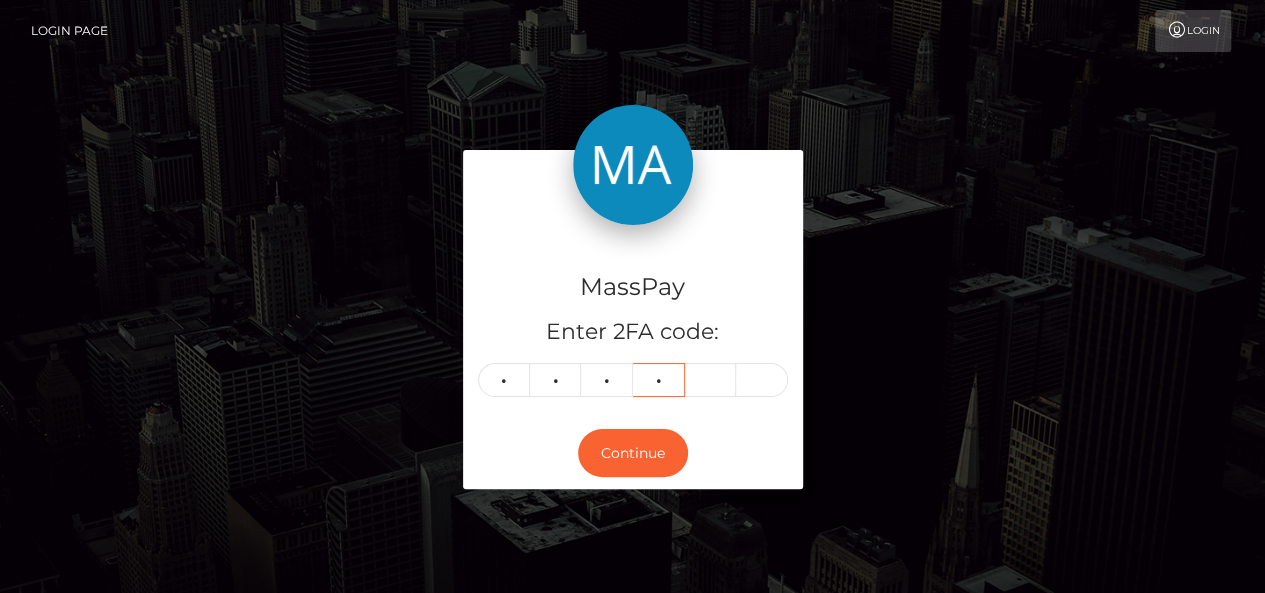 type on "8" 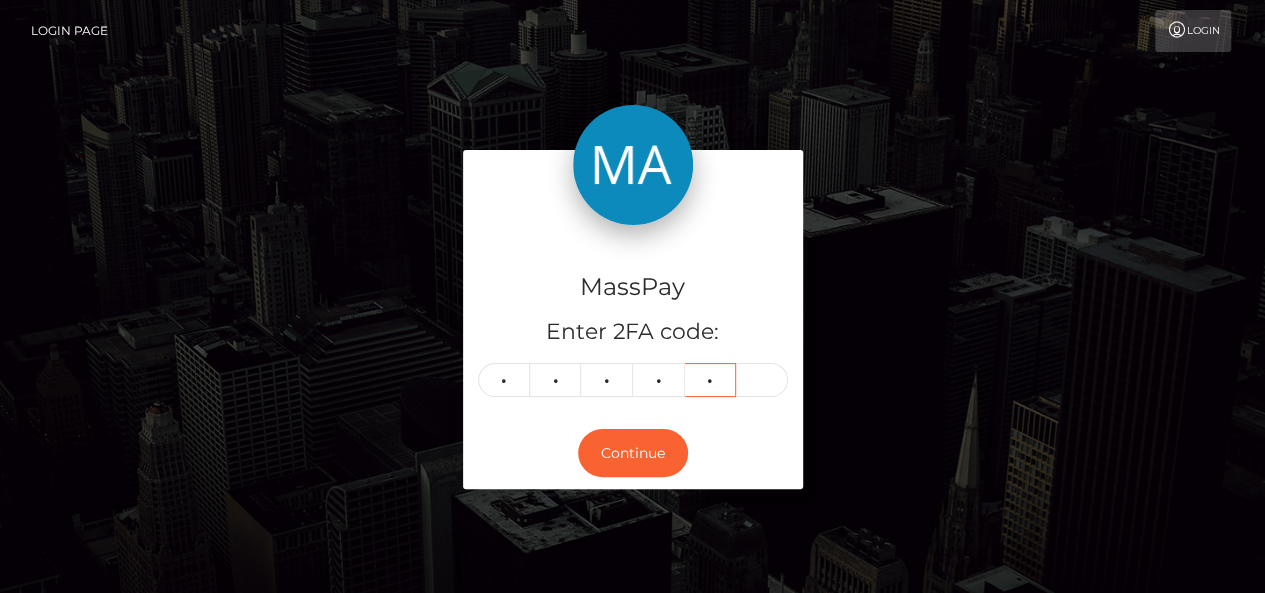 type on "1" 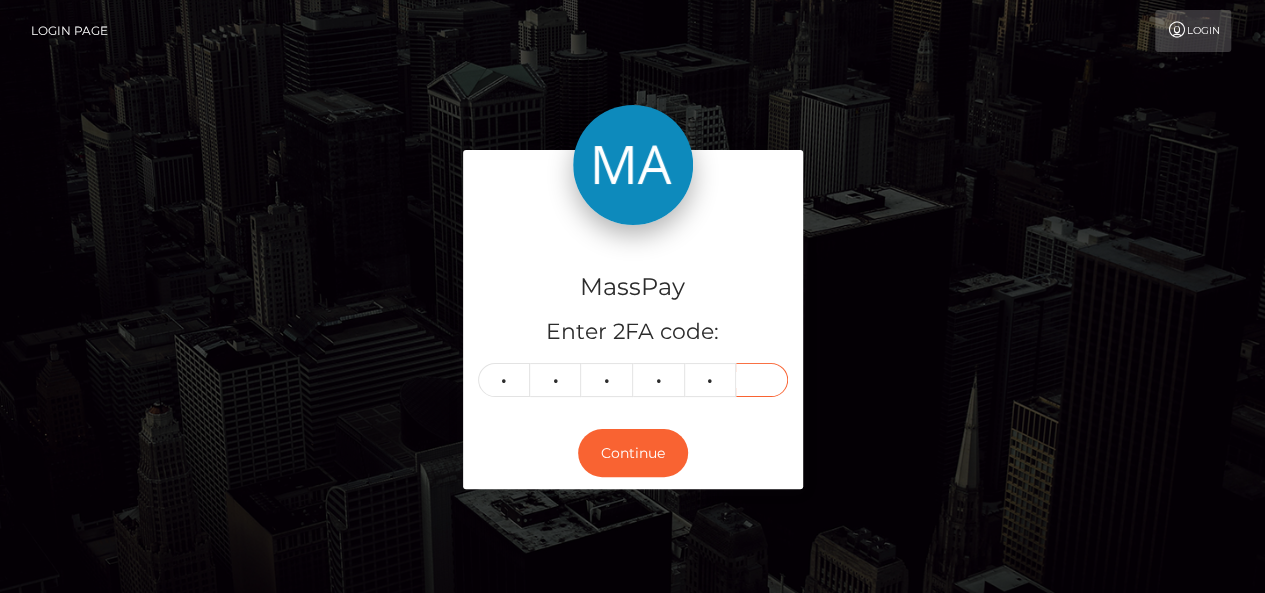 type on "9" 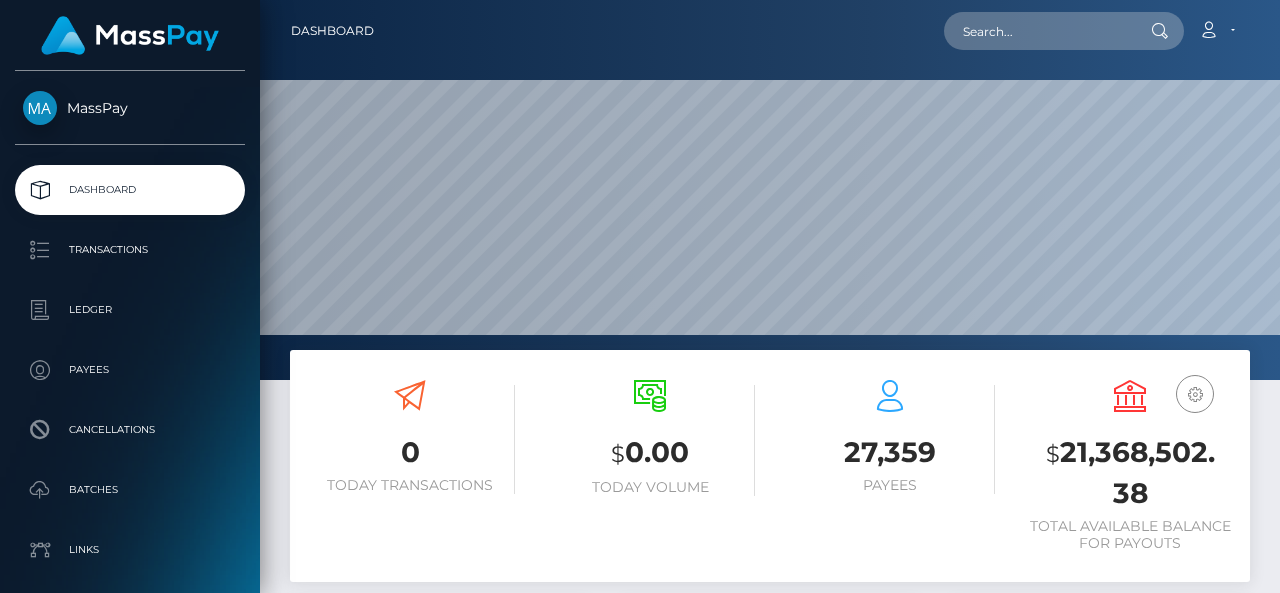 scroll, scrollTop: 0, scrollLeft: 0, axis: both 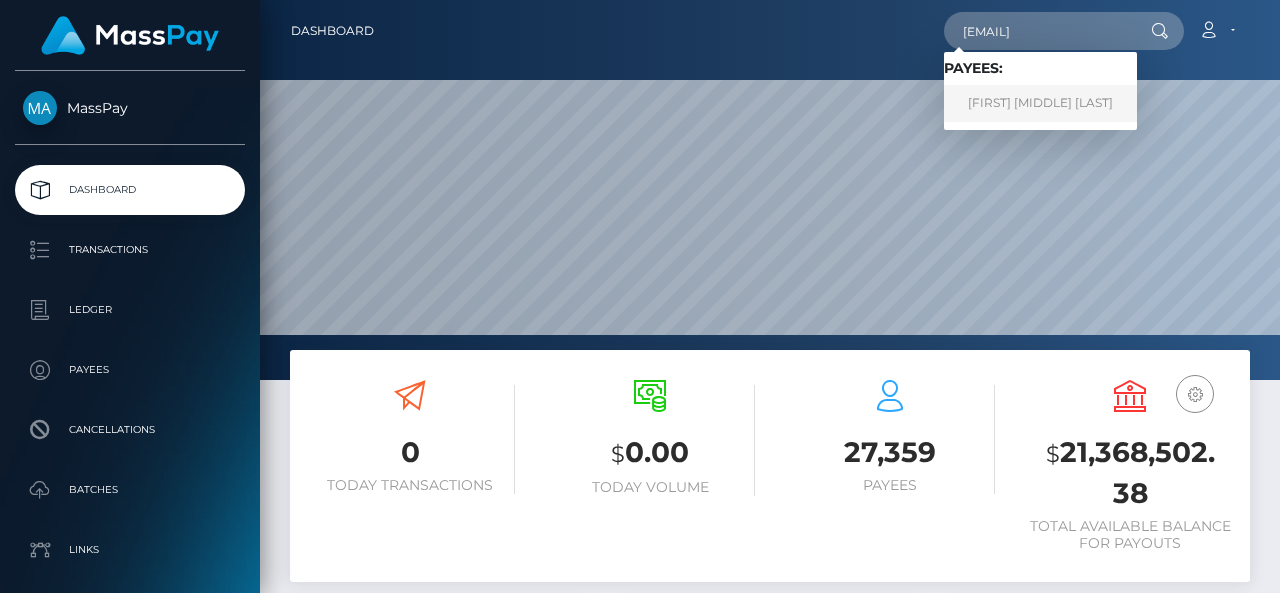 type on "[EMAIL]" 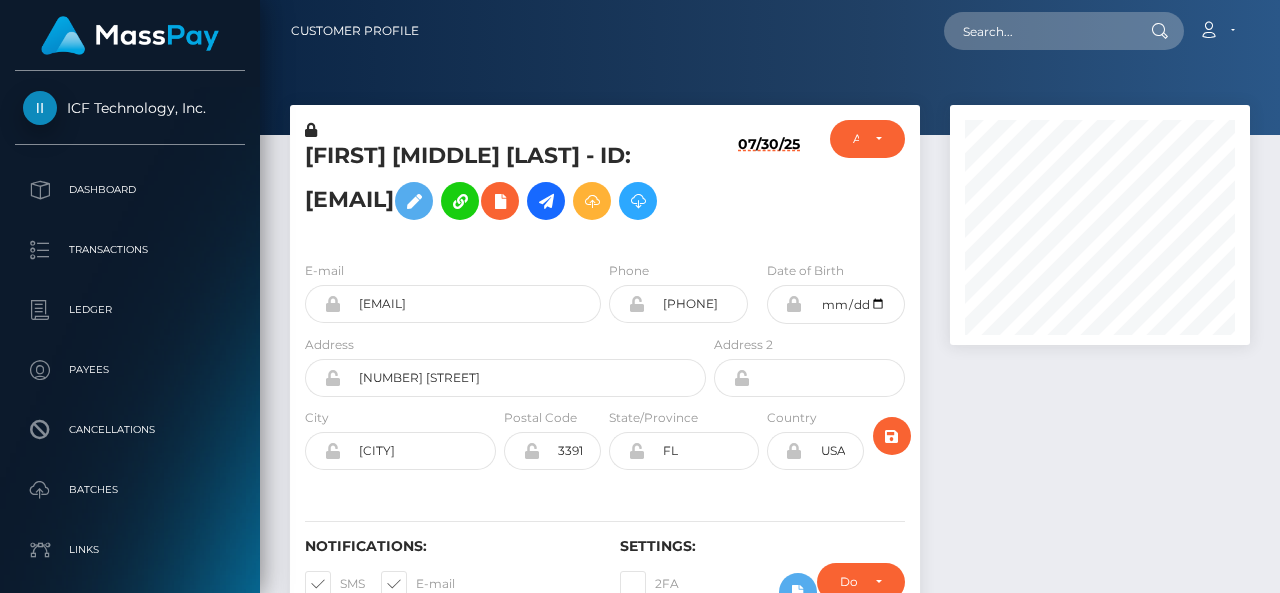 scroll, scrollTop: 0, scrollLeft: 0, axis: both 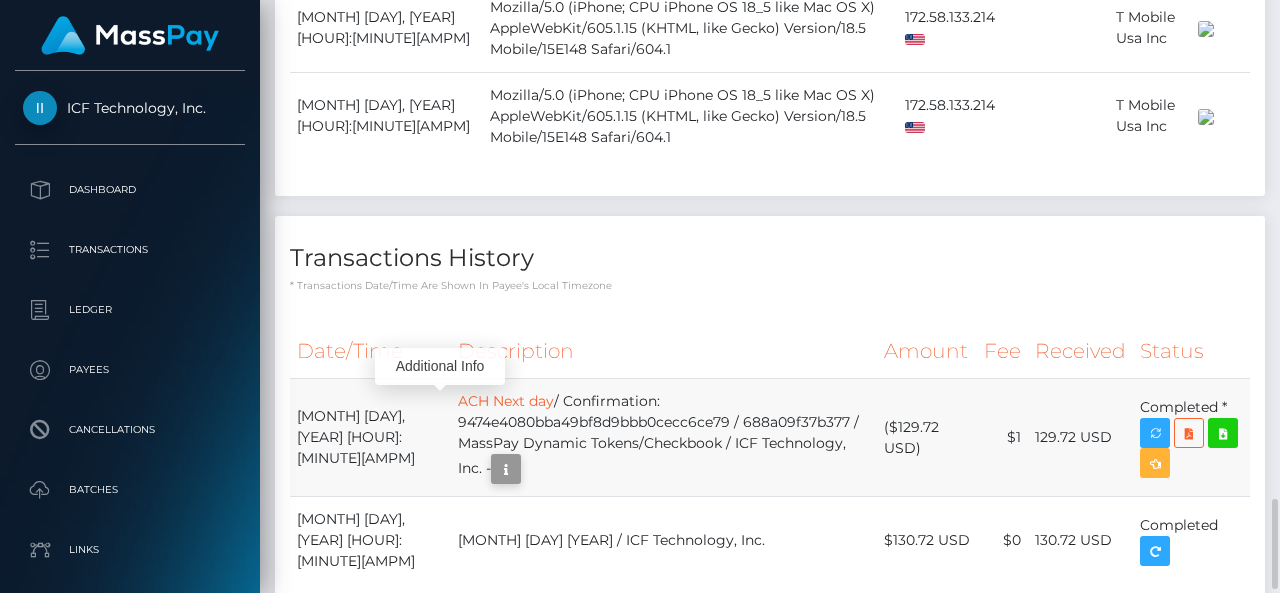 click on "ICF Technology, Inc.
Dashboard
Transactions
Ledger
Payees
Batches" at bounding box center [640, 296] 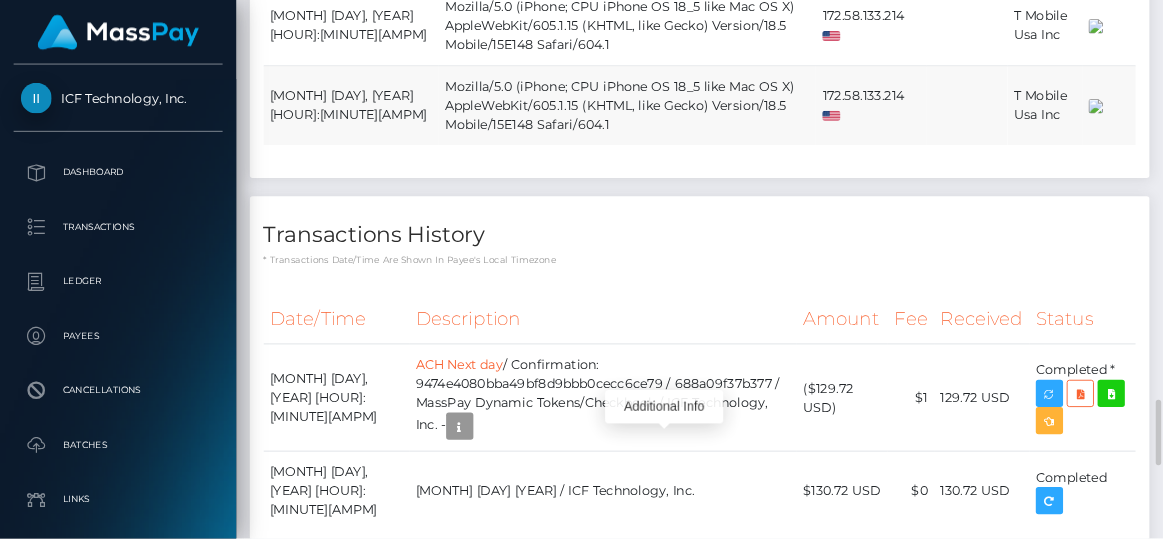 scroll, scrollTop: 3283, scrollLeft: 0, axis: vertical 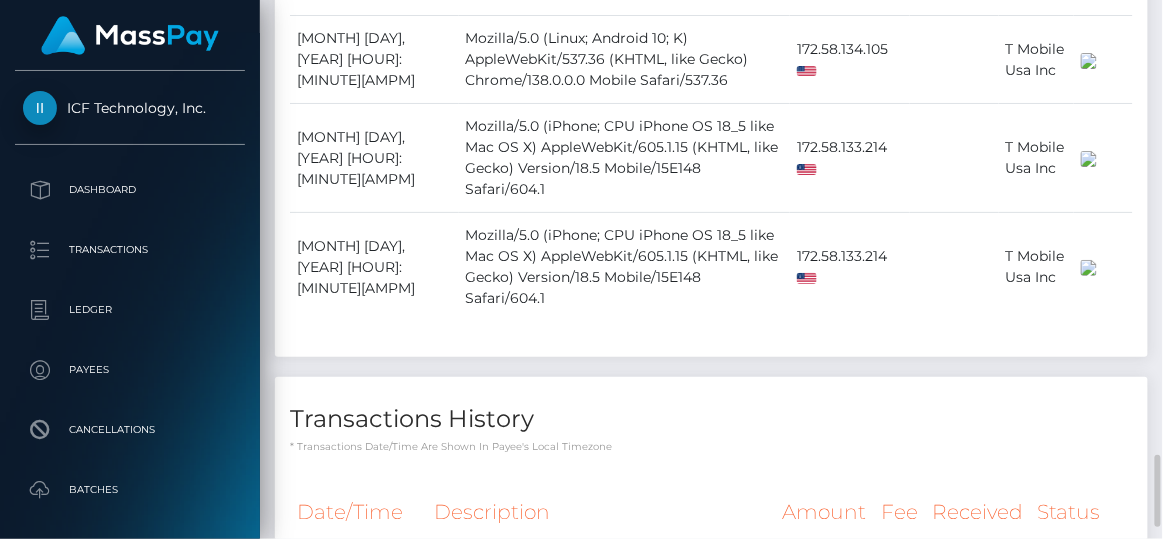 drag, startPoint x: 1200, startPoint y: 0, endPoint x: 584, endPoint y: 203, distance: 648.5869 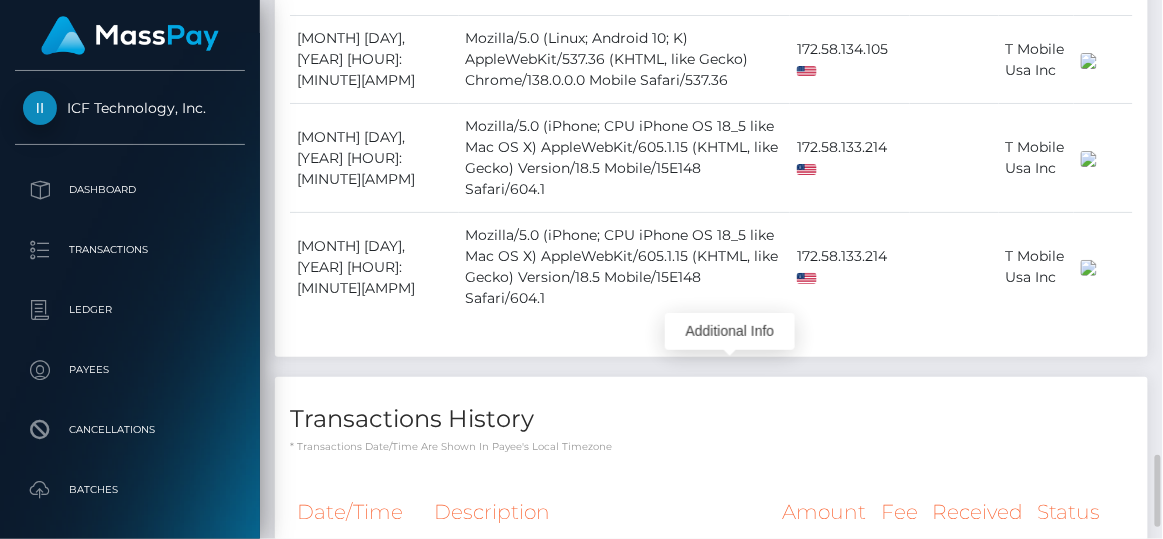 click at bounding box center (742, 631) 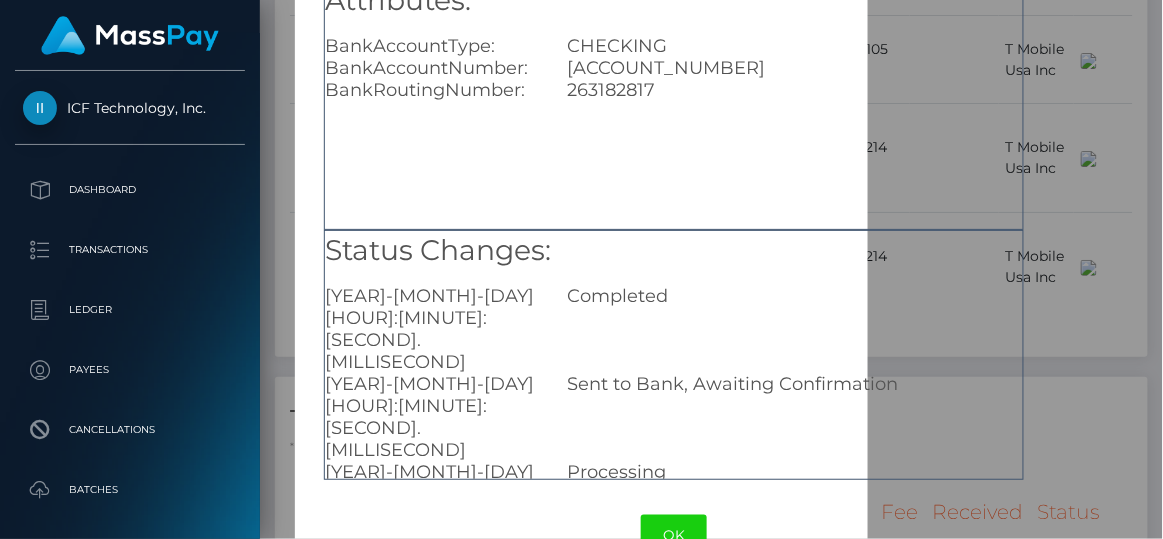 scroll, scrollTop: 359, scrollLeft: 0, axis: vertical 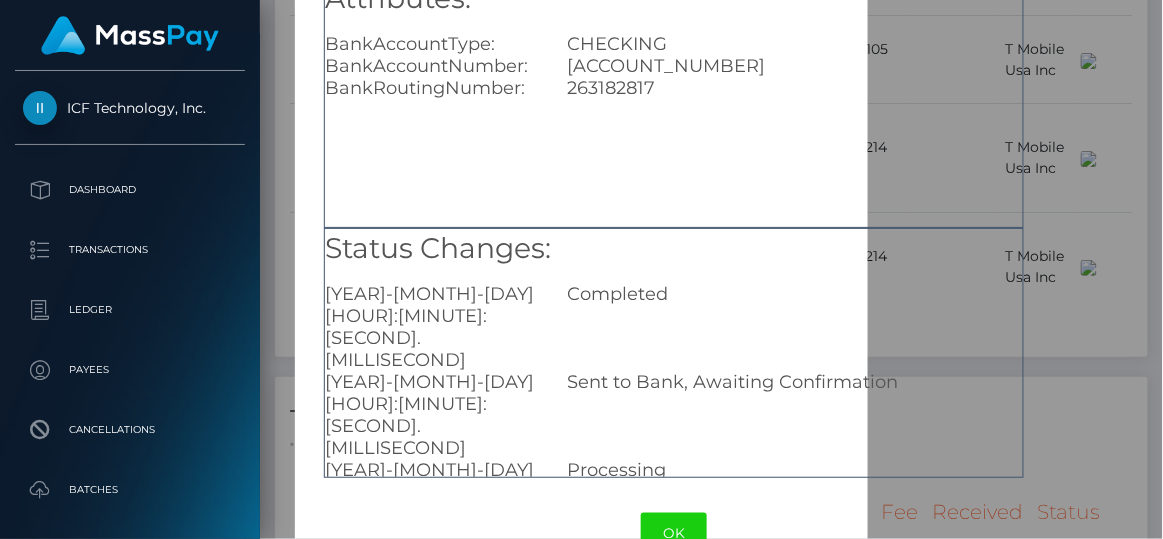 click on "Completed" at bounding box center (795, 327) 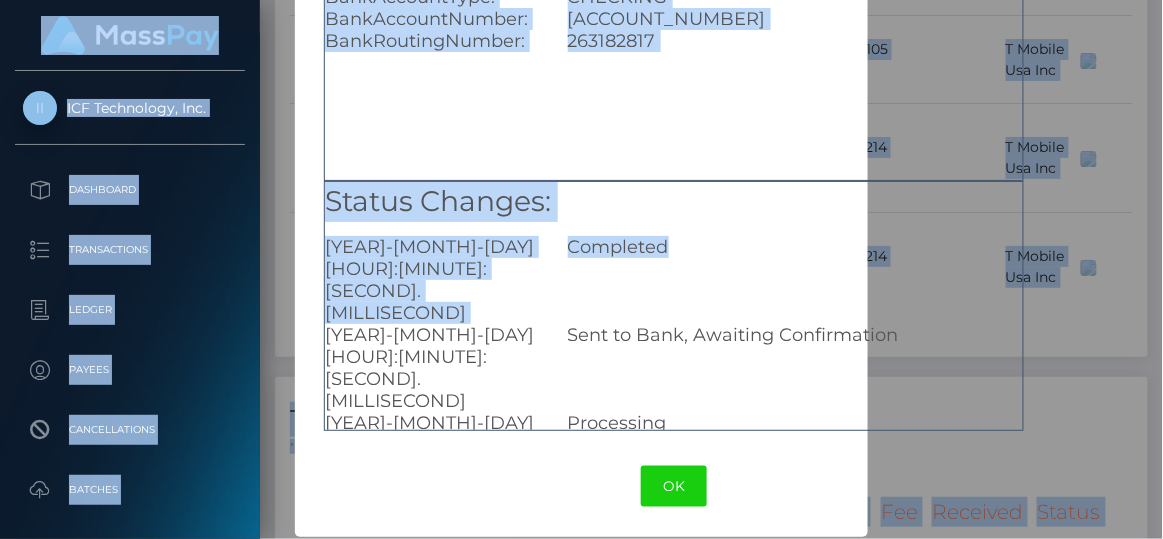 scroll, scrollTop: 412, scrollLeft: 0, axis: vertical 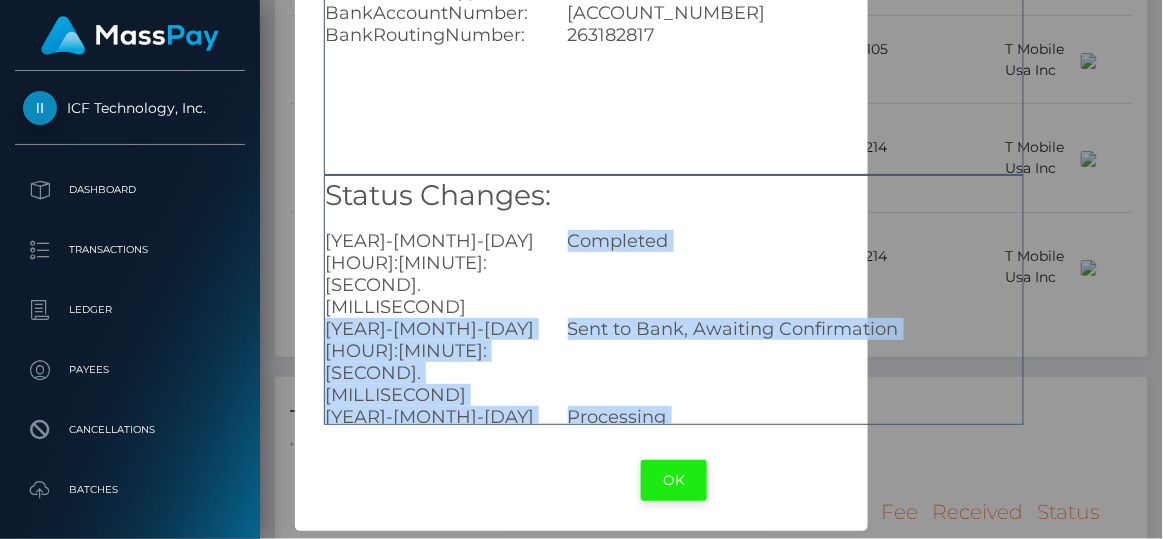 drag, startPoint x: 588, startPoint y: 288, endPoint x: 664, endPoint y: 479, distance: 205.56508 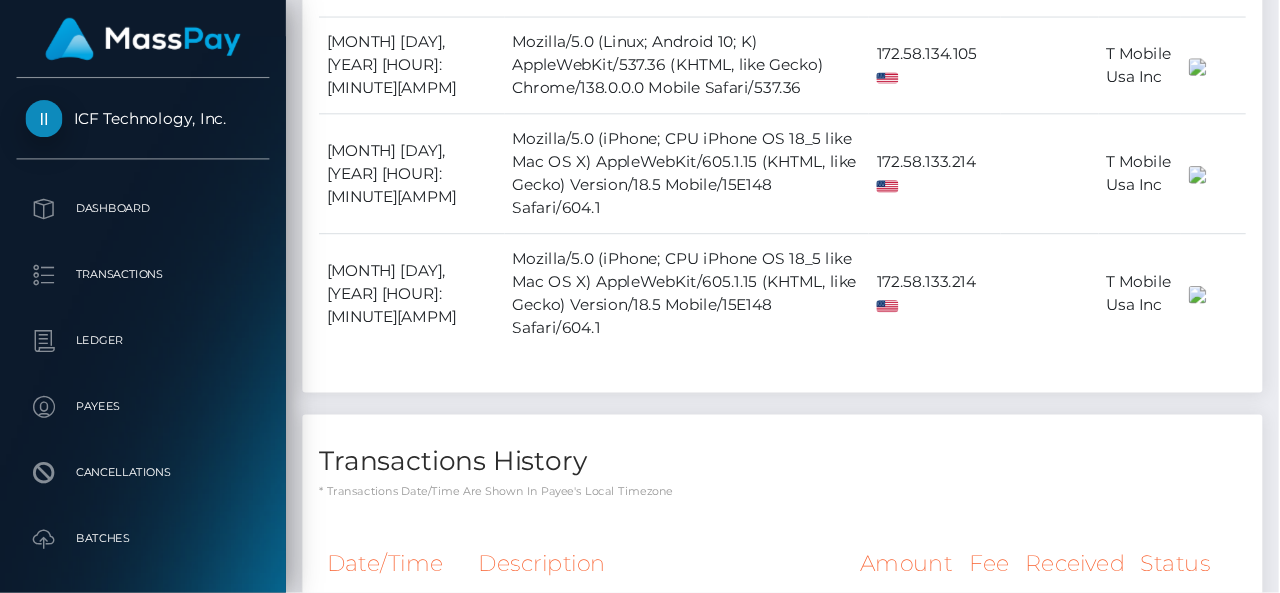 scroll, scrollTop: 239, scrollLeft: 261, axis: both 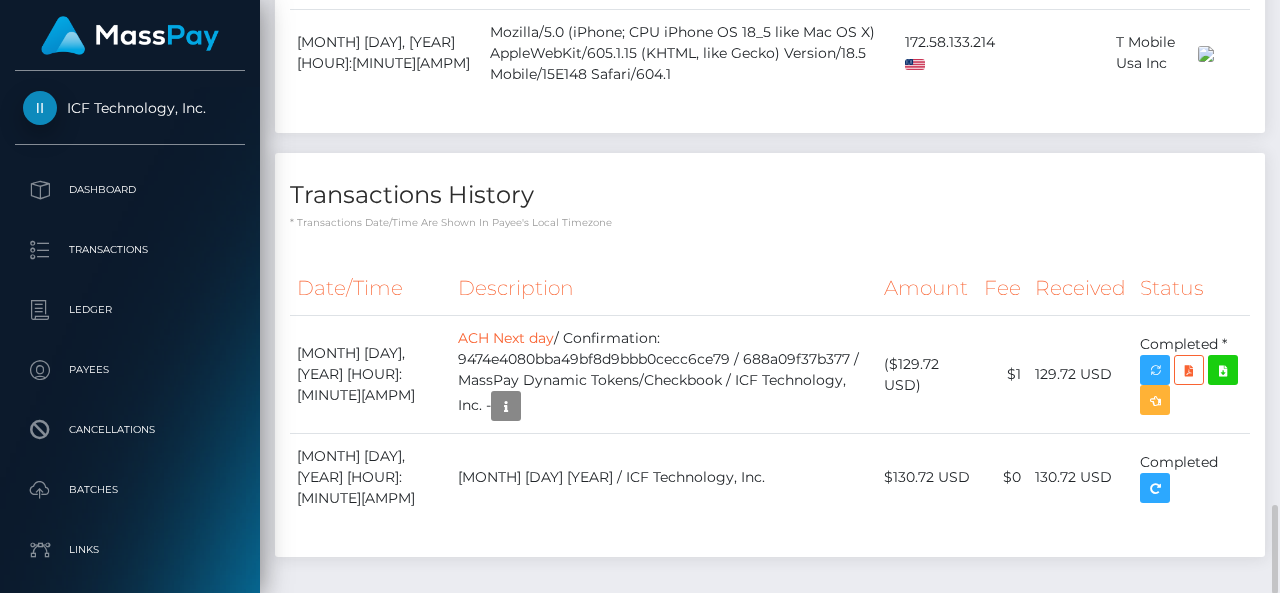 click on "Transactions History" at bounding box center (770, 195) 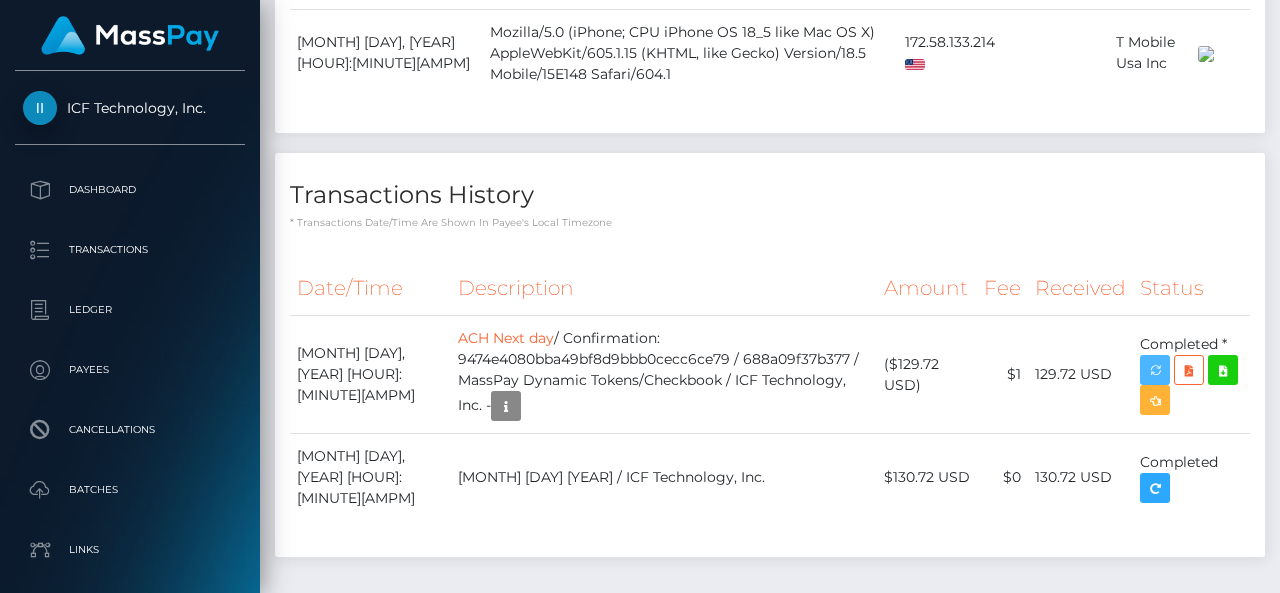 click on "ICF Technology, Inc.
Dashboard
Transactions
Ledger
Payees
Batches" at bounding box center [640, 296] 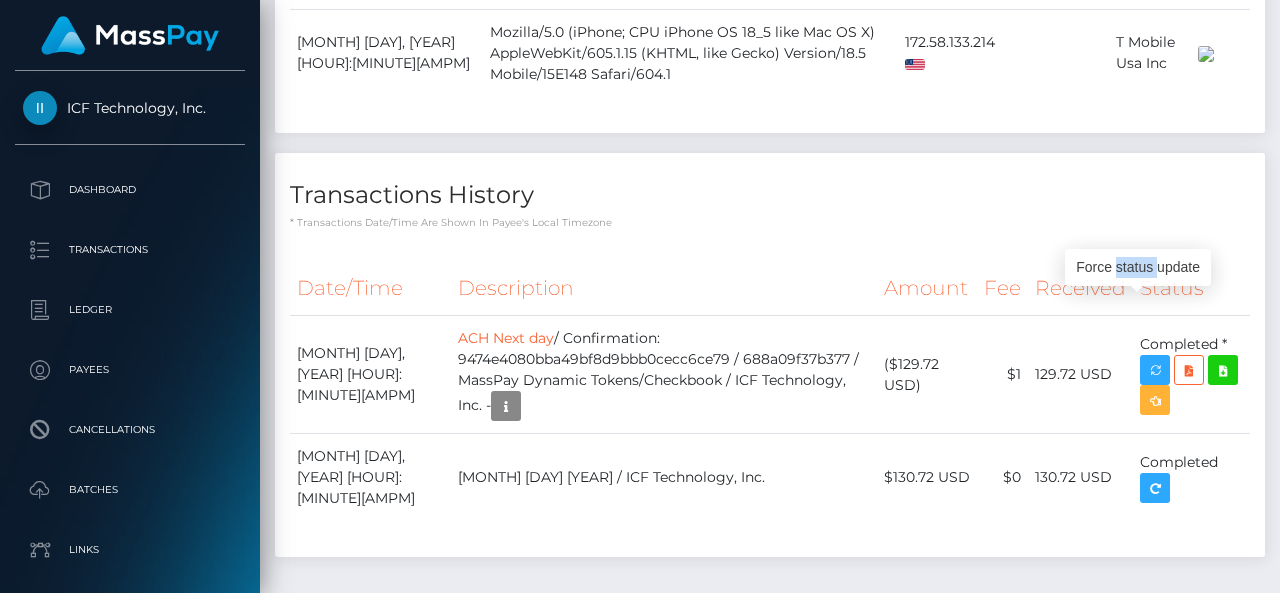 click on "Force status update" at bounding box center [1138, 267] 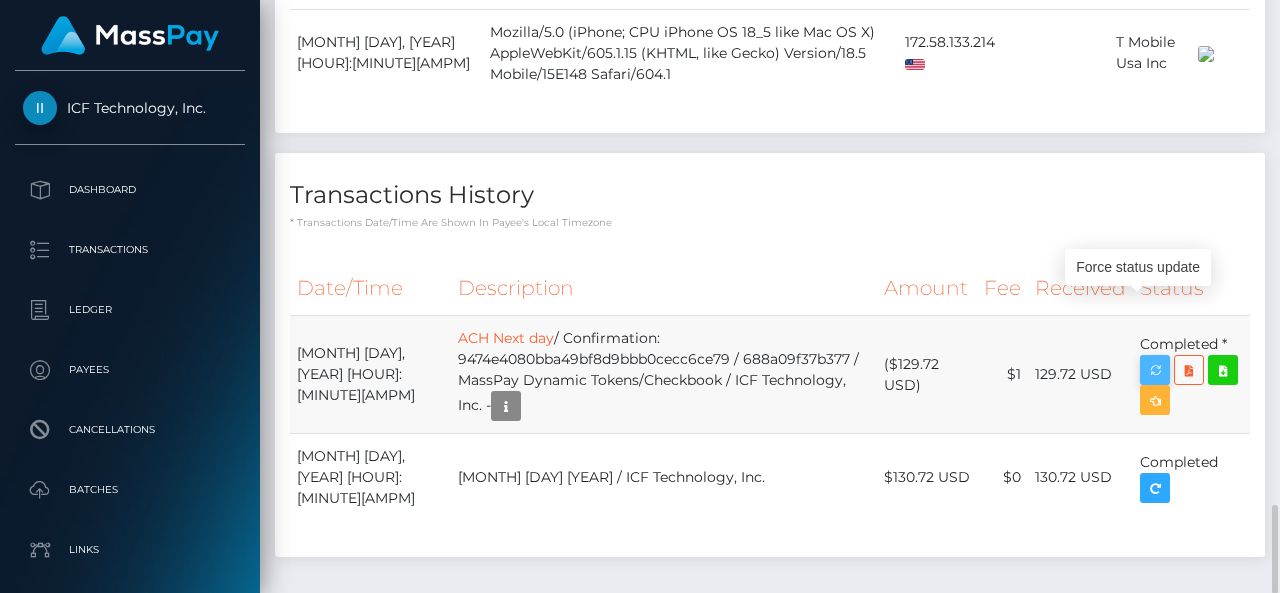 scroll, scrollTop: 240, scrollLeft: 300, axis: both 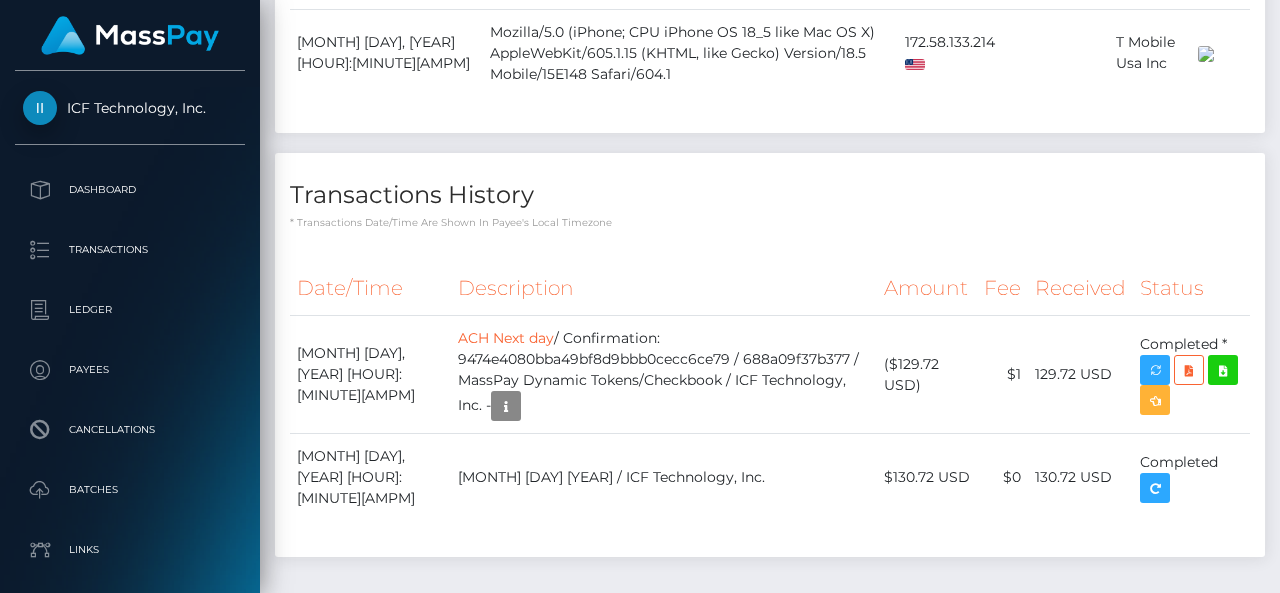 click on "Force status update" at bounding box center [1138, 267] 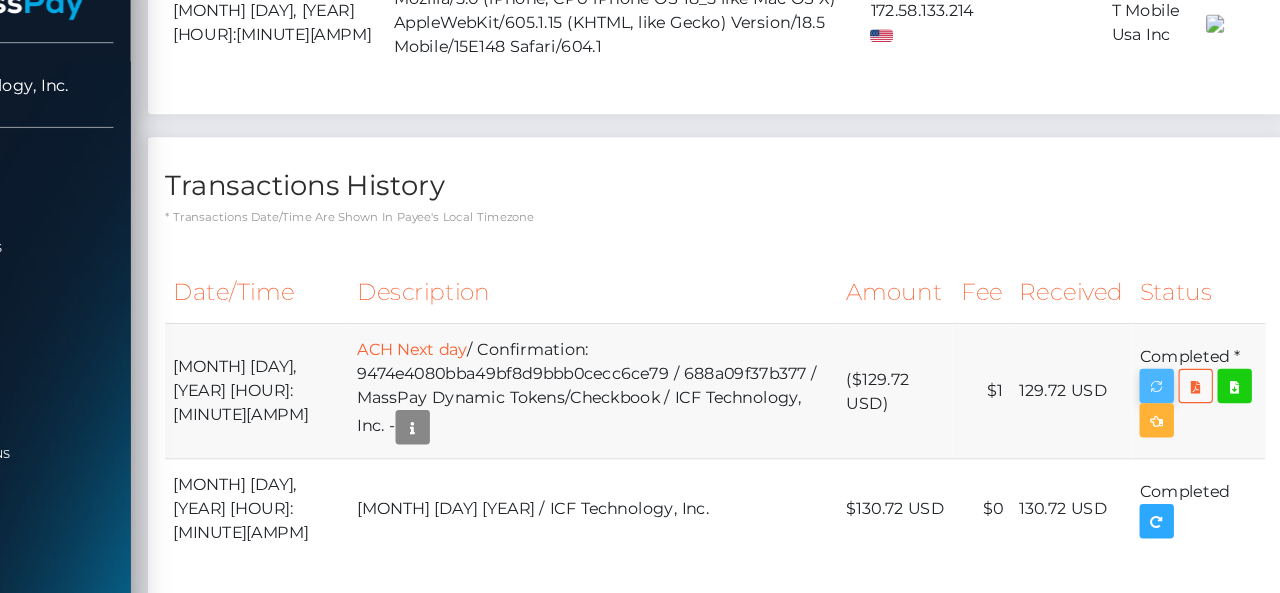 scroll, scrollTop: 240, scrollLeft: 300, axis: both 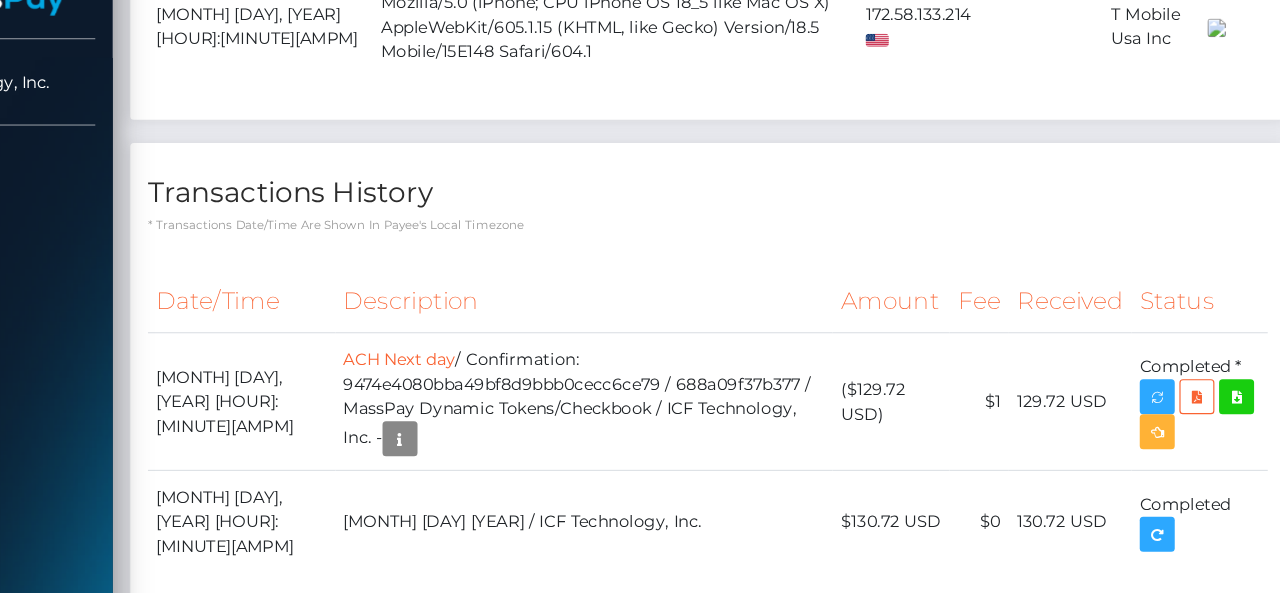 click on "Force status update" at bounding box center (1138, 274) 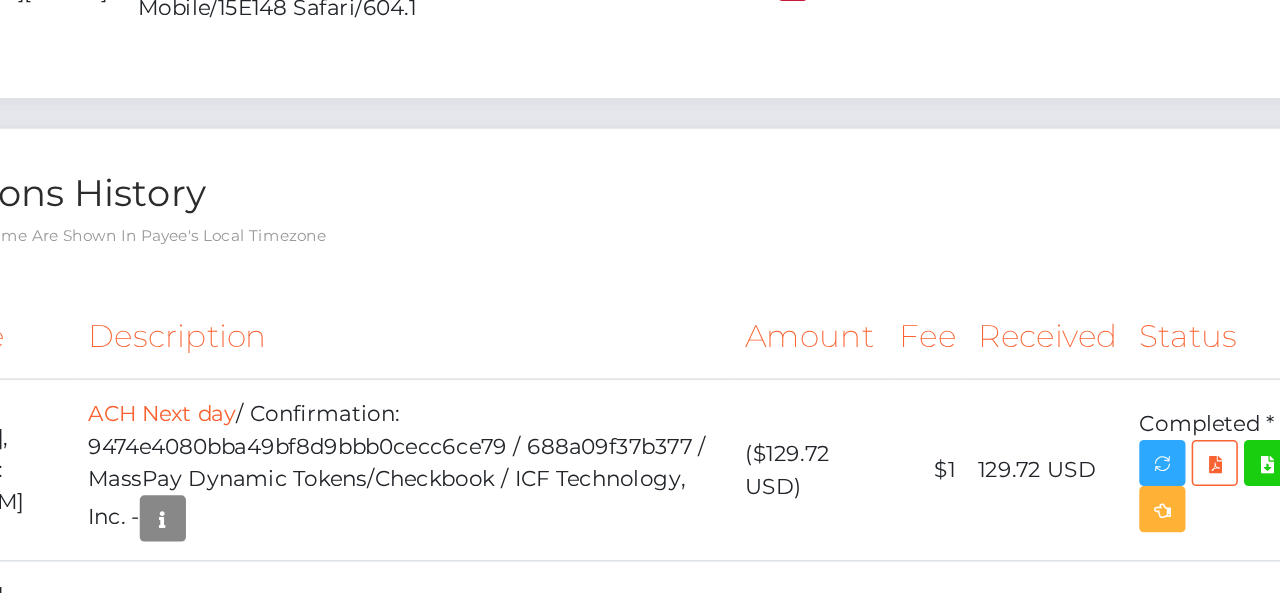 scroll, scrollTop: 240, scrollLeft: 300, axis: both 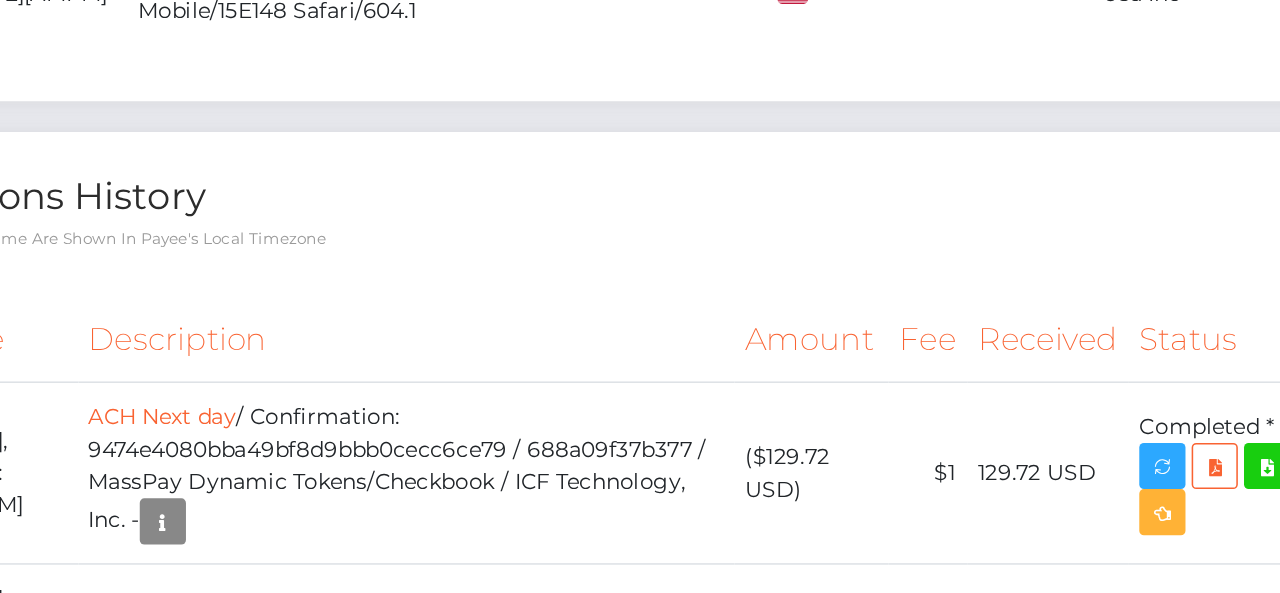click on "Force status update" at bounding box center (1138, 294) 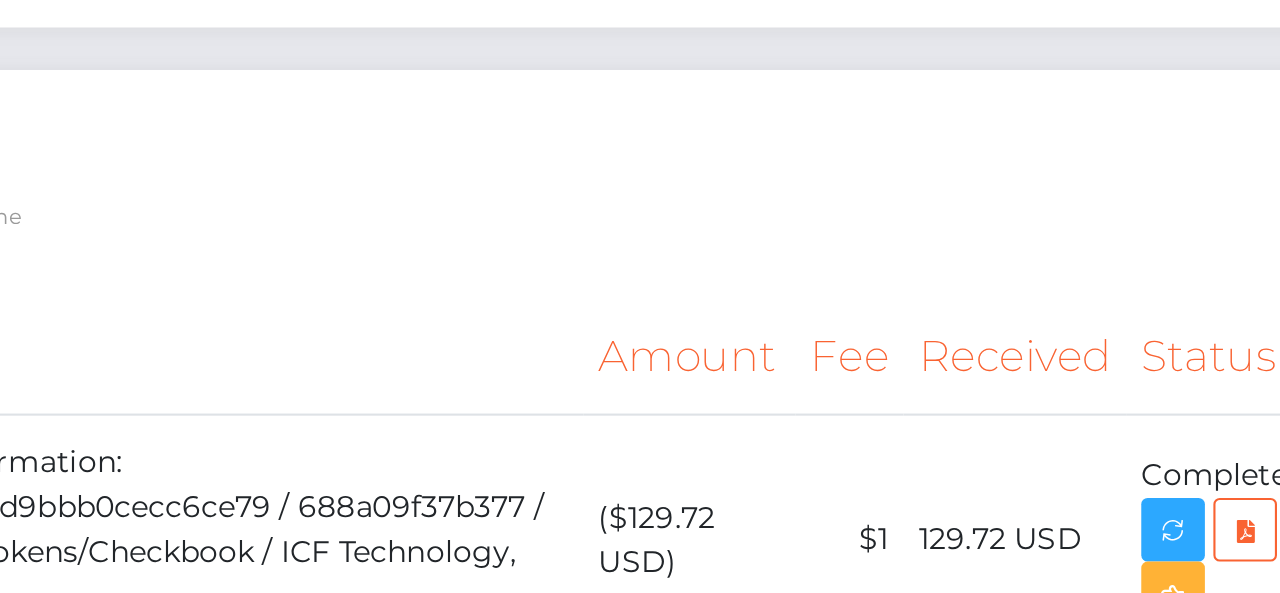scroll, scrollTop: 3306, scrollLeft: 0, axis: vertical 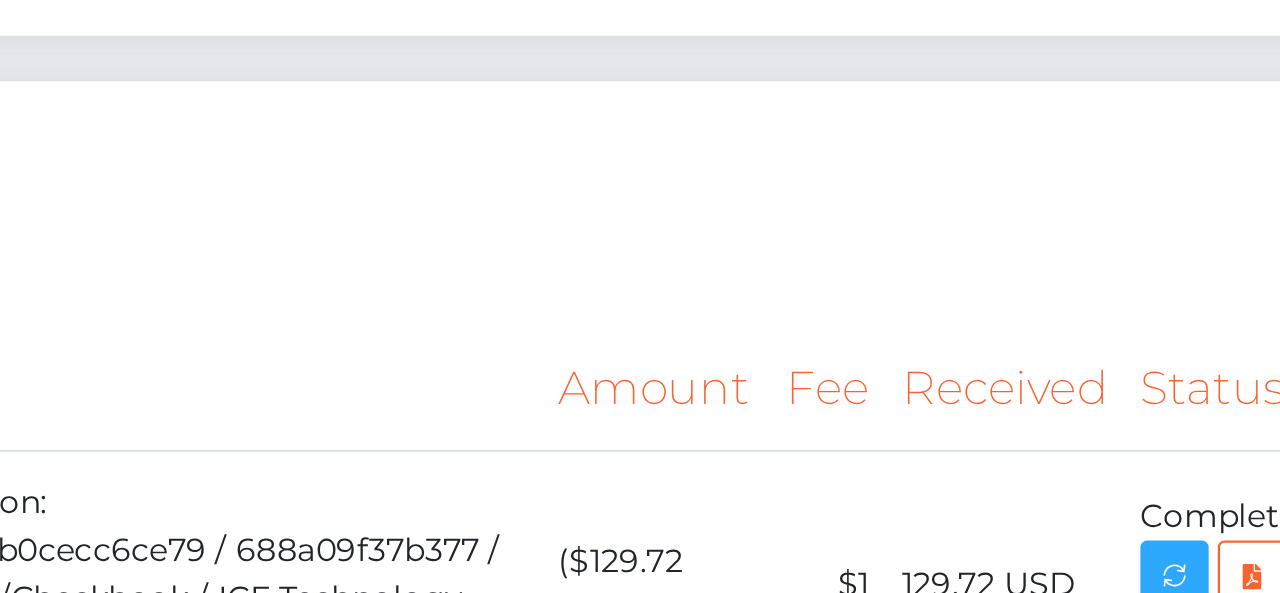 click on "Force status update" at bounding box center (1138, 306) 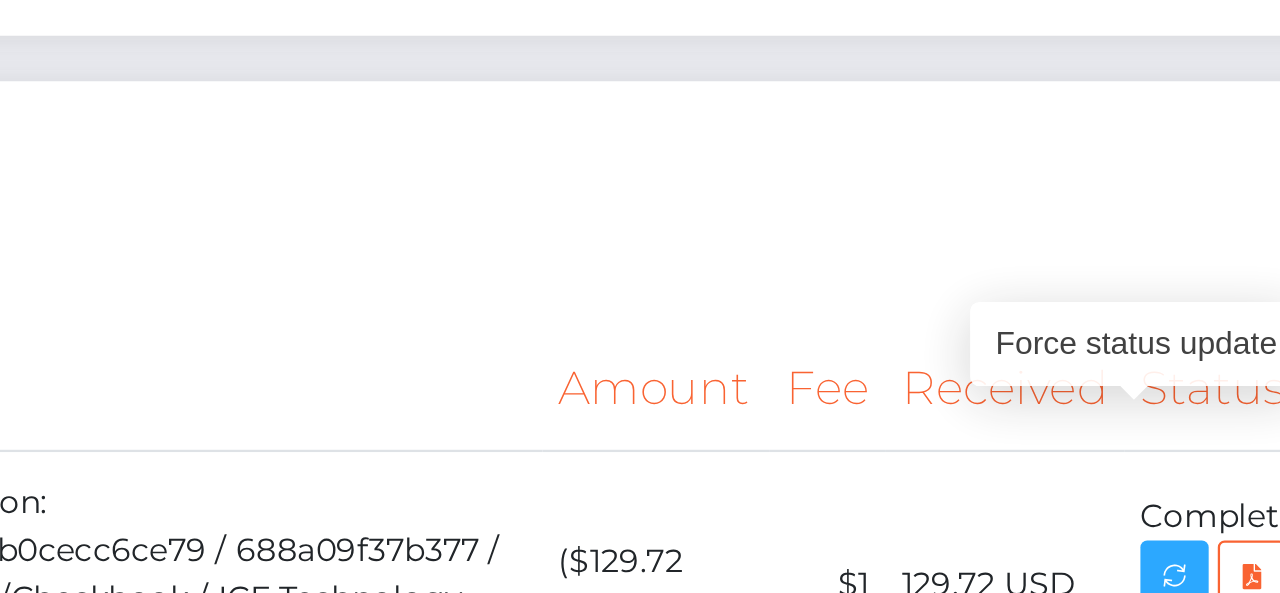 scroll, scrollTop: 3304, scrollLeft: 0, axis: vertical 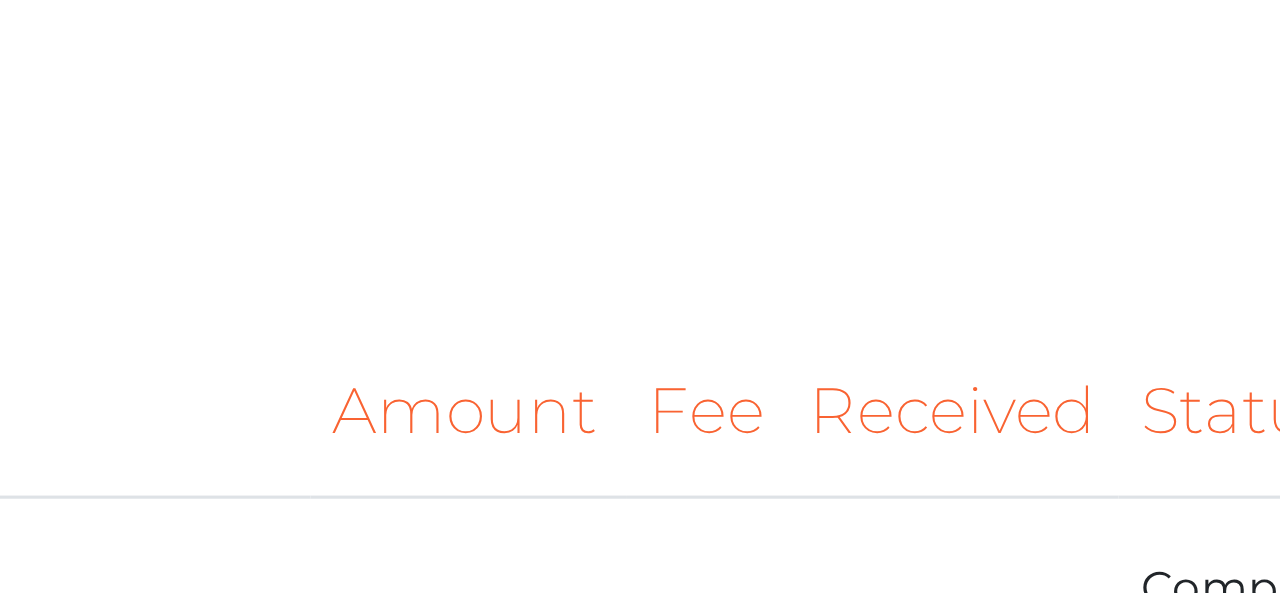 click on "ICF Technology, Inc.
Dashboard
Transactions
Ledger
Payees
Batches" at bounding box center [640, 296] 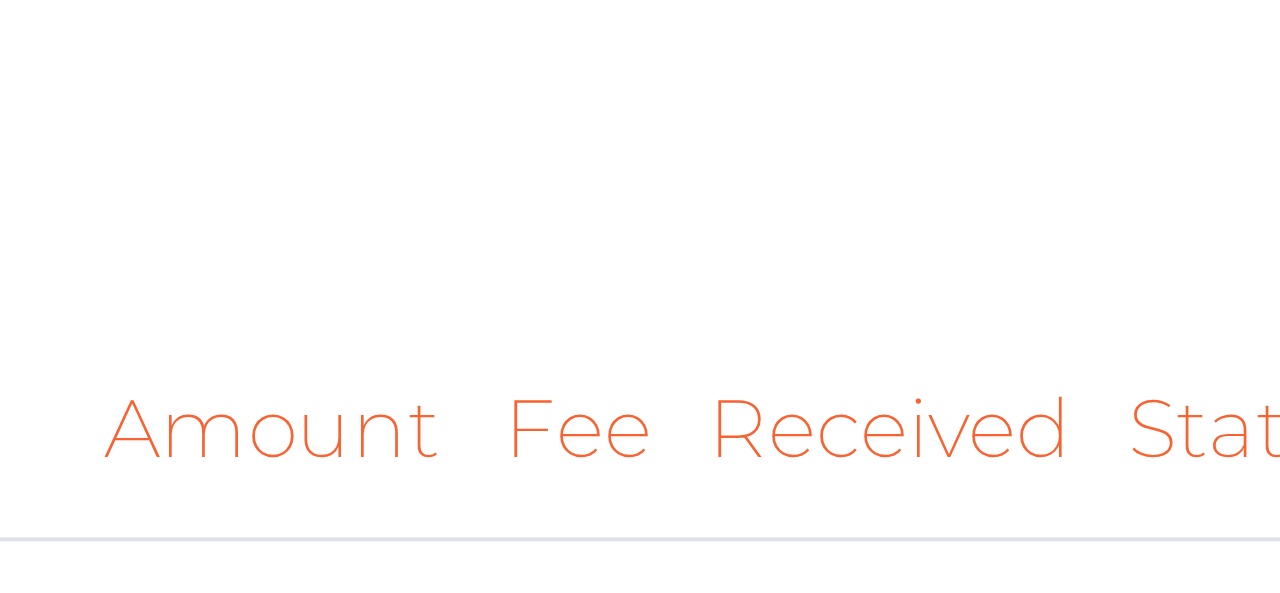 scroll, scrollTop: 3304, scrollLeft: 0, axis: vertical 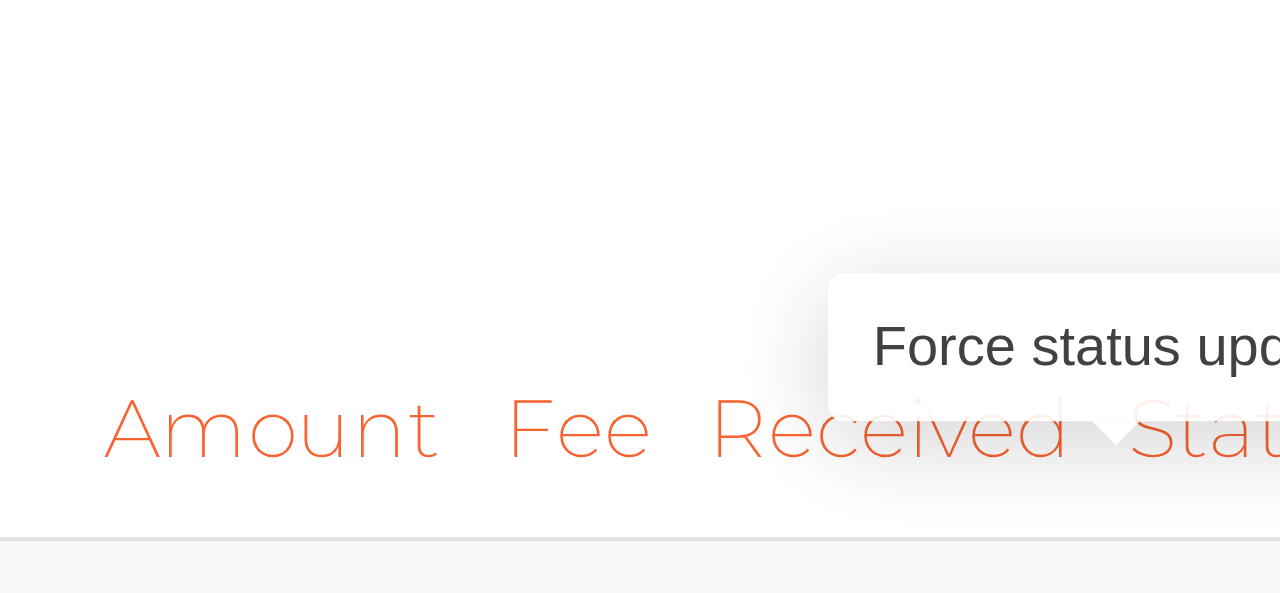click on "Force status update" at bounding box center (1138, 309) 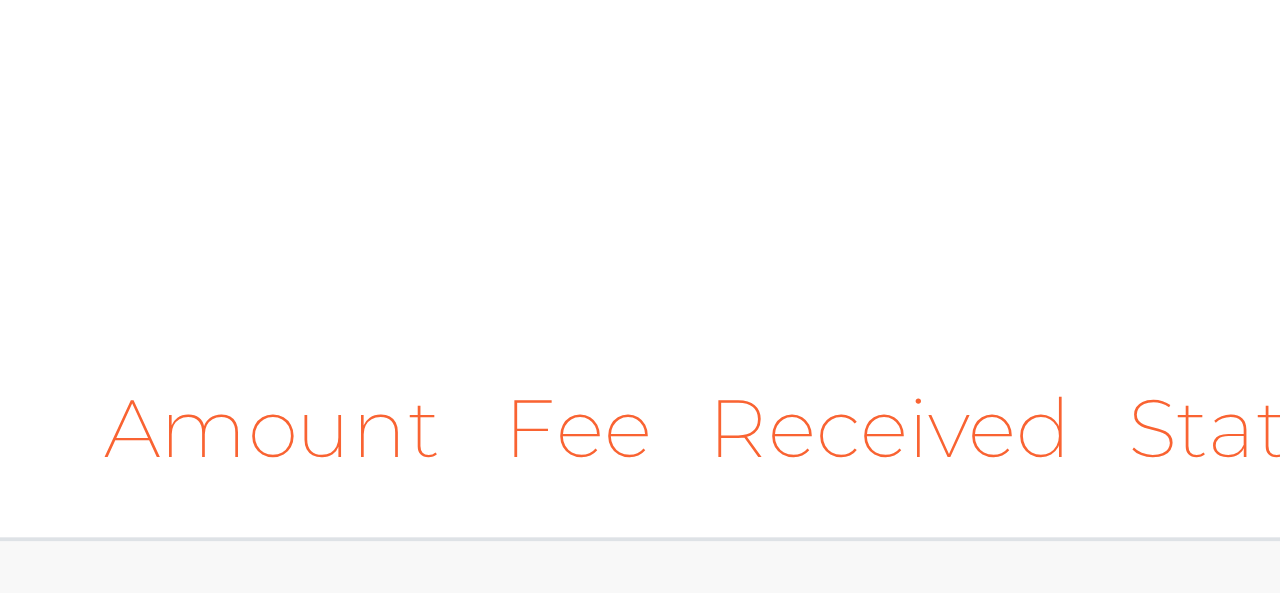 click on "Force status update" at bounding box center [1138, 309] 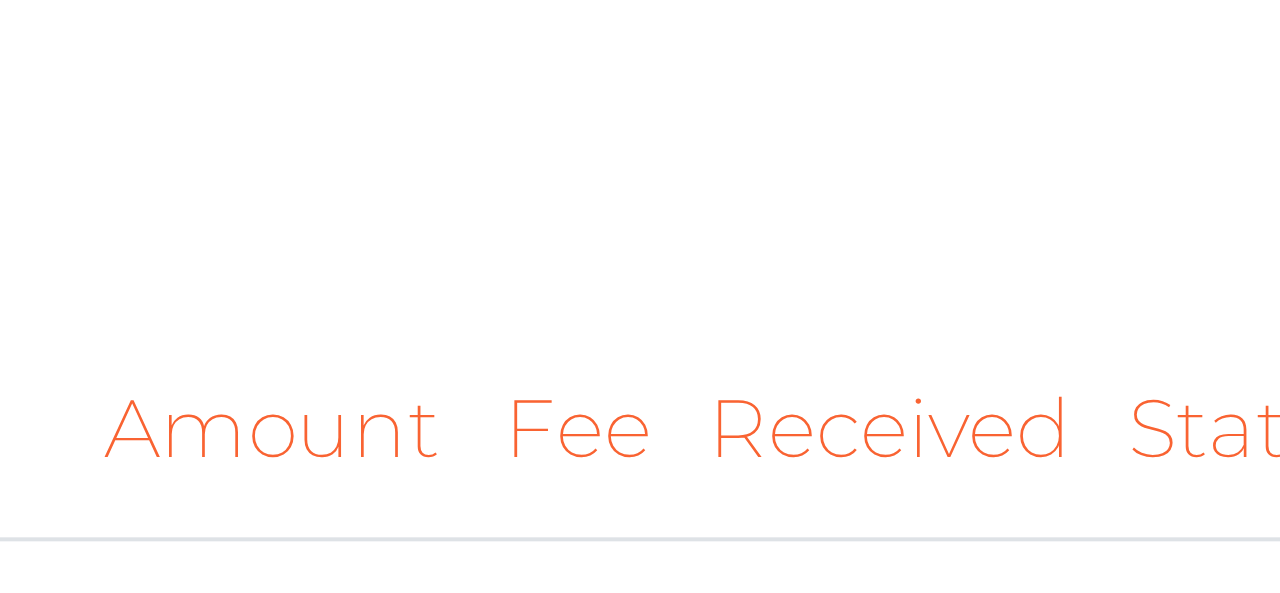 scroll, scrollTop: 240, scrollLeft: 300, axis: both 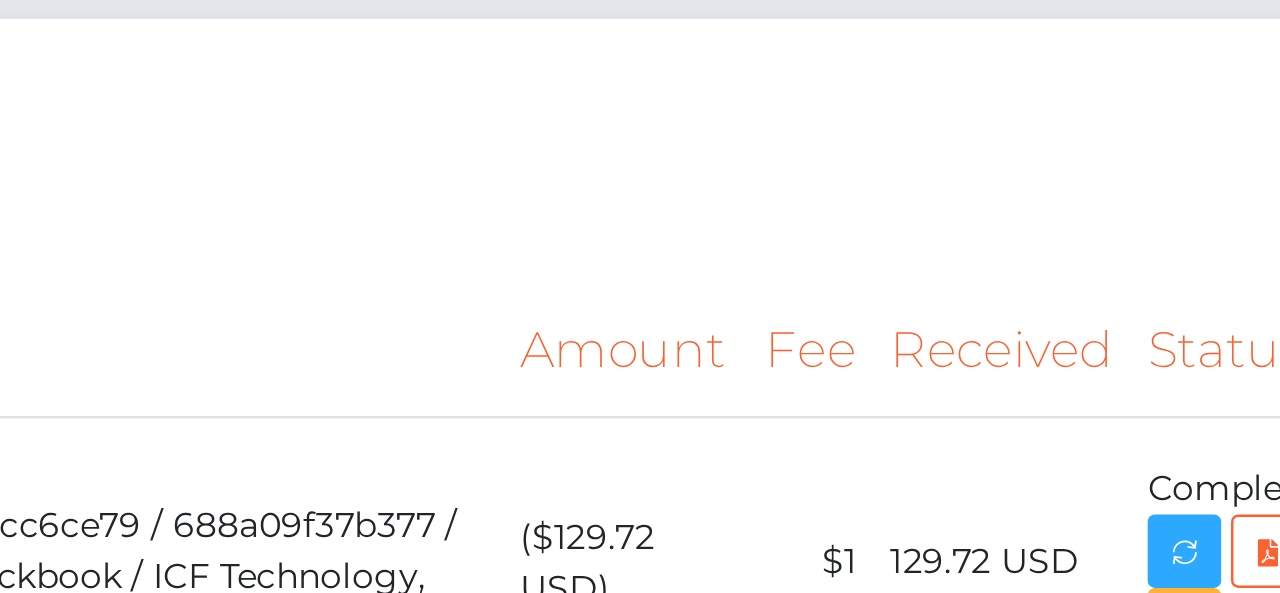 click on "Force status update" at bounding box center [1138, 300] 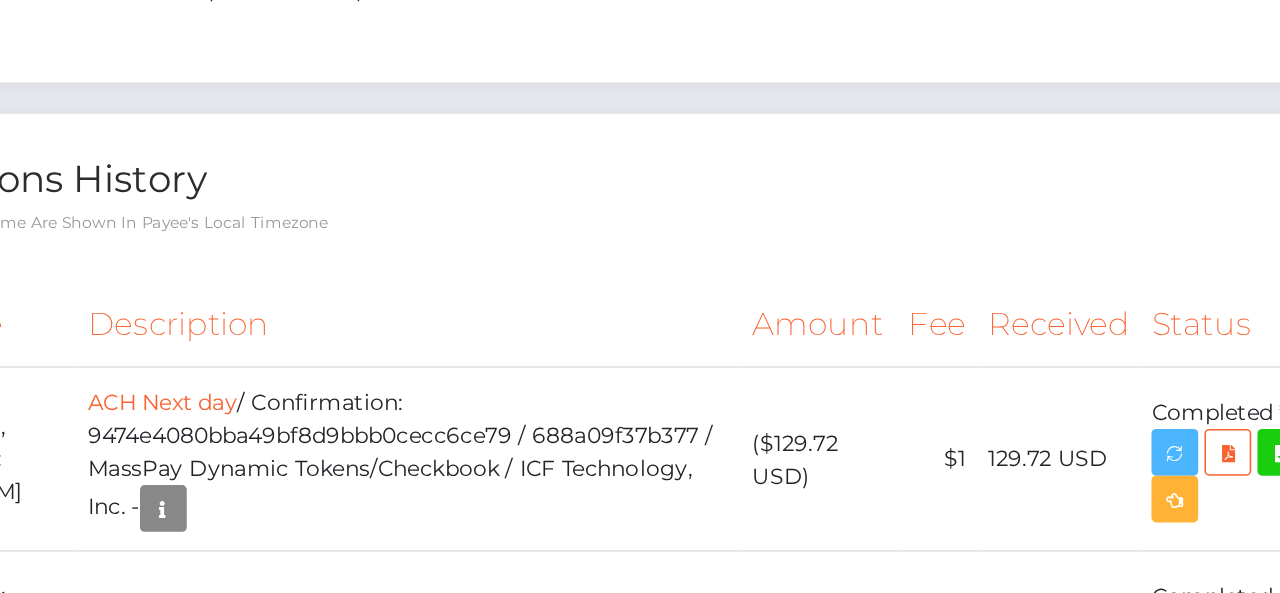 click on "ICF Technology, Inc.
Dashboard
Transactions
Ledger
Payees
Batches" at bounding box center [640, 296] 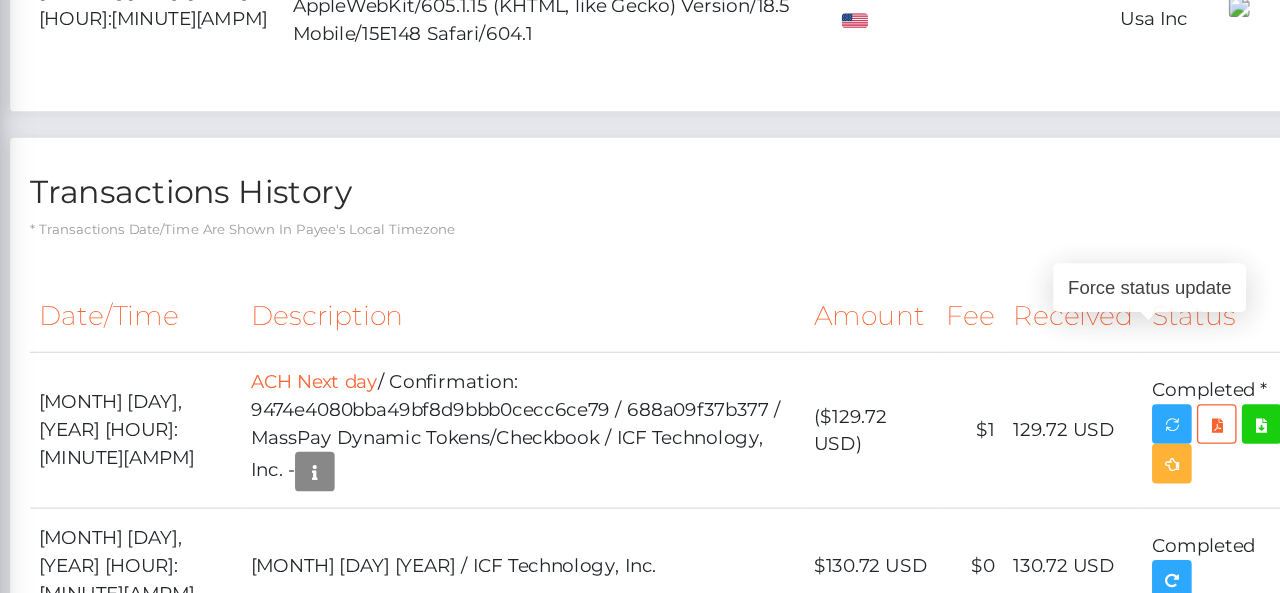 click on "Force status update" at bounding box center (1138, 300) 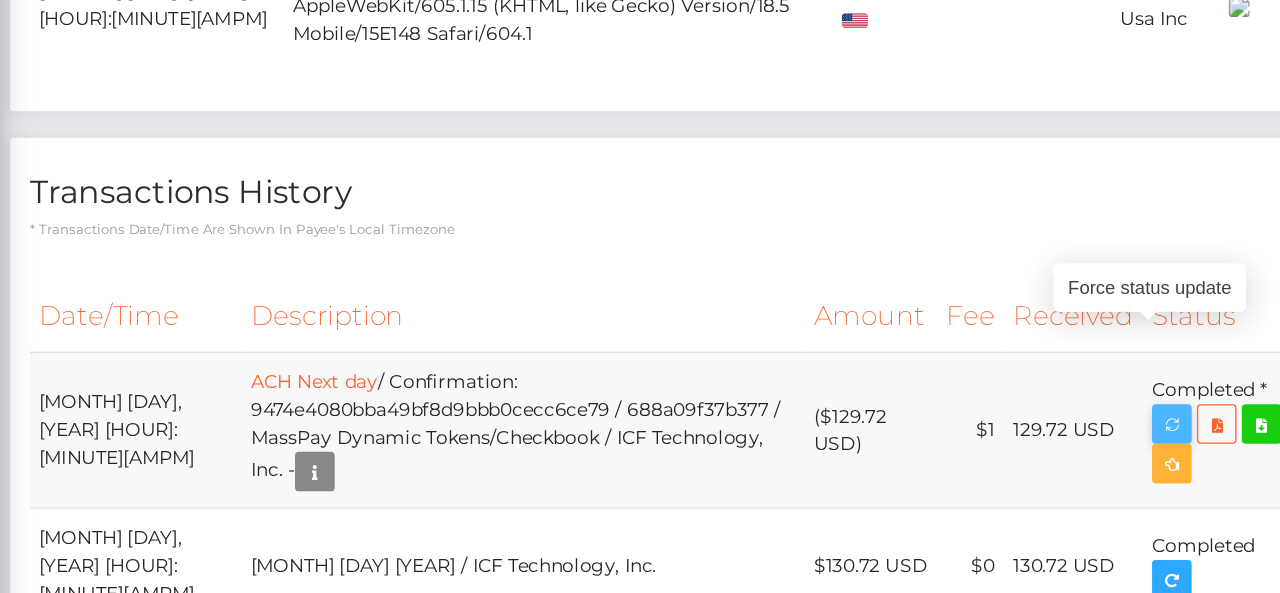 scroll, scrollTop: 240, scrollLeft: 300, axis: both 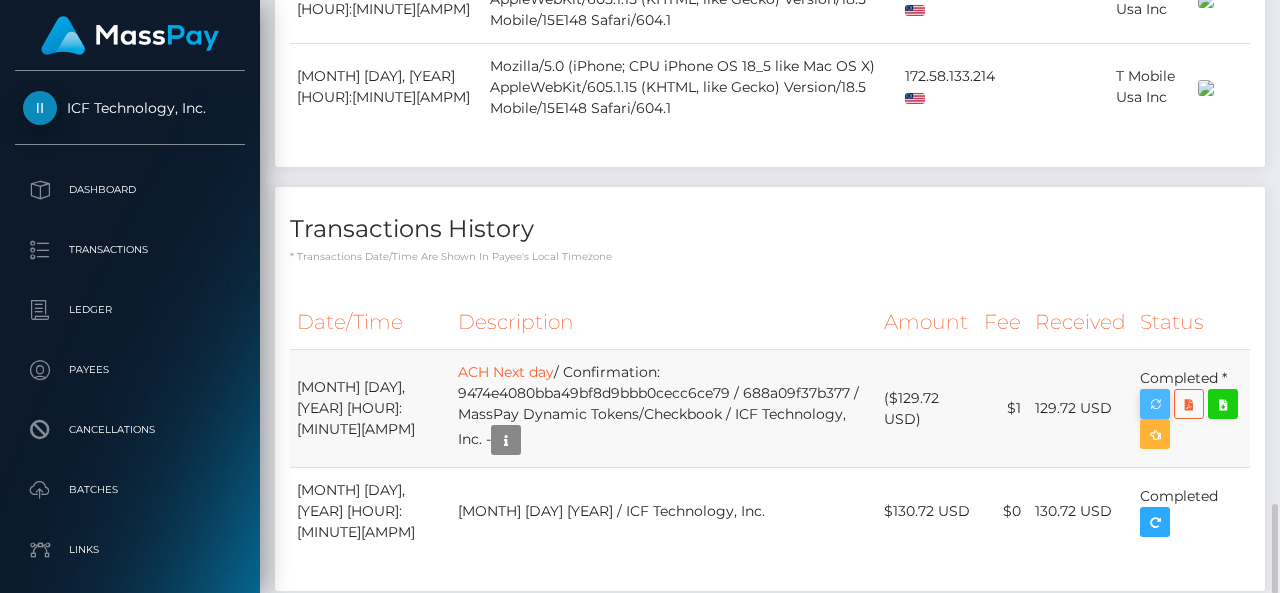 click on "Force status update" at bounding box center (1138, 300) 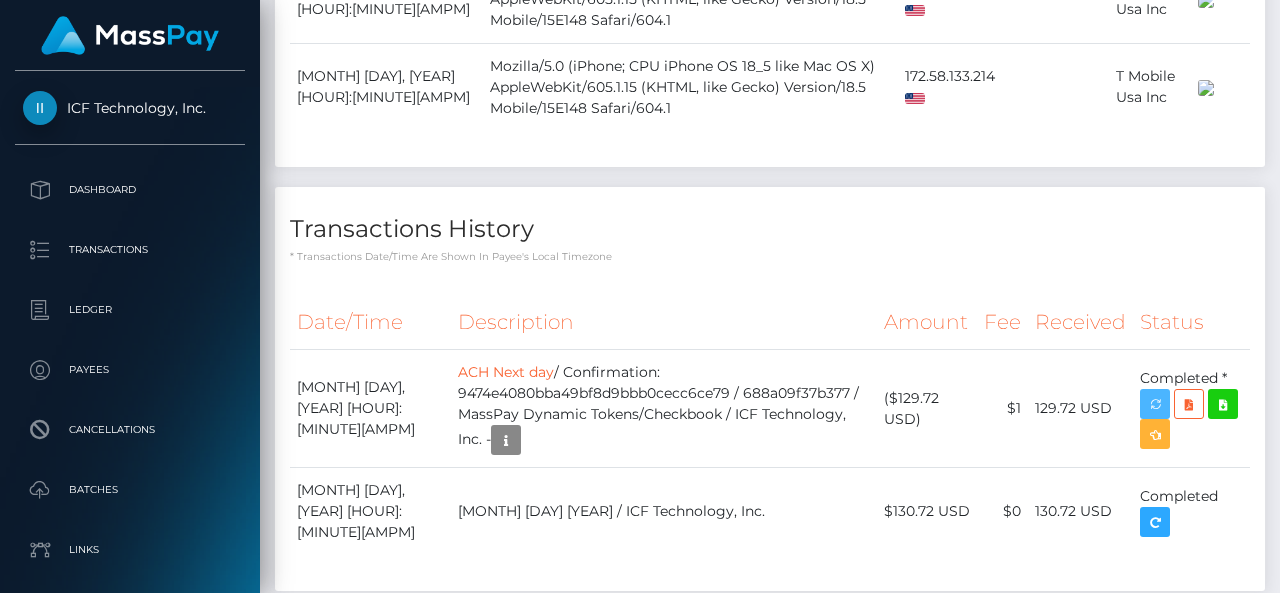 scroll, scrollTop: 240, scrollLeft: 300, axis: both 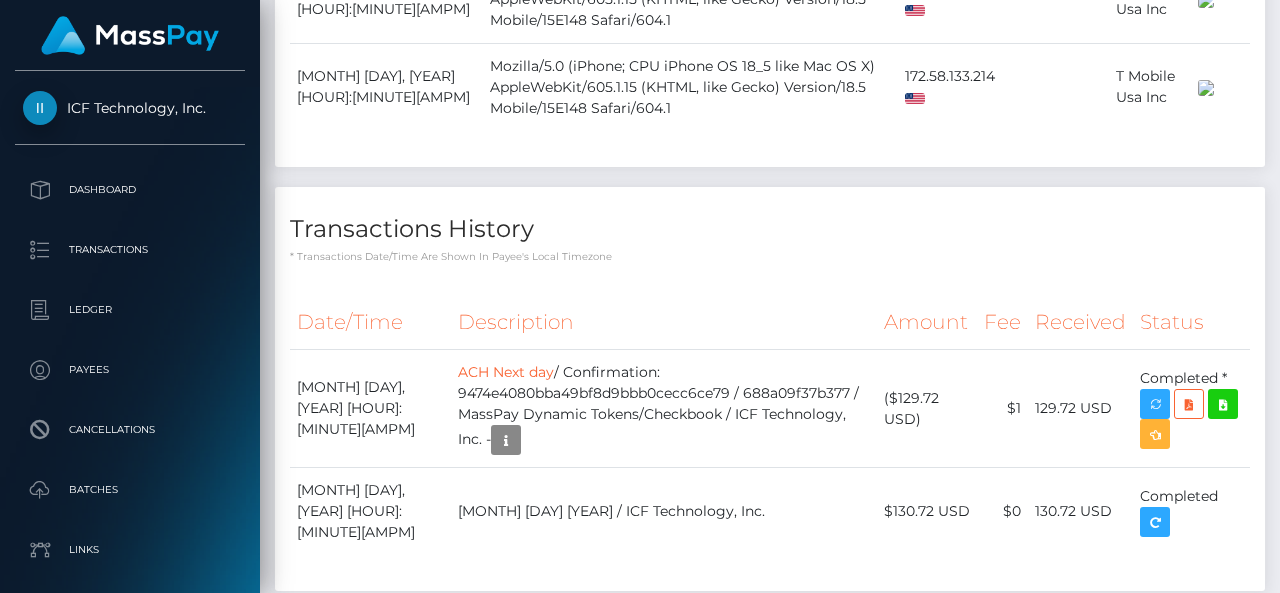 click on "Force status update" at bounding box center (1138, 301) 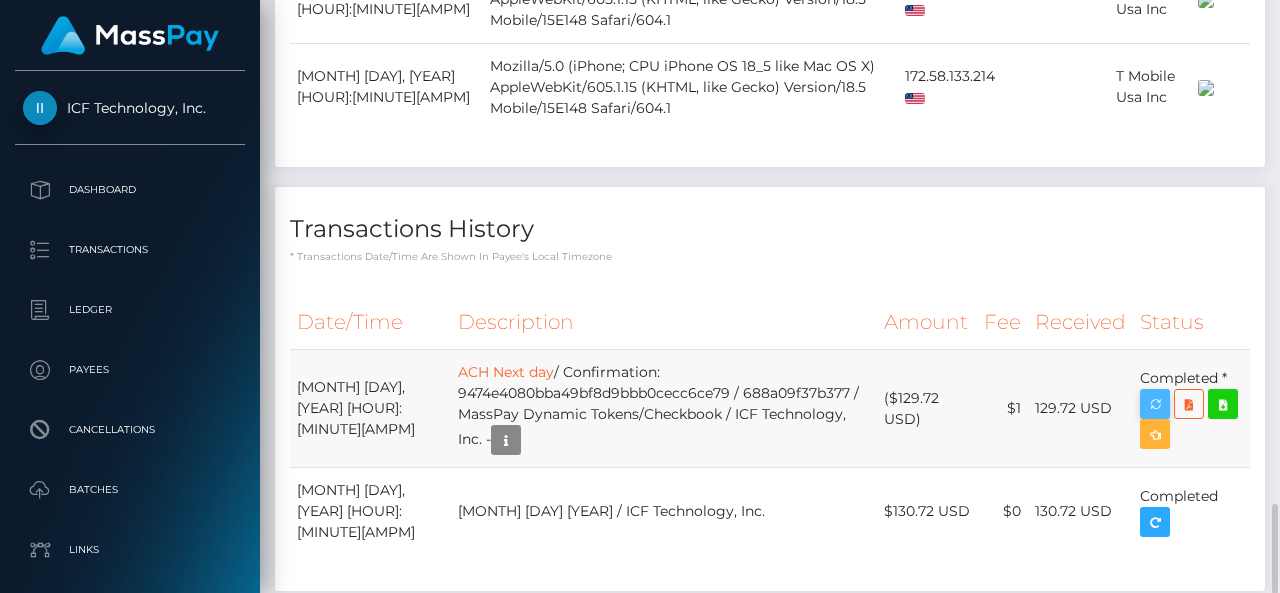 scroll, scrollTop: 240, scrollLeft: 300, axis: both 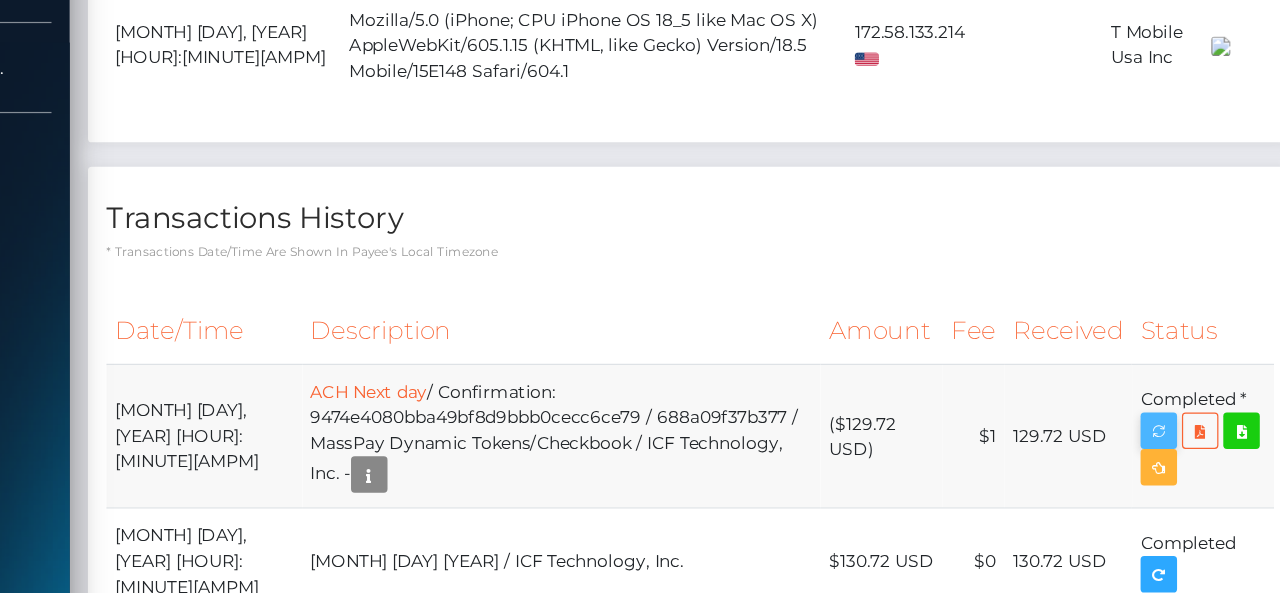 click on "ICF Technology, Inc.
Dashboard
Transactions
Ledger
Payees
Batches" at bounding box center [640, 296] 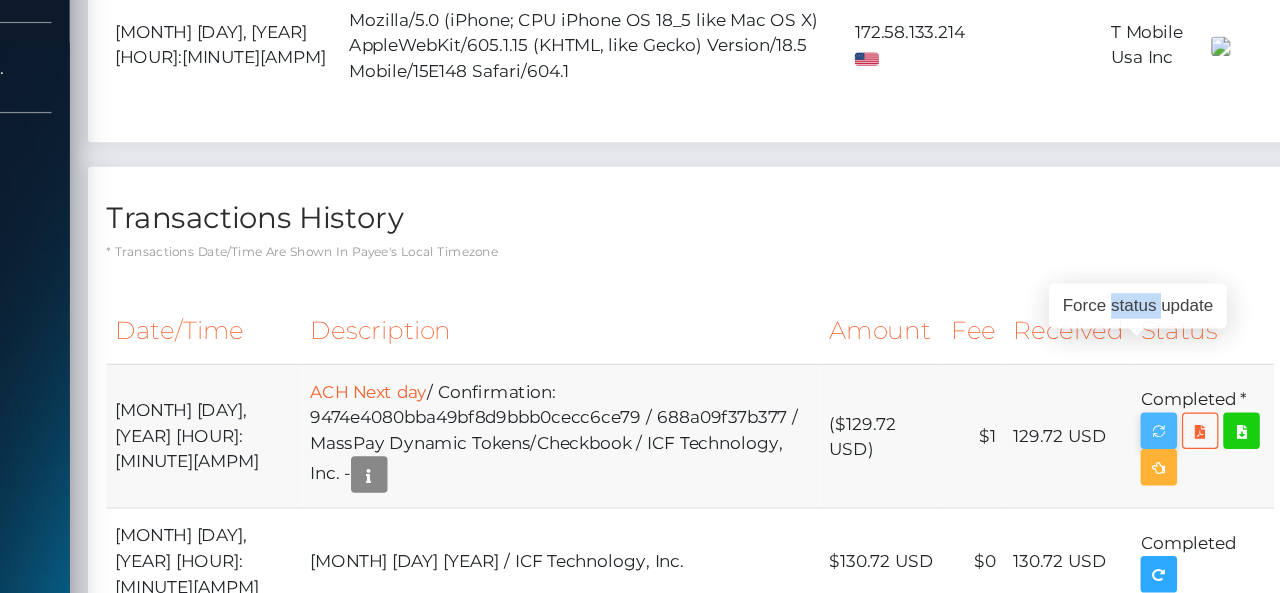 click on "Force status update" at bounding box center [1138, 303] 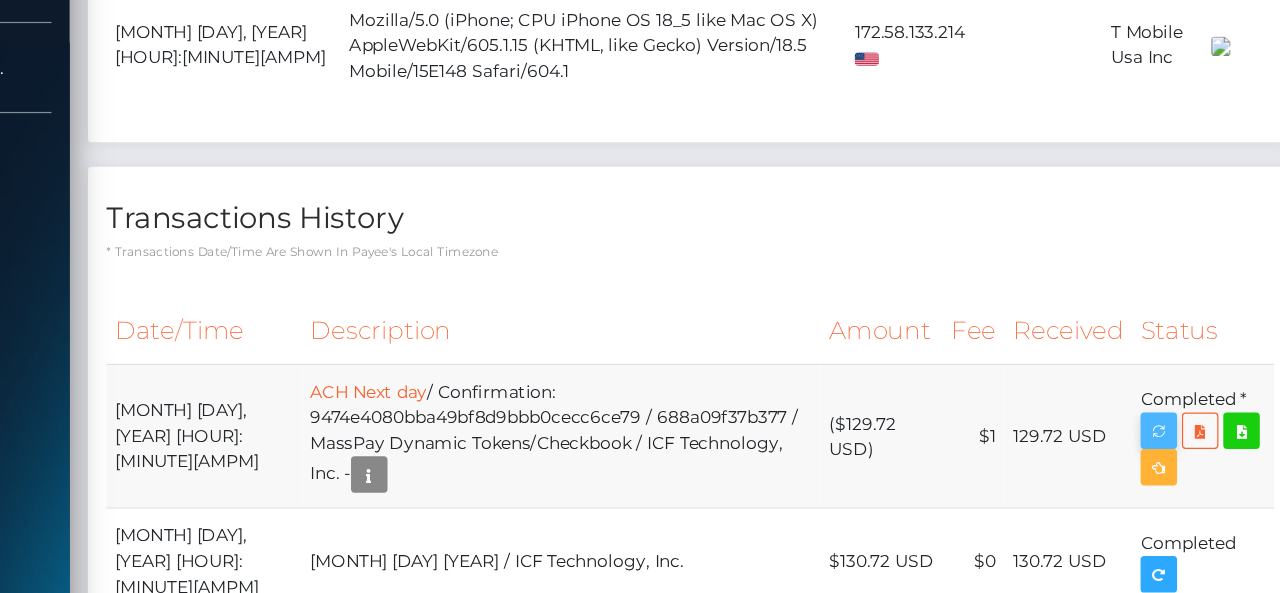 click on "Force status update" at bounding box center [1138, 303] 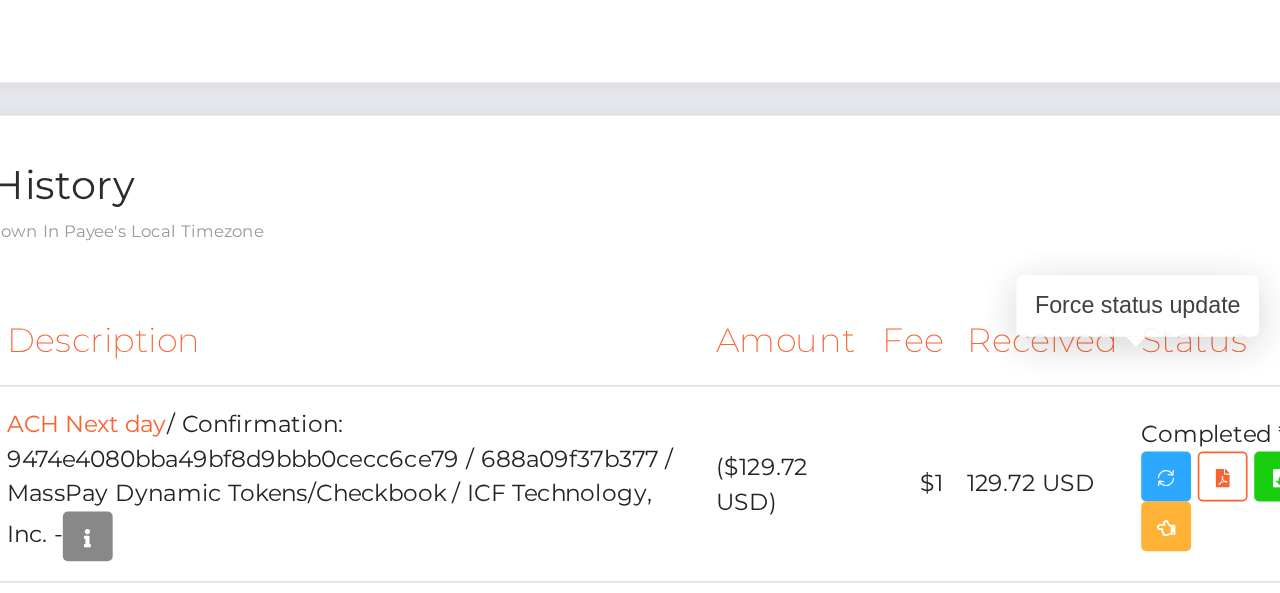 click on "Force status update" at bounding box center (1138, 303) 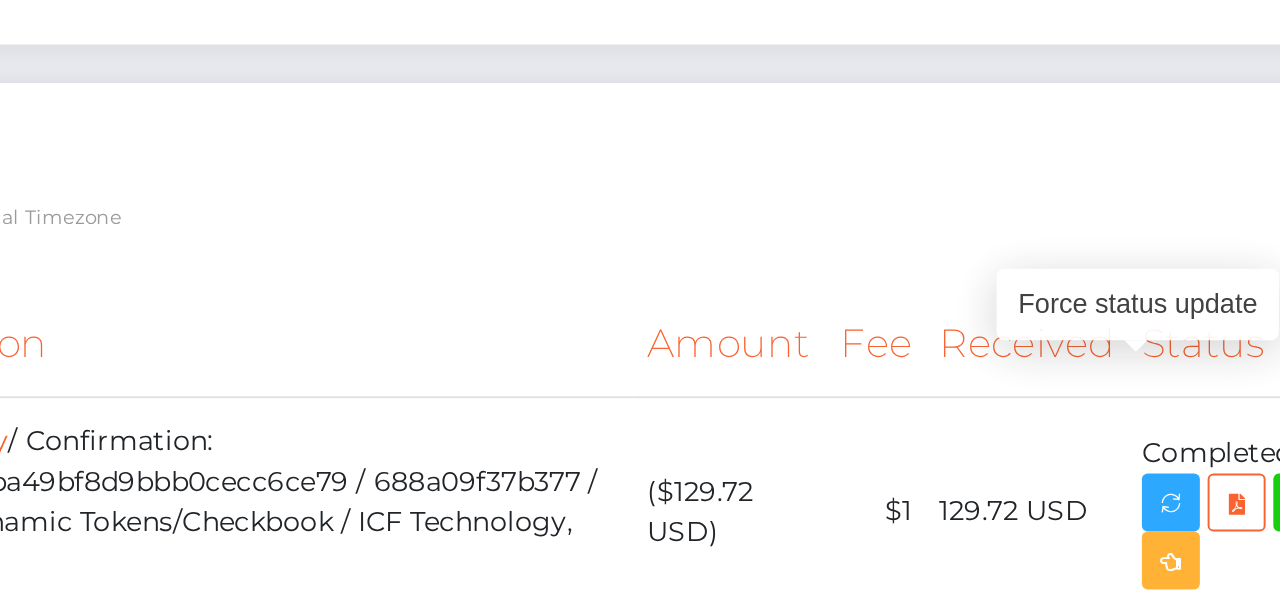click on "Force status update" at bounding box center [1138, 303] 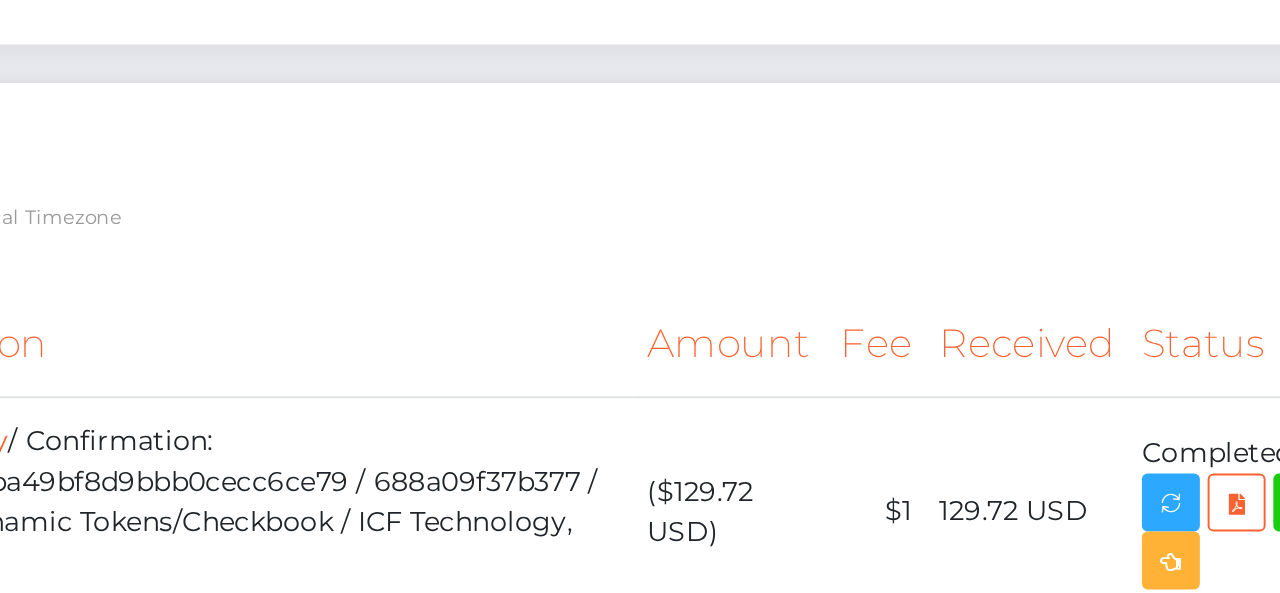 click on "Force status update" at bounding box center [1138, 303] 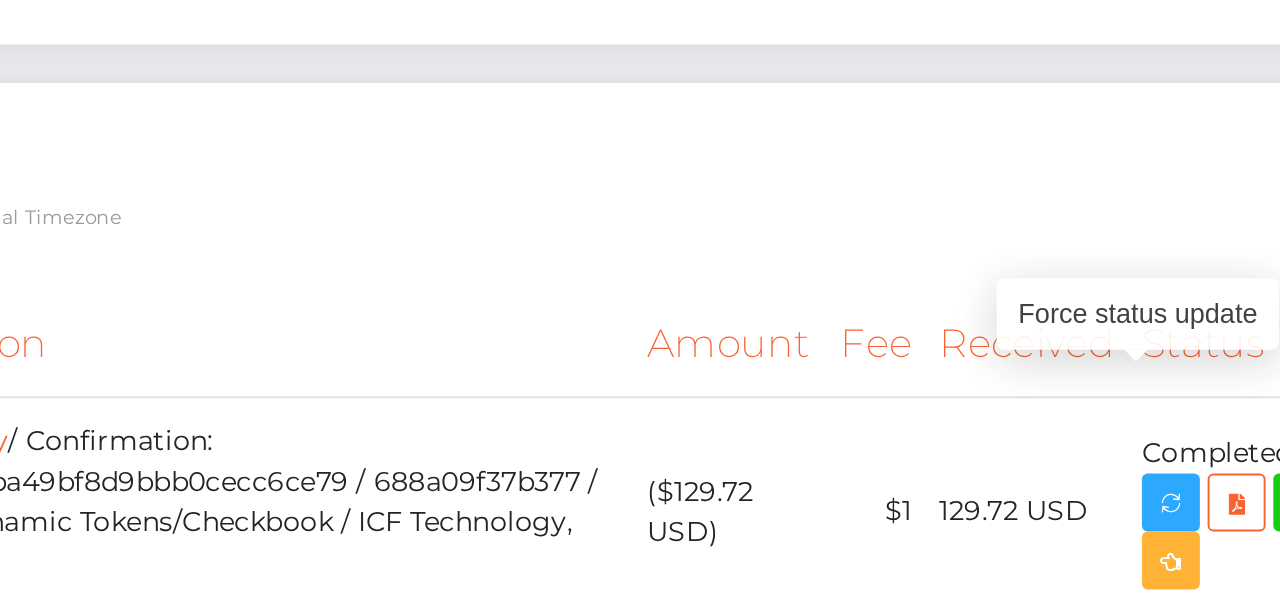 scroll, scrollTop: 240, scrollLeft: 300, axis: both 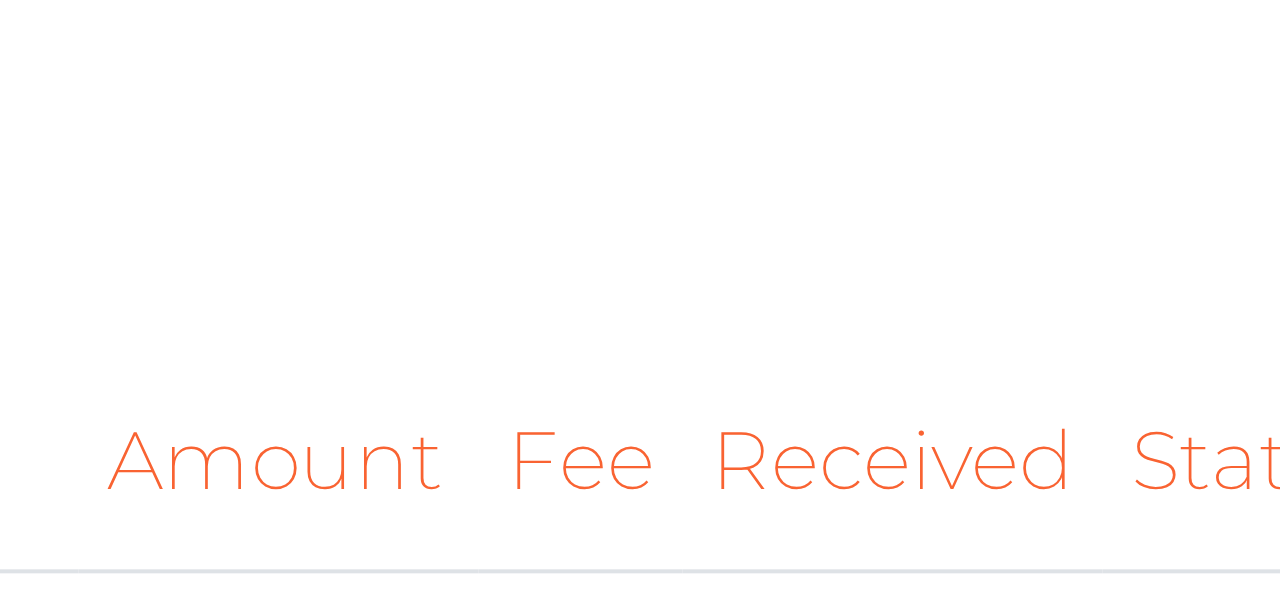 click on "Force status update" at bounding box center (1138, 320) 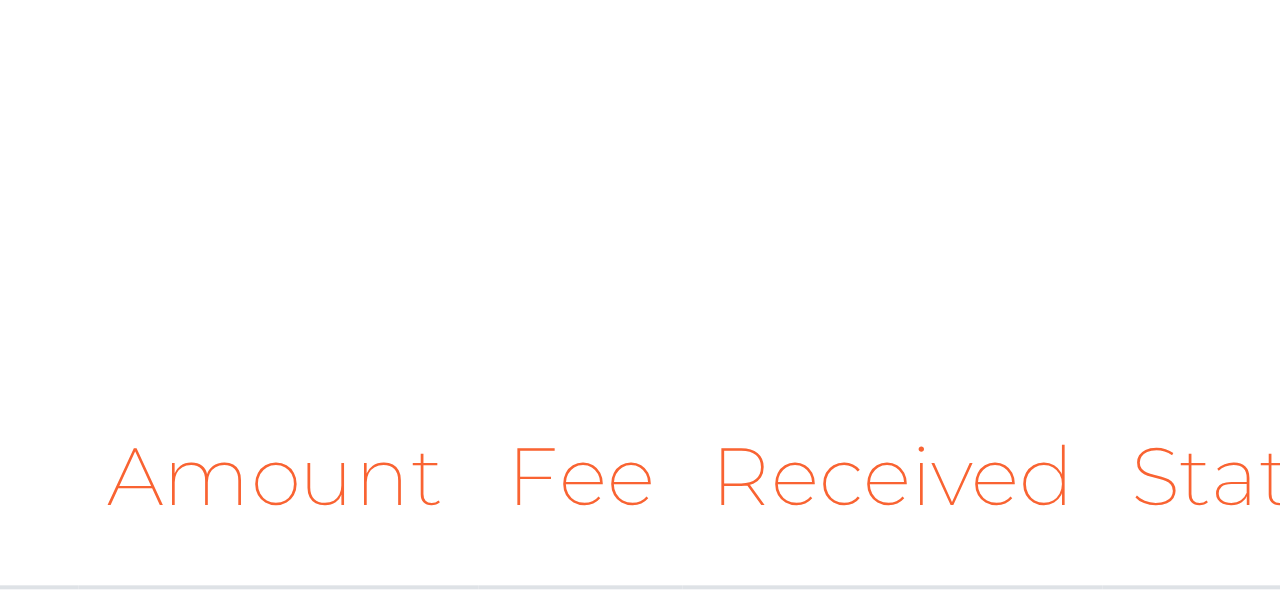 scroll, scrollTop: 240, scrollLeft: 295, axis: both 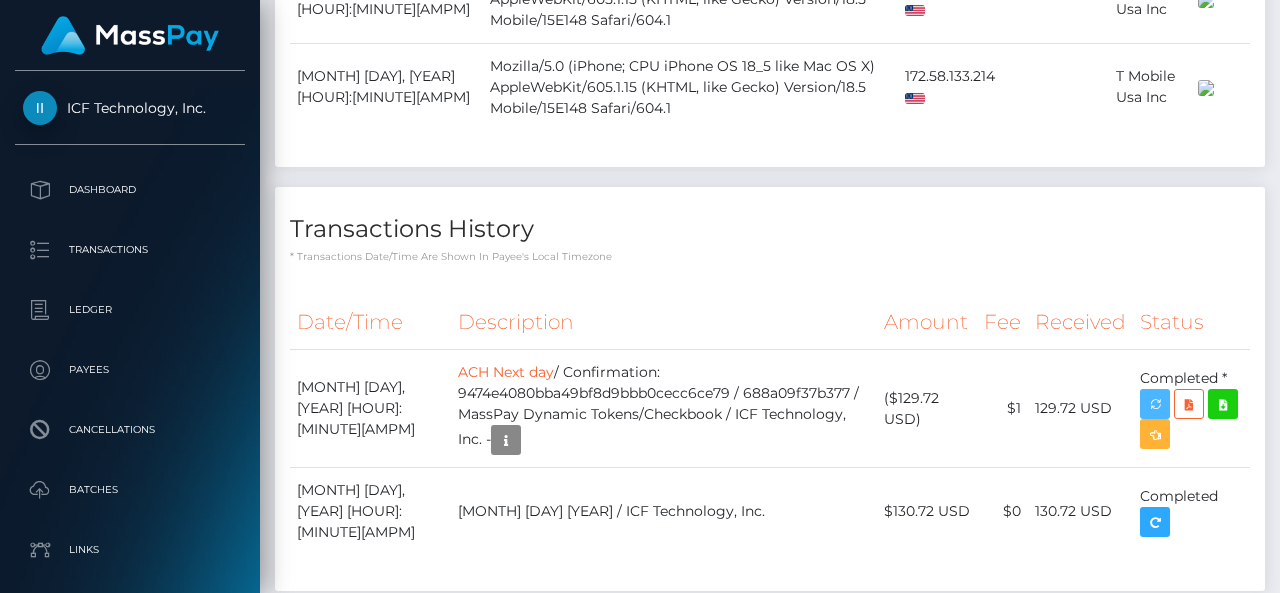 click on "ICF Technology, Inc.
Dashboard
Transactions
Ledger
Payees
Batches" at bounding box center (640, 296) 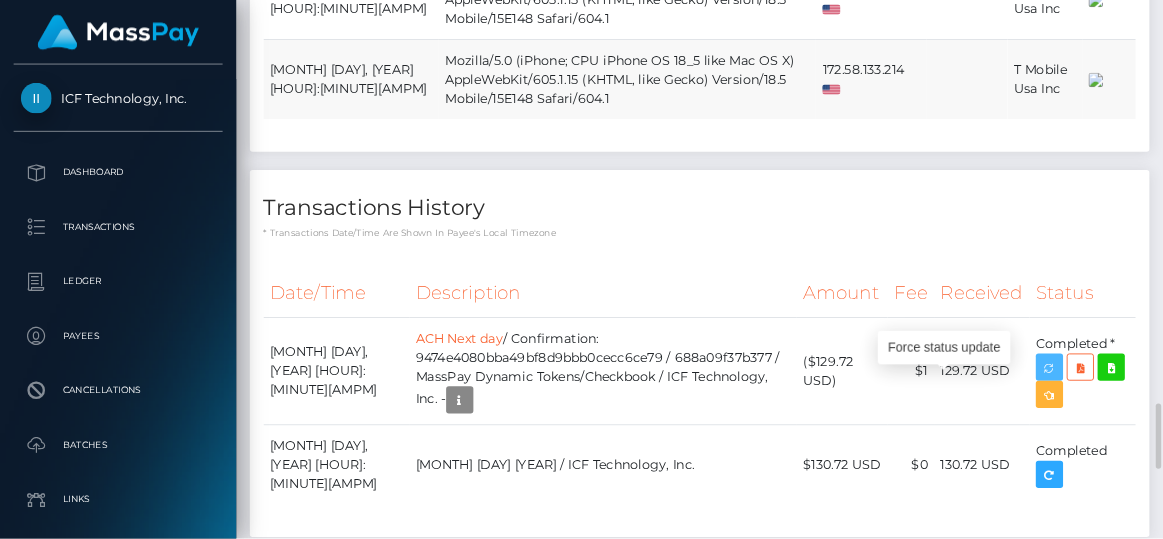 scroll, scrollTop: 3312, scrollLeft: 0, axis: vertical 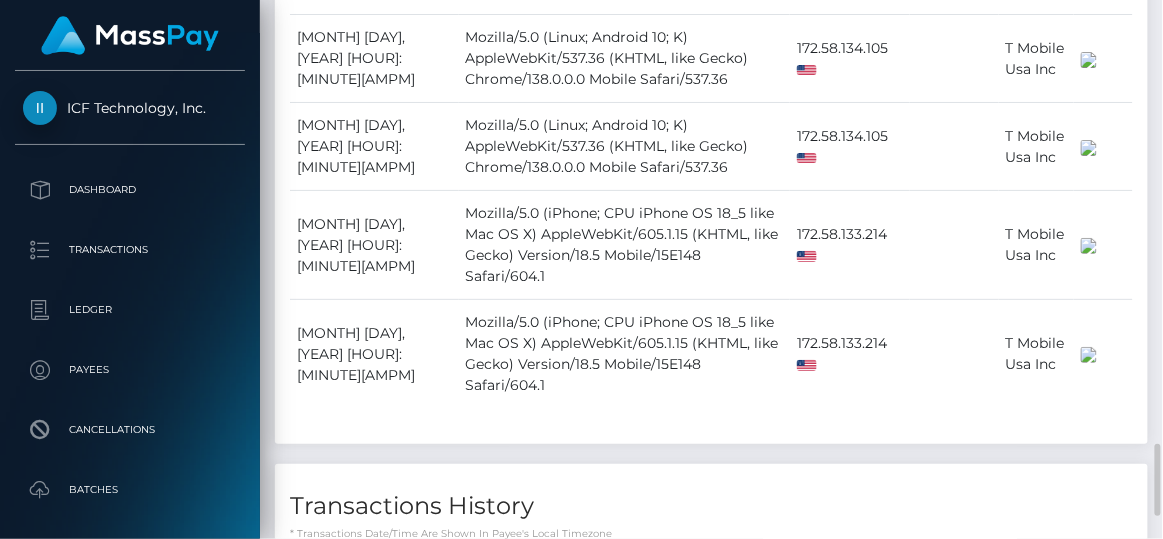 drag, startPoint x: 1118, startPoint y: 0, endPoint x: 779, endPoint y: 266, distance: 430.90253 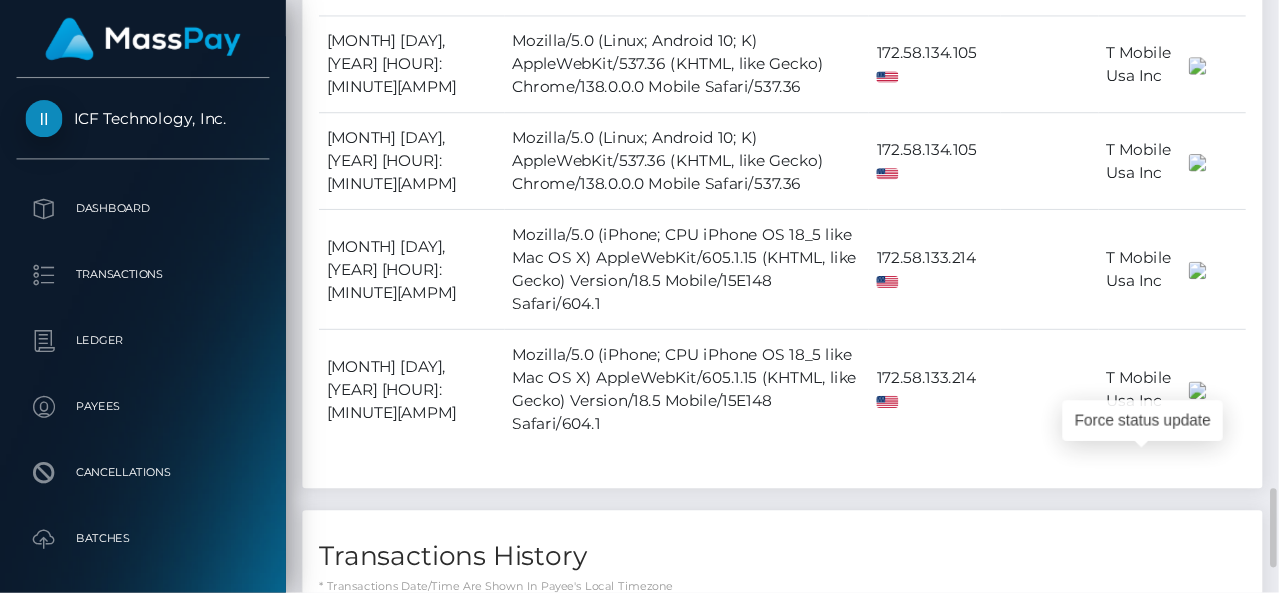scroll, scrollTop: 239, scrollLeft: 261, axis: both 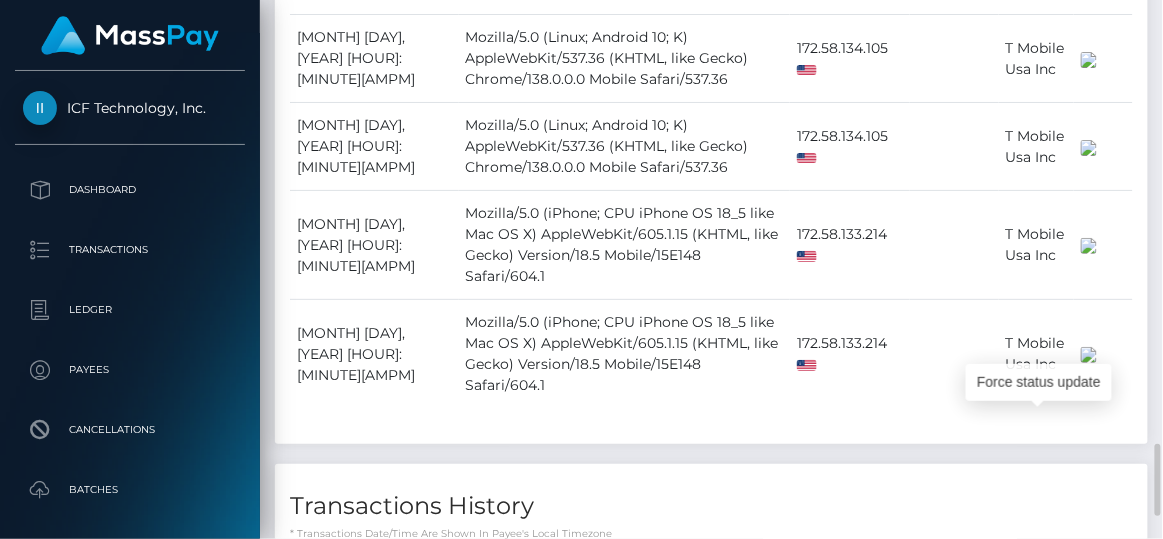 click at bounding box center [1052, 682] 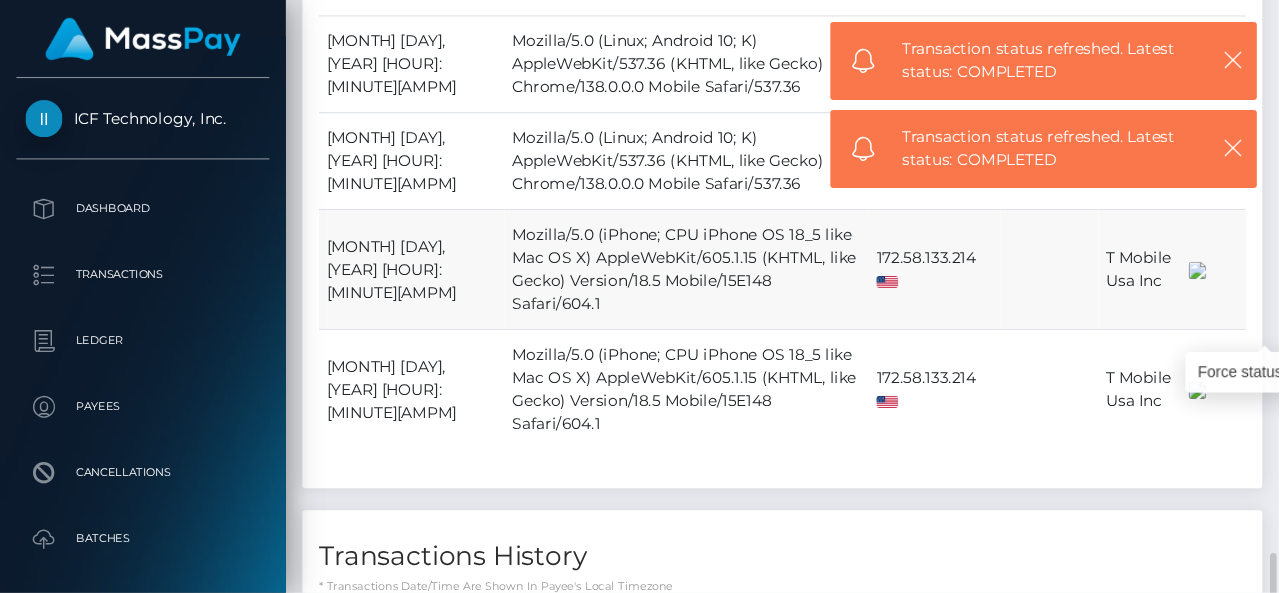 scroll, scrollTop: 3311, scrollLeft: 0, axis: vertical 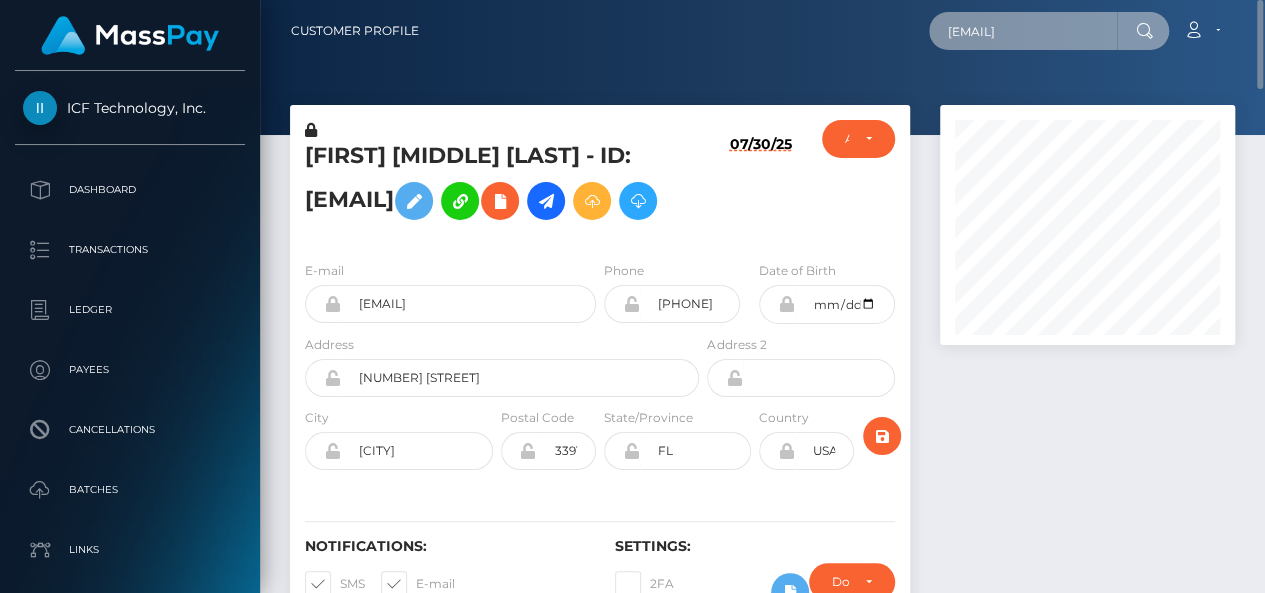 click on "kaseydelow@gmail.com" at bounding box center (1023, 31) 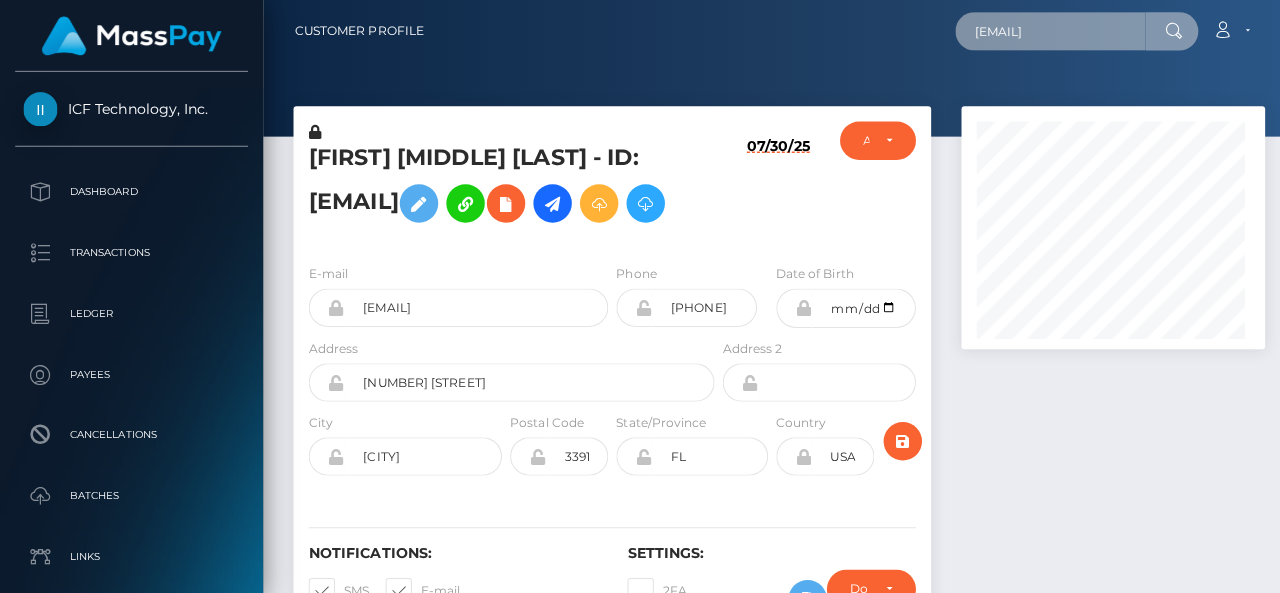 scroll, scrollTop: 999760, scrollLeft: 999700, axis: both 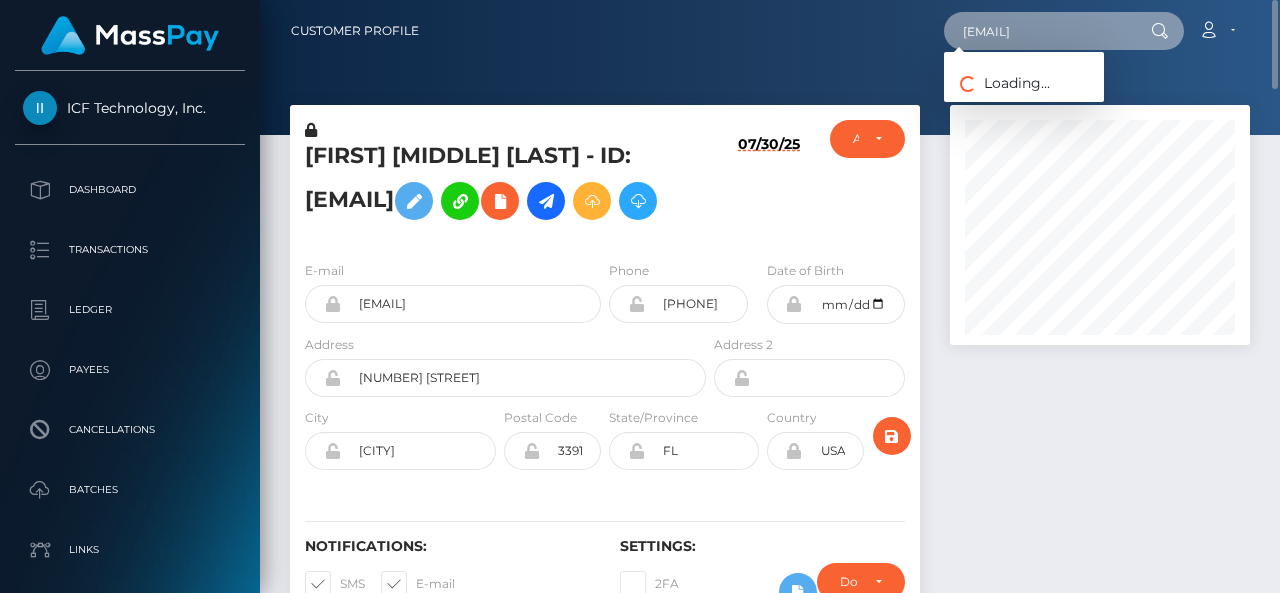 paste on "tasha_tara@yahoo" 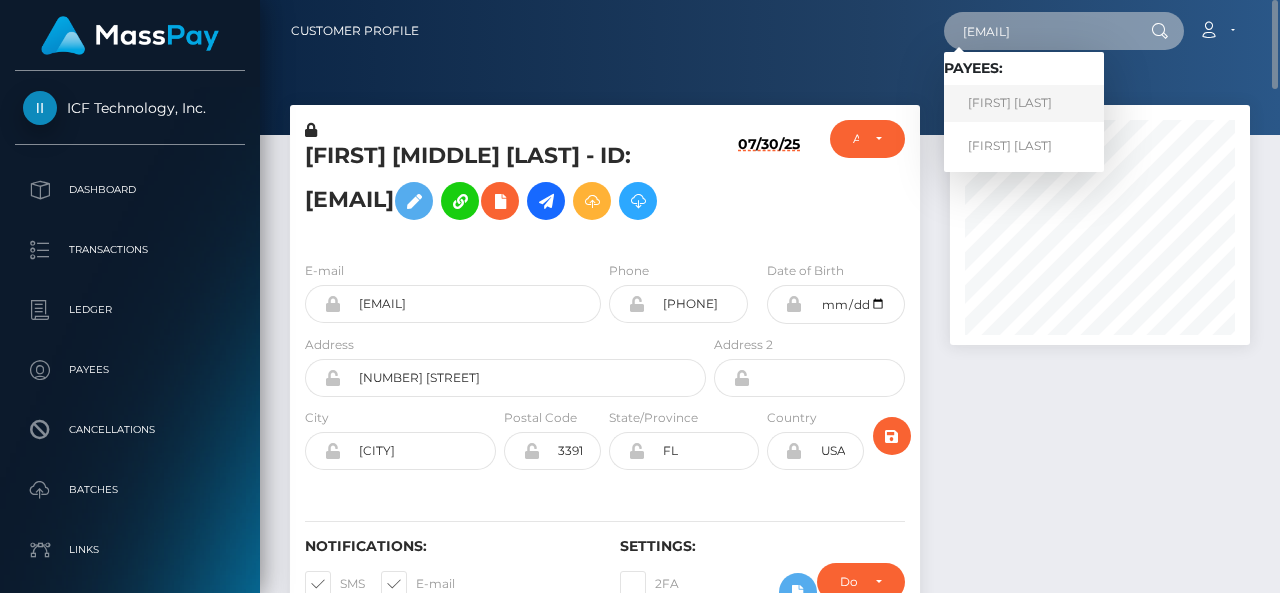 type on "tasha_tara@yahoo.com" 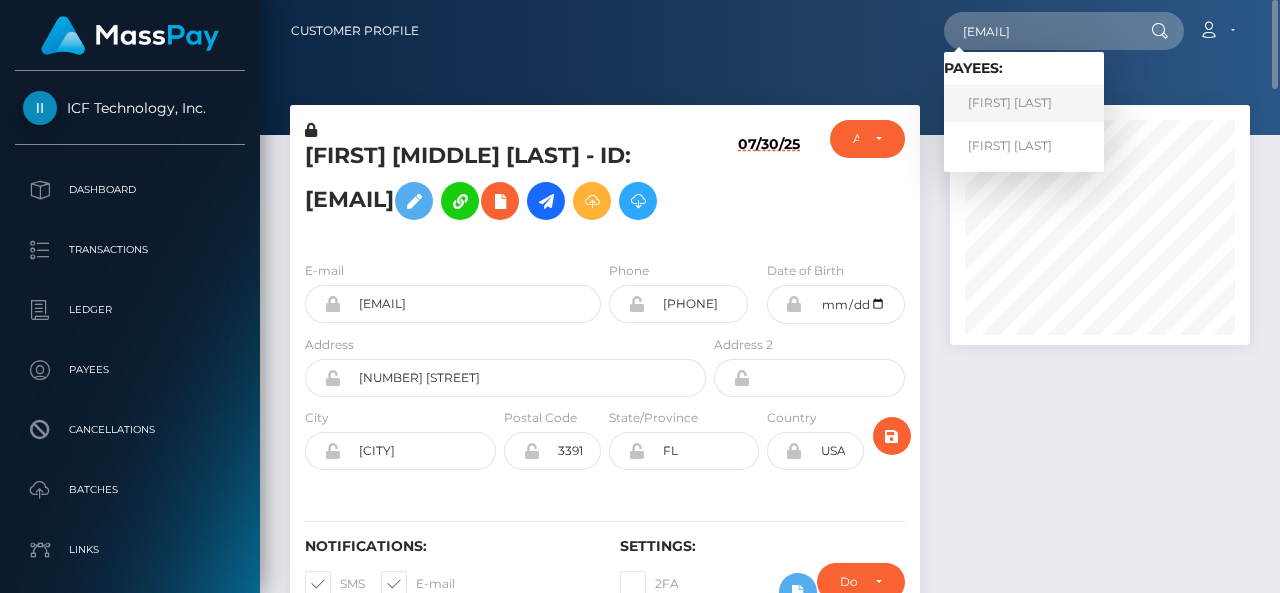 click on "MARIANA  VATAVU" at bounding box center [1024, 103] 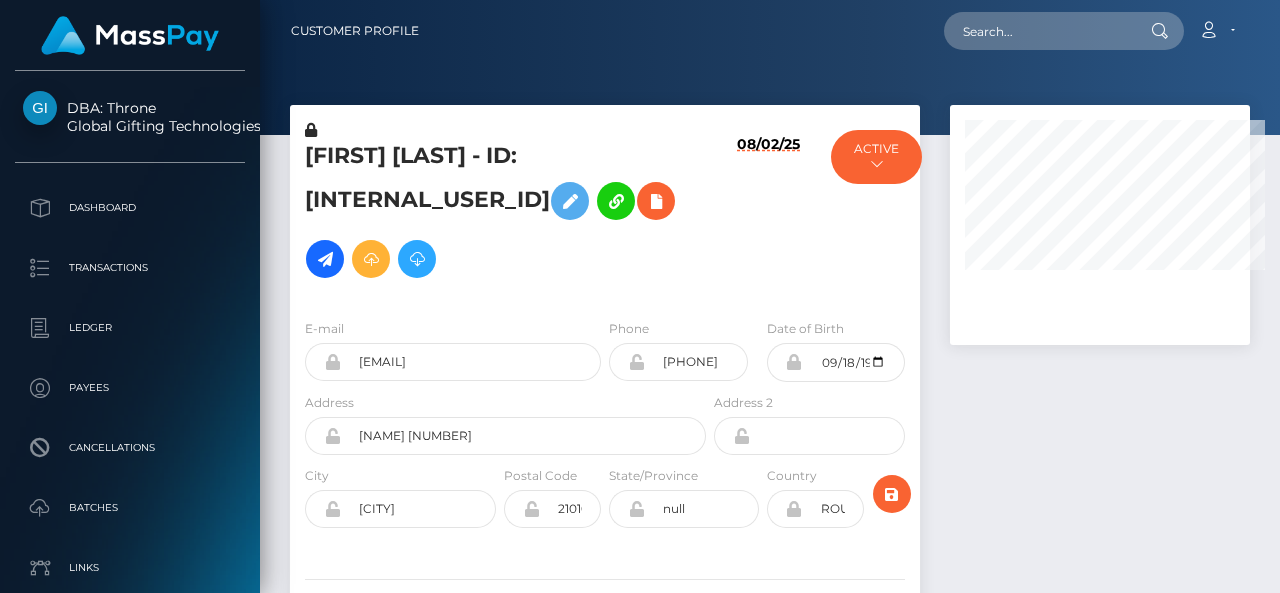 scroll, scrollTop: 0, scrollLeft: 0, axis: both 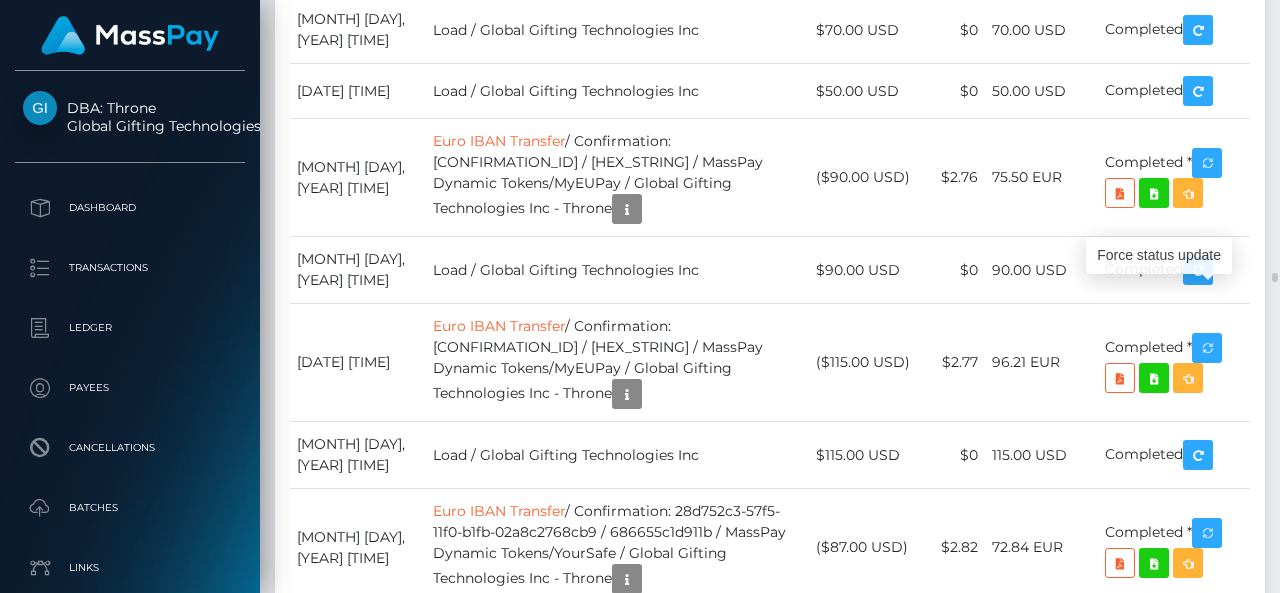 click at bounding box center [1223, -1751] 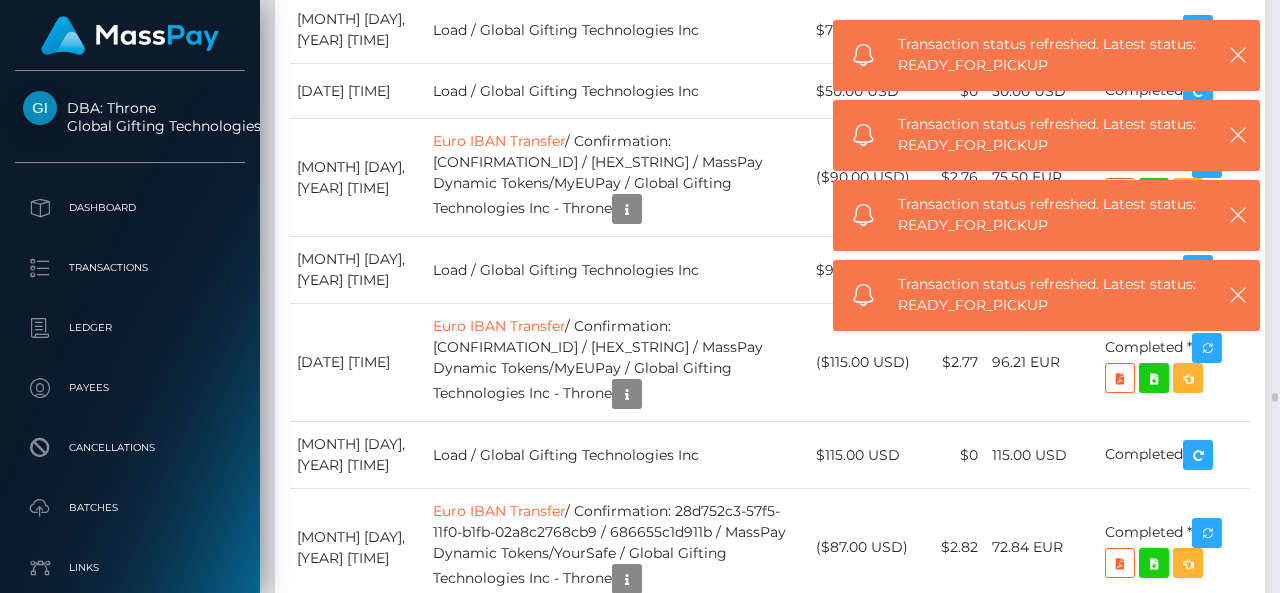 scroll, scrollTop: 17136, scrollLeft: 0, axis: vertical 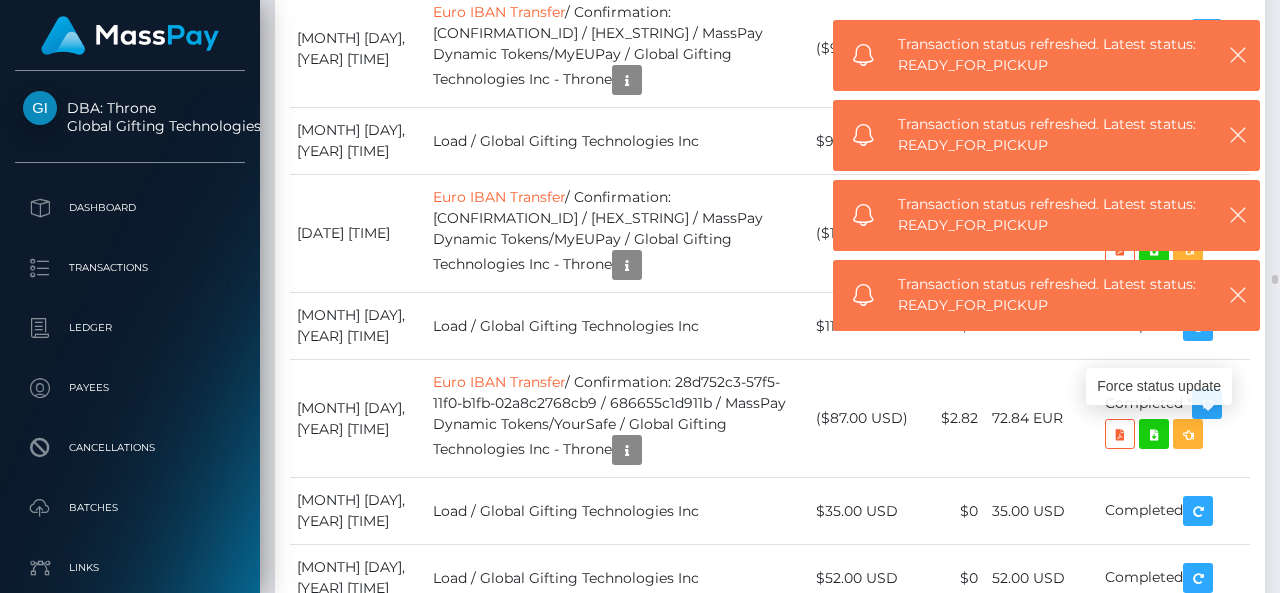 click at bounding box center [1223, -1631] 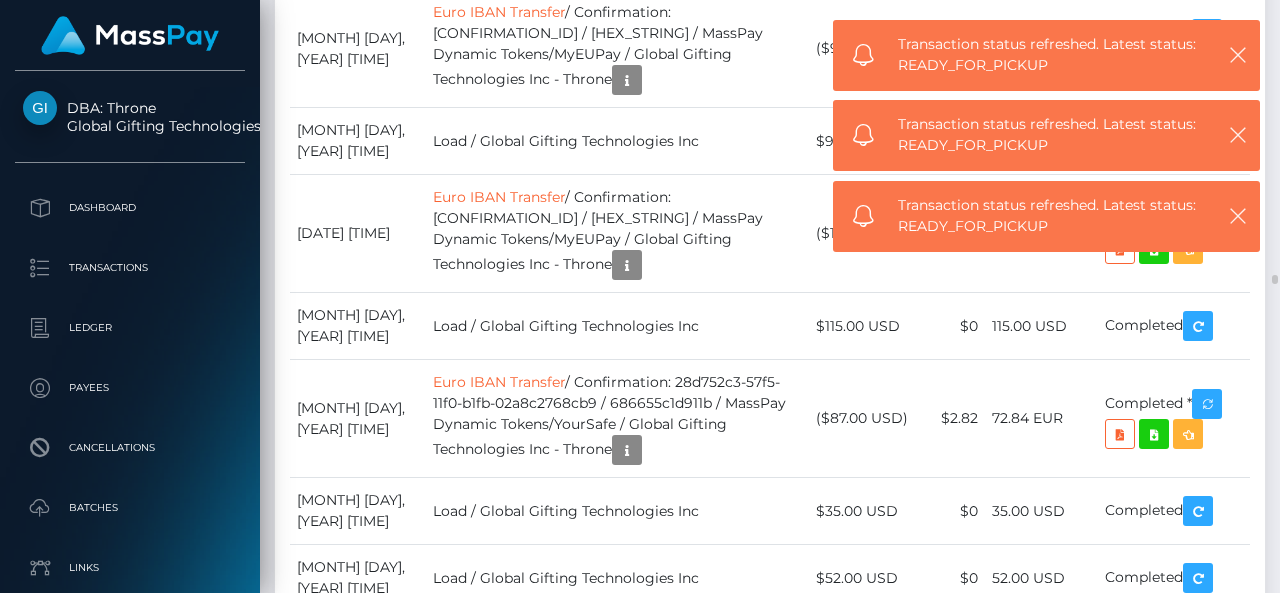 click on "Load / Global Gifting Technologies Inc" at bounding box center (617, -1789) 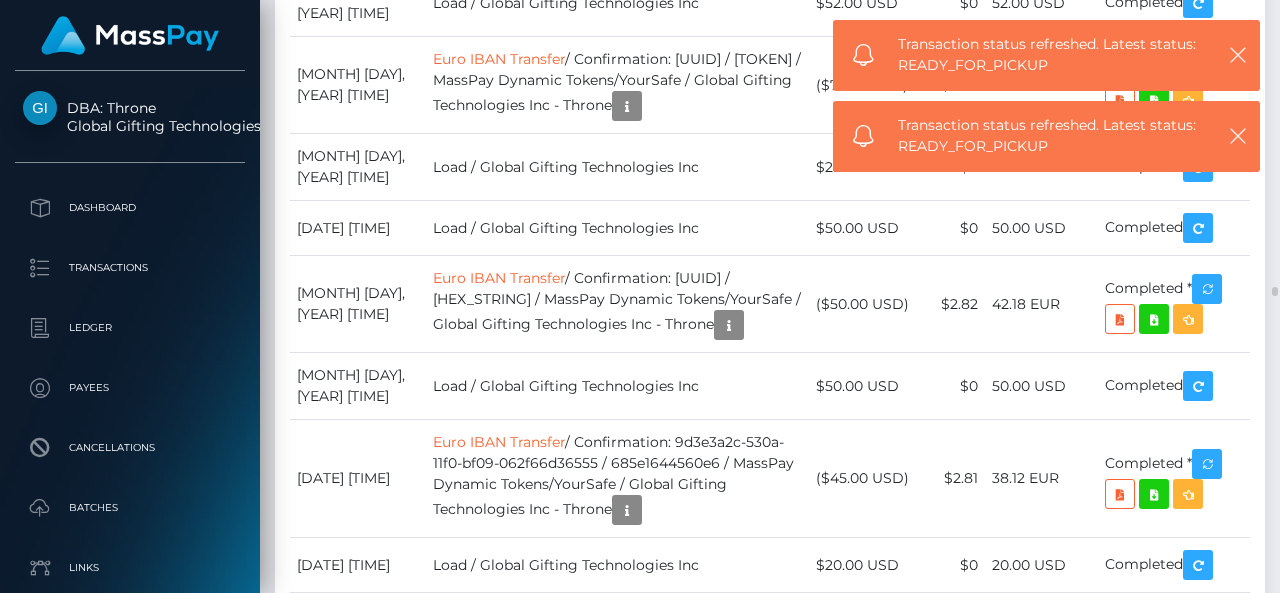 scroll, scrollTop: 17714, scrollLeft: 0, axis: vertical 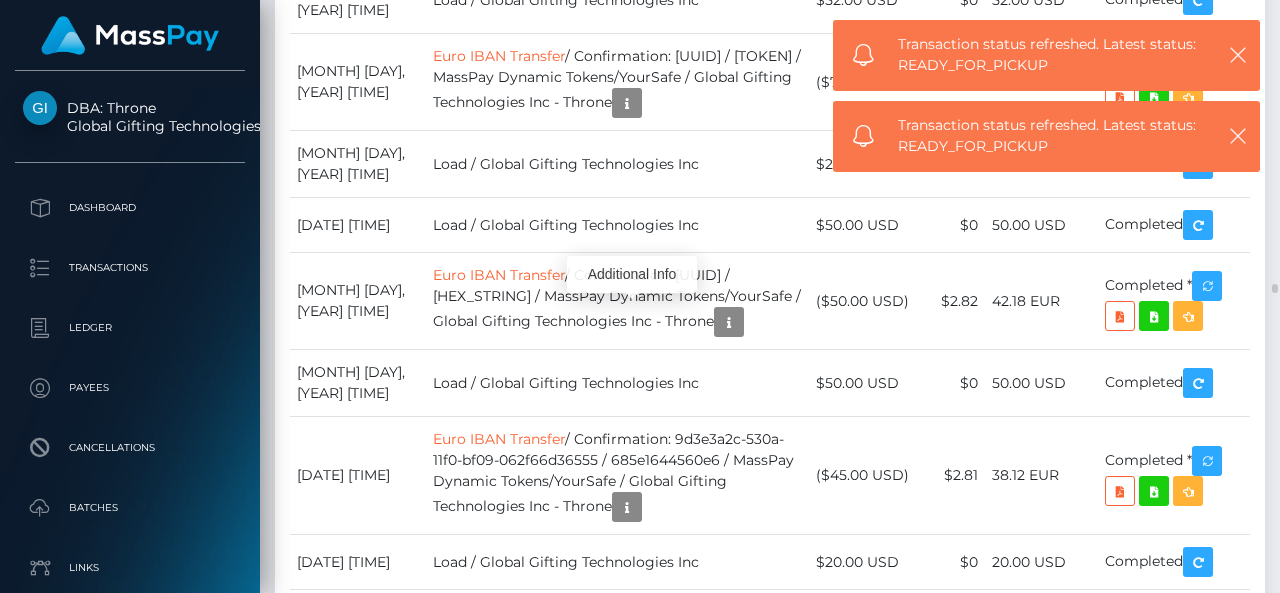 click at bounding box center [627, -1808] 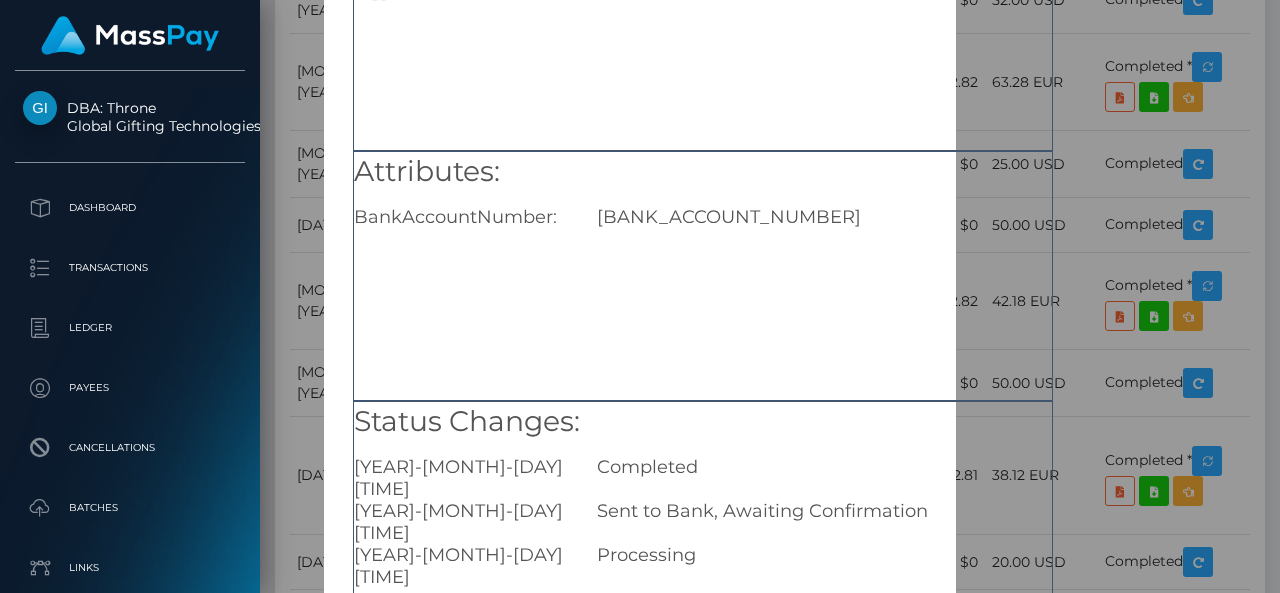 scroll, scrollTop: 298, scrollLeft: 0, axis: vertical 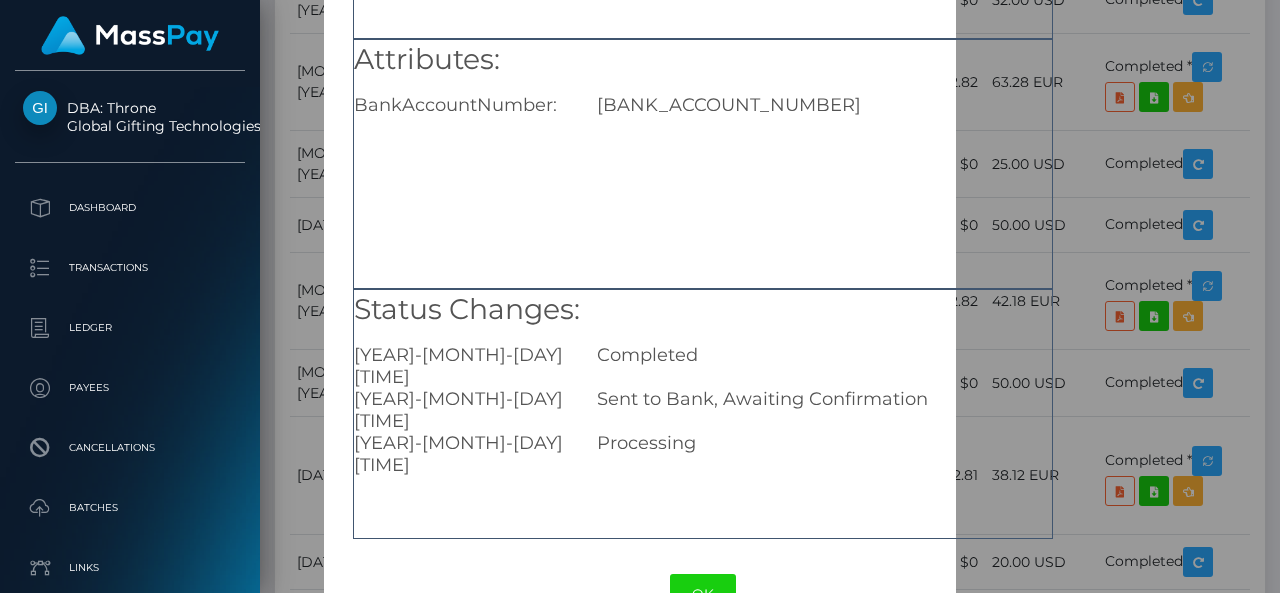 click on "Processing" at bounding box center (824, 454) 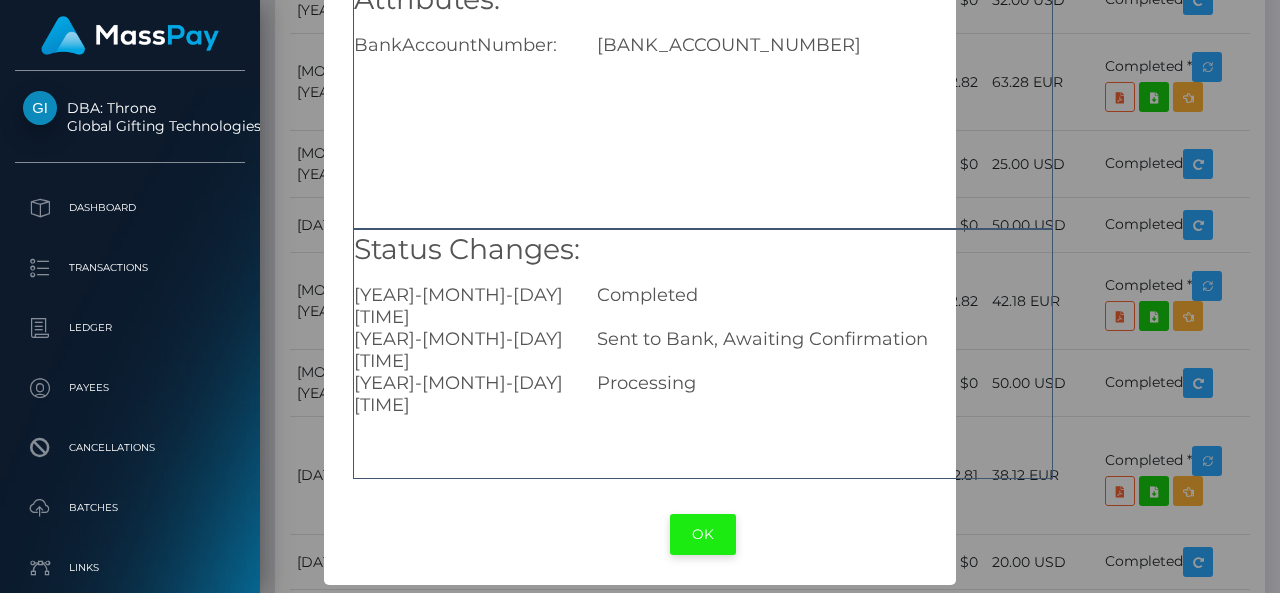 click on "OK" at bounding box center (703, 534) 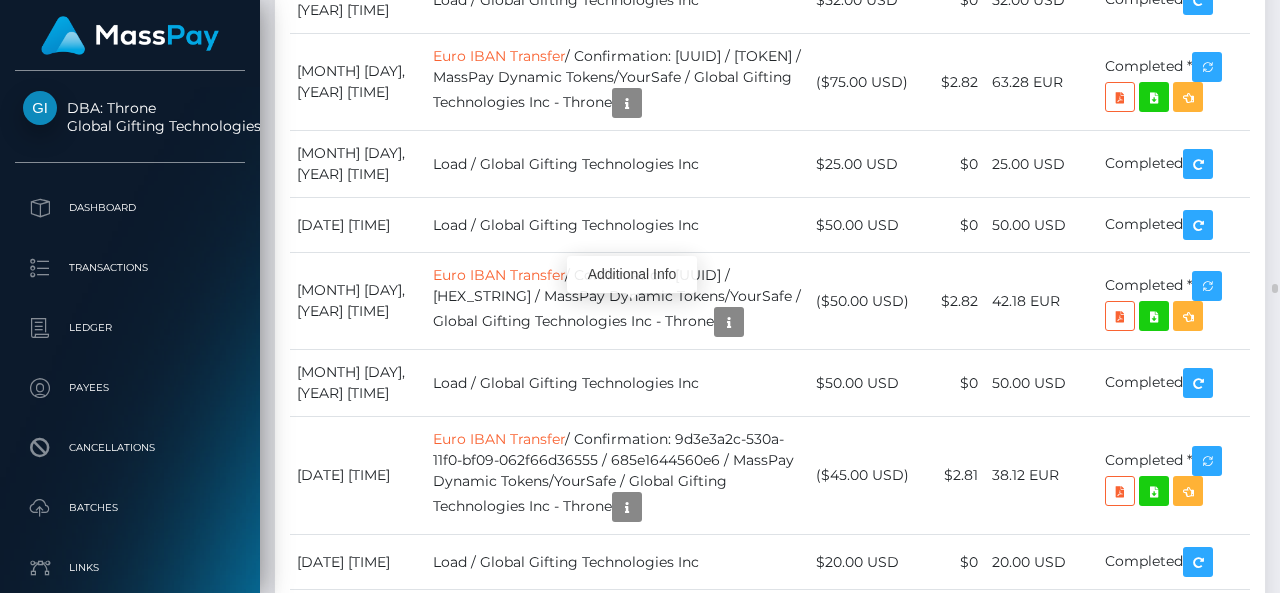 scroll, scrollTop: 240, scrollLeft: 300, axis: both 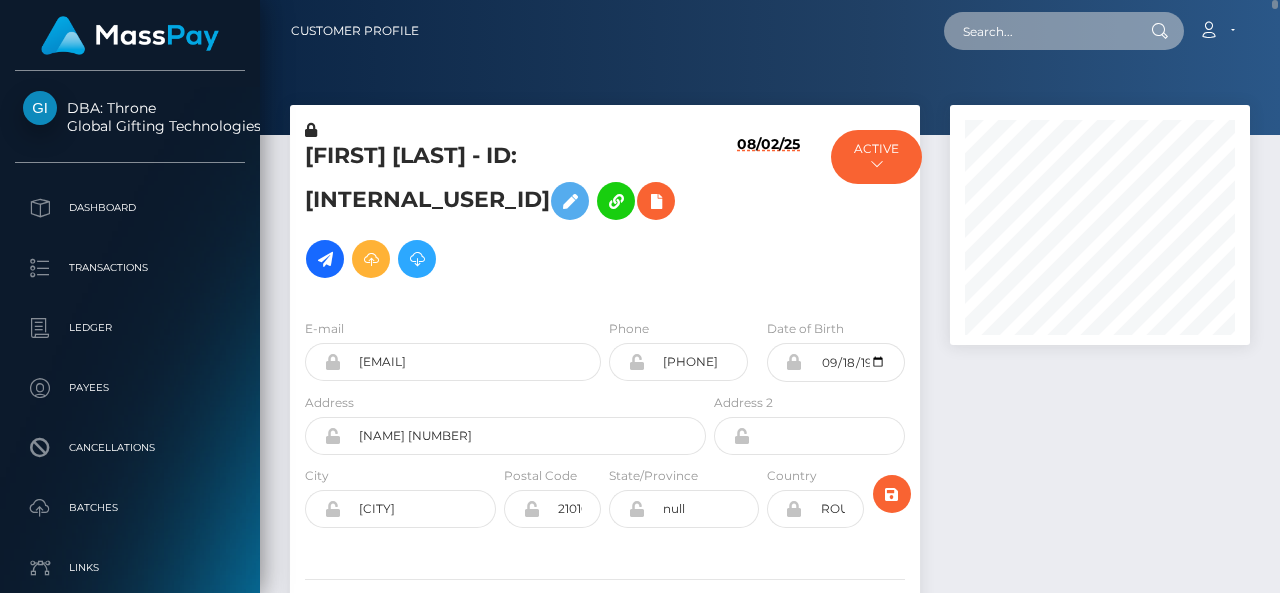 click at bounding box center (1038, 31) 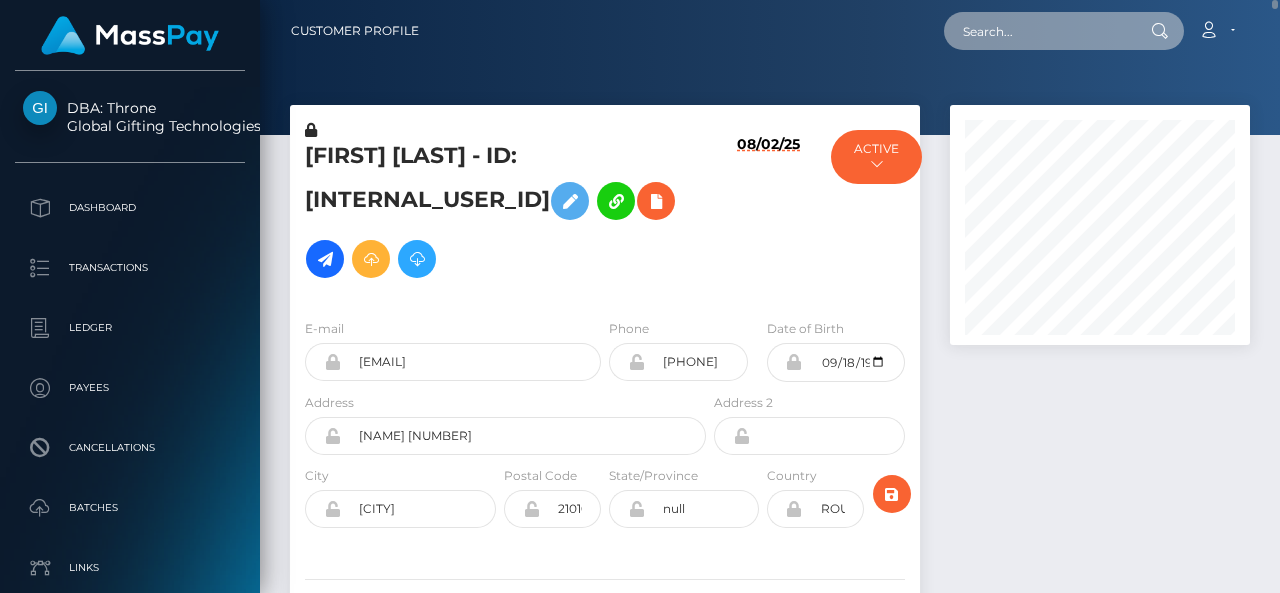paste on "katrinalosito12@gmail.com" 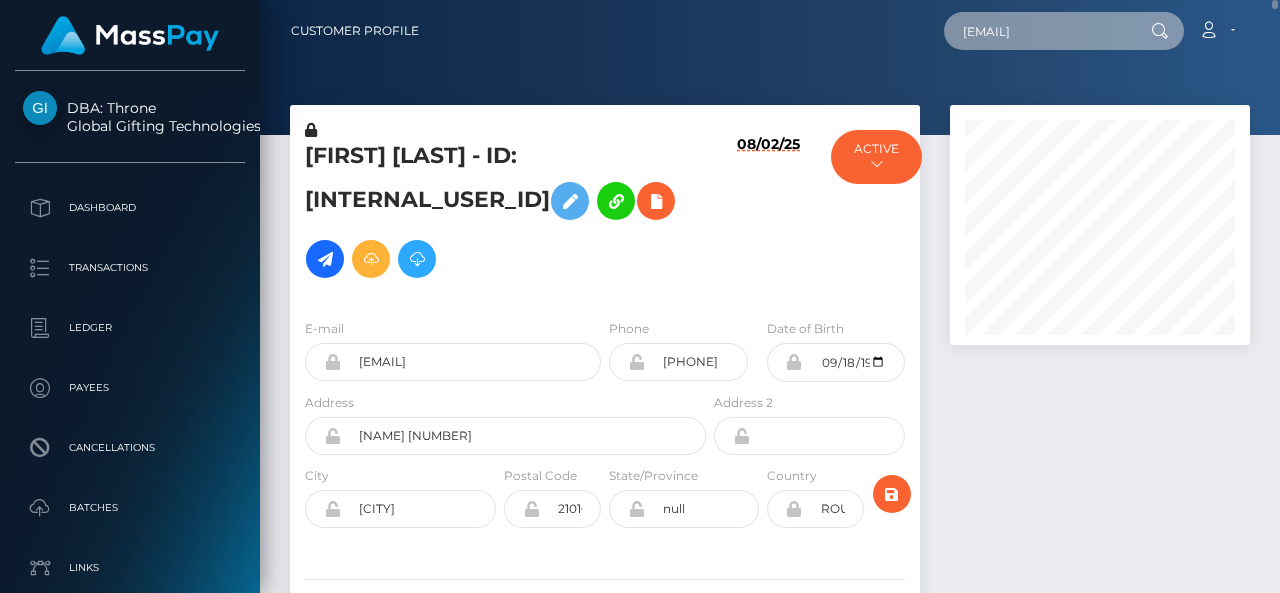 scroll, scrollTop: 0, scrollLeft: 9, axis: horizontal 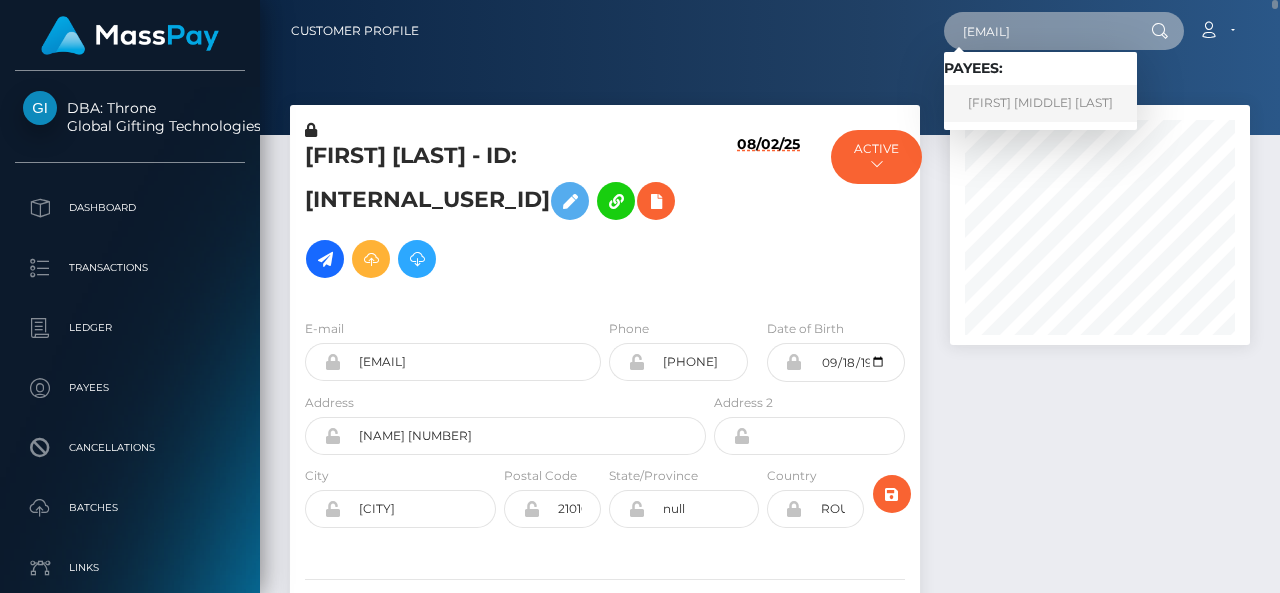 type on "katrinalosito12@gmail.com" 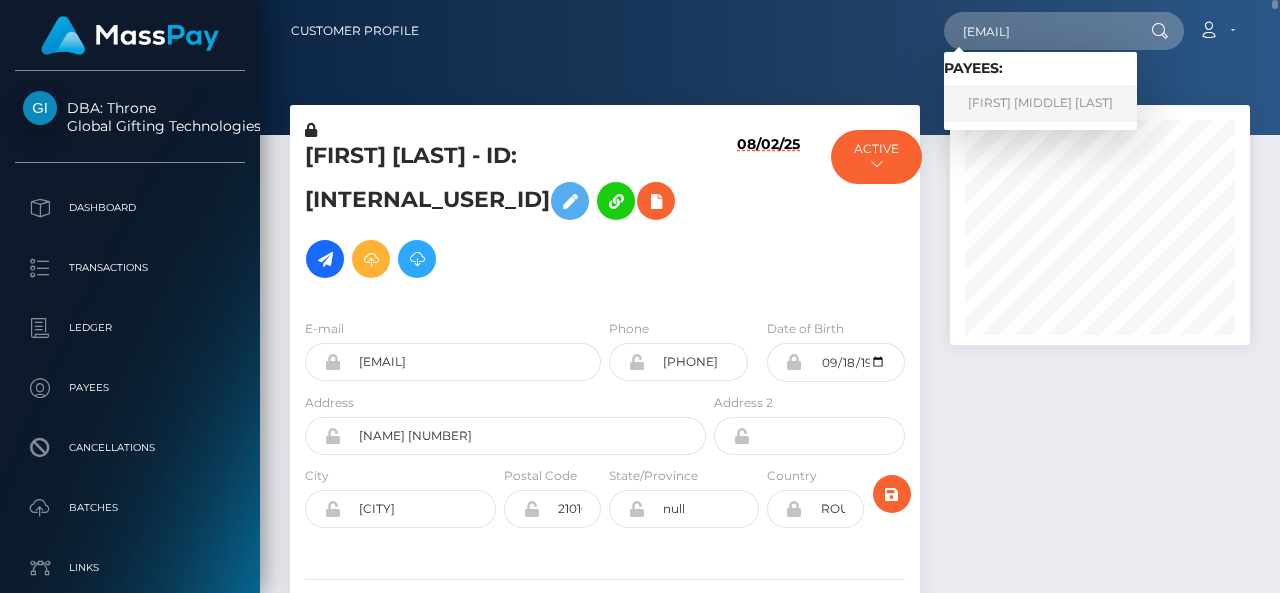 click on "KATRINA MARIE LOSITO" at bounding box center [1040, 103] 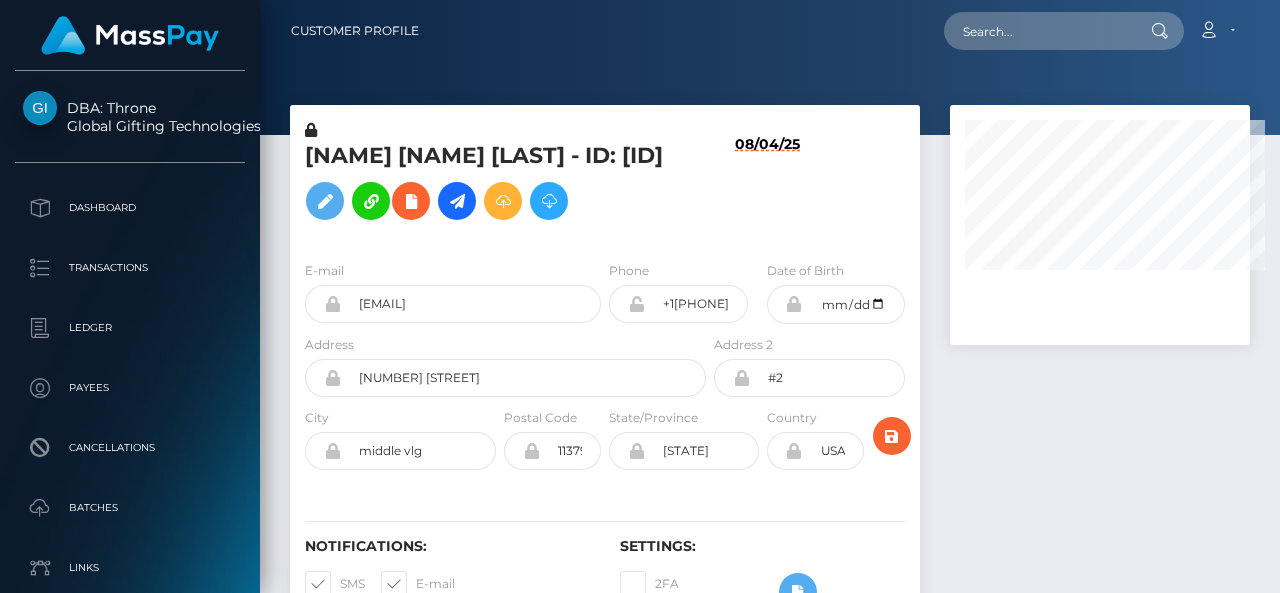 scroll, scrollTop: 0, scrollLeft: 0, axis: both 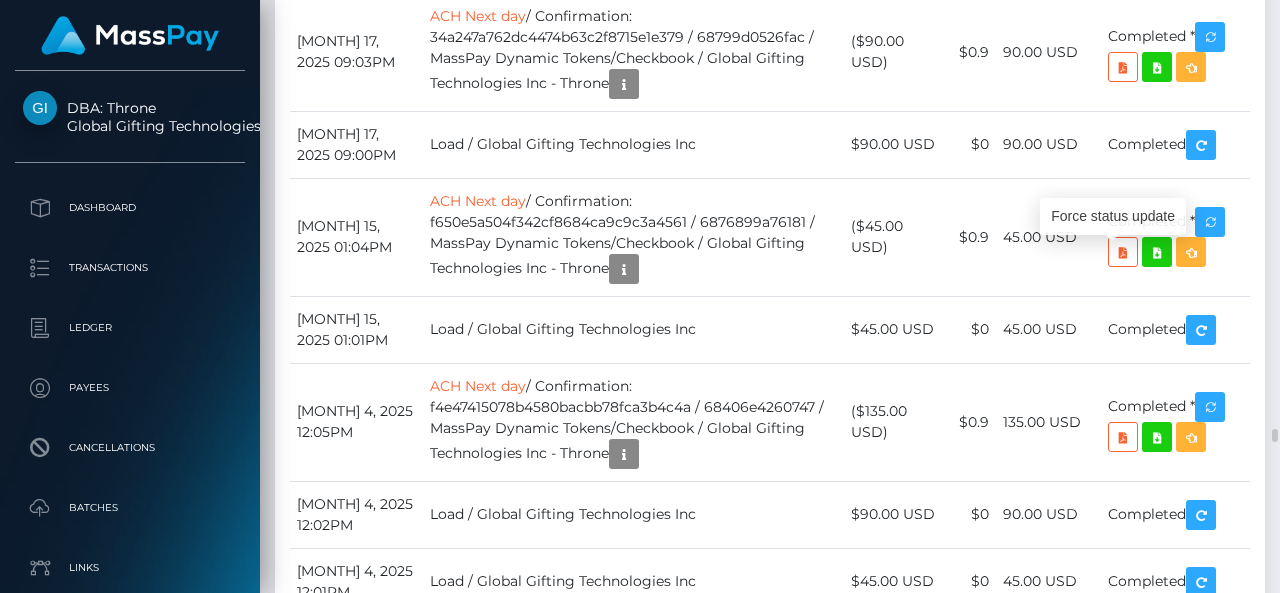 click at bounding box center [1226, -1308] 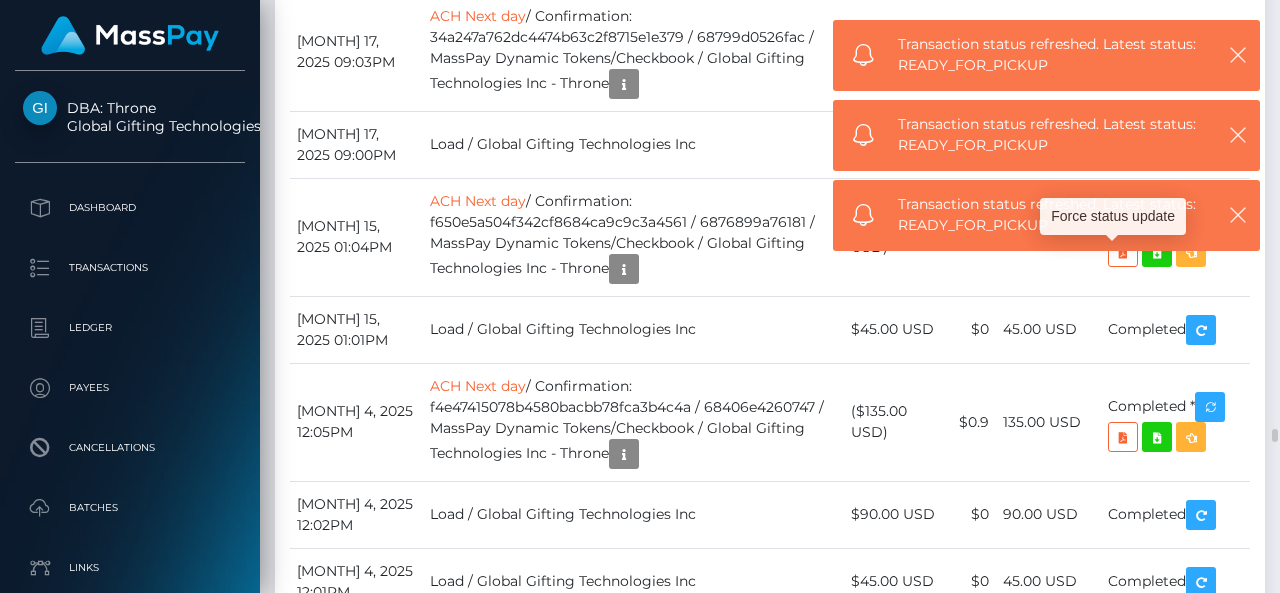 scroll, scrollTop: 240, scrollLeft: 300, axis: both 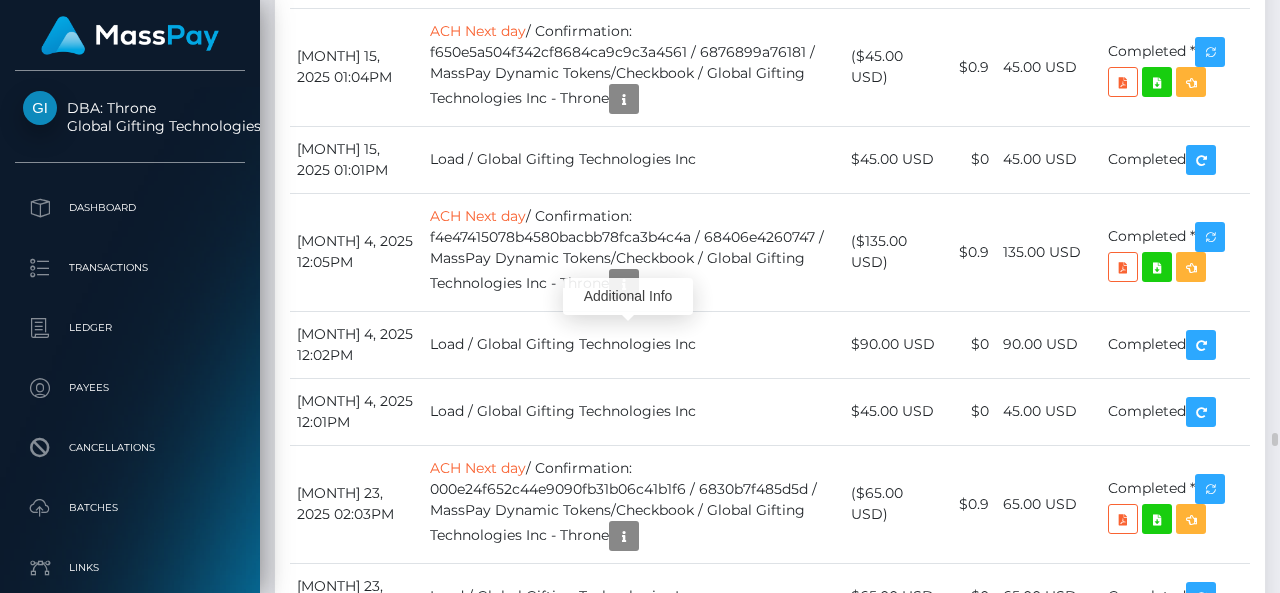 click at bounding box center (624, -1196) 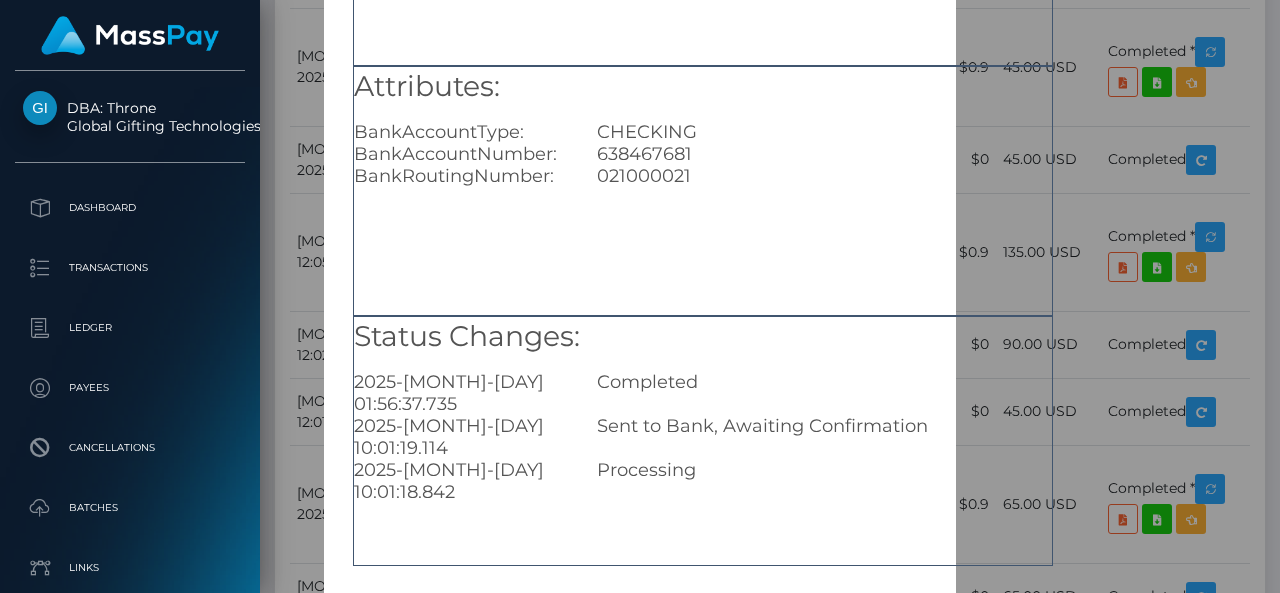 scroll, scrollTop: 276, scrollLeft: 0, axis: vertical 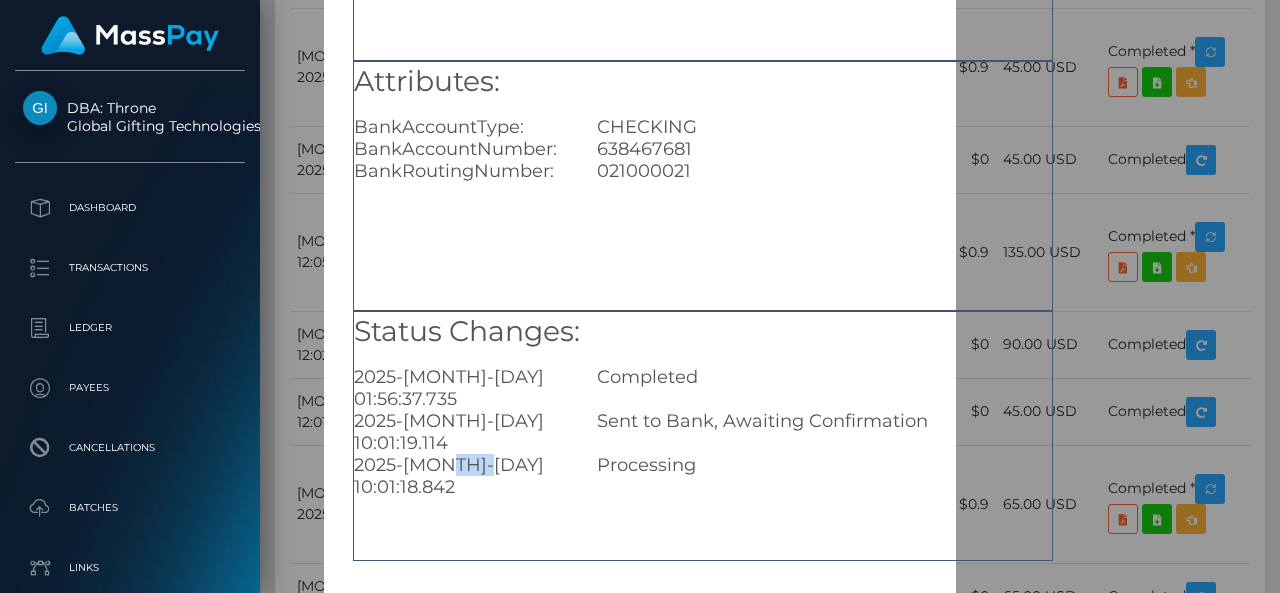 click on "2025-07-30 10:01:18.842" at bounding box center [460, 476] 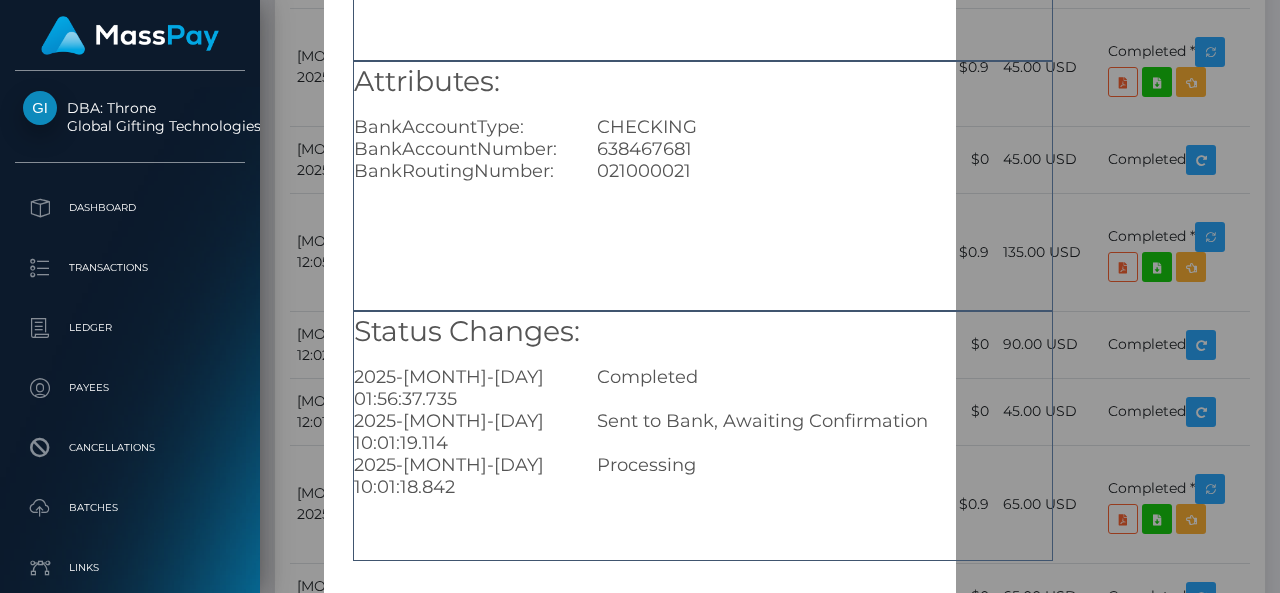 click on "Sent to Bank, Awaiting Confirmation" at bounding box center (824, 432) 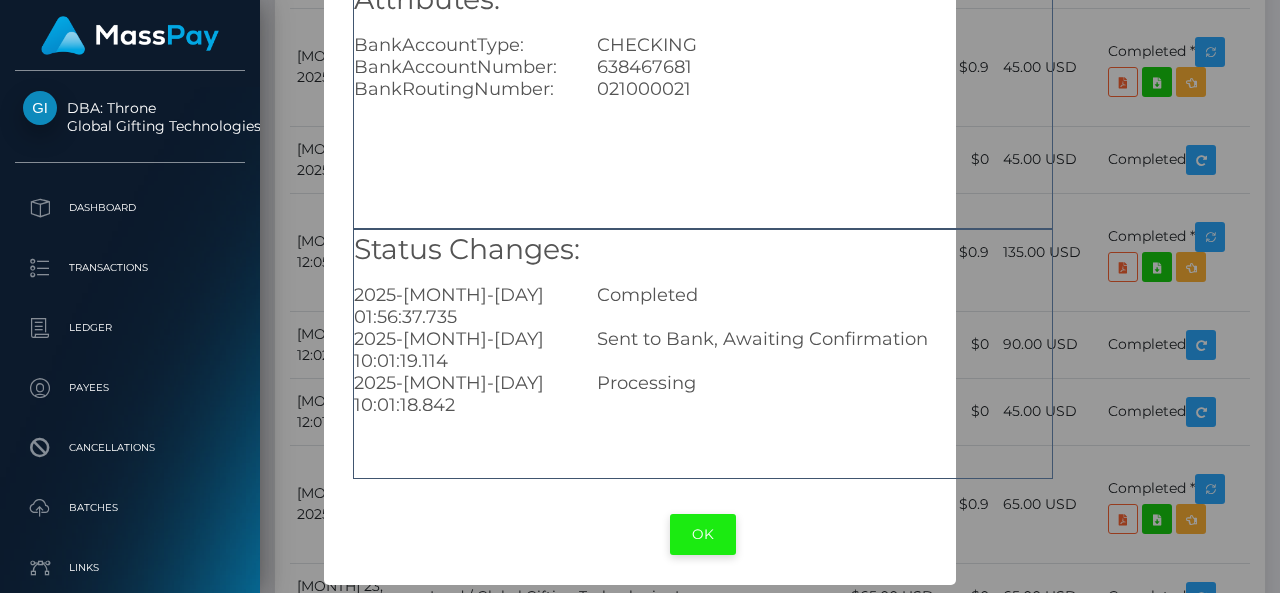 click on "OK" at bounding box center (703, 534) 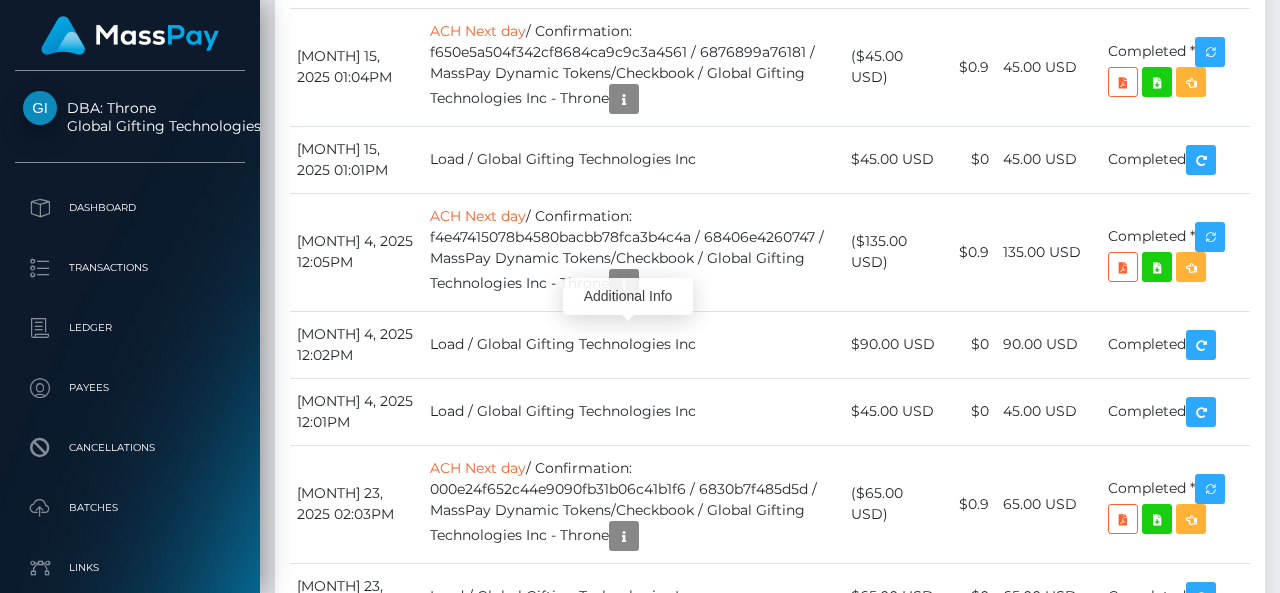 scroll, scrollTop: 240, scrollLeft: 300, axis: both 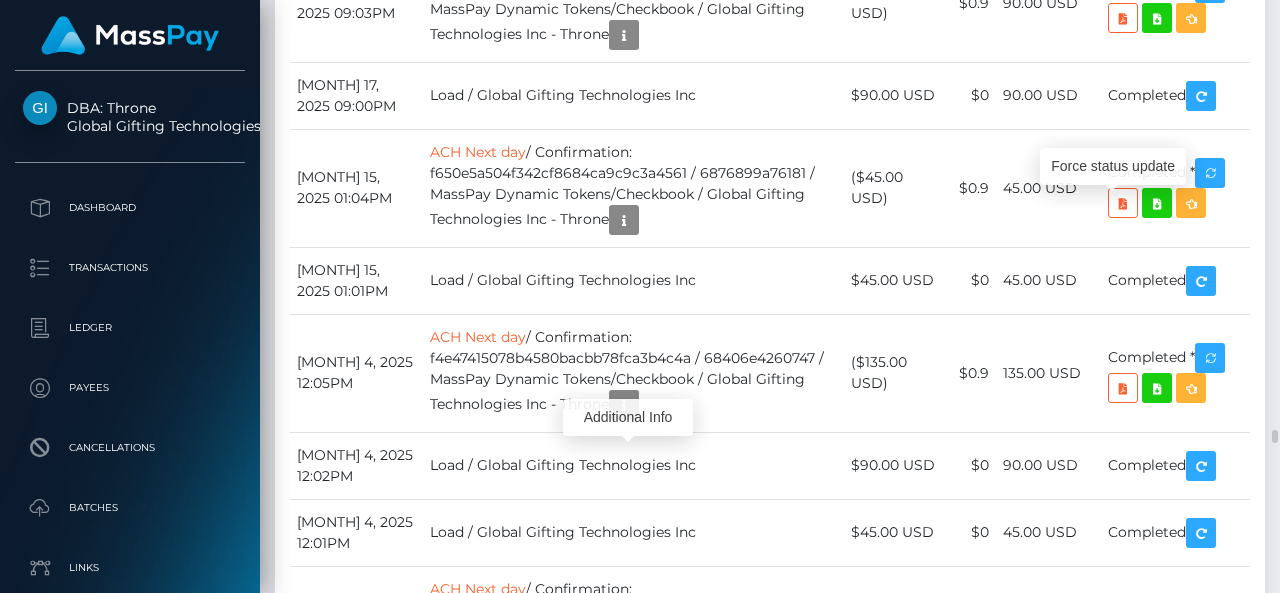 click at bounding box center [1226, -1357] 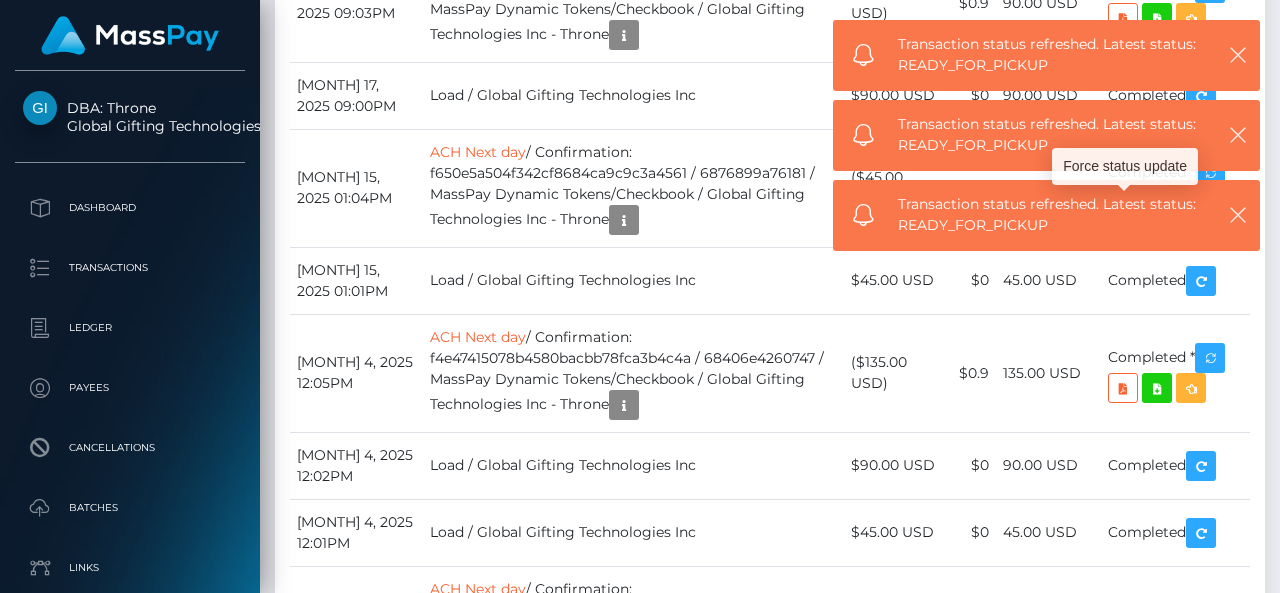 scroll, scrollTop: 240, scrollLeft: 300, axis: both 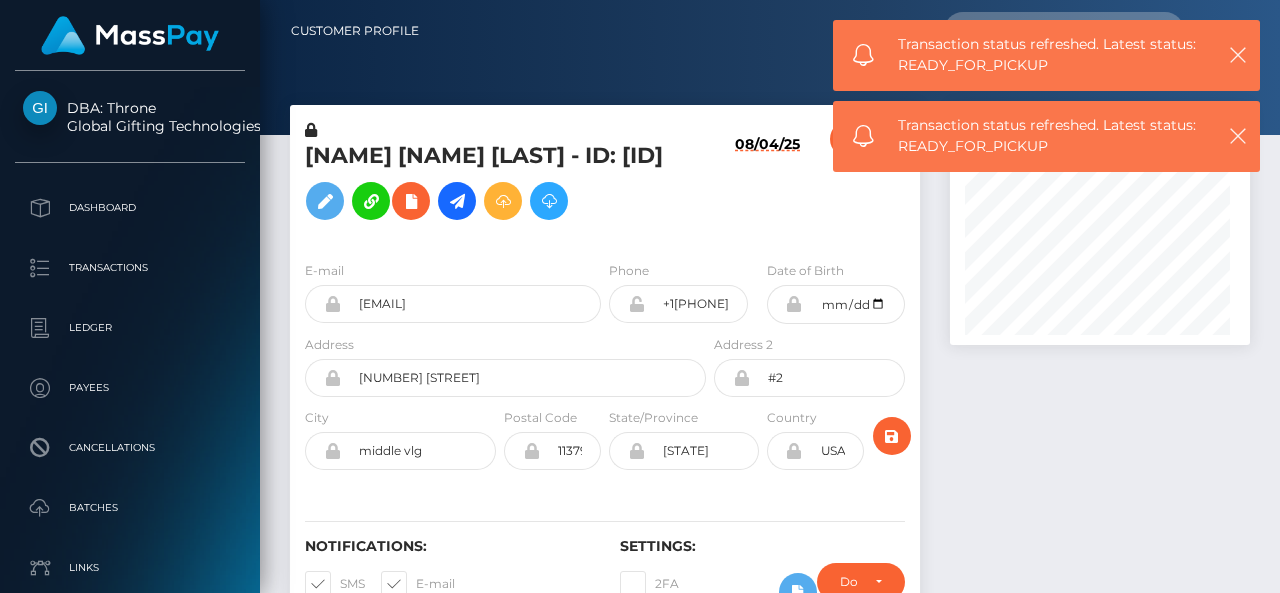 click on "Transaction status refreshed. Latest status: READY_FOR_PICKUP" at bounding box center [1046, 55] 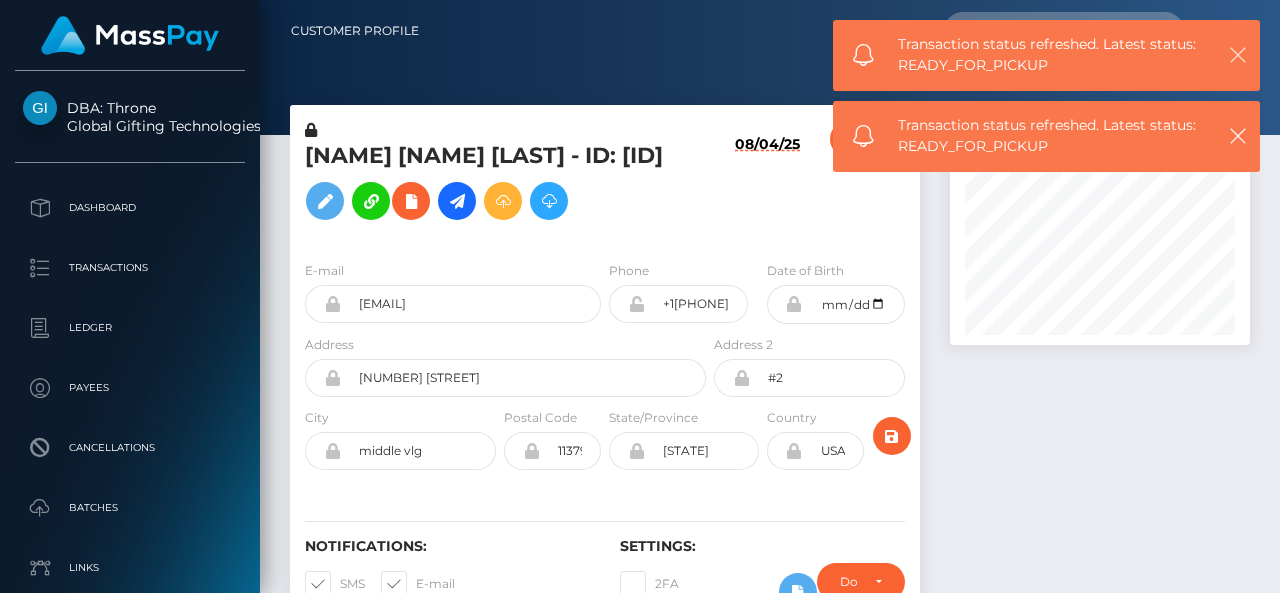 click at bounding box center [1237, 54] 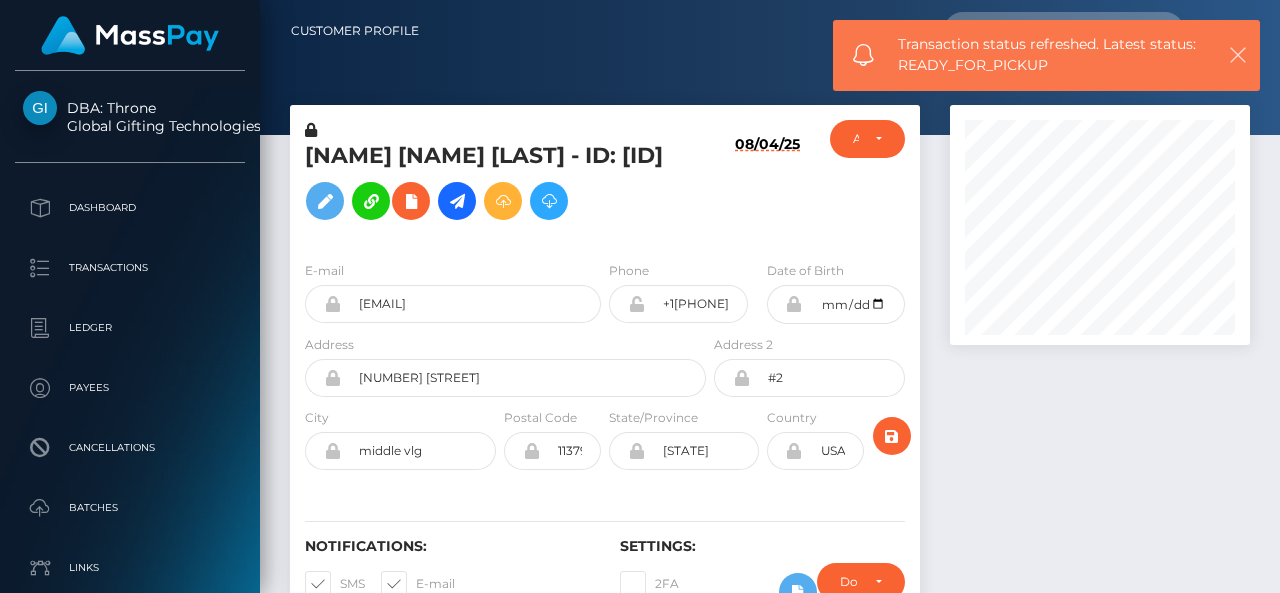click at bounding box center [1238, 55] 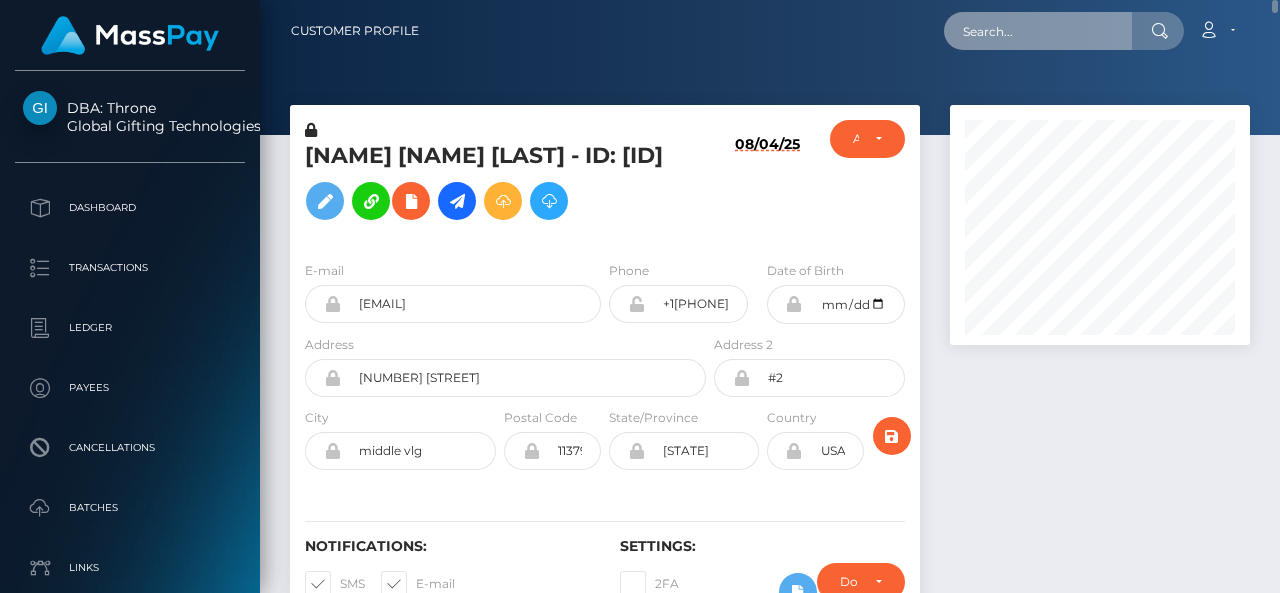 click at bounding box center (1038, 31) 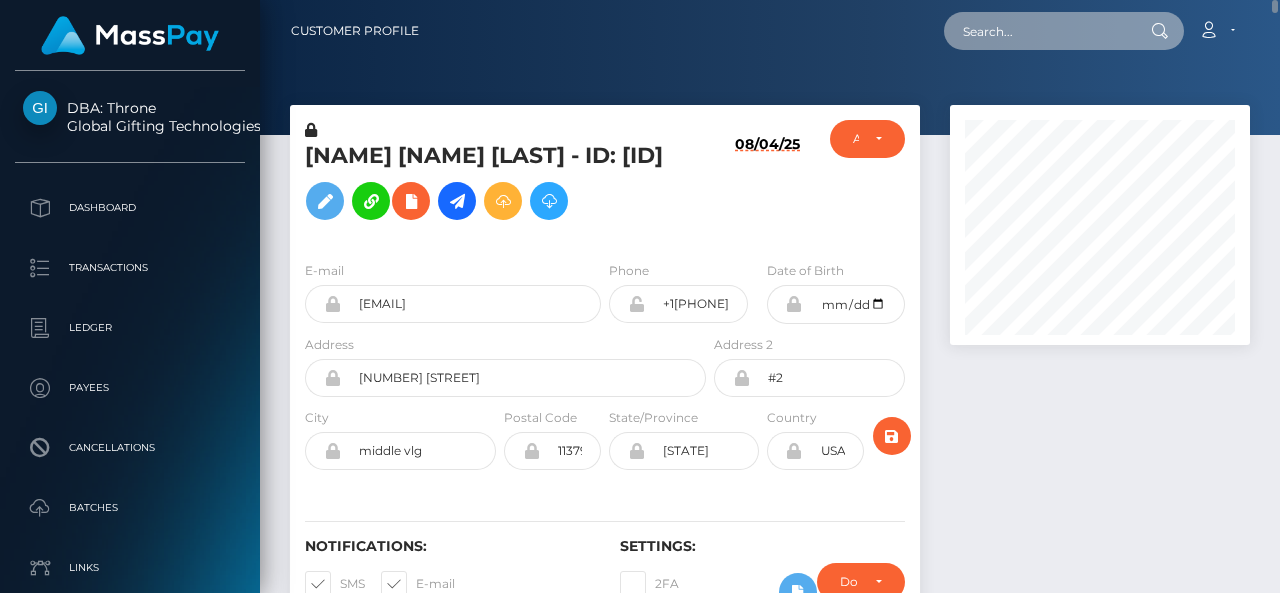 paste on "tasha_tara@yahoo.com" 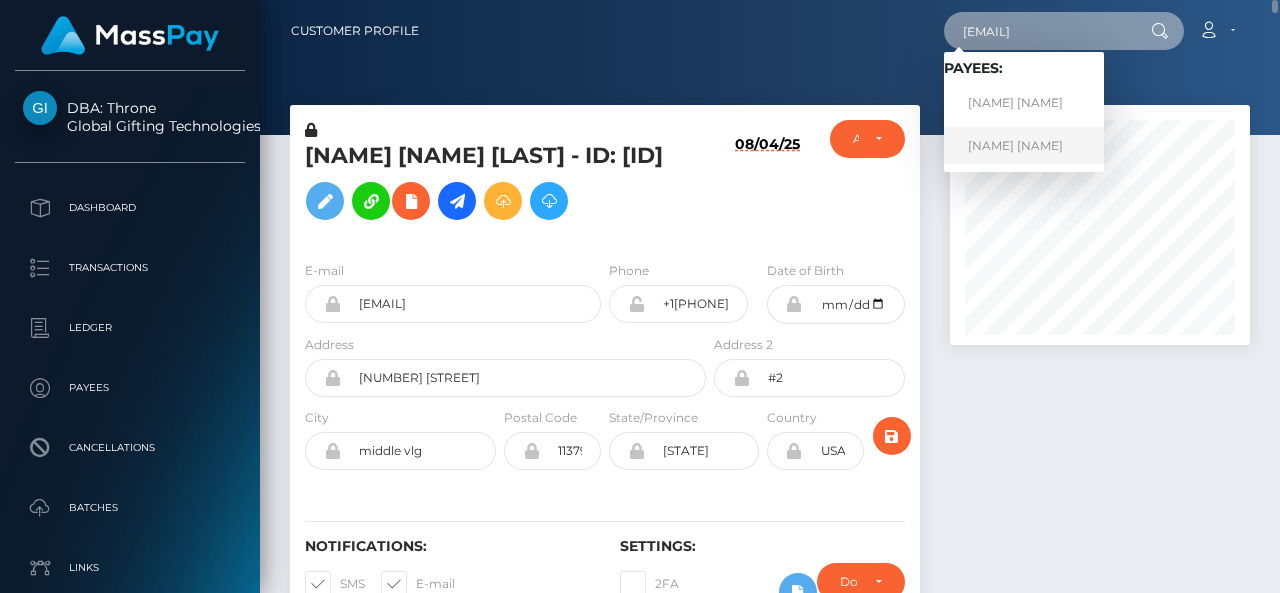 type on "tasha_tara@yahoo.com" 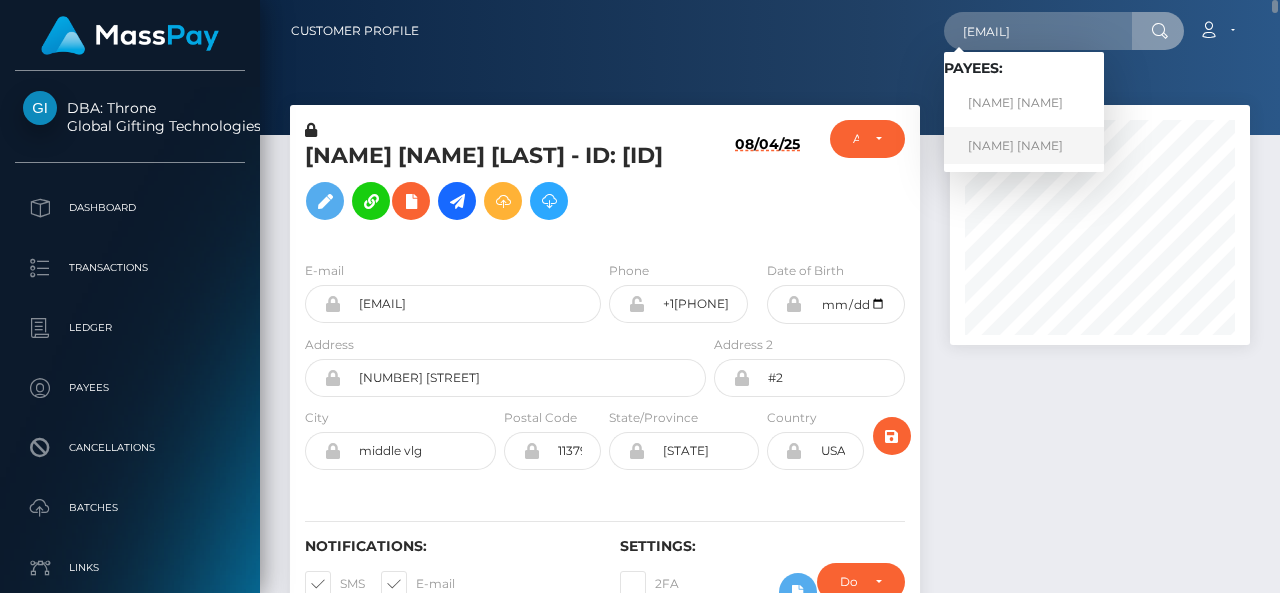 click on "MARIANA  VATAVU" at bounding box center [1024, 145] 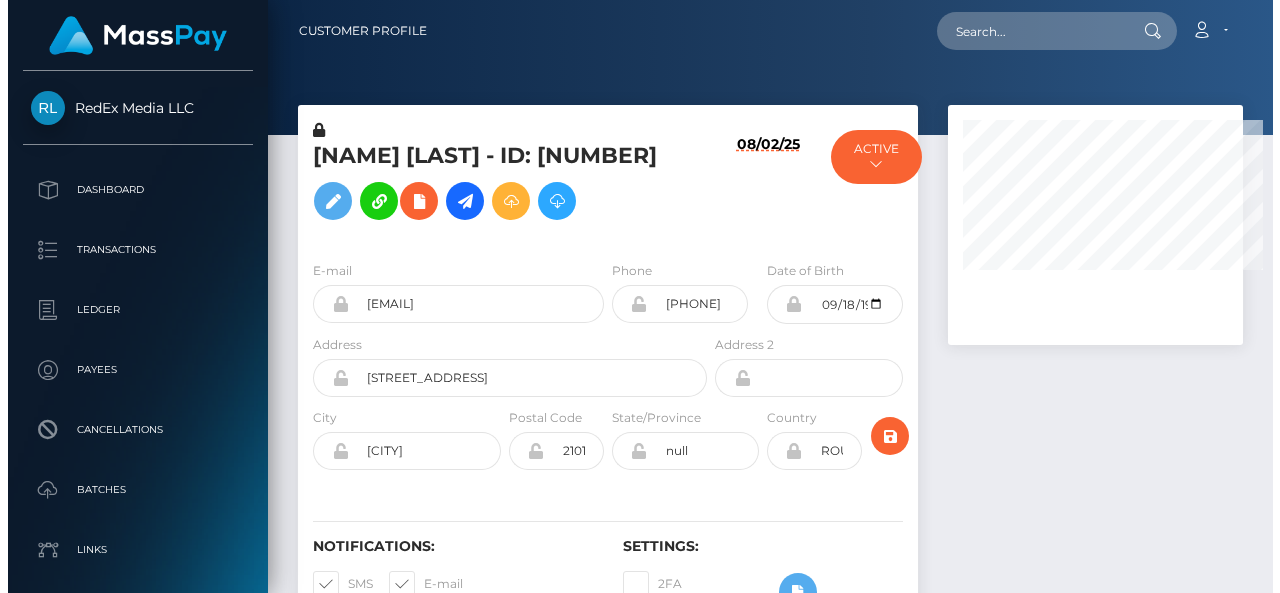 scroll, scrollTop: 0, scrollLeft: 0, axis: both 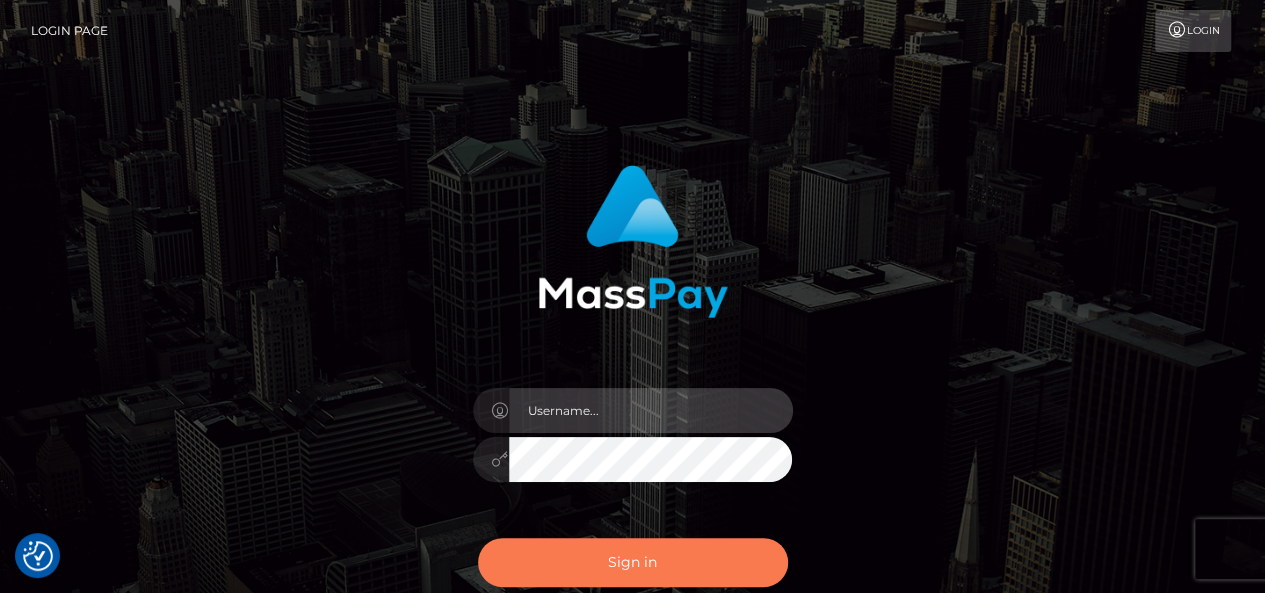 type on "pk.es" 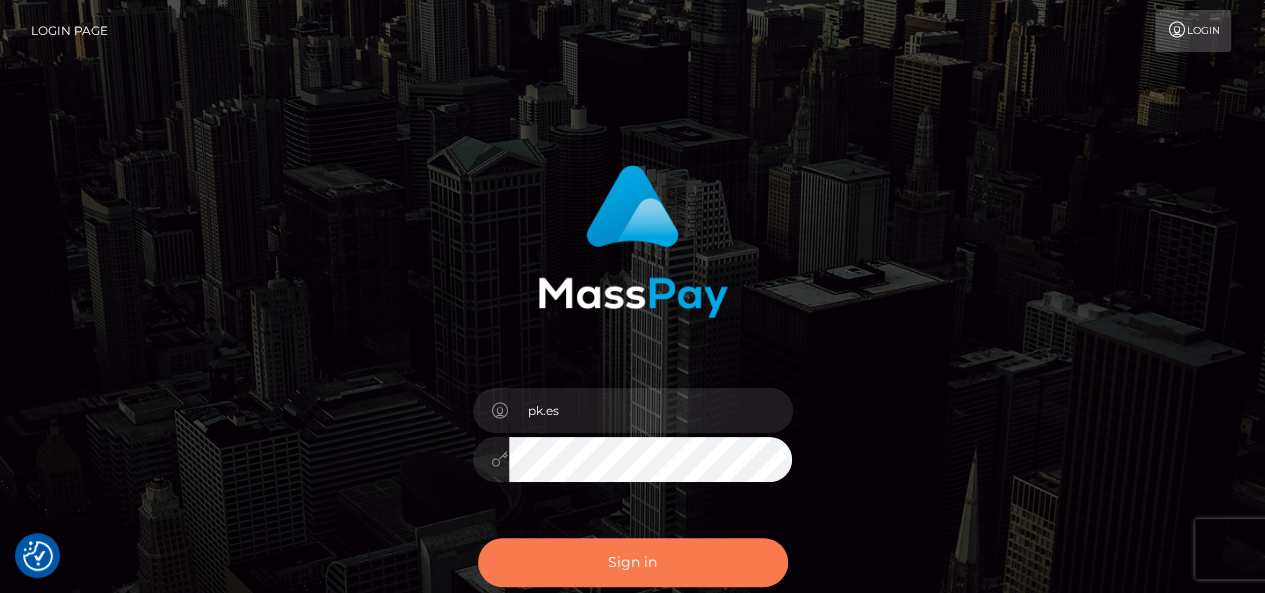 click on "Sign in" at bounding box center [633, 562] 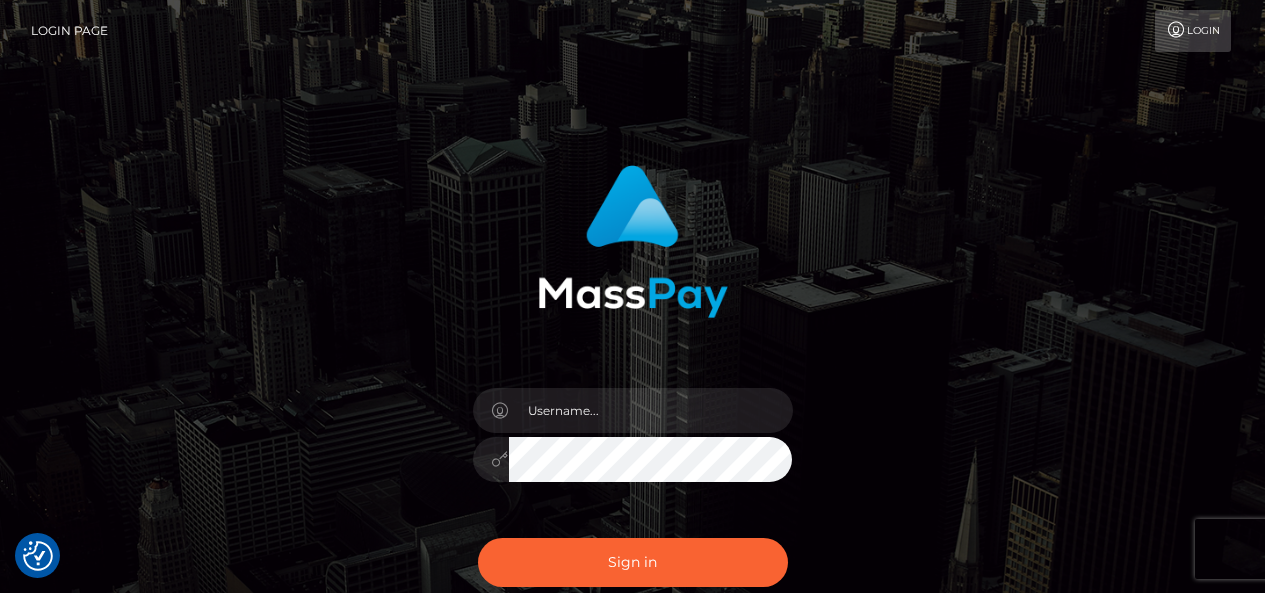 scroll, scrollTop: 0, scrollLeft: 0, axis: both 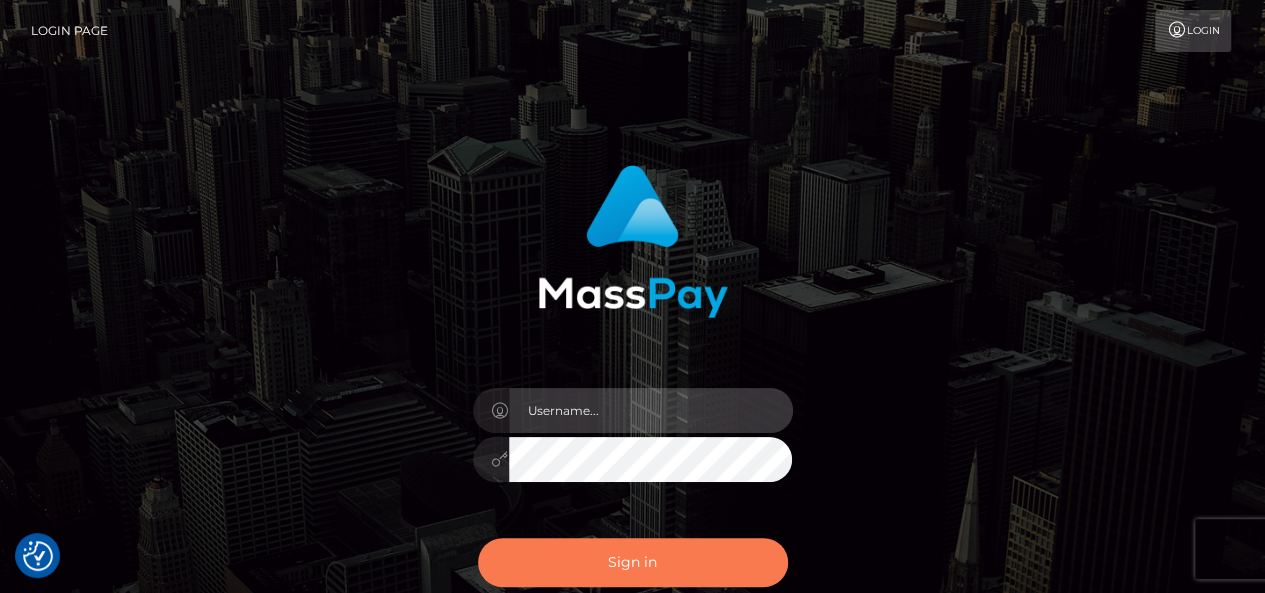 type on "pk.es" 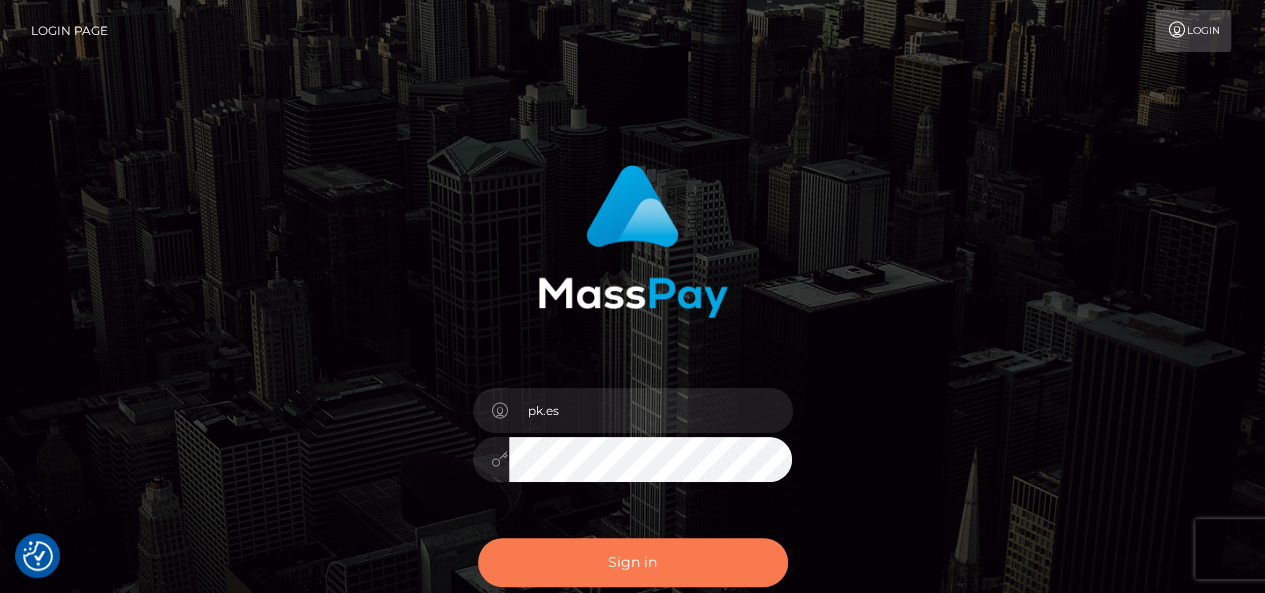 click on "Sign in" at bounding box center [633, 562] 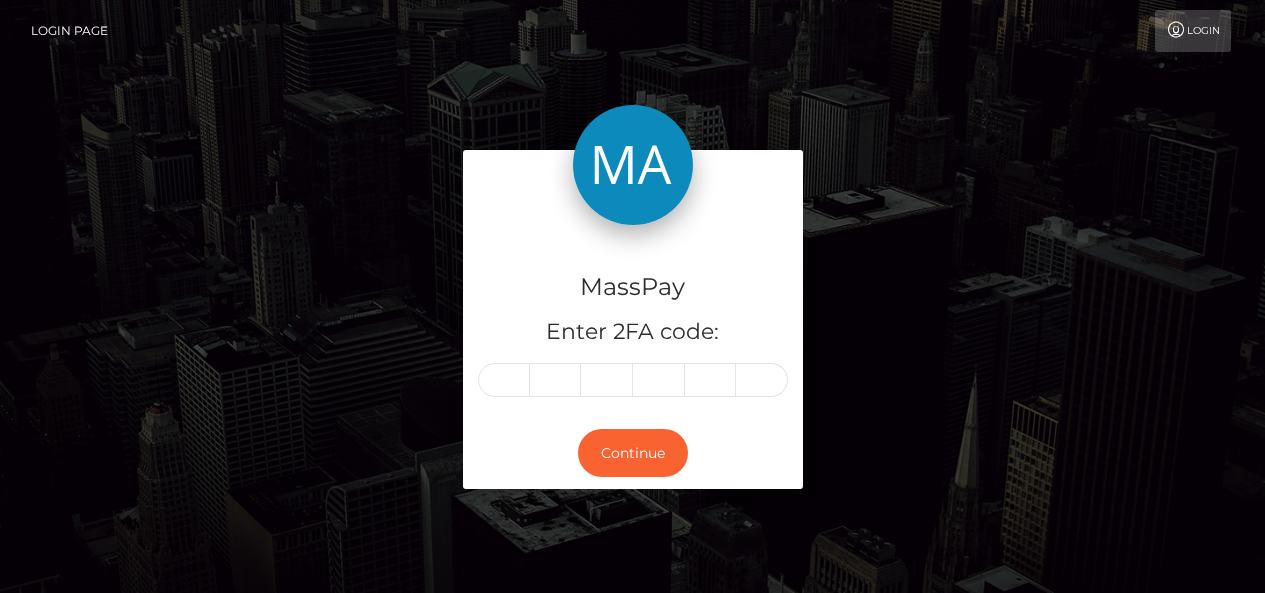 scroll, scrollTop: 0, scrollLeft: 0, axis: both 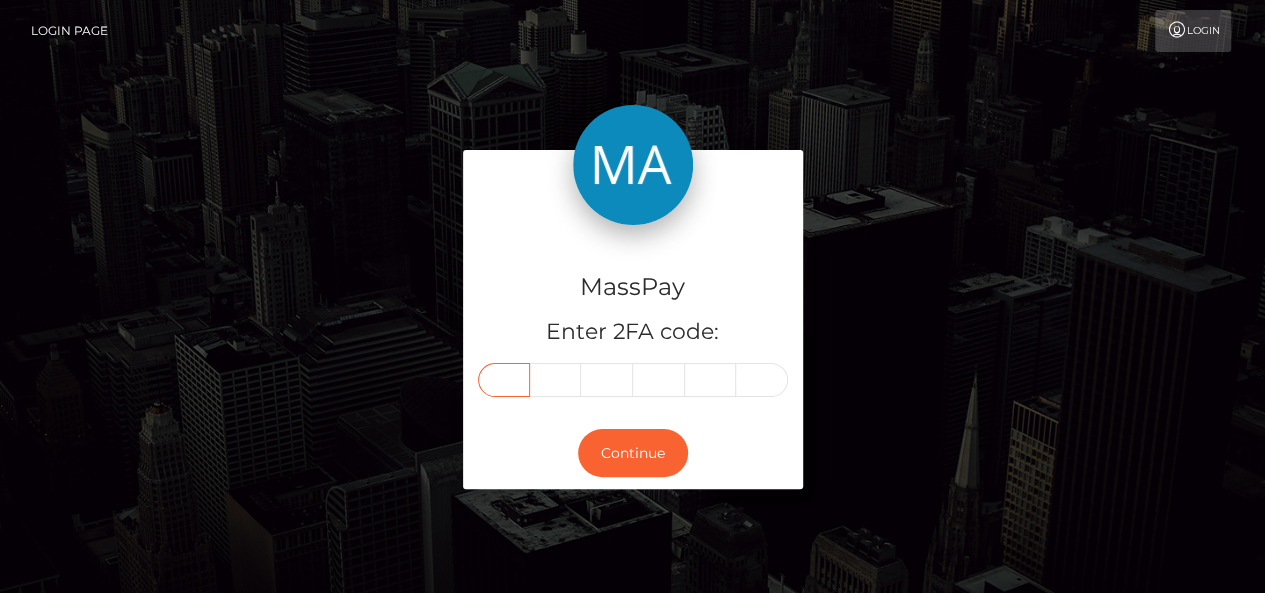 click at bounding box center (504, 380) 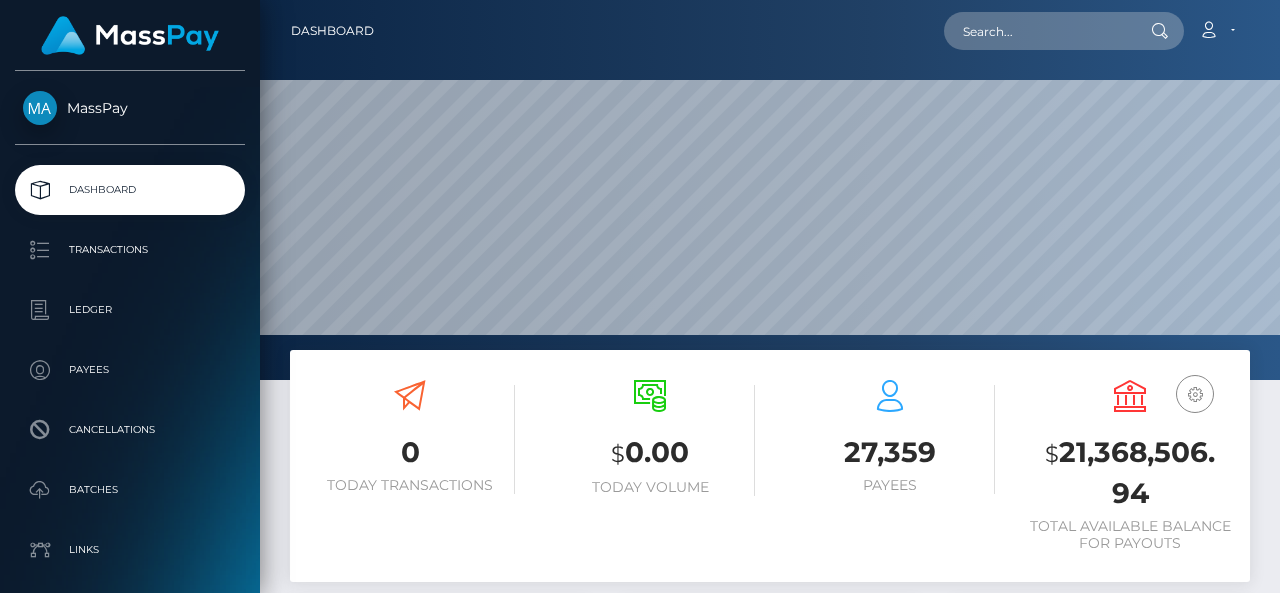 scroll, scrollTop: 0, scrollLeft: 0, axis: both 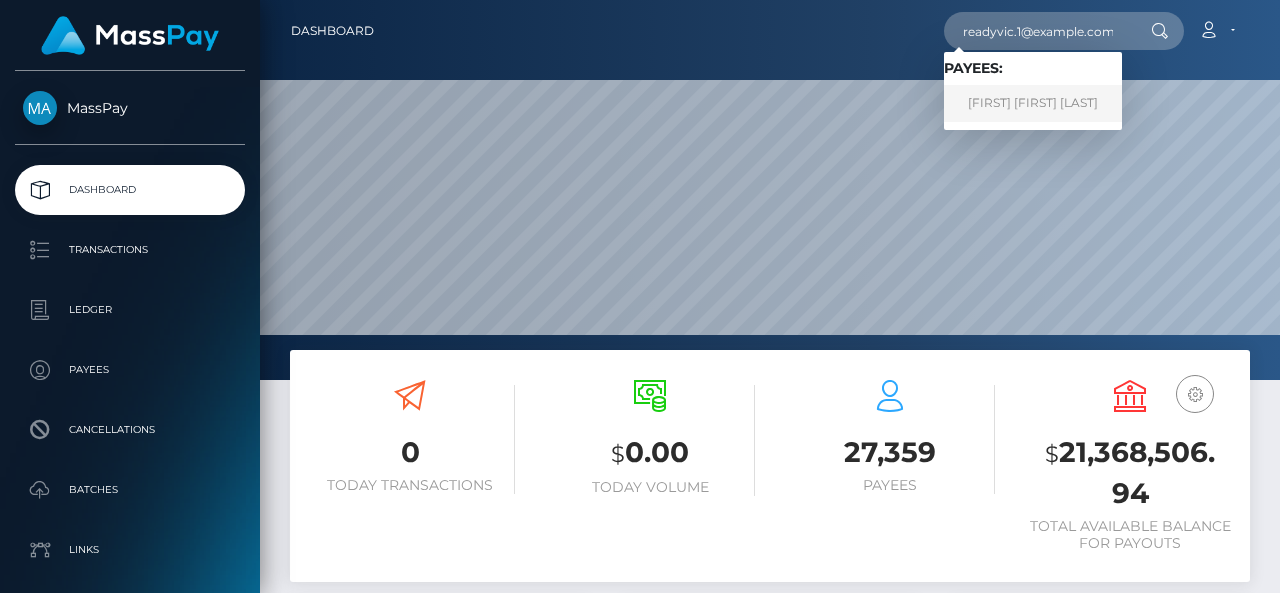 type on "readyvic.1@example.com" 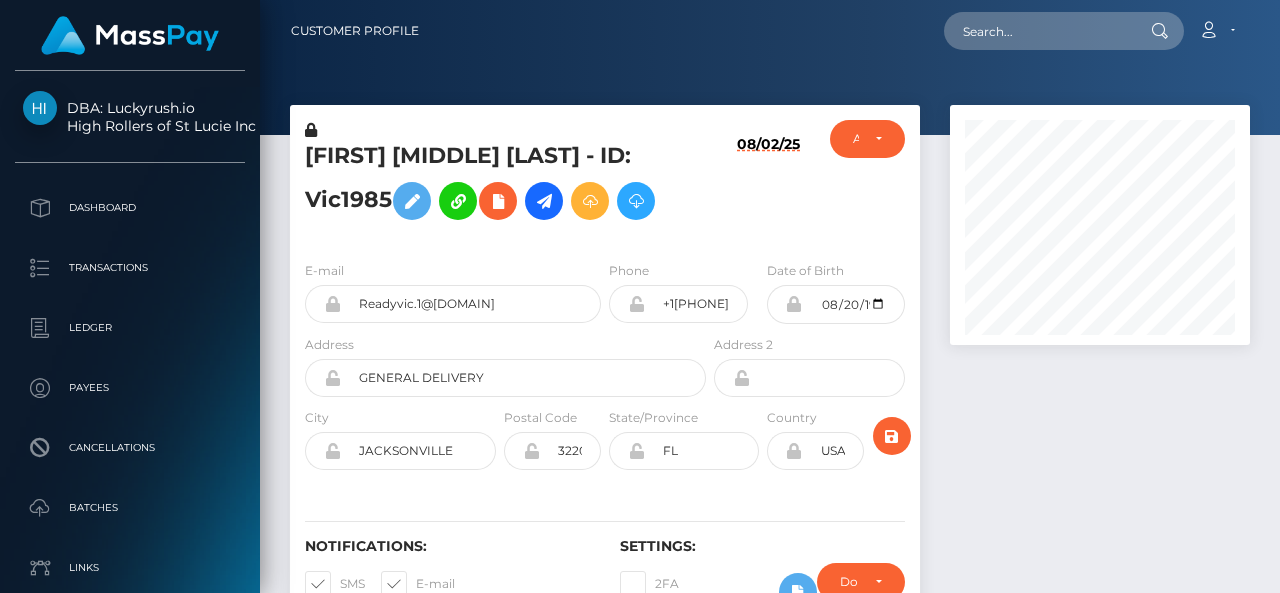 scroll, scrollTop: 0, scrollLeft: 0, axis: both 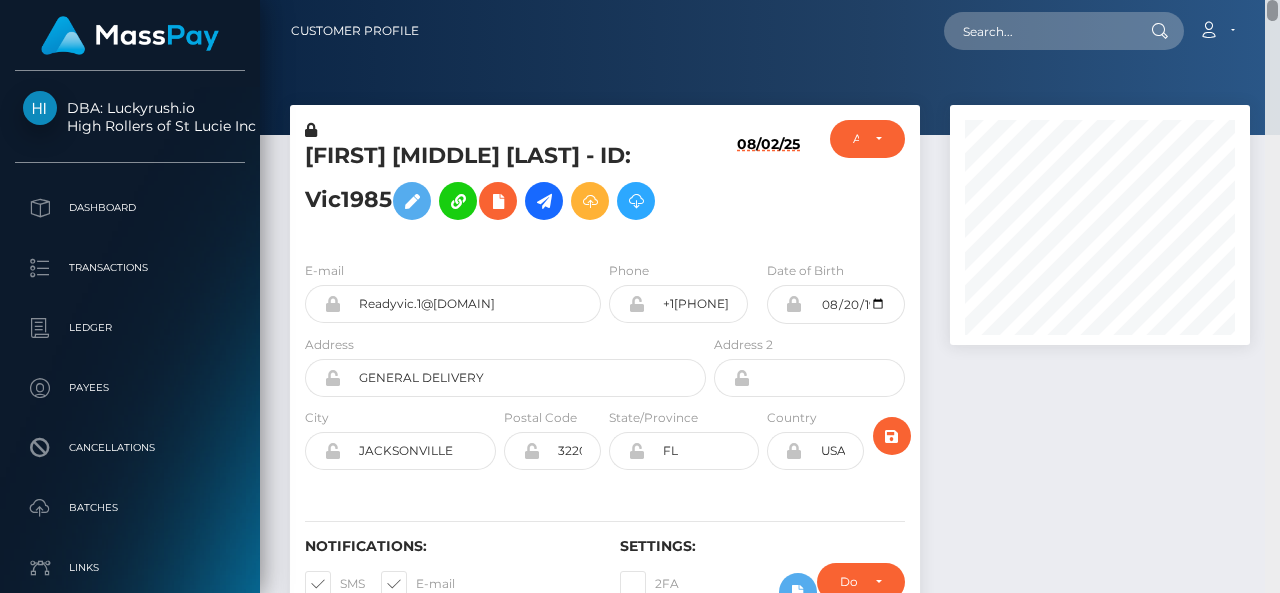 drag, startPoint x: 1276, startPoint y: 467, endPoint x: 1192, endPoint y: -85, distance: 558.35474 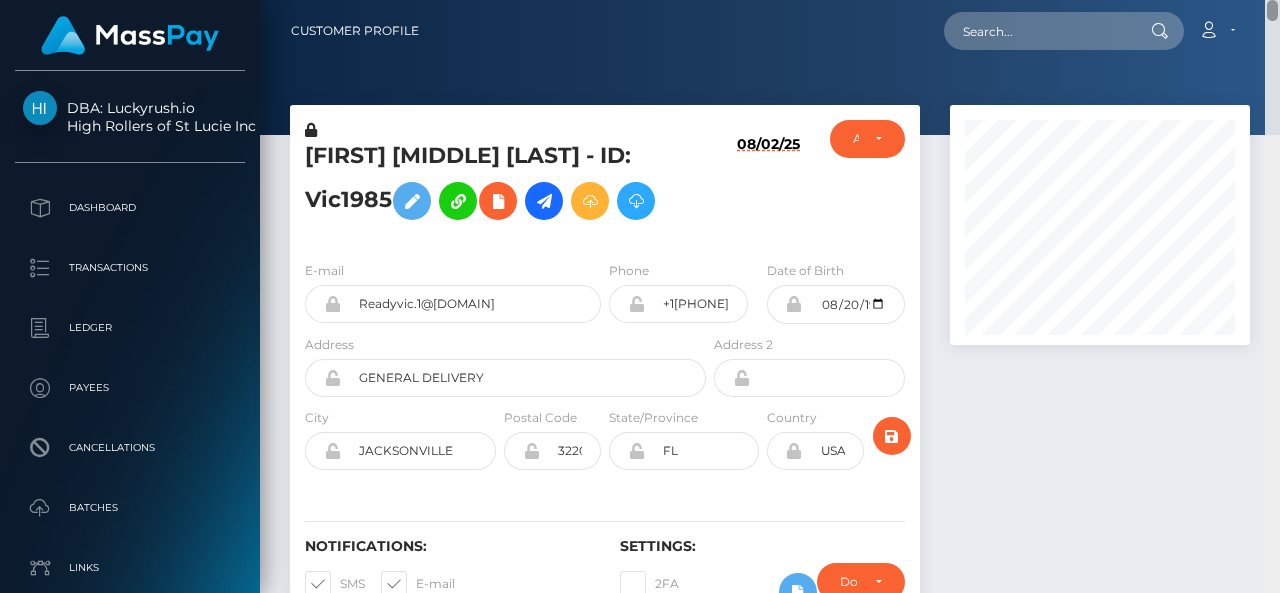 click on "DBA: Luckyrush.io
High Rollers of St Lucie Inc
Dashboard
Transactions
Ledger
Payees Batches" at bounding box center (640, 296) 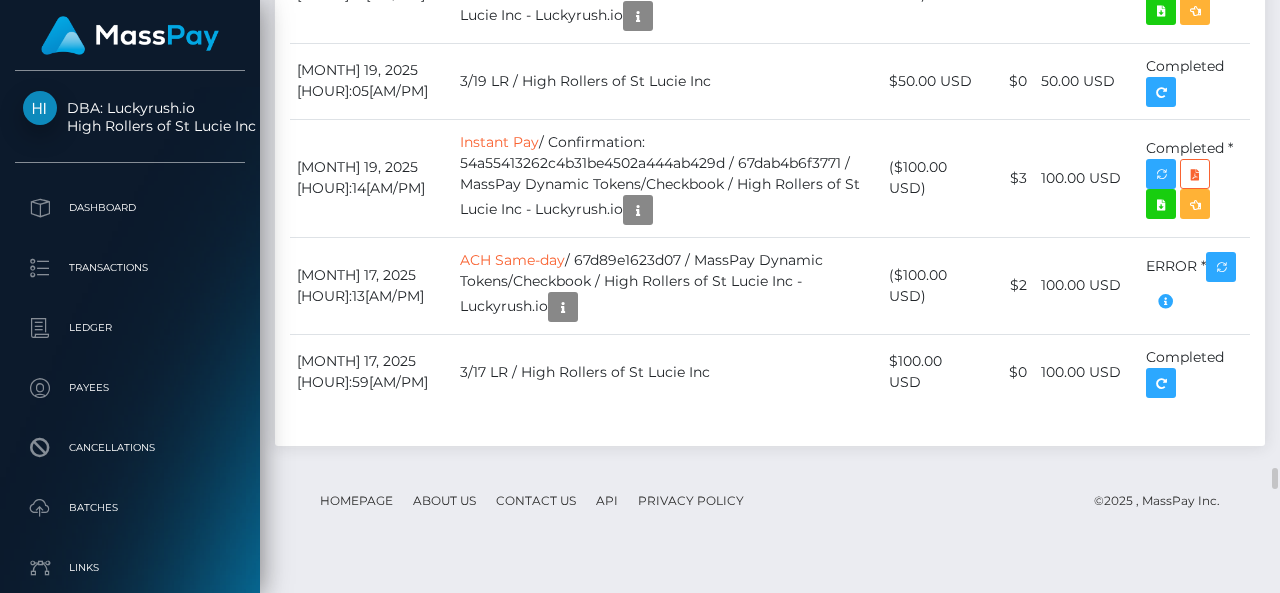 scroll, scrollTop: 12938, scrollLeft: 0, axis: vertical 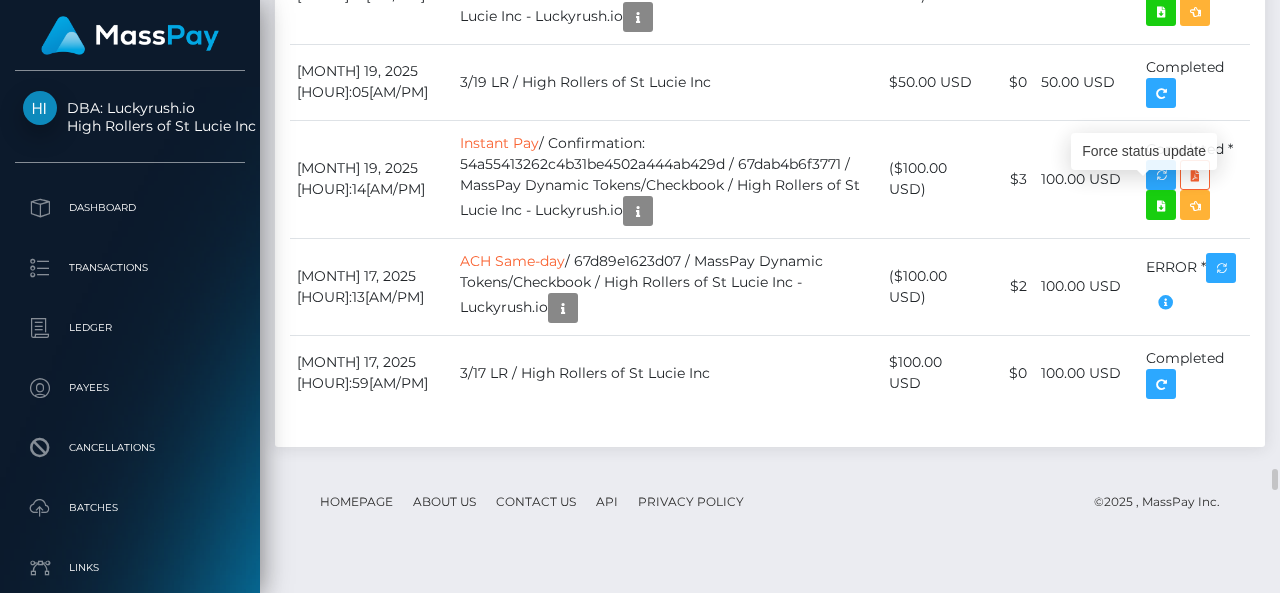 click at bounding box center [1161, -2838] 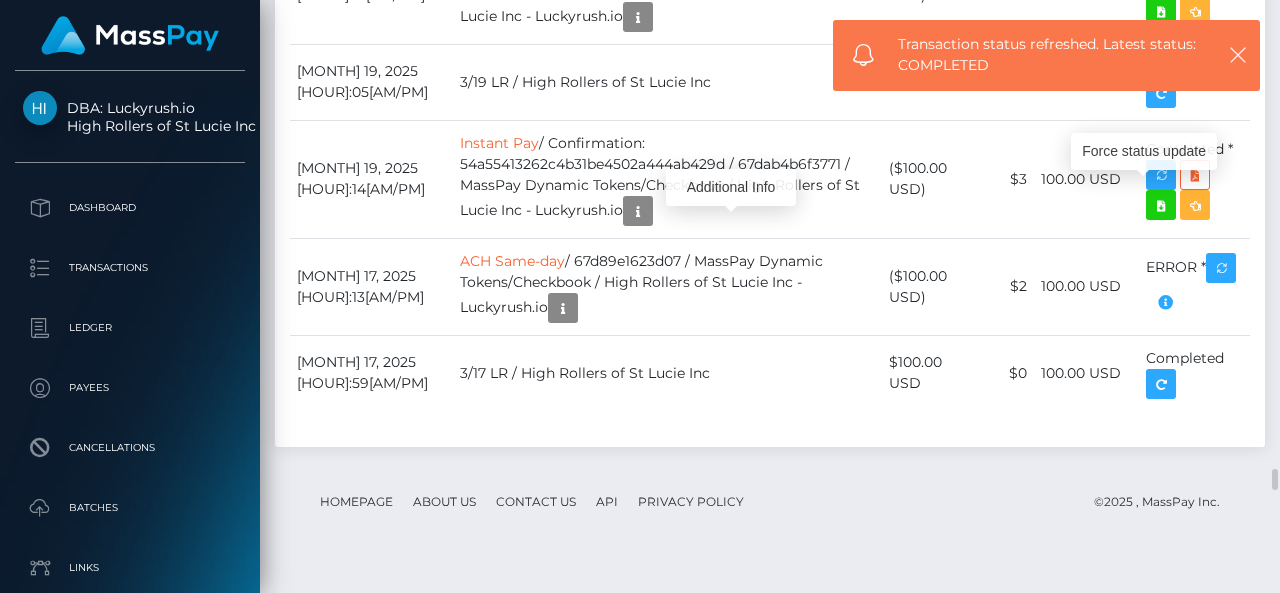 scroll, scrollTop: 240, scrollLeft: 300, axis: both 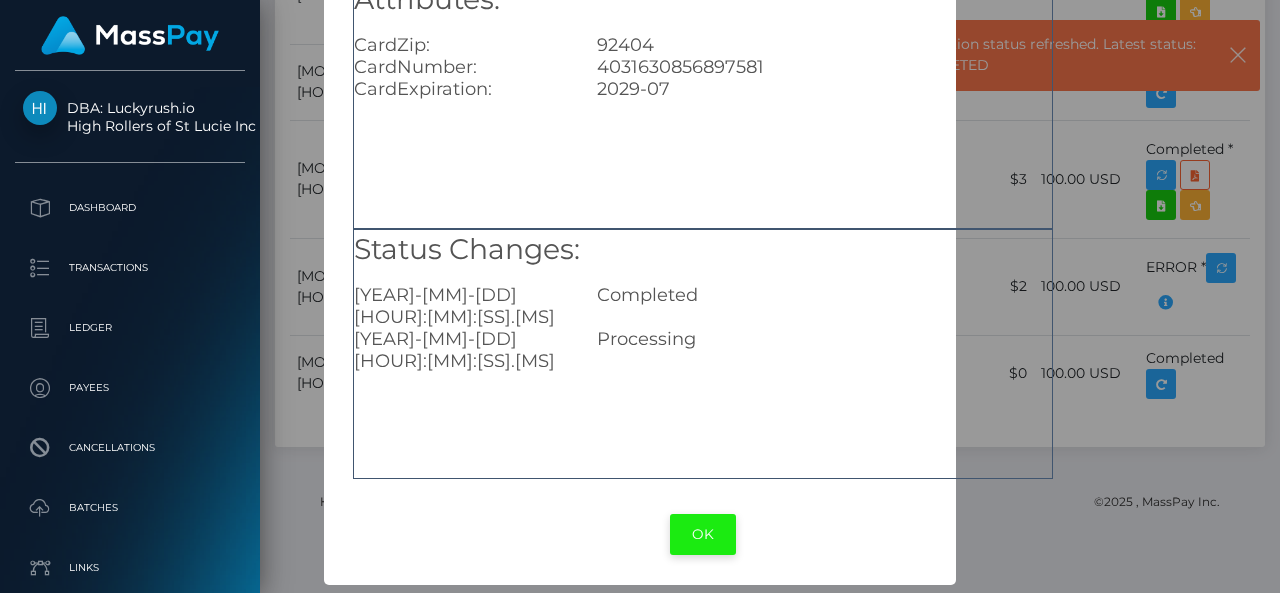 click on "OK" at bounding box center (703, 534) 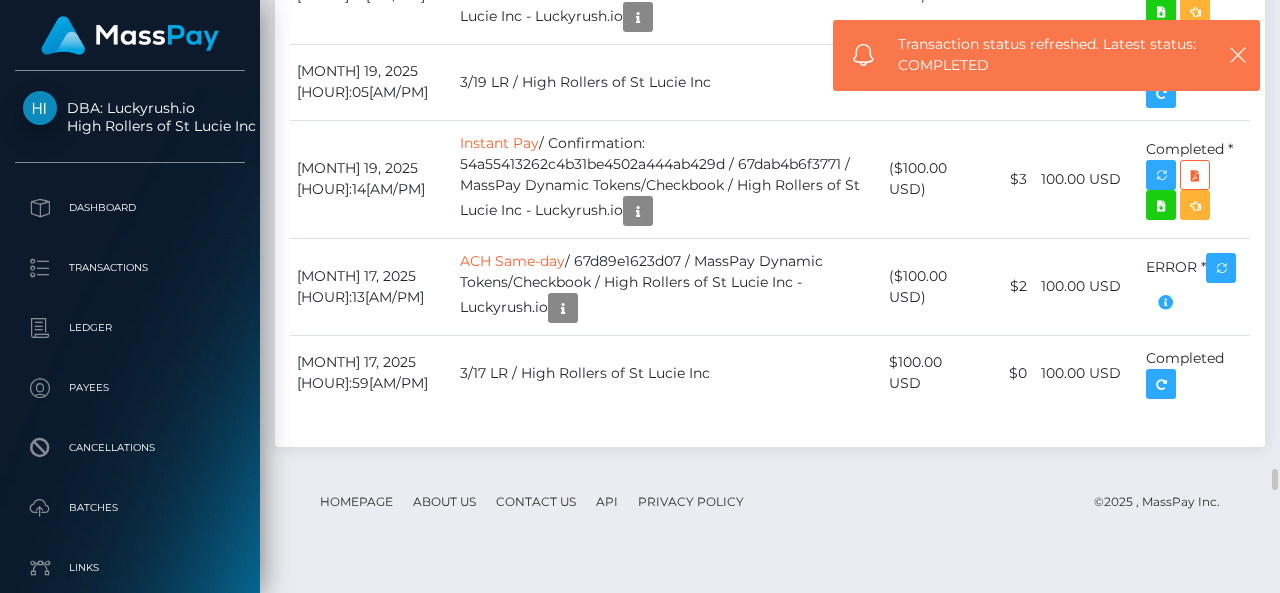 scroll, scrollTop: 240, scrollLeft: 300, axis: both 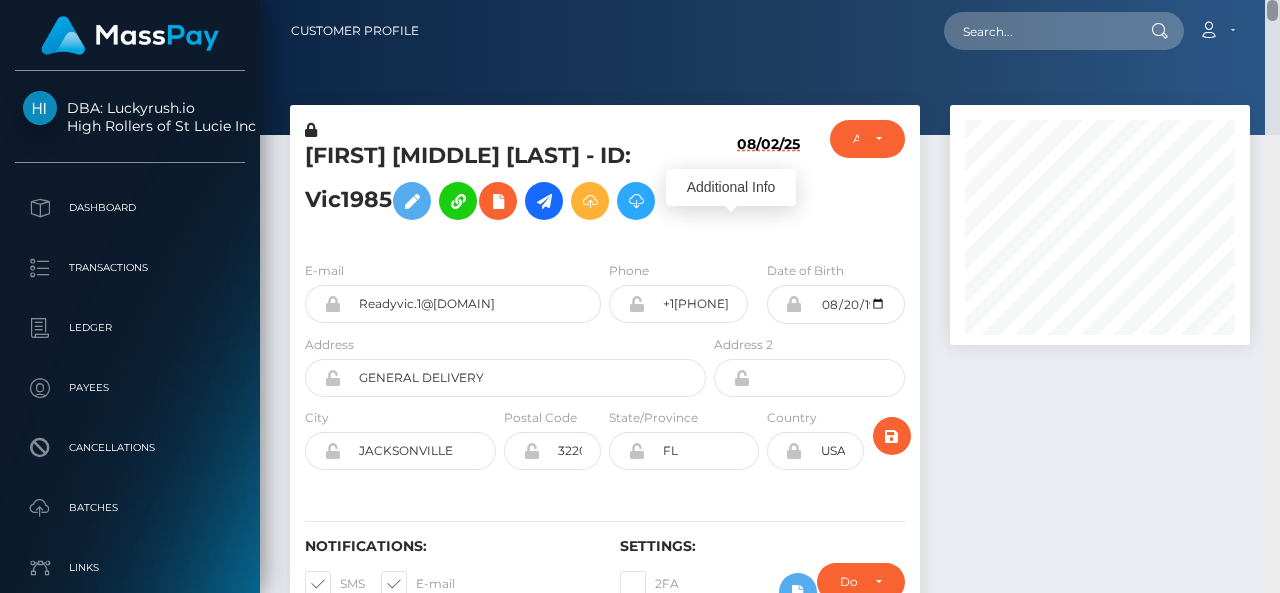 drag, startPoint x: 1274, startPoint y: 267, endPoint x: 1278, endPoint y: -6, distance: 273.0293 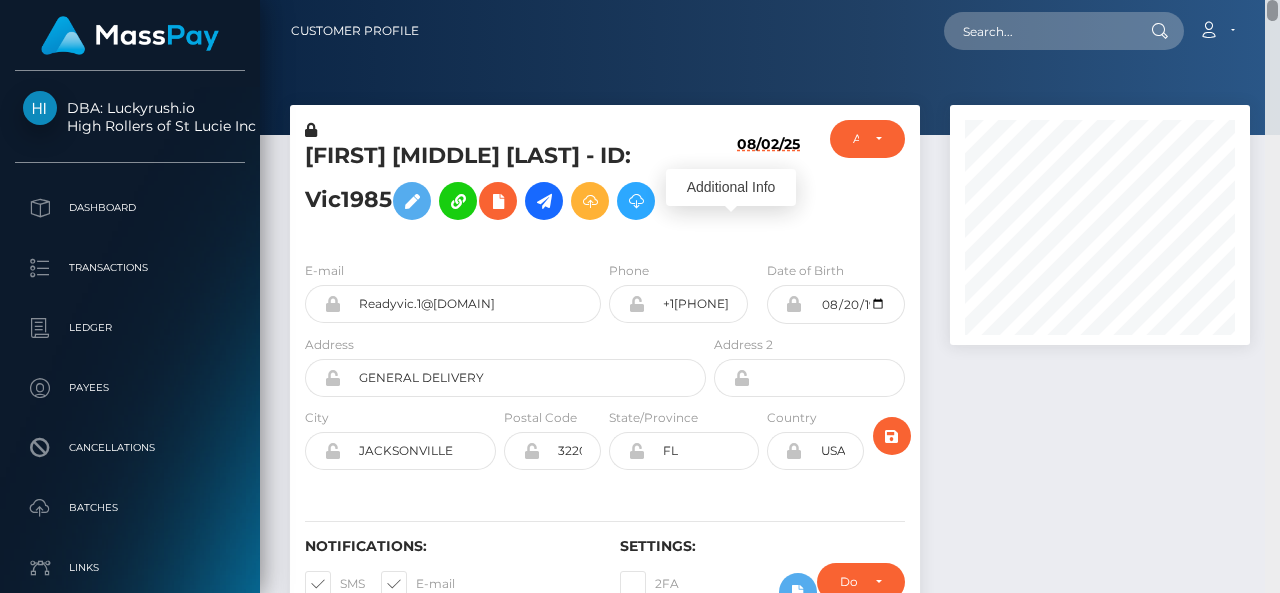 click on "DBA: Luckyrush.io
High Rollers of St Lucie Inc
Dashboard
Transactions
Ledger
Payees Batches" at bounding box center (640, 296) 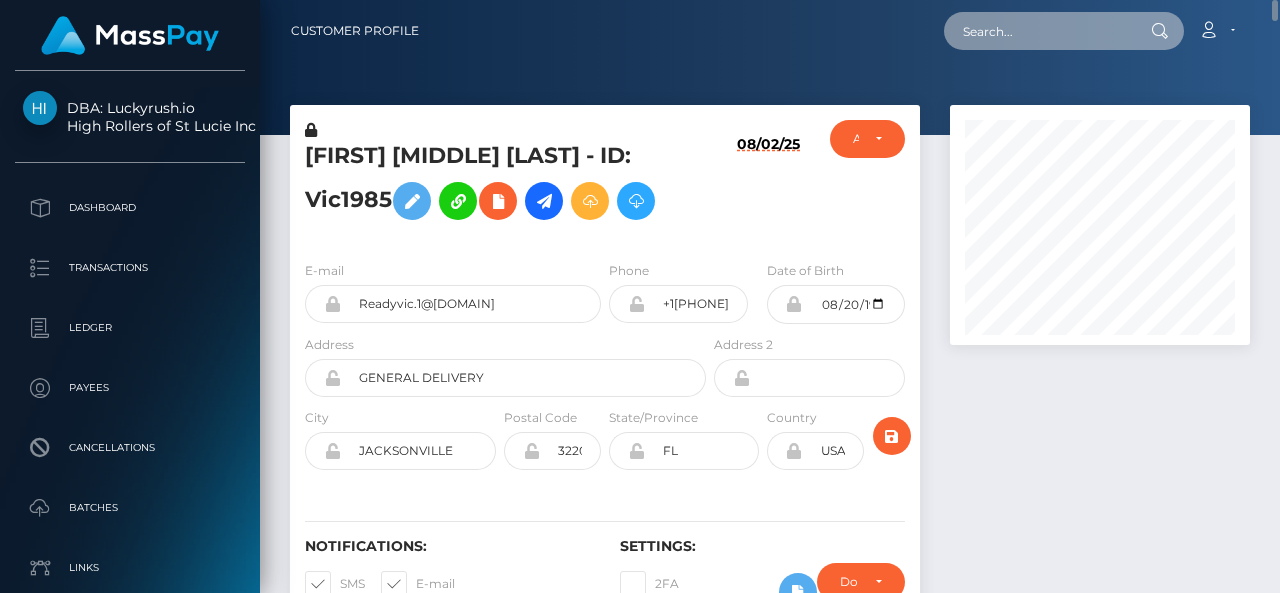 click at bounding box center (1038, 31) 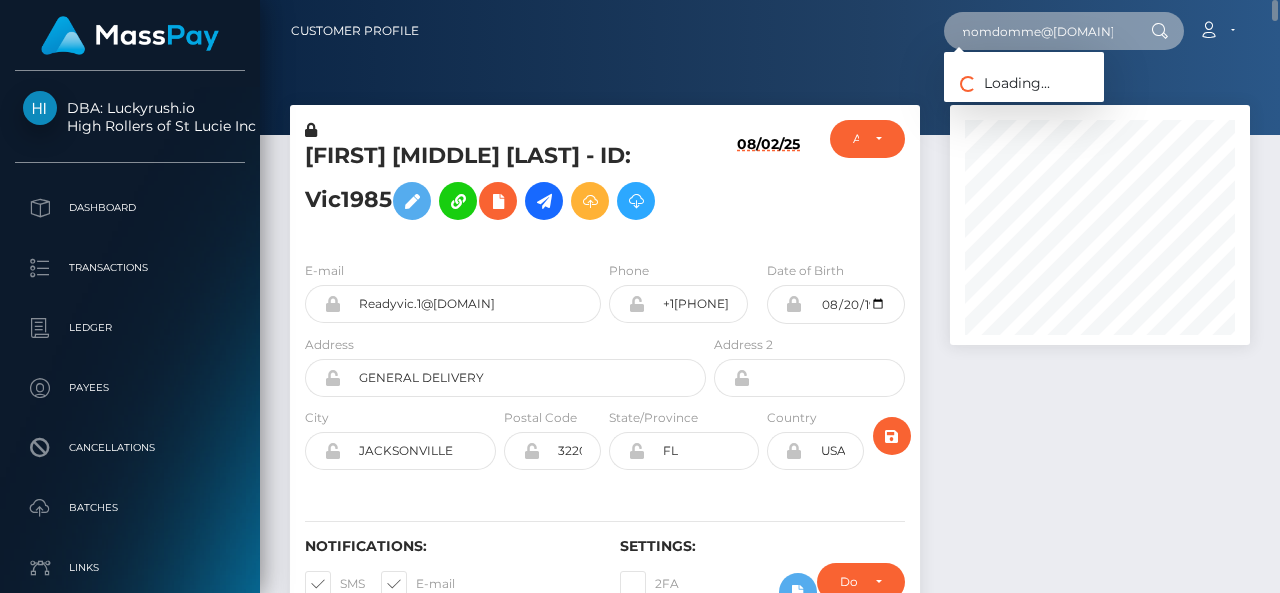 scroll, scrollTop: 0, scrollLeft: 30, axis: horizontal 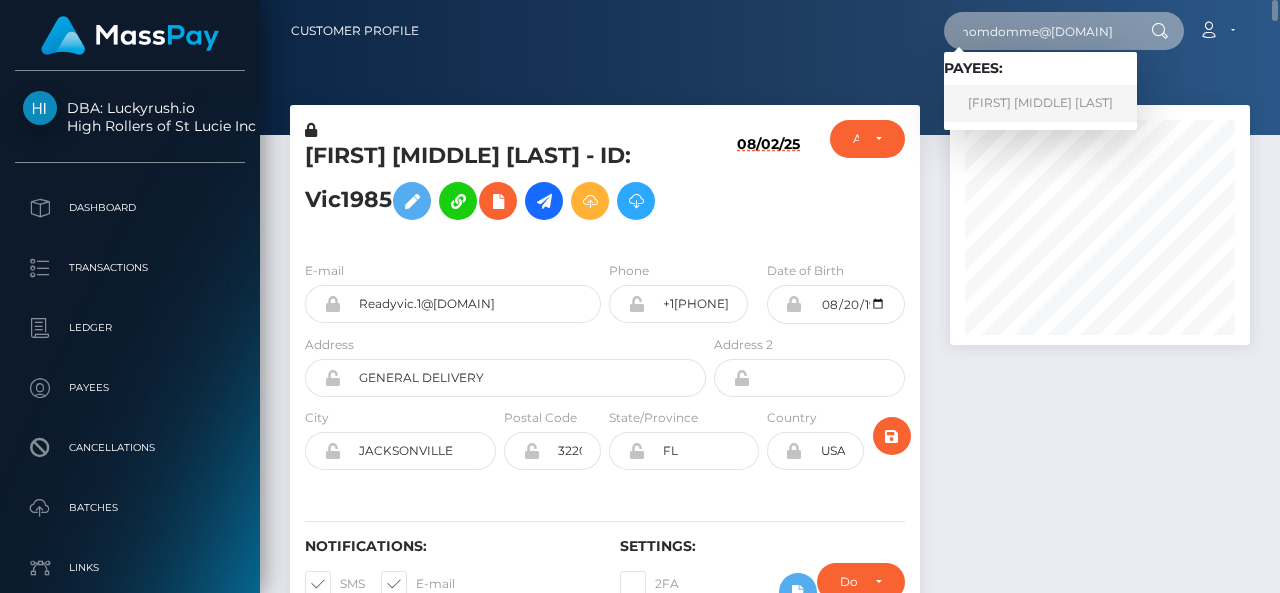 type on "[EMAIL]" 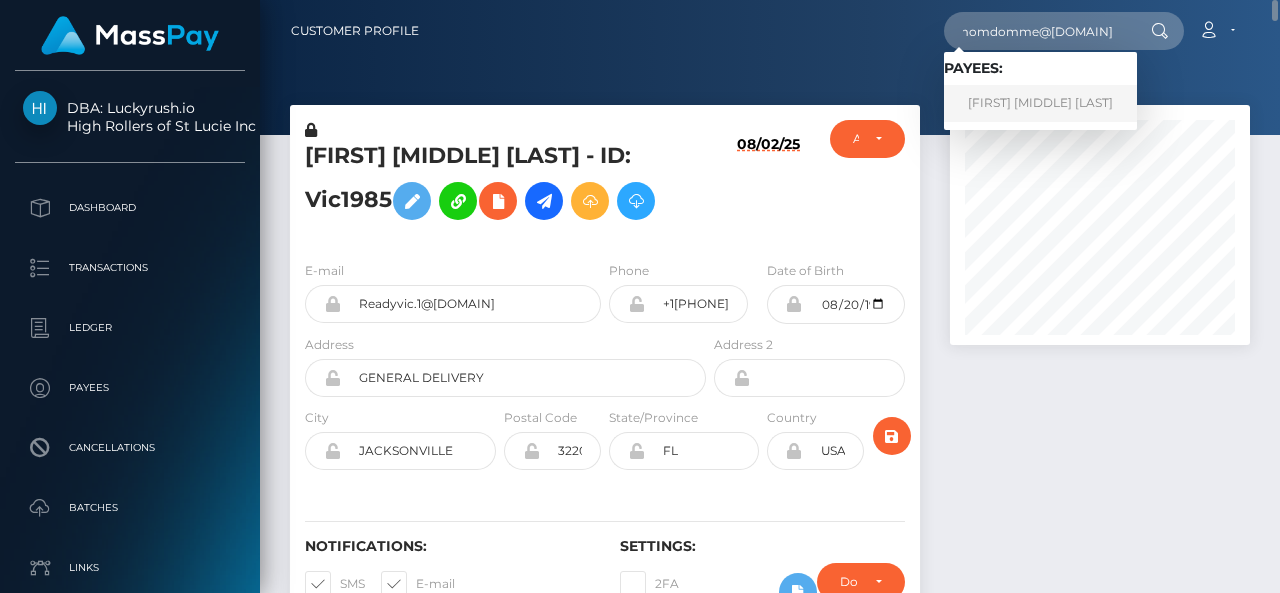 click on "NATASHA MARIE TUCKER-FRONCE" at bounding box center [1040, 103] 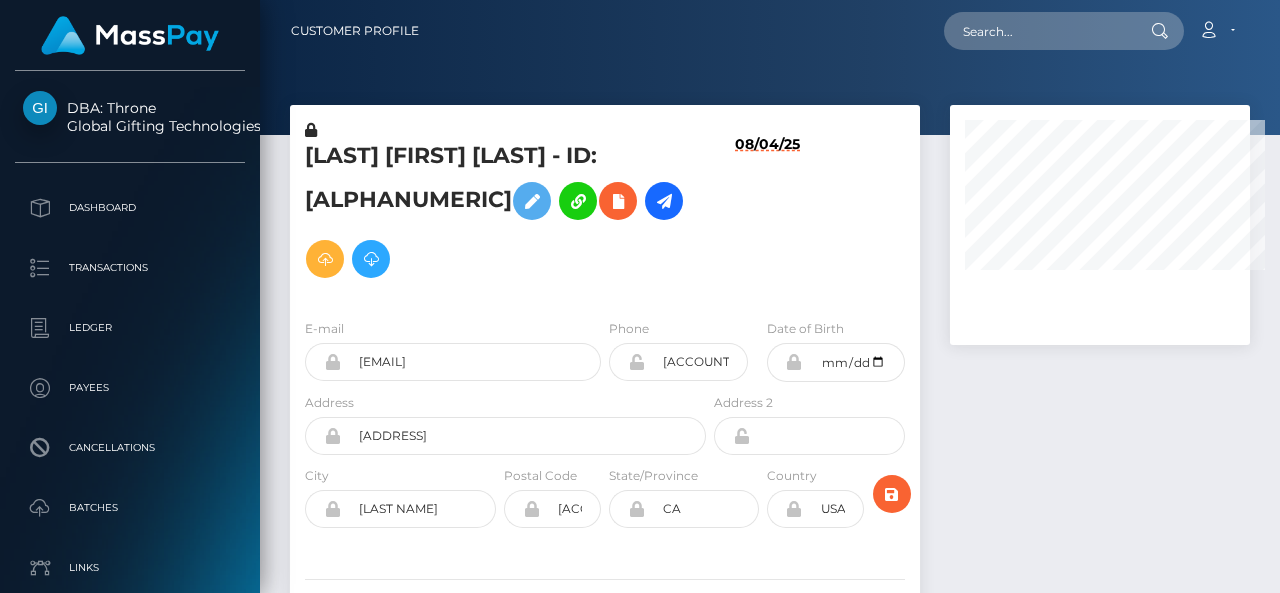 scroll, scrollTop: 0, scrollLeft: 0, axis: both 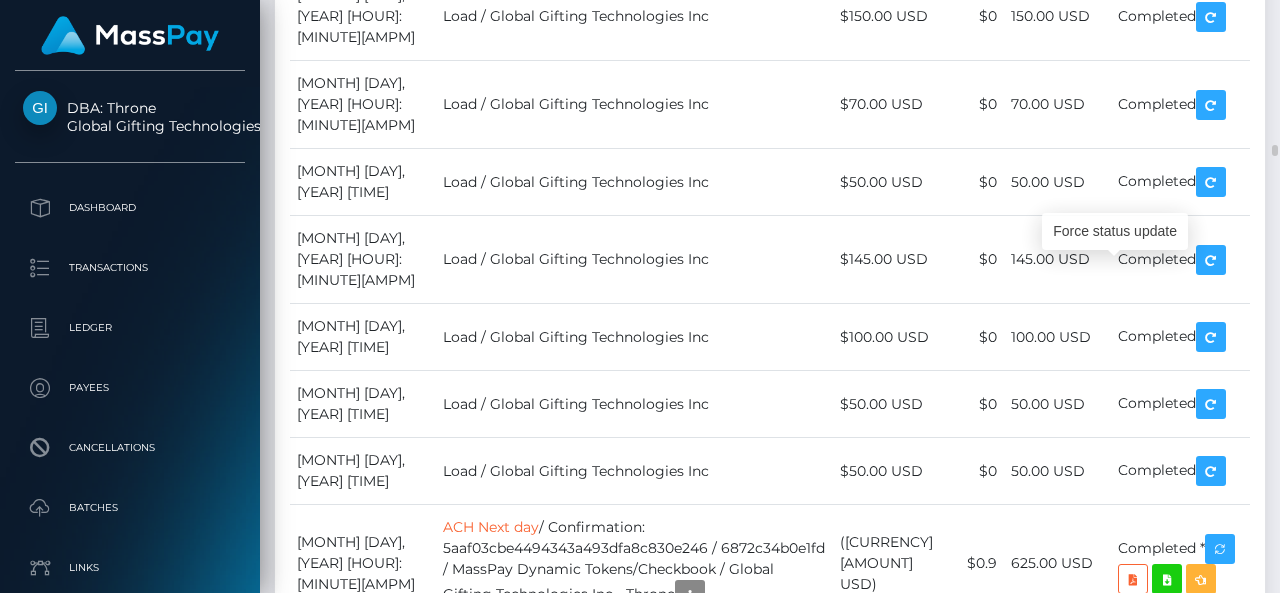click at bounding box center (1133, -1443) 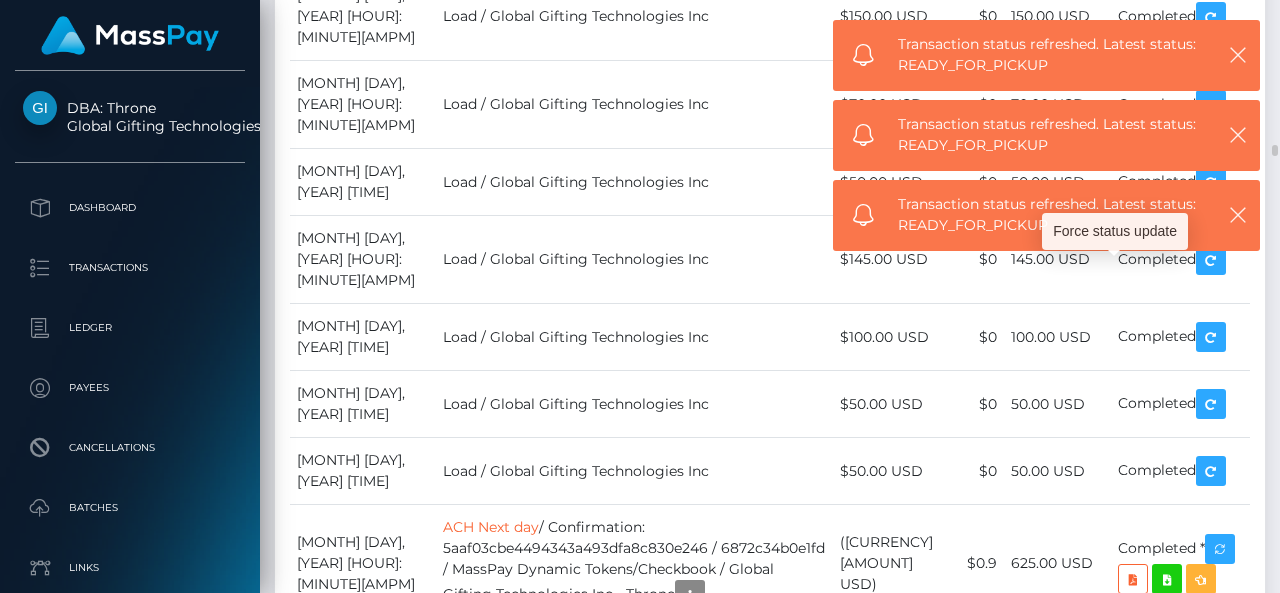 click on "Description" at bounding box center (634, -1561) 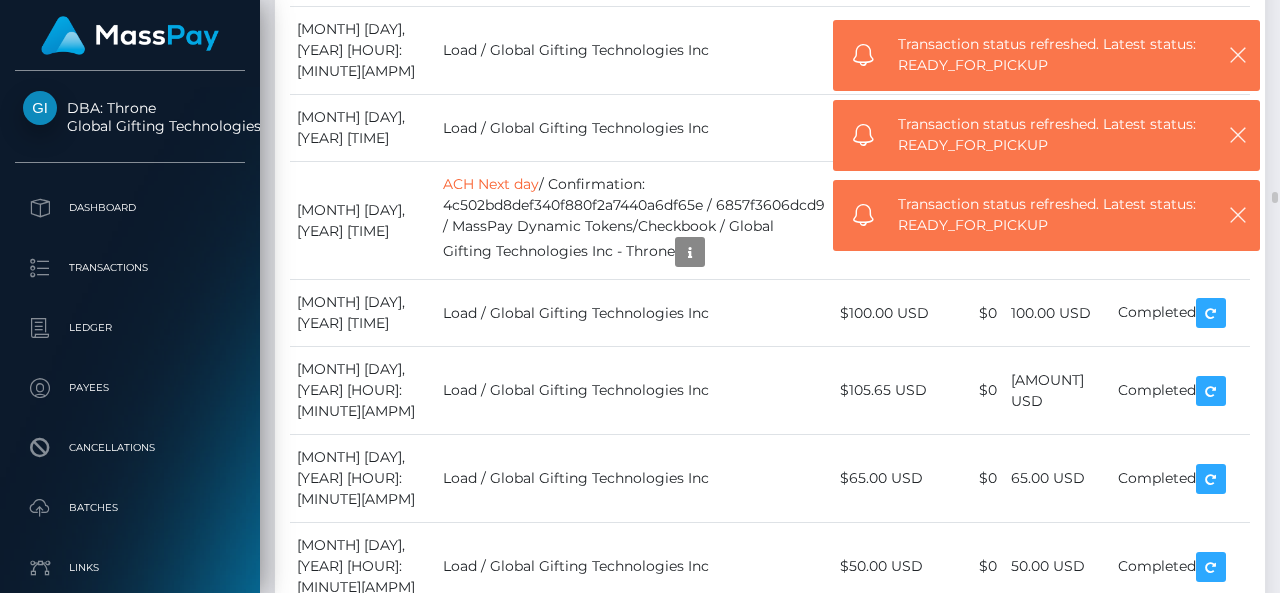 scroll, scrollTop: 9926, scrollLeft: 0, axis: vertical 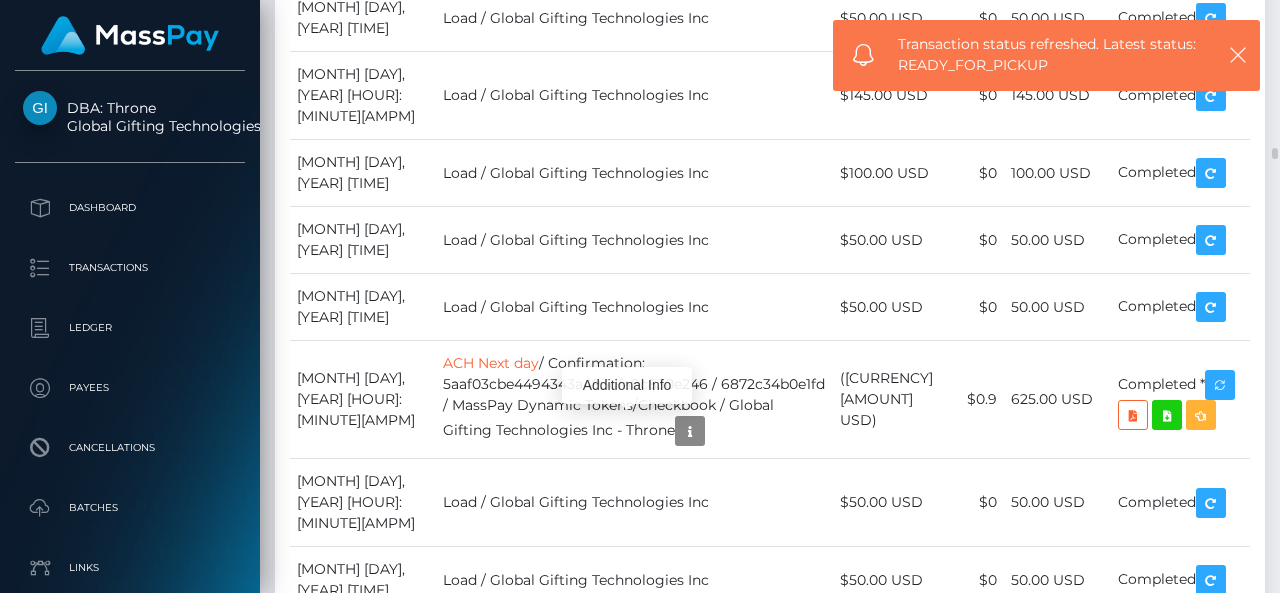 click at bounding box center (690, -1267) 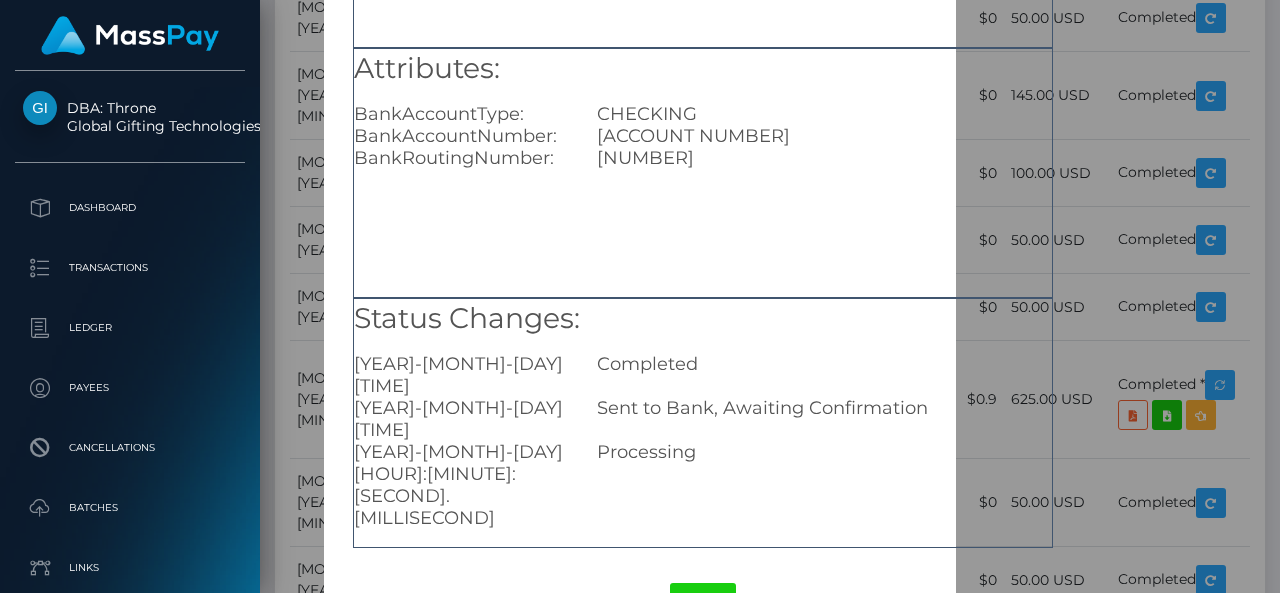scroll, scrollTop: 358, scrollLeft: 0, axis: vertical 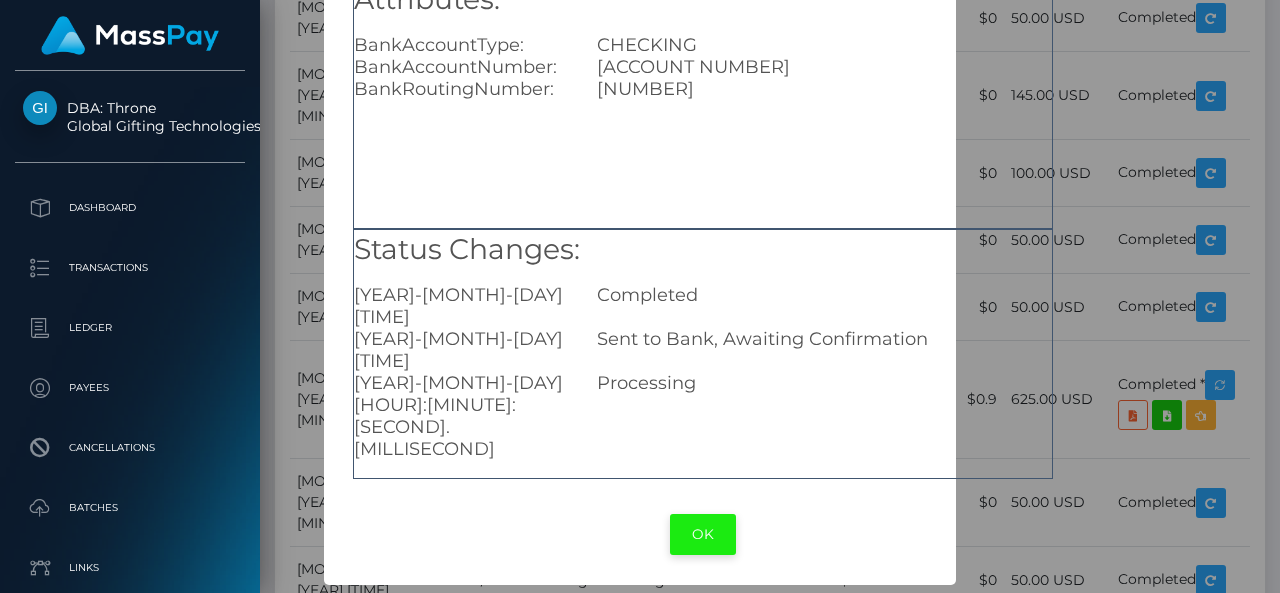click on "OK" at bounding box center [703, 534] 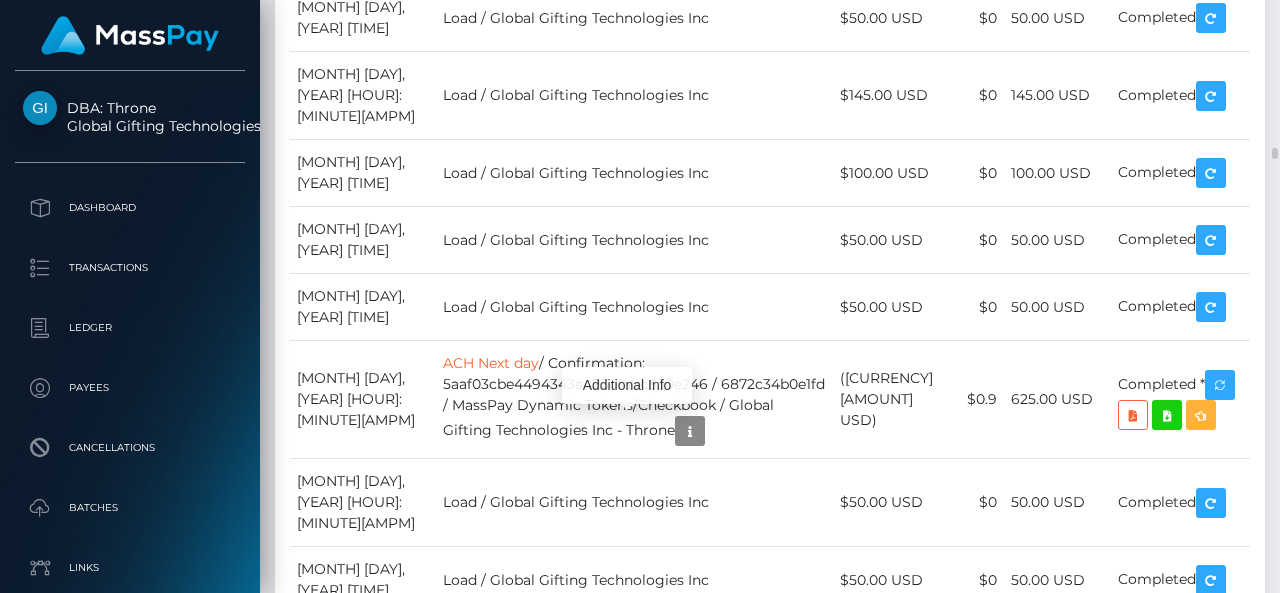 scroll, scrollTop: 240, scrollLeft: 300, axis: both 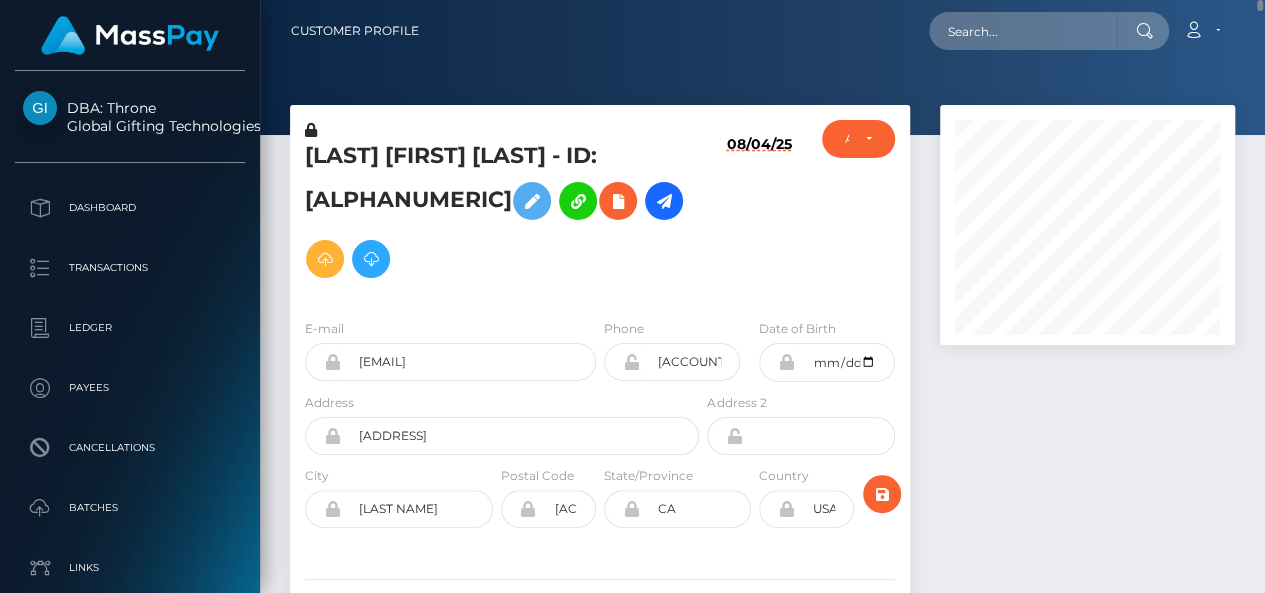 click on "NATASHA MARIE TUCKER-FRONCE
- ID: D2dT0pM8xSUzeXG5Zf30pUGL61w2" at bounding box center (496, 214) 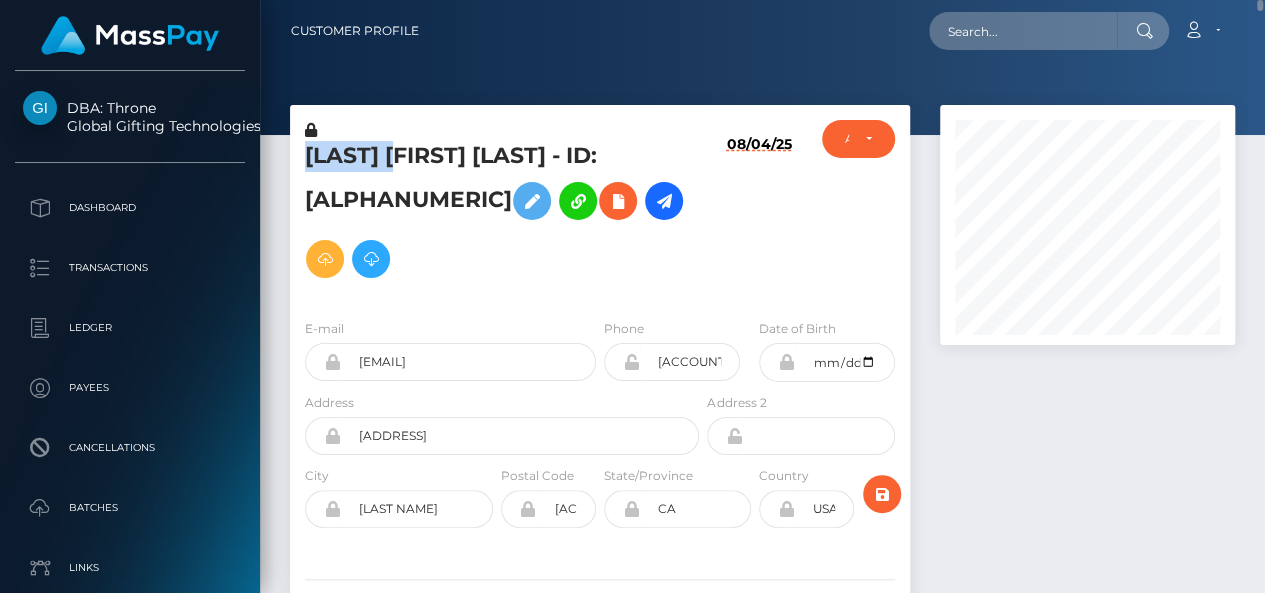 click on "NATASHA MARIE TUCKER-FRONCE
- ID: D2dT0pM8xSUzeXG5Zf30pUGL61w2" at bounding box center (496, 214) 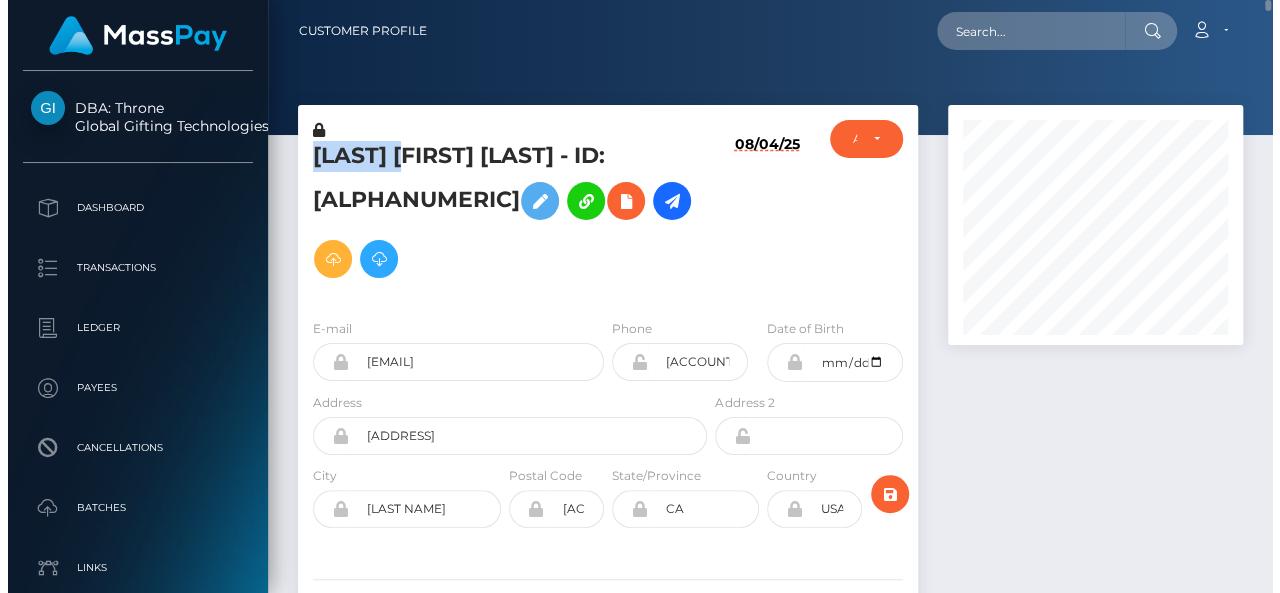 scroll, scrollTop: 999760, scrollLeft: 999700, axis: both 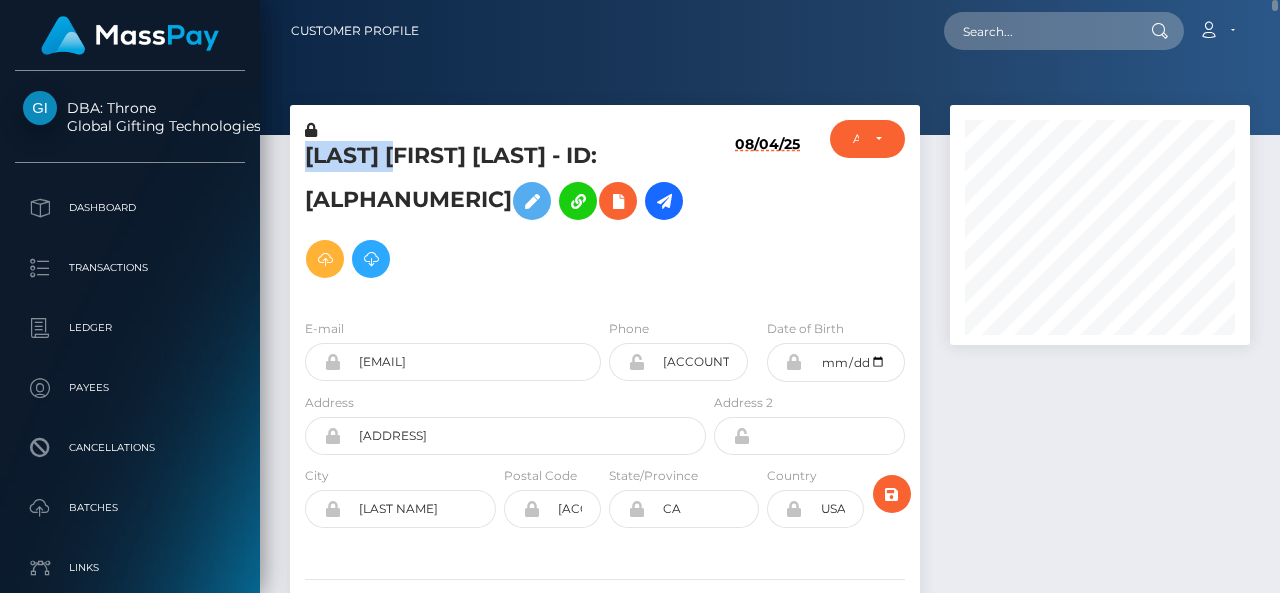 copy on "NATASHA" 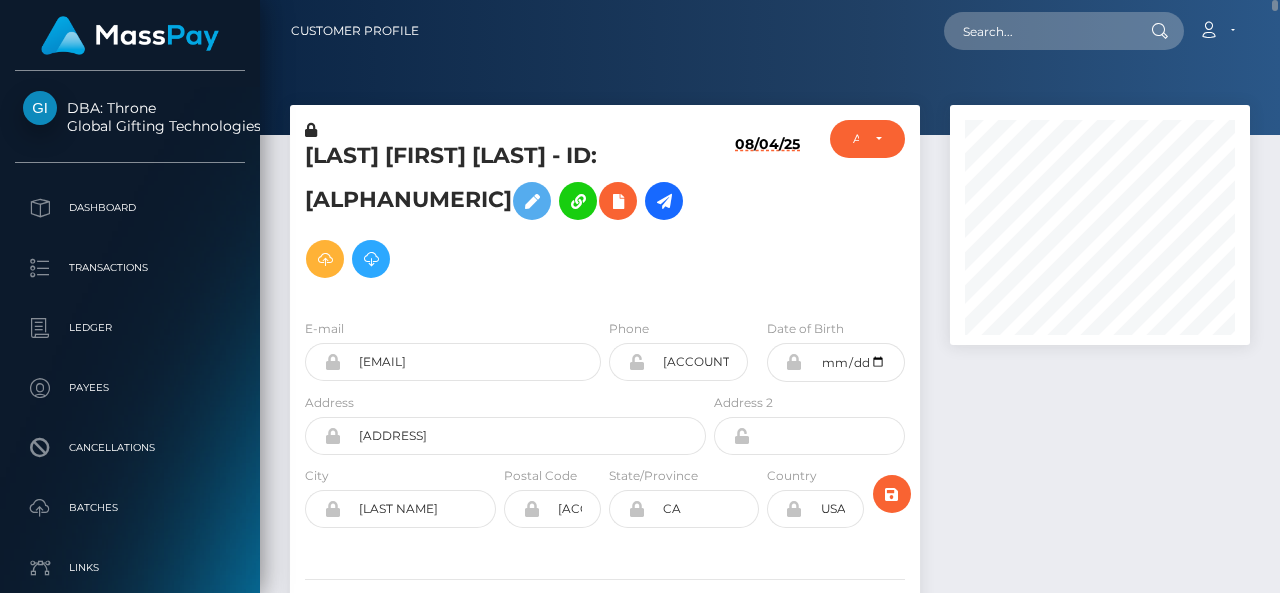click on "NATASHA MARIE TUCKER-FRONCE
- ID: D2dT0pM8xSUzeXG5Zf30pUGL61w2" at bounding box center (500, 214) 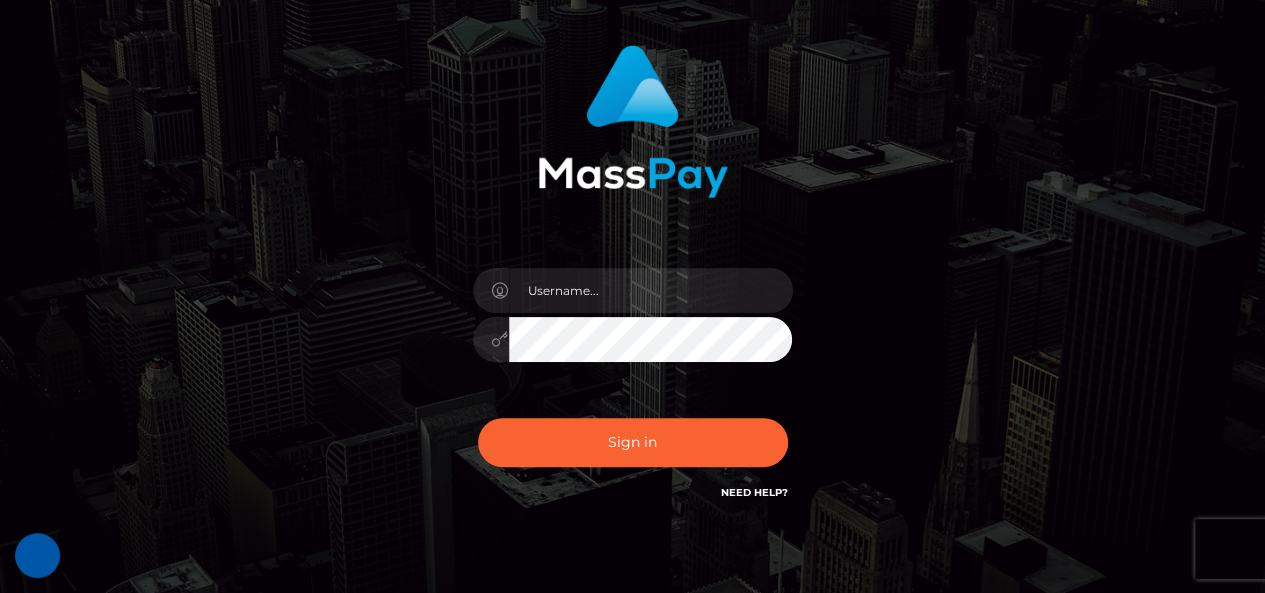 scroll, scrollTop: 130, scrollLeft: 0, axis: vertical 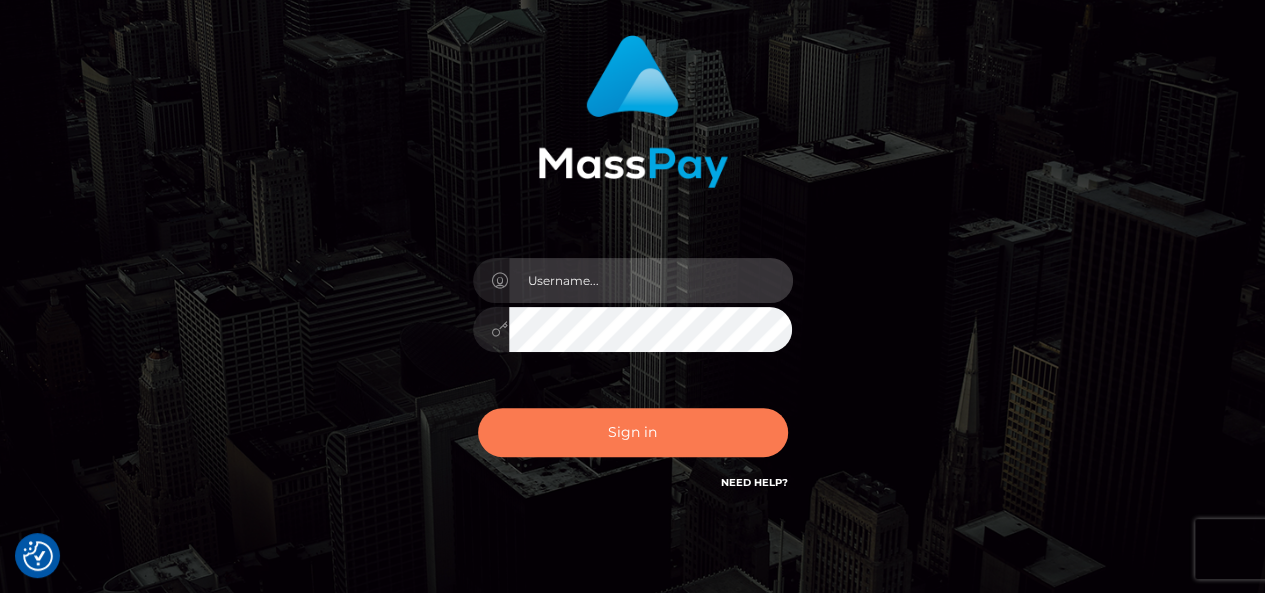 type on "pk.es" 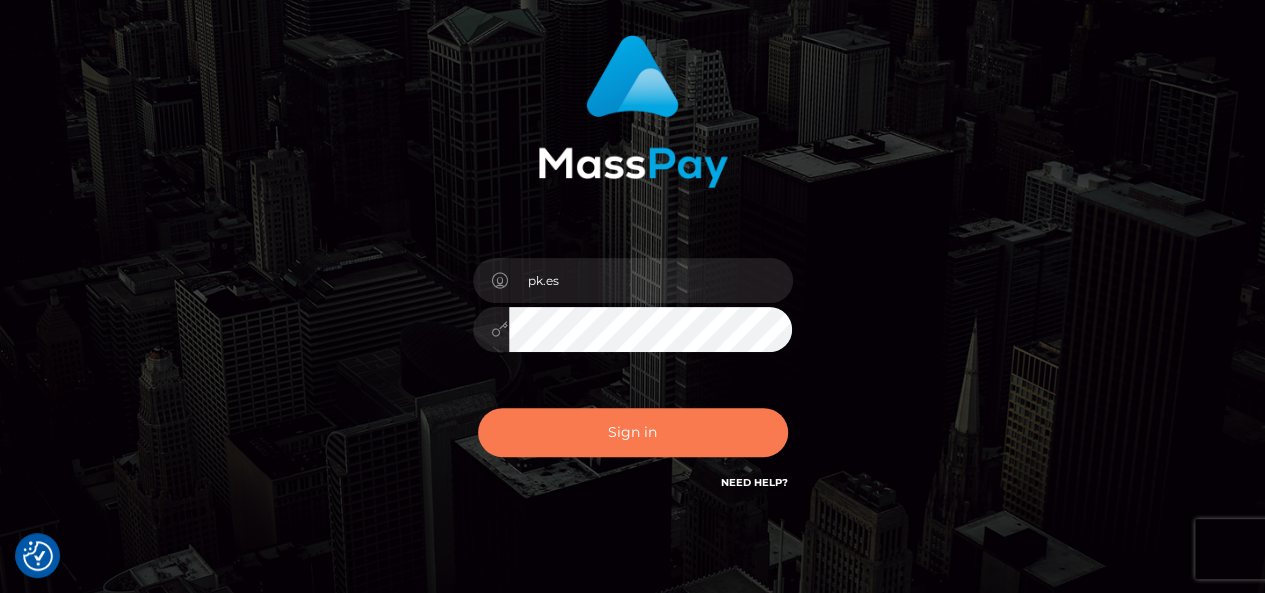 click on "Sign in" at bounding box center (633, 432) 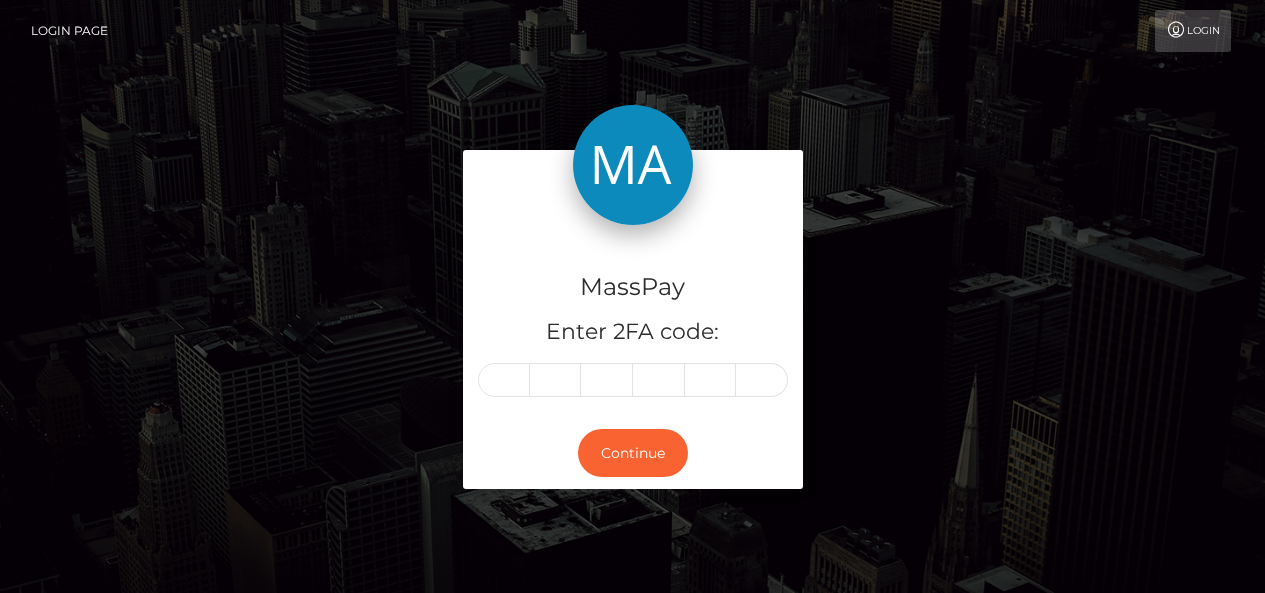 scroll, scrollTop: 0, scrollLeft: 0, axis: both 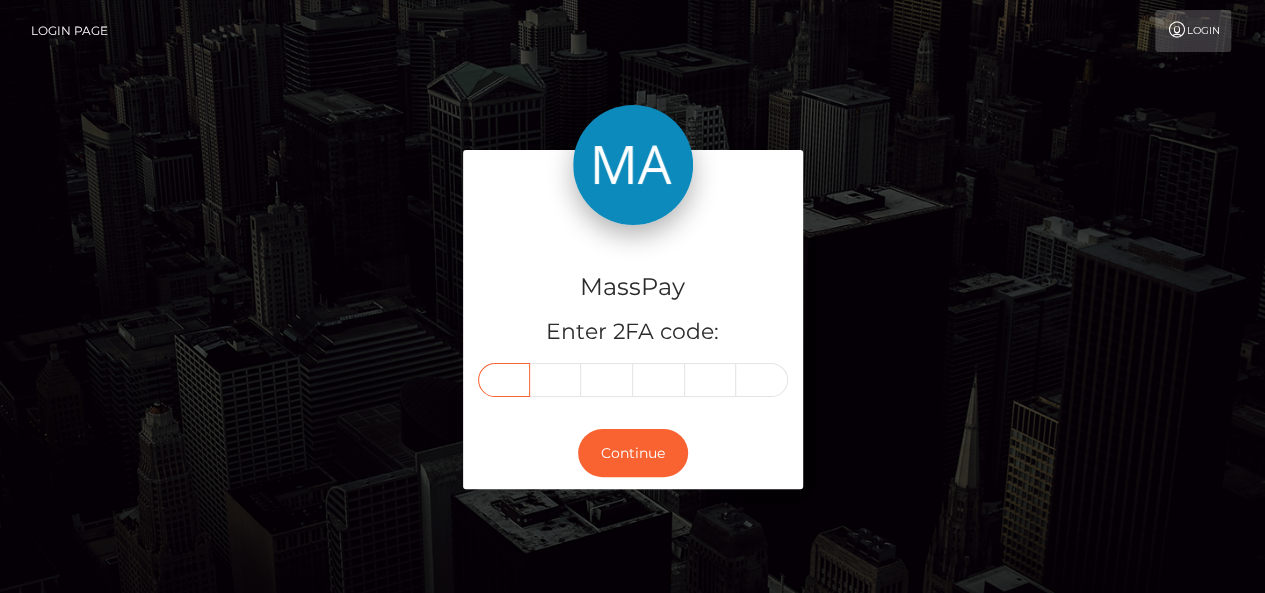 paste on "8" 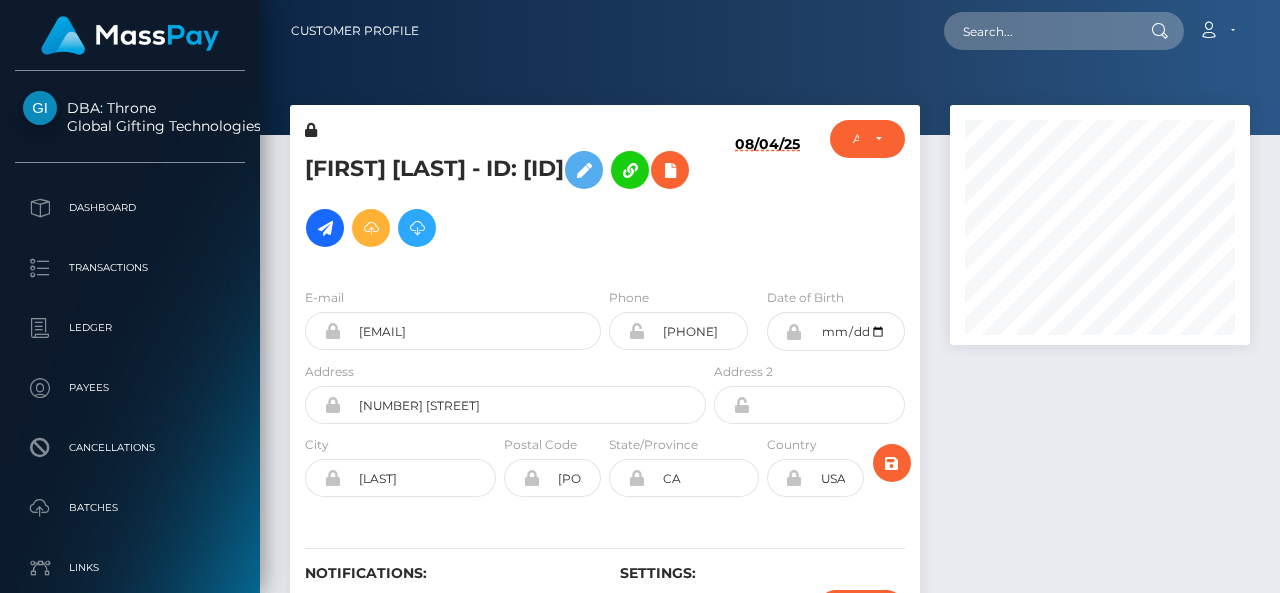 scroll, scrollTop: 0, scrollLeft: 0, axis: both 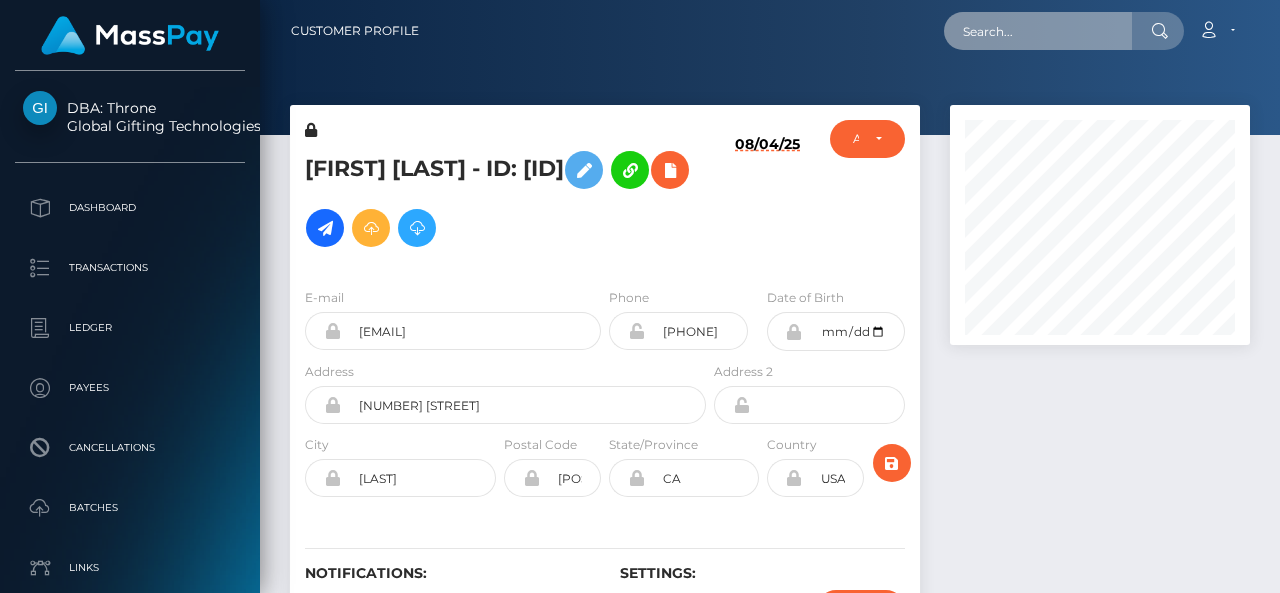 click at bounding box center [1038, 31] 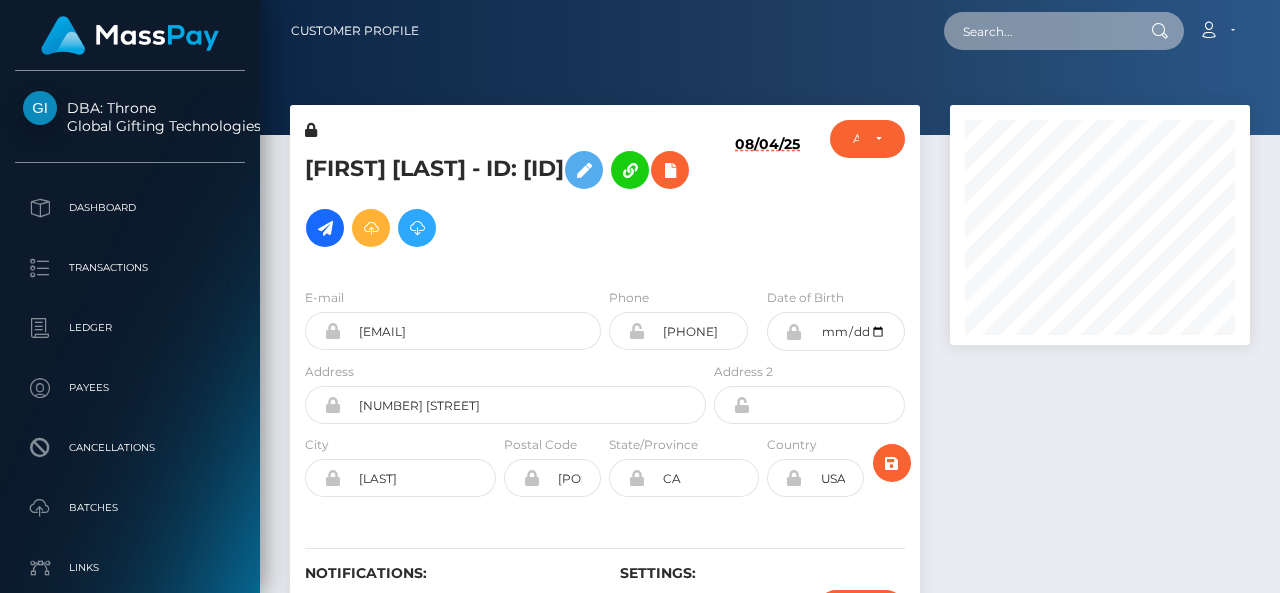 paste on "[EMAIL]" 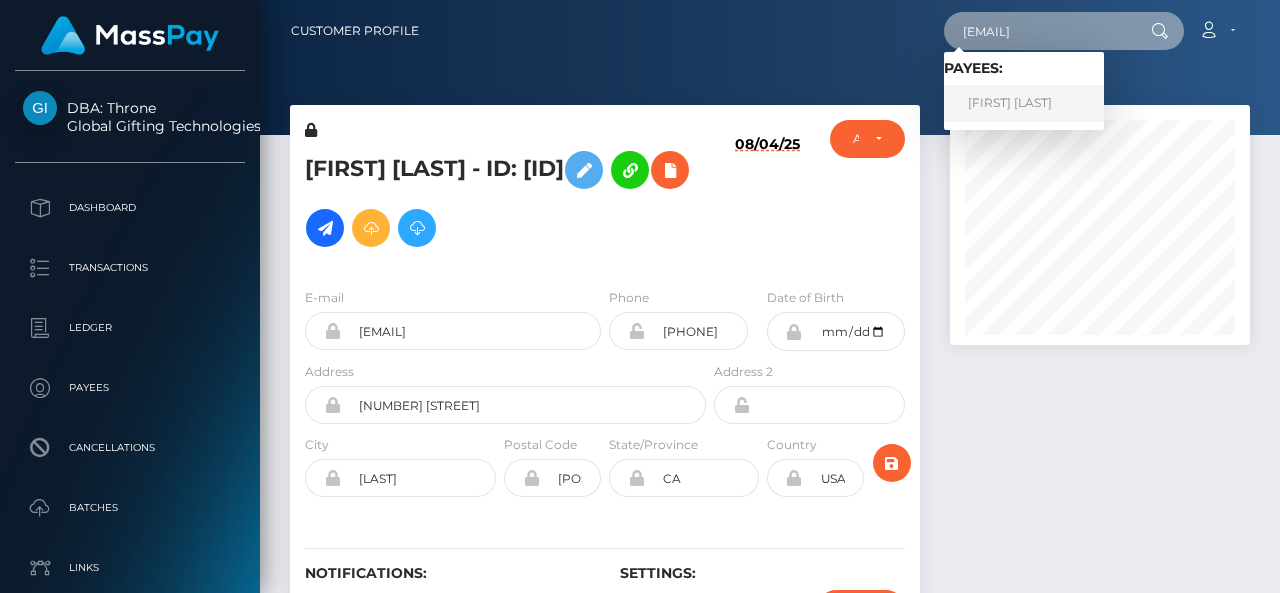 type on "[EMAIL]" 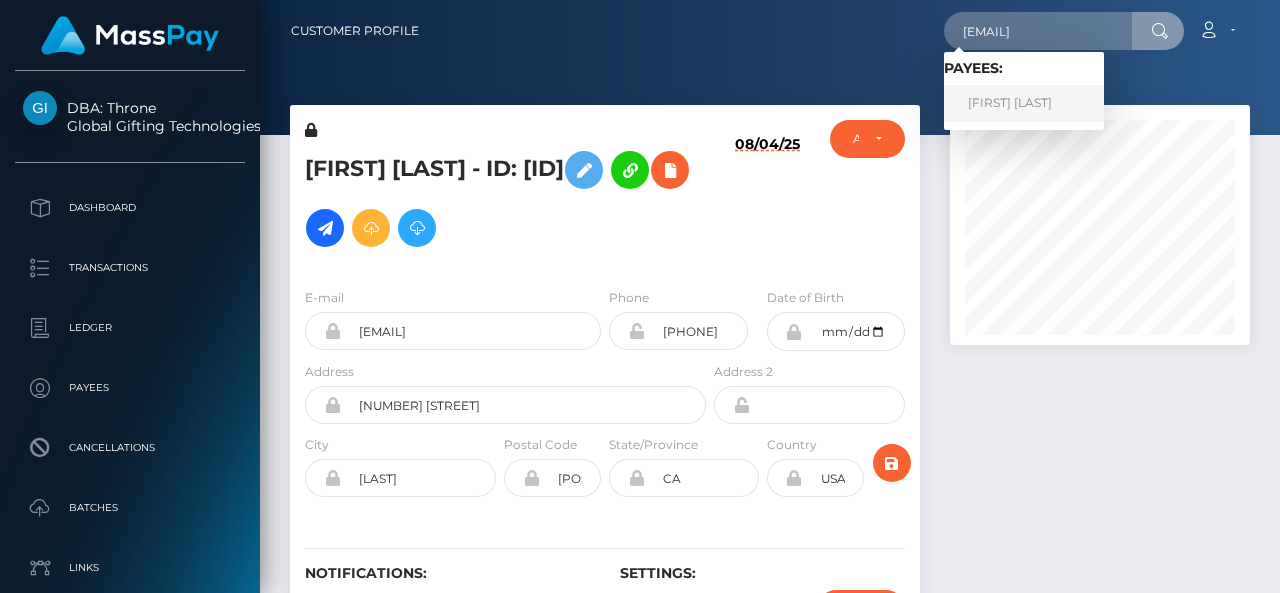 click on "LUCIA JIMENA  DELFINO" at bounding box center [1024, 103] 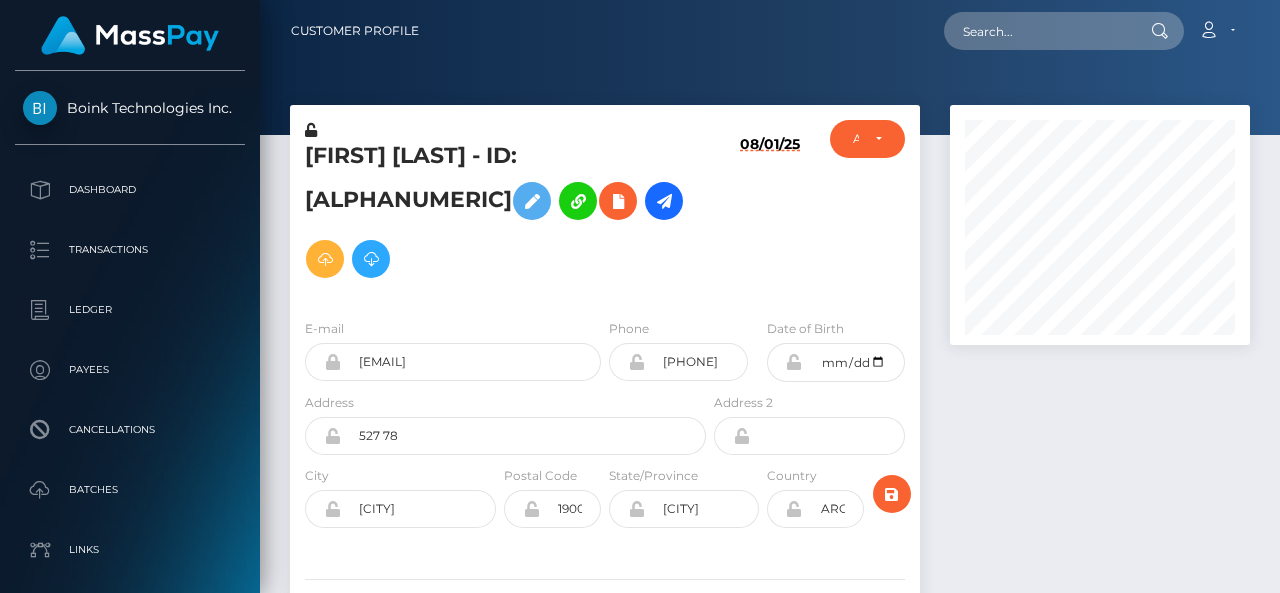 scroll, scrollTop: 0, scrollLeft: 0, axis: both 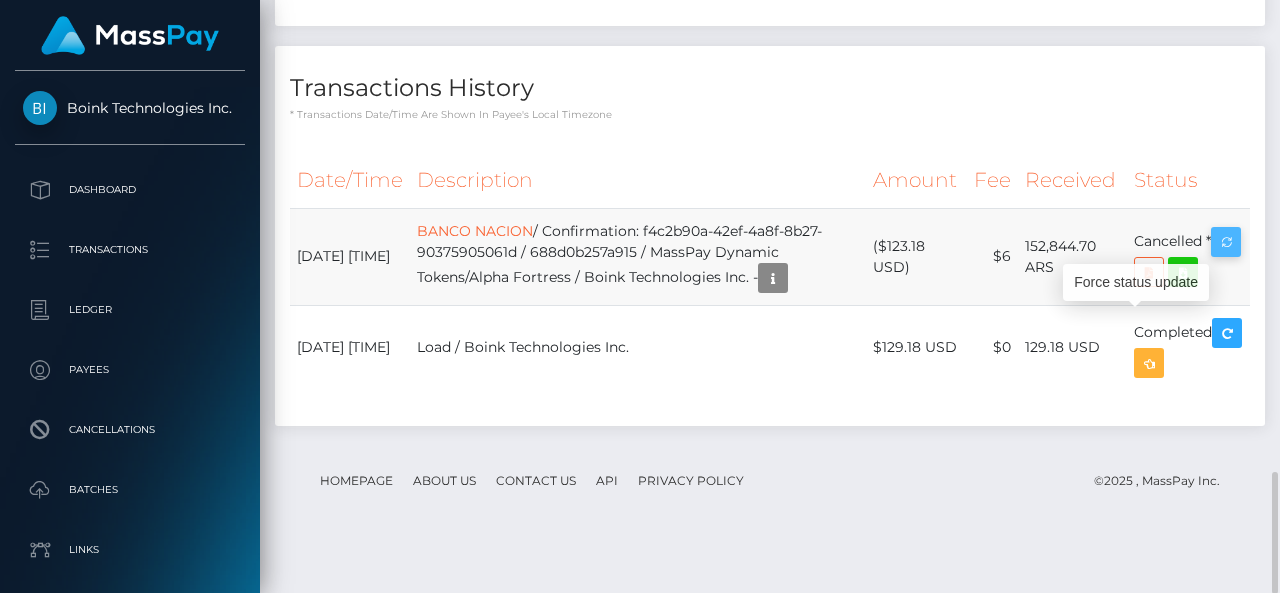 click at bounding box center (1226, 242) 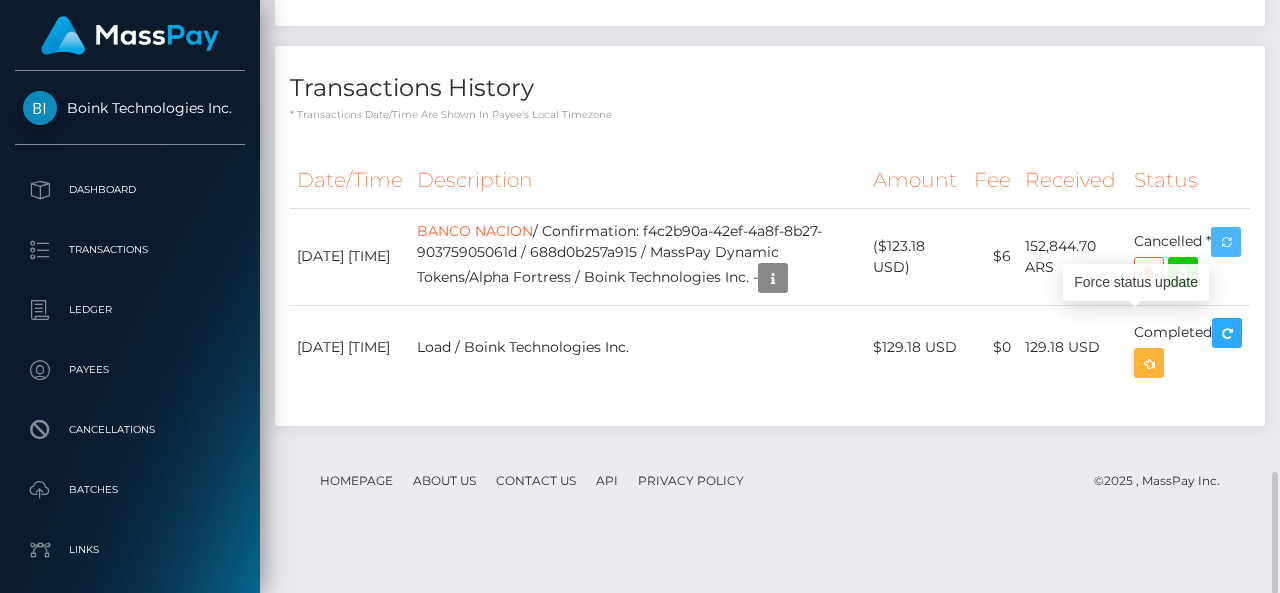 click at bounding box center [1226, 242] 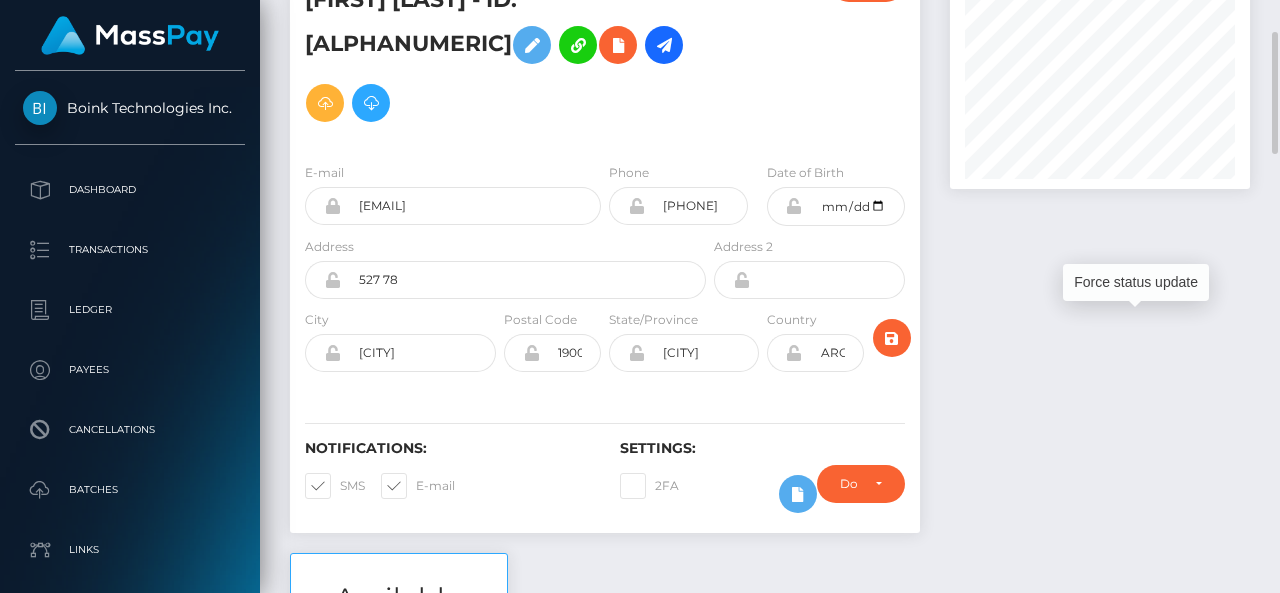 scroll, scrollTop: 0, scrollLeft: 0, axis: both 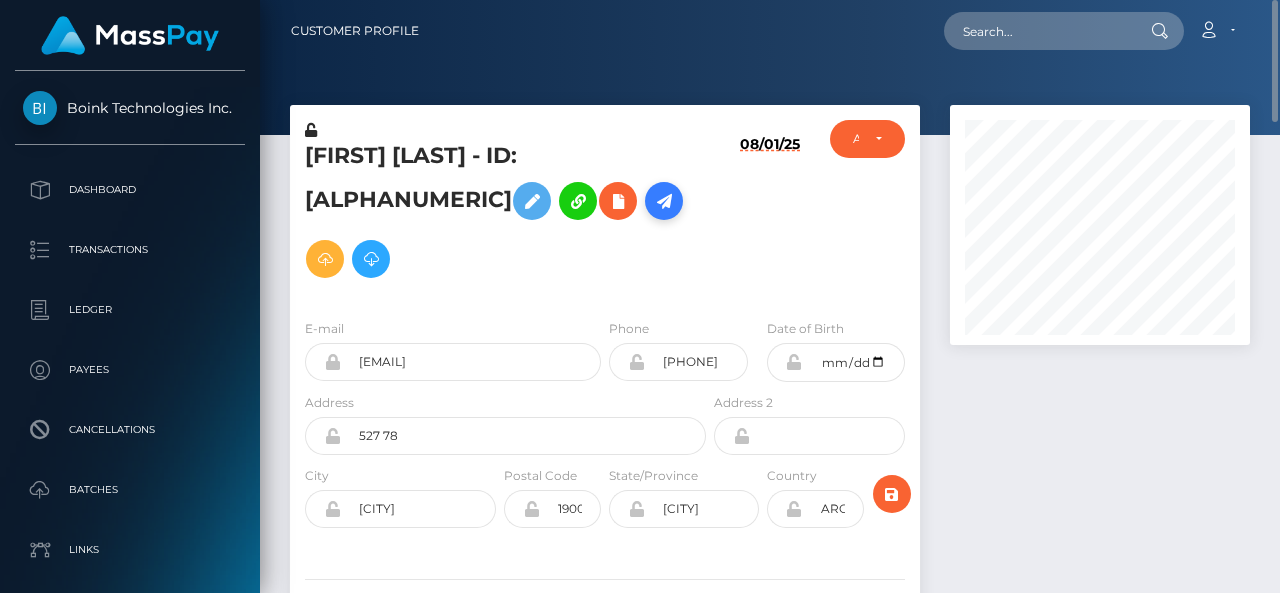 click at bounding box center [664, 201] 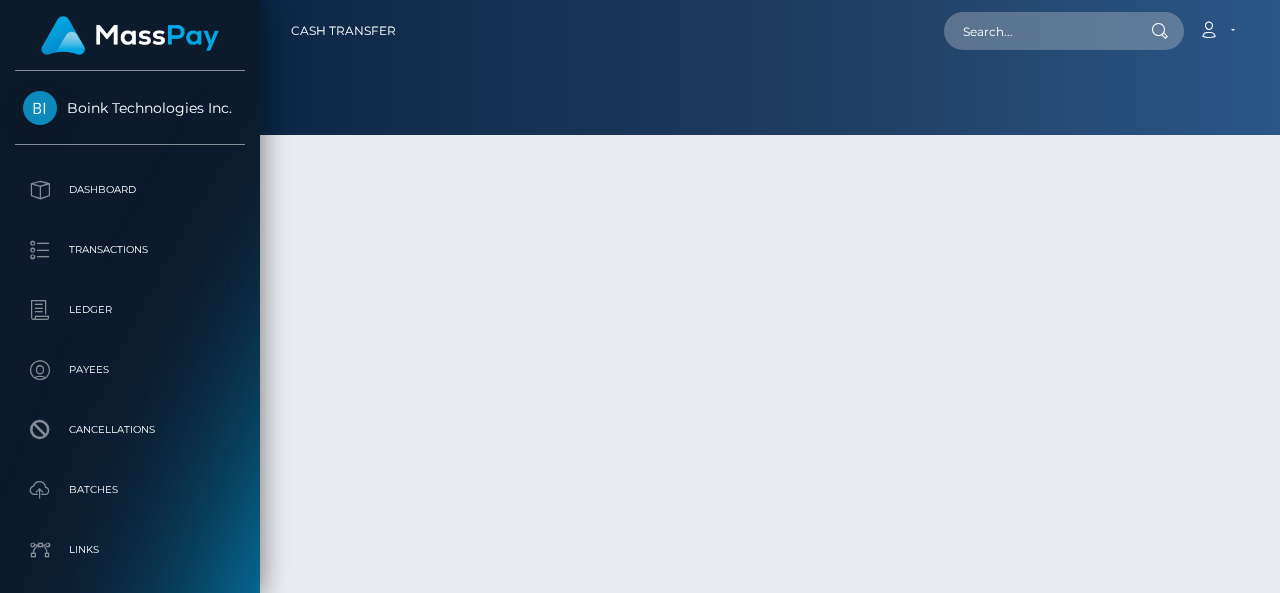 scroll, scrollTop: 0, scrollLeft: 0, axis: both 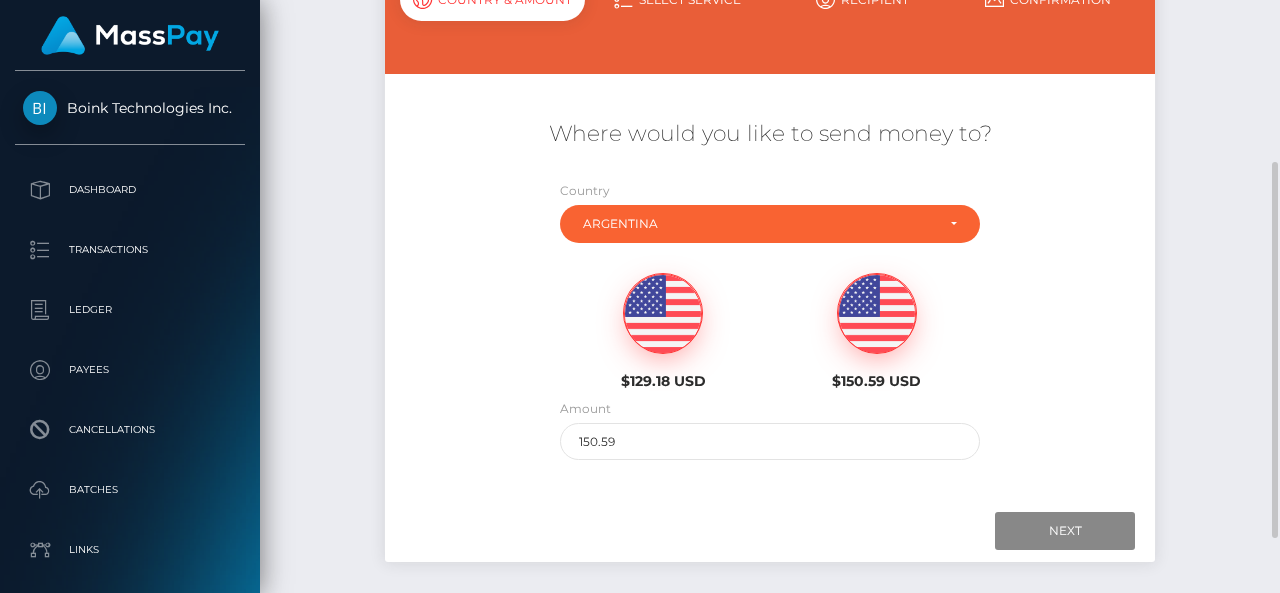 click at bounding box center (663, 314) 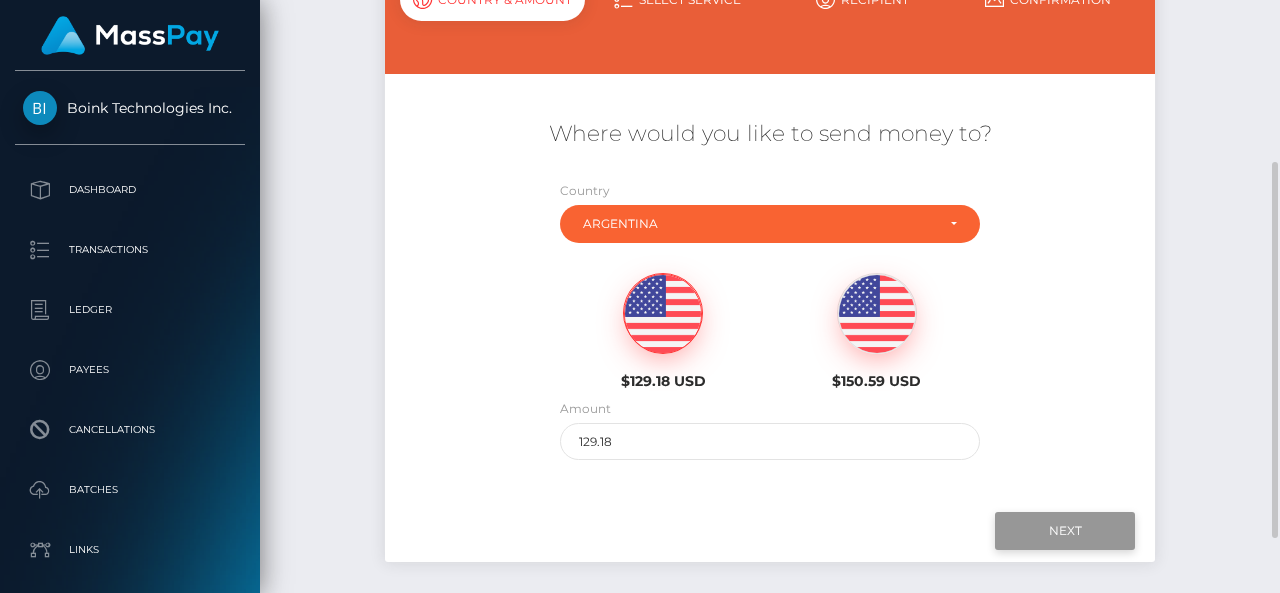 click on "Next" at bounding box center (1065, 531) 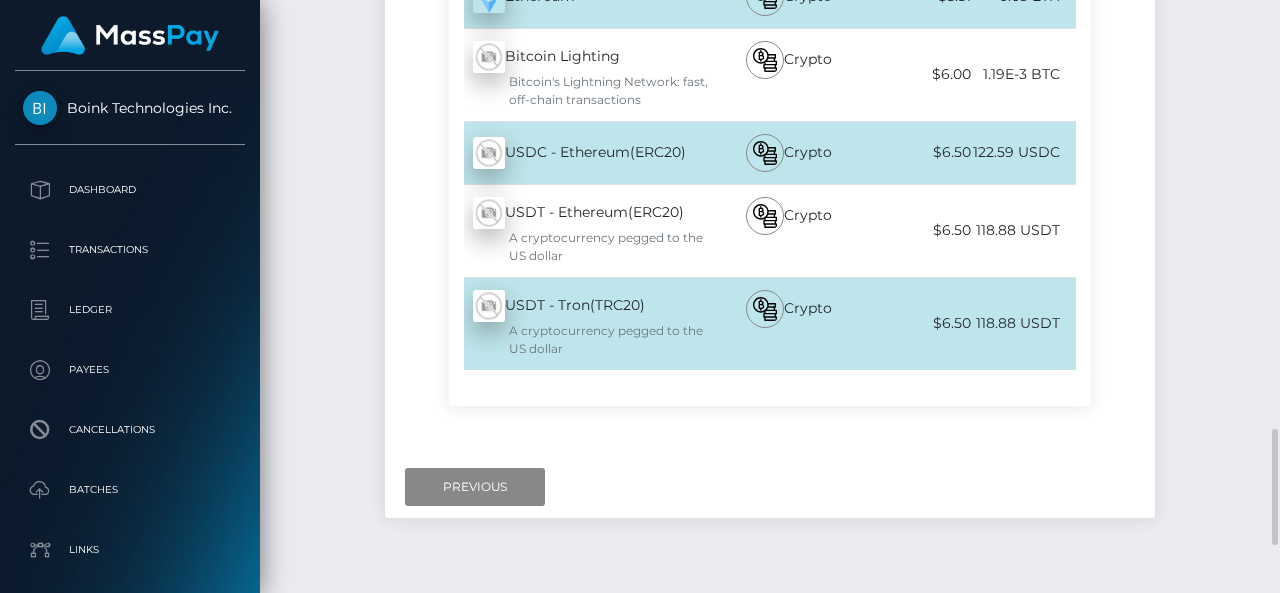 scroll, scrollTop: 2446, scrollLeft: 0, axis: vertical 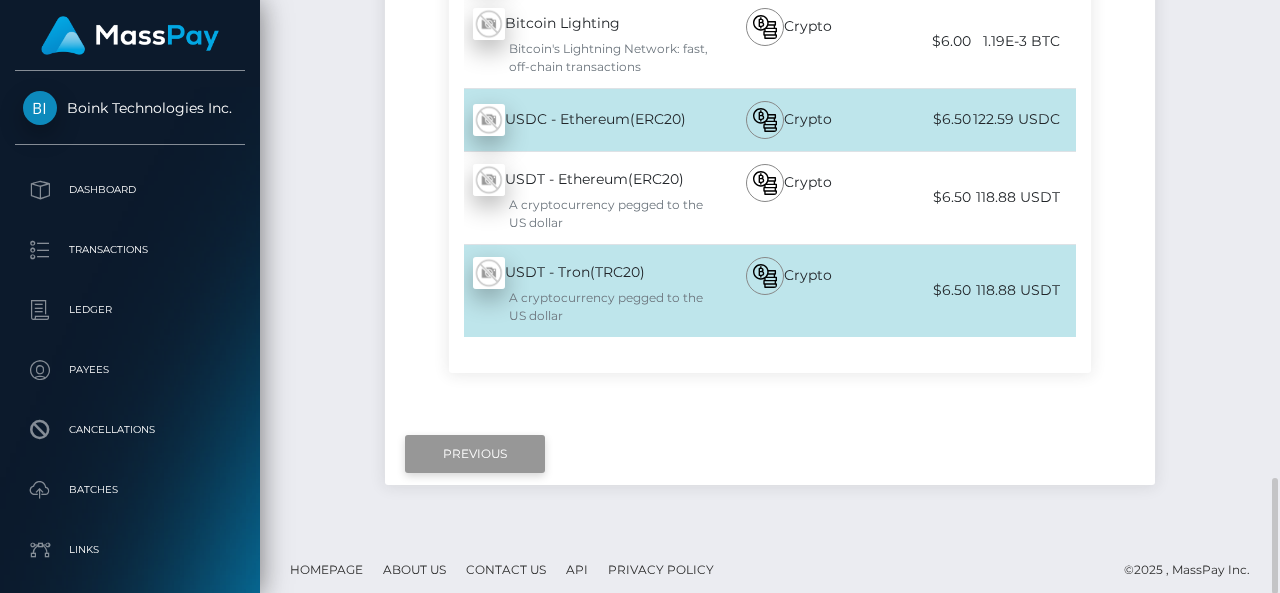 click on "Previous" at bounding box center [475, 454] 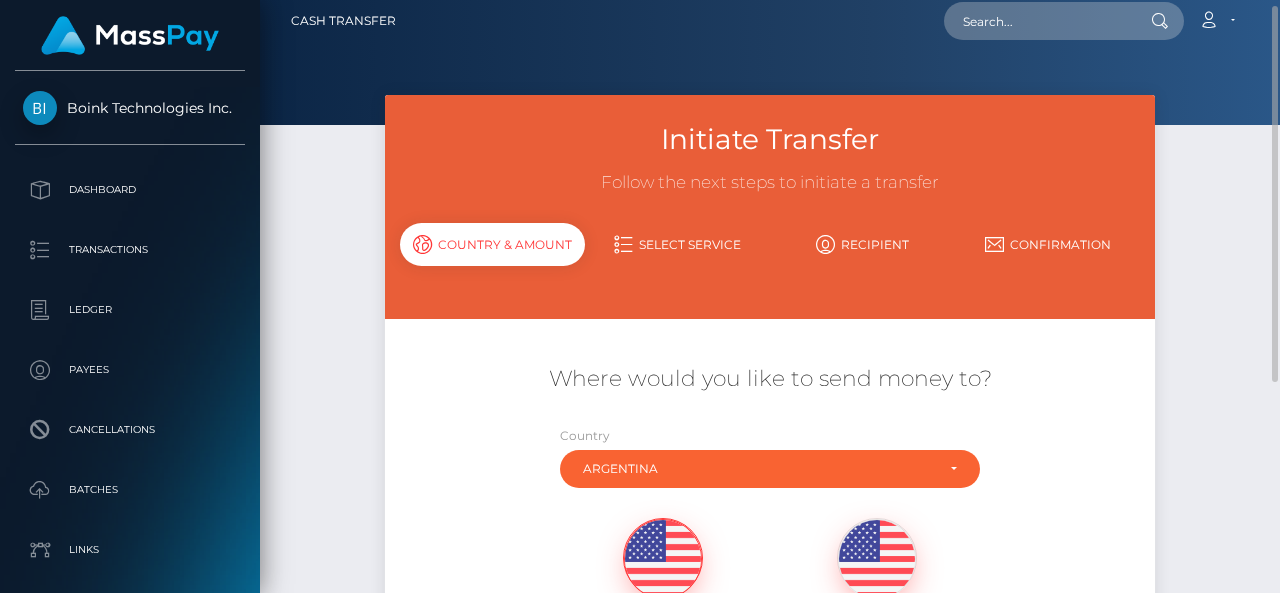 scroll, scrollTop: 0, scrollLeft: 0, axis: both 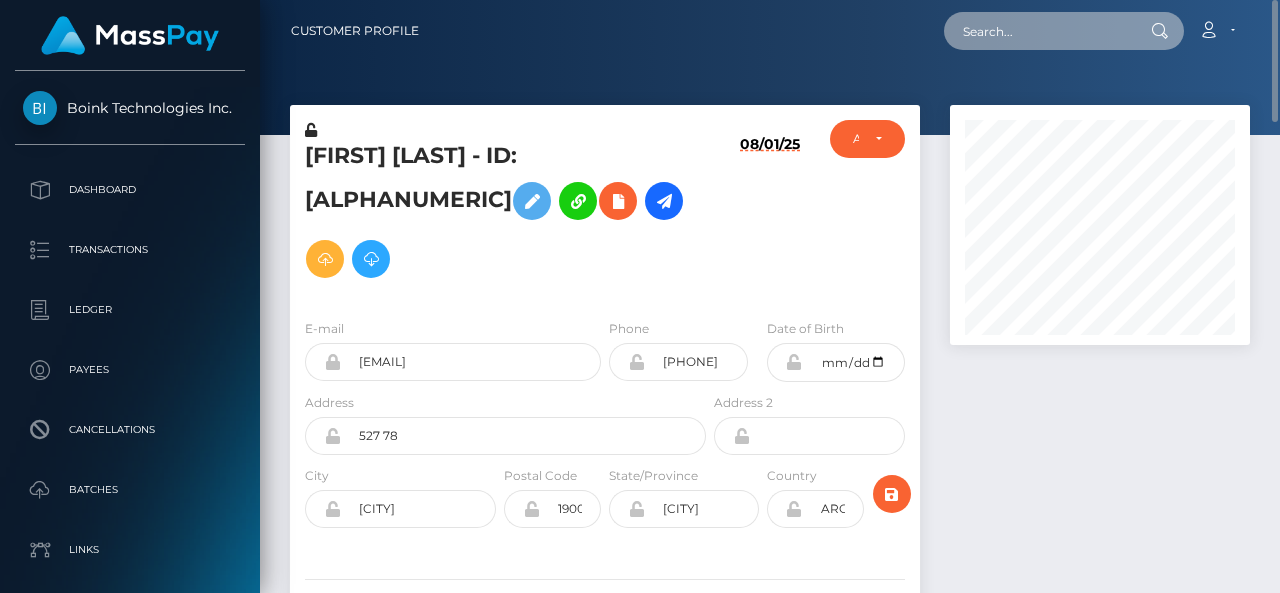 click at bounding box center [1038, 31] 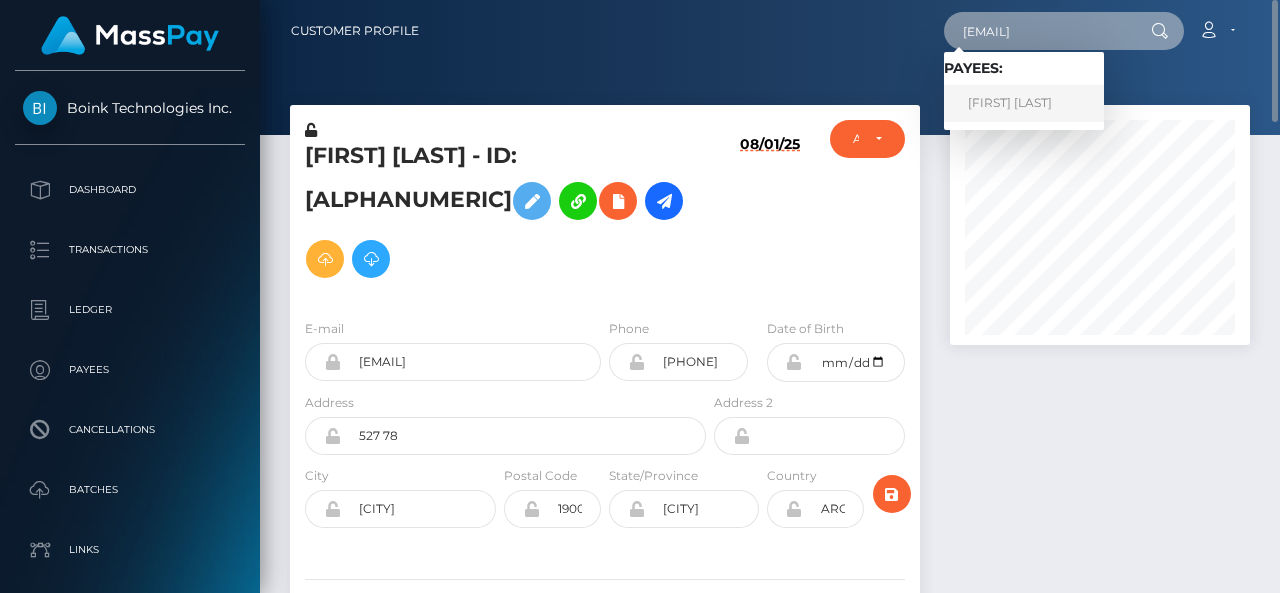 type on "lgarnett1989@gmail.com" 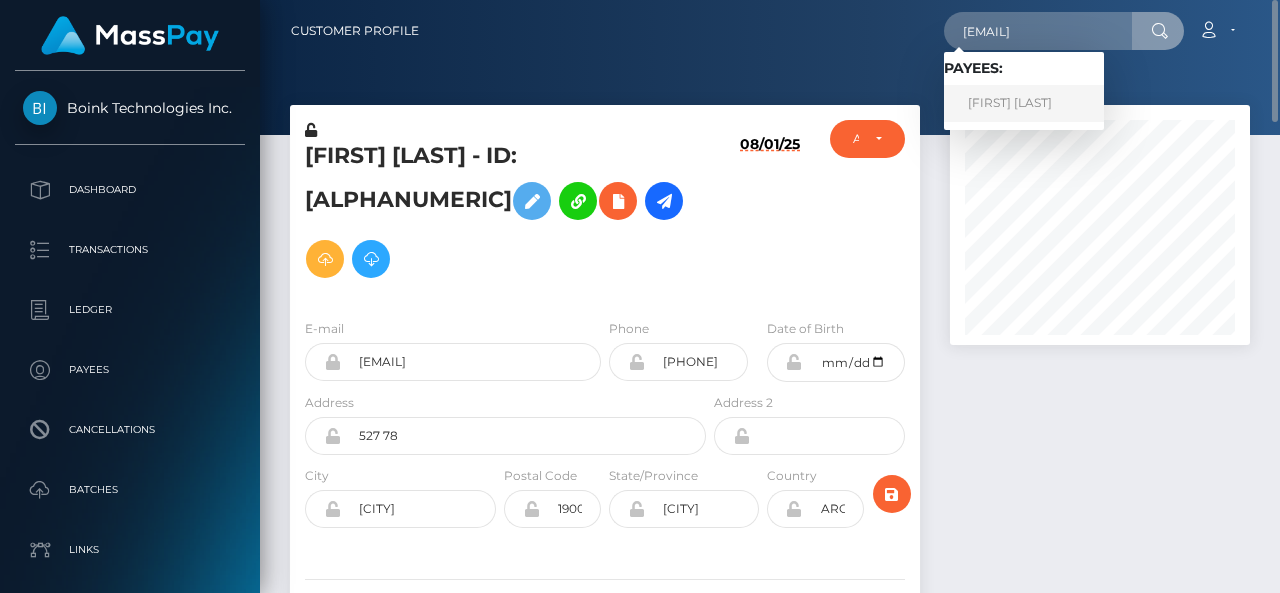 click on "Lydia Elizabeth Garnett" at bounding box center [1024, 103] 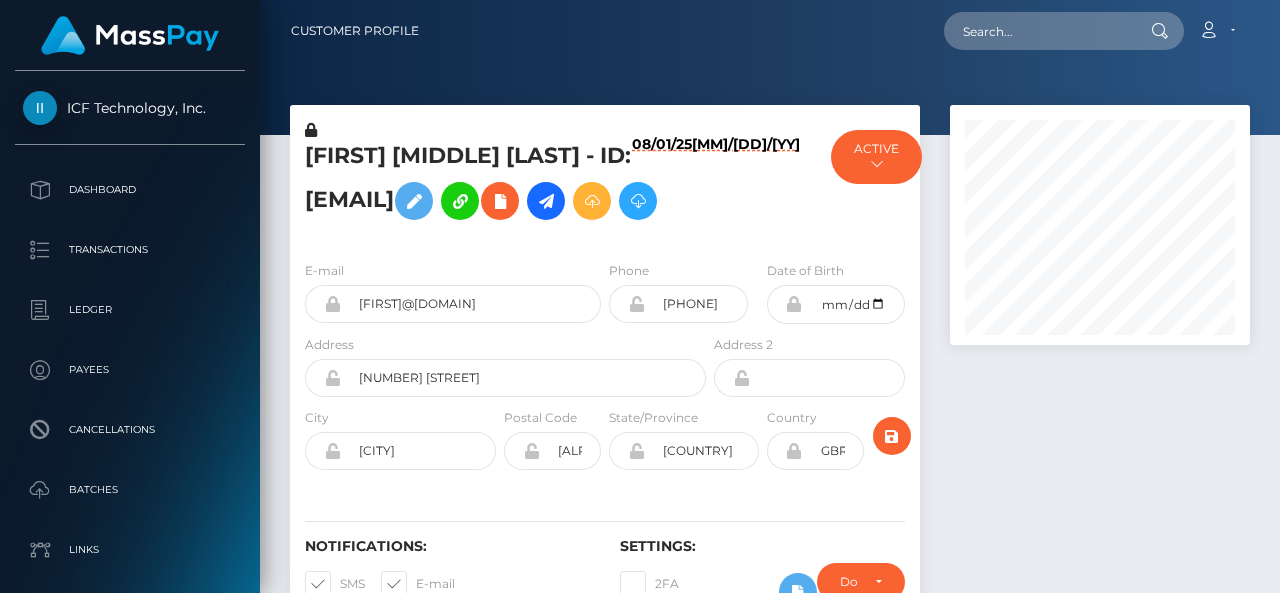 scroll, scrollTop: 0, scrollLeft: 0, axis: both 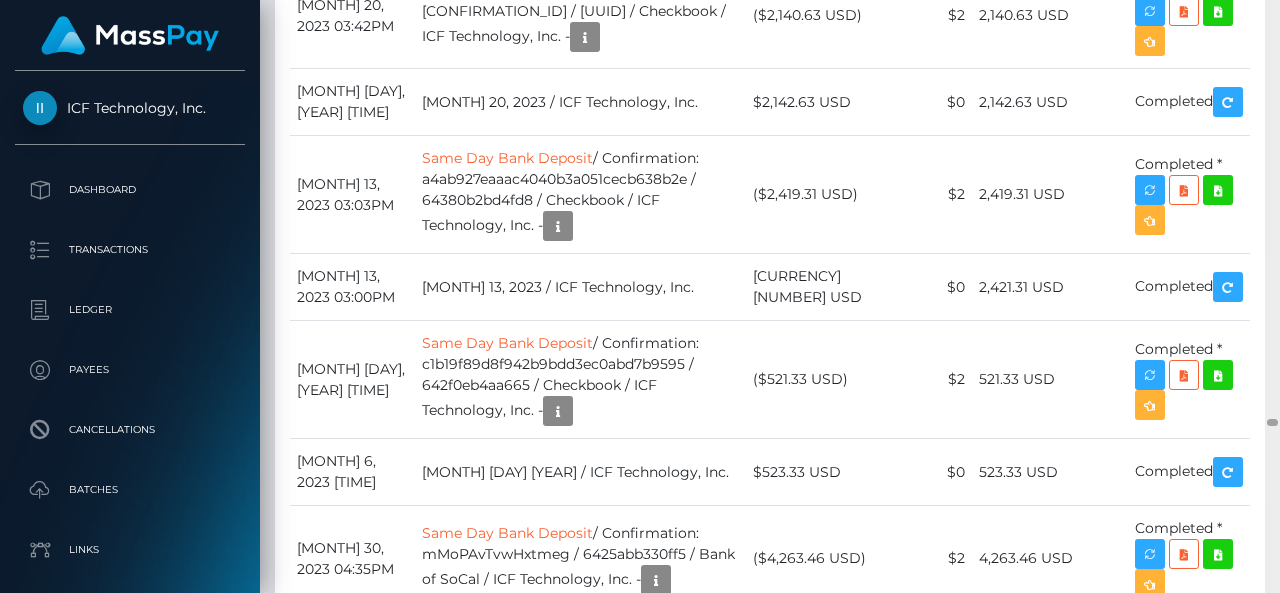 drag, startPoint x: 1272, startPoint y: 105, endPoint x: 1274, endPoint y: 423, distance: 318.0063 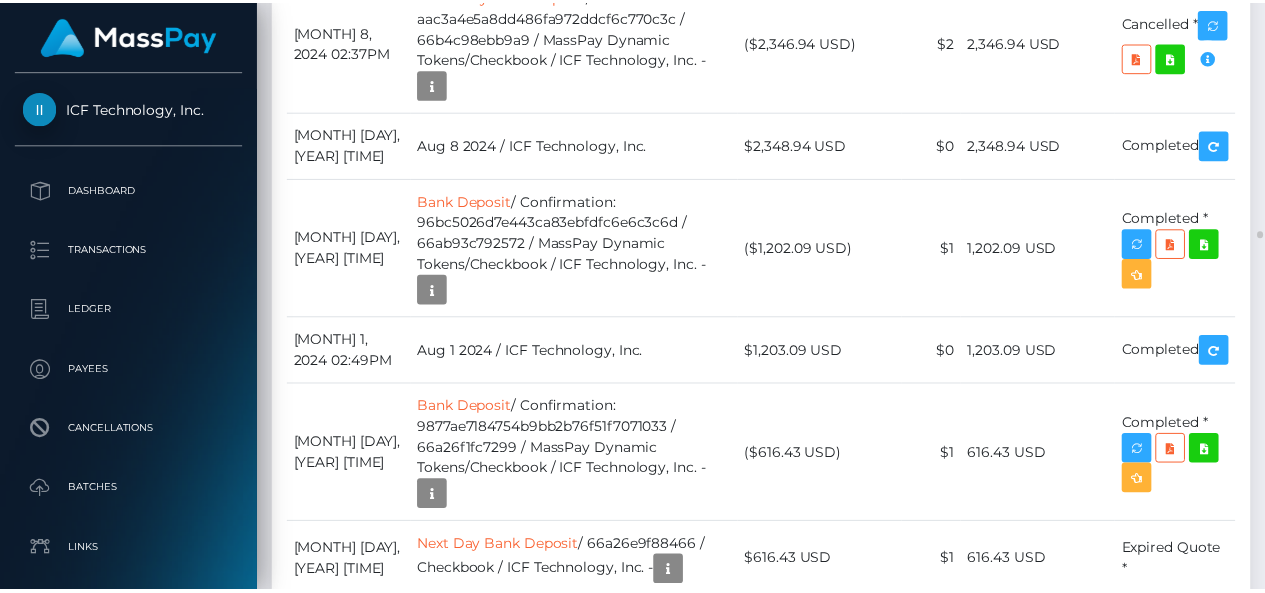scroll, scrollTop: 18890, scrollLeft: 0, axis: vertical 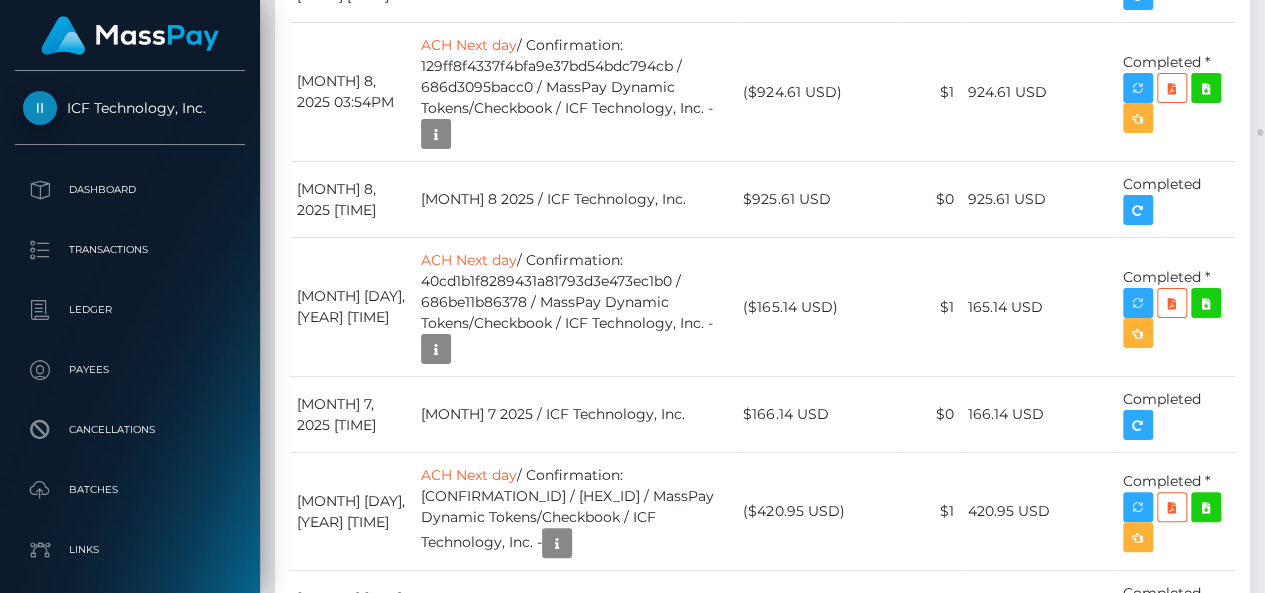 click on "Date/Time
User Agent
IP Address
Threats
ISP
Map" at bounding box center (762, -2475) 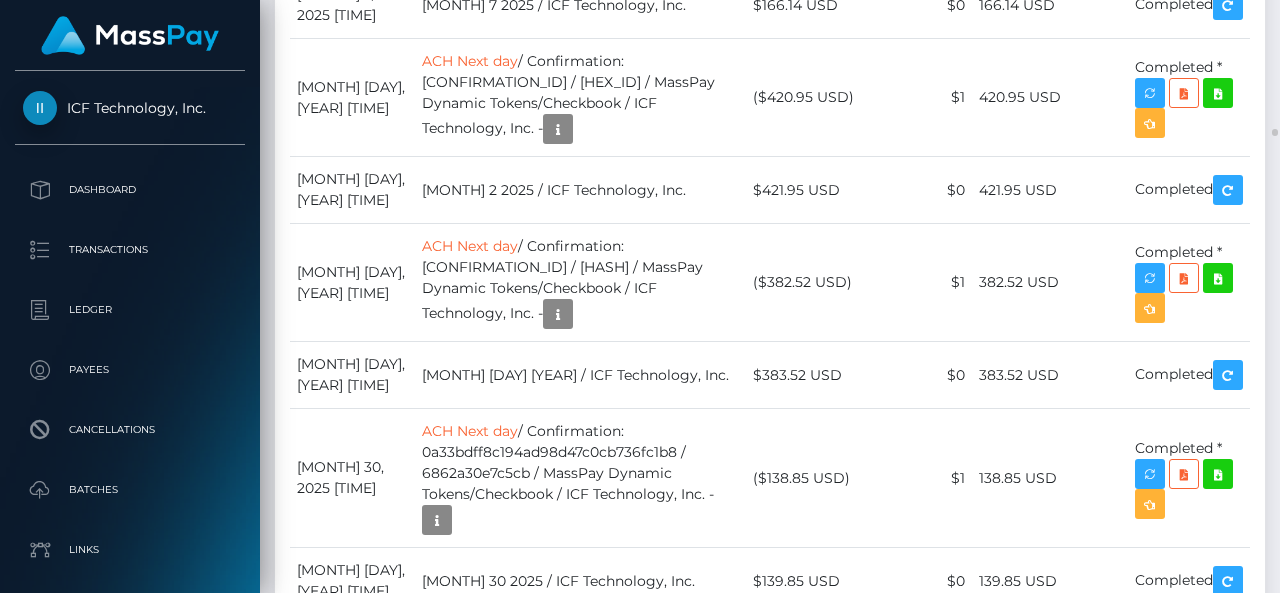 scroll, scrollTop: 999760, scrollLeft: 999700, axis: both 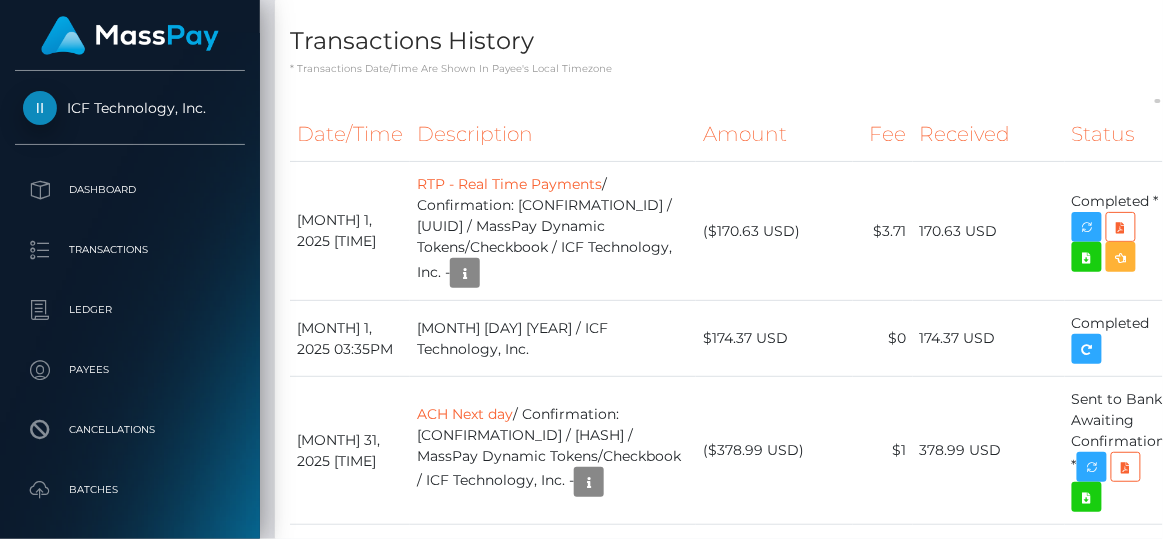 drag, startPoint x: 1181, startPoint y: 18, endPoint x: 767, endPoint y: 391, distance: 557.2477 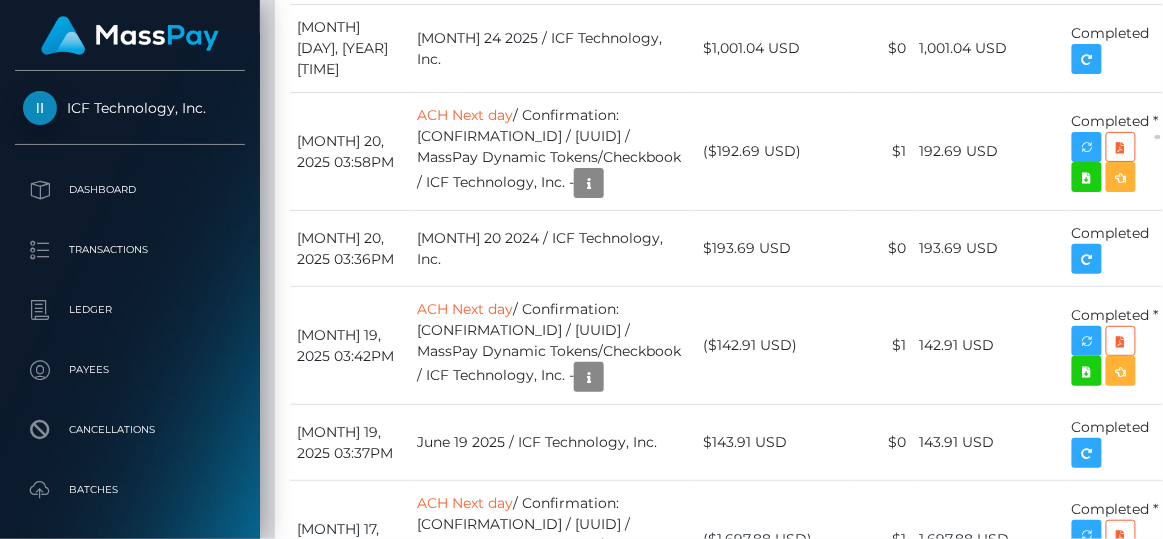 scroll, scrollTop: 14768, scrollLeft: 0, axis: vertical 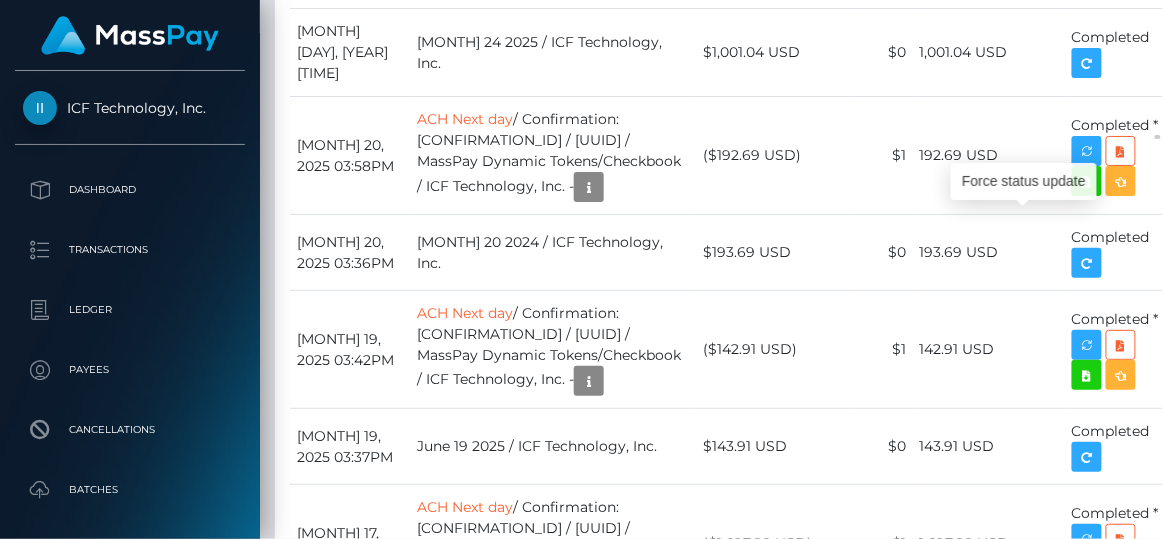 click at bounding box center (1092, -3405) 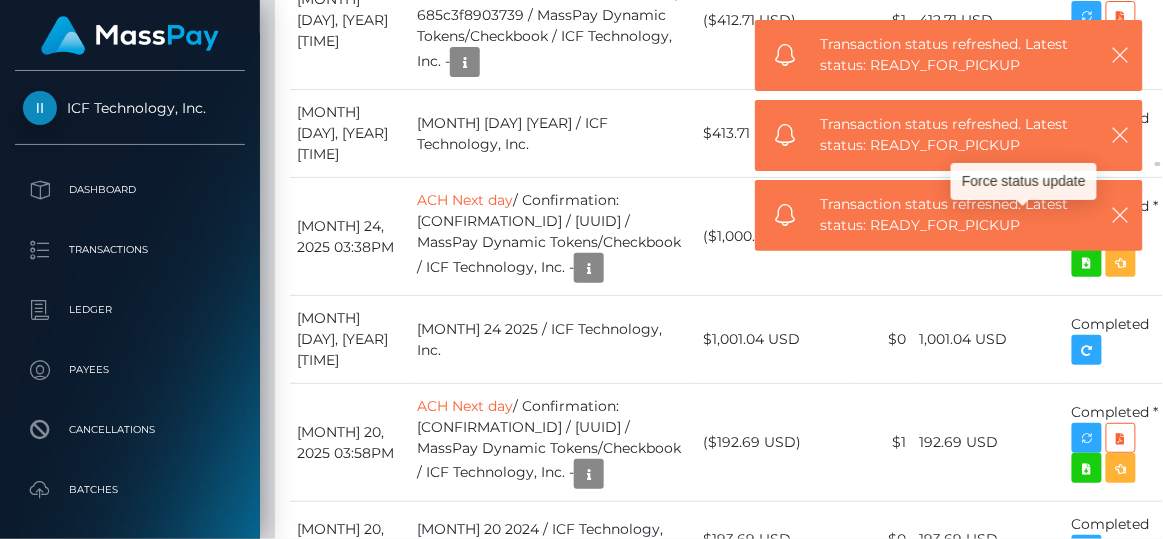 scroll, scrollTop: 14481, scrollLeft: 0, axis: vertical 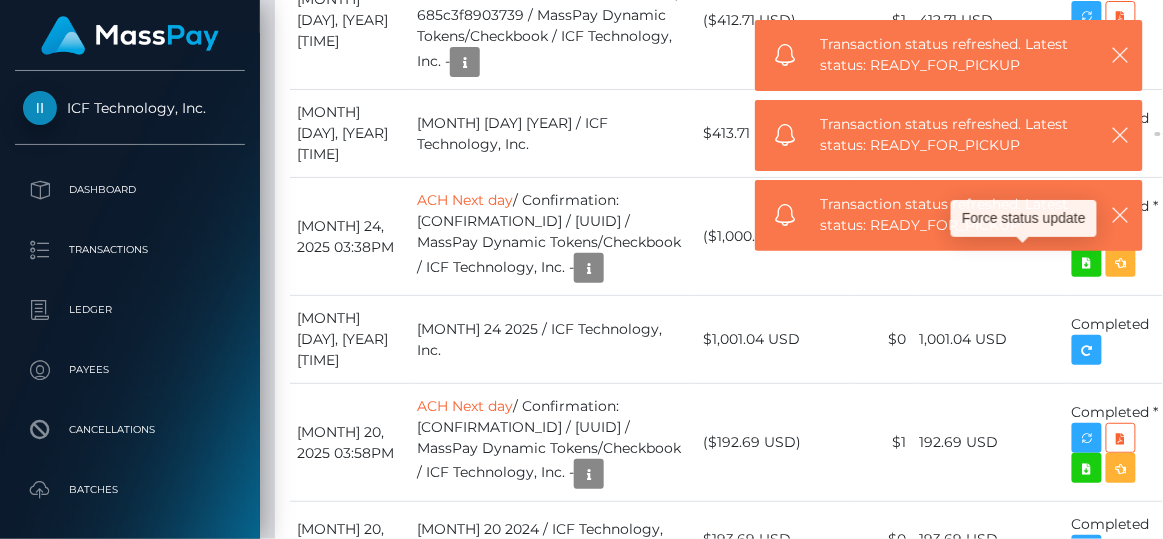 click at bounding box center (1087, -3358) 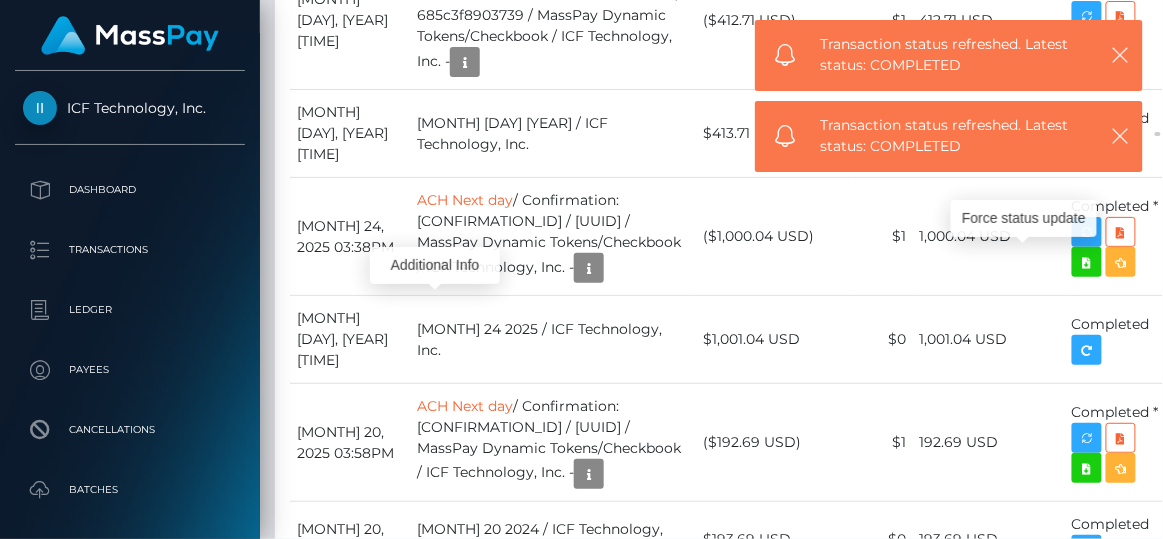 scroll, scrollTop: 239, scrollLeft: 261, axis: both 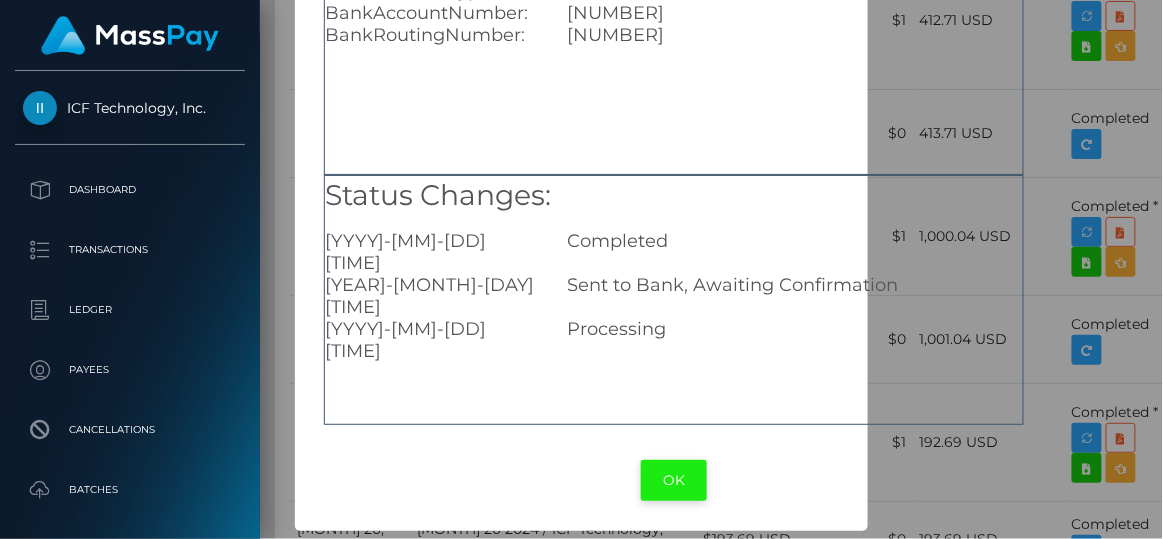click on "OK" at bounding box center (674, 480) 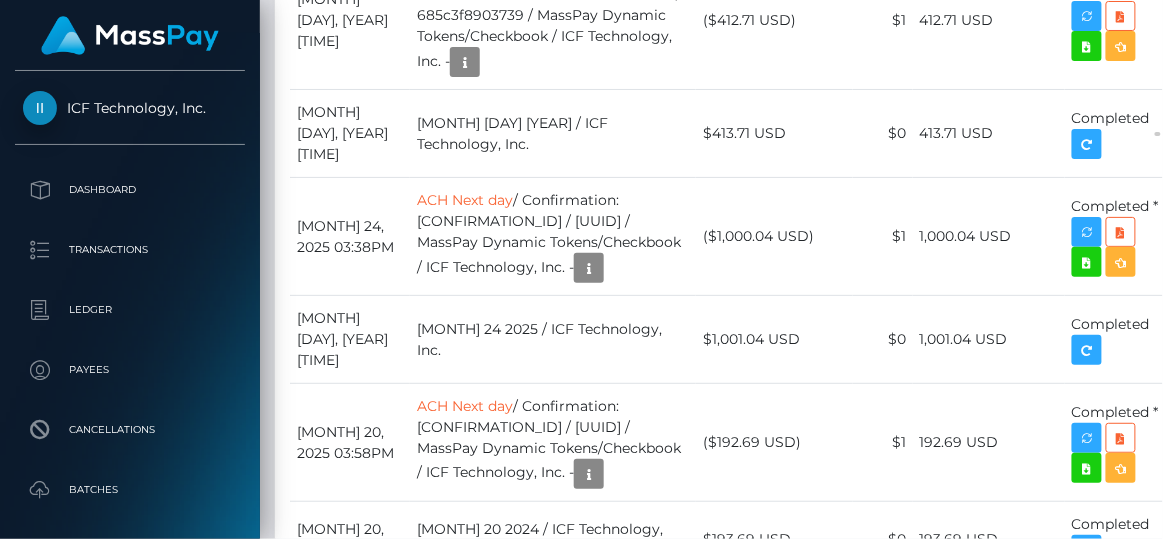 scroll, scrollTop: 239, scrollLeft: 261, axis: both 